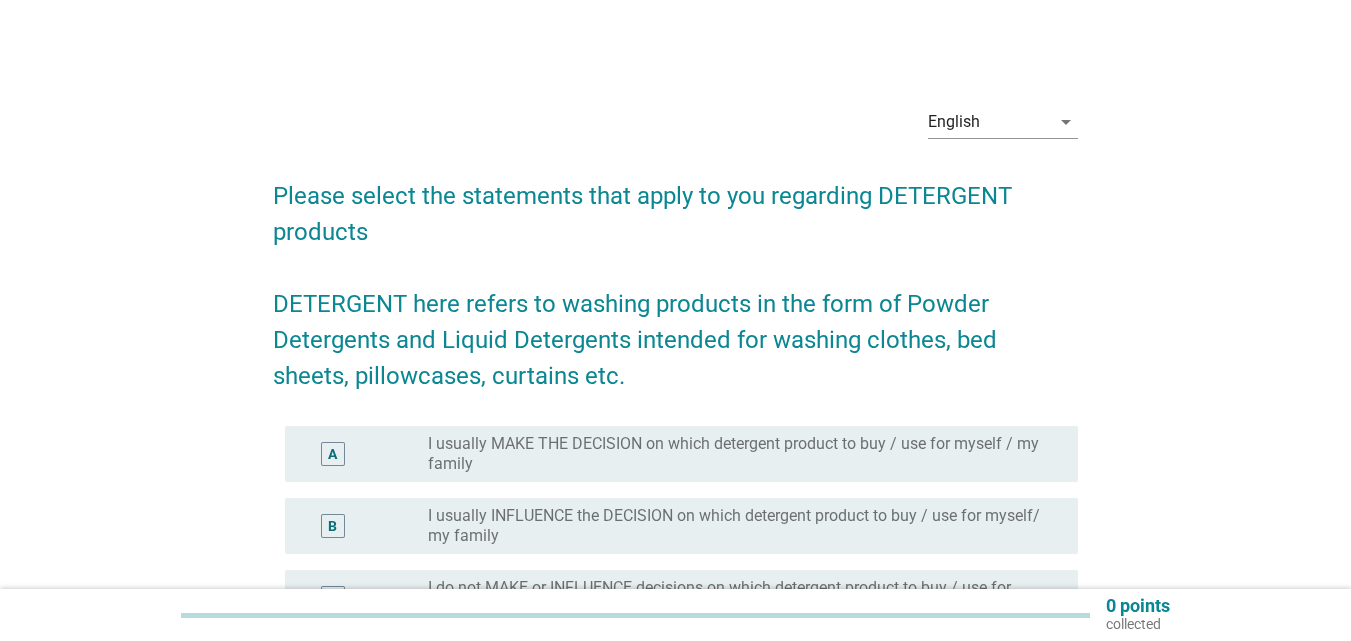 scroll, scrollTop: 0, scrollLeft: 0, axis: both 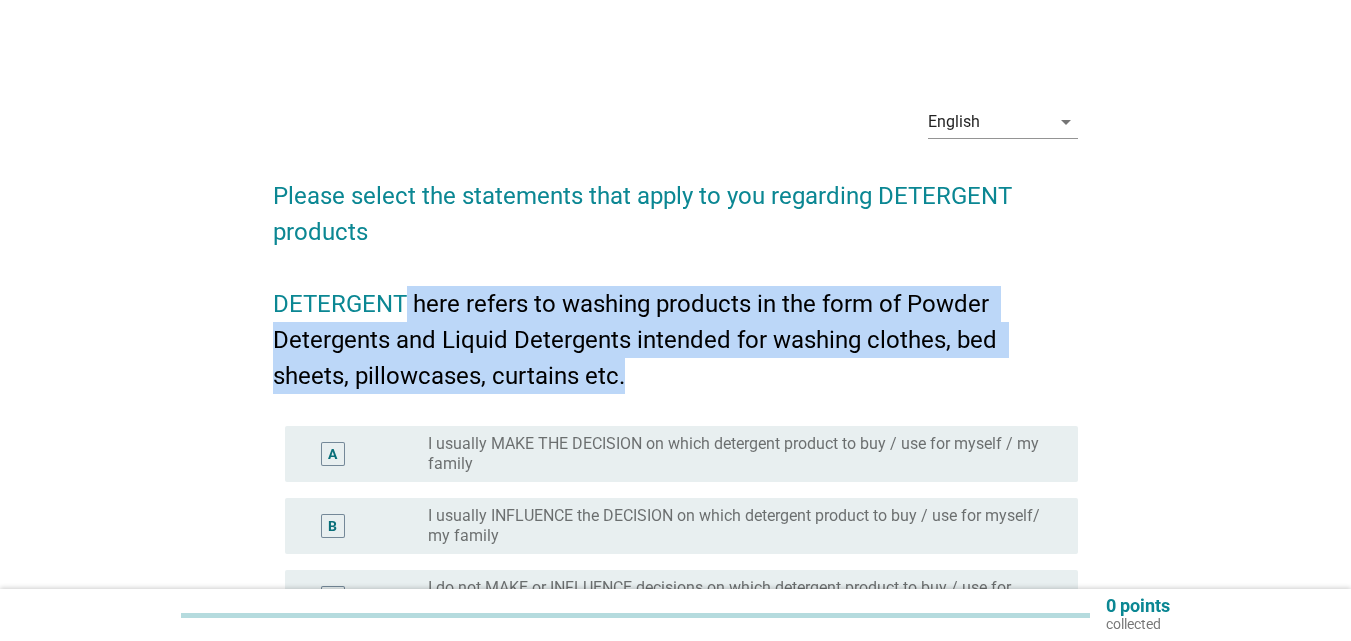 drag, startPoint x: 406, startPoint y: 304, endPoint x: 1038, endPoint y: 375, distance: 635.97565 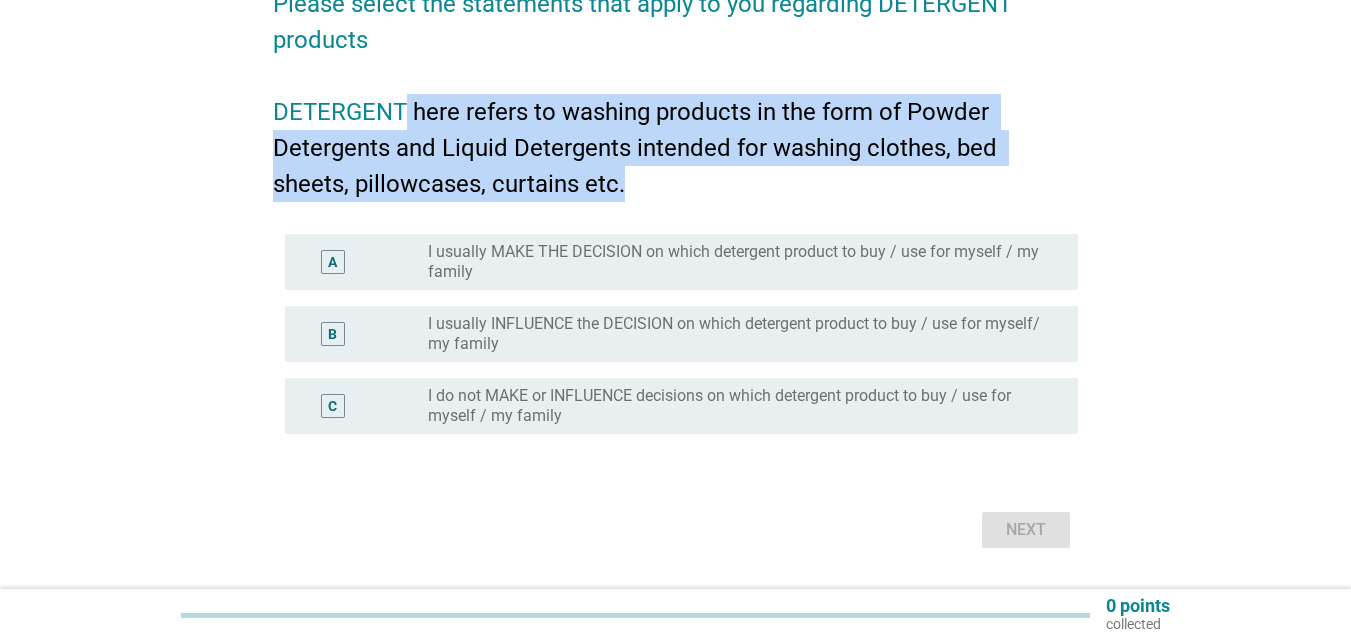 scroll, scrollTop: 200, scrollLeft: 0, axis: vertical 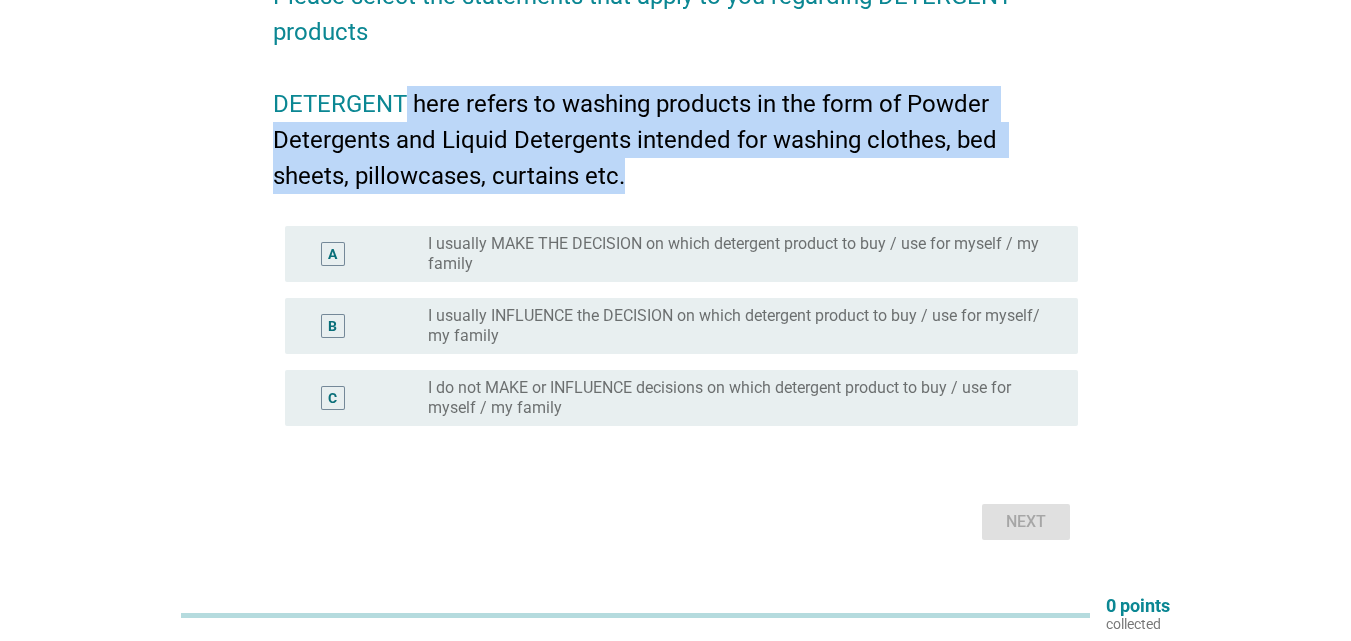 click on "B" at bounding box center [333, 326] 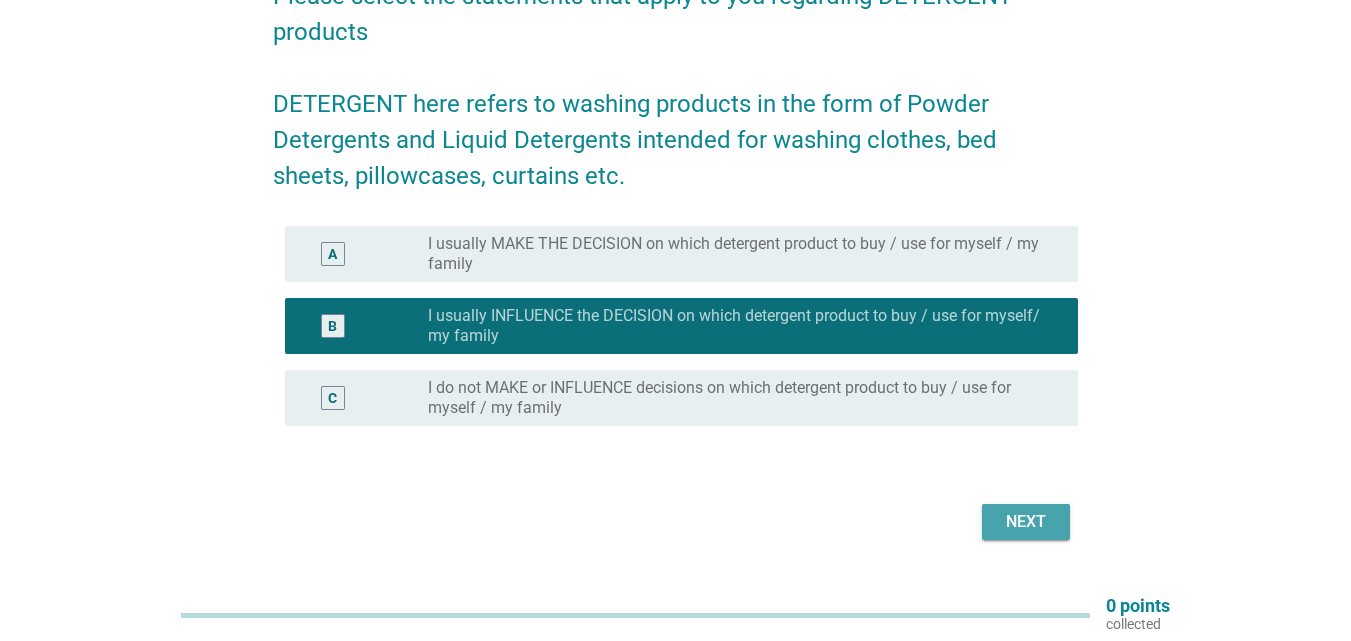 click on "Next" at bounding box center [1026, 522] 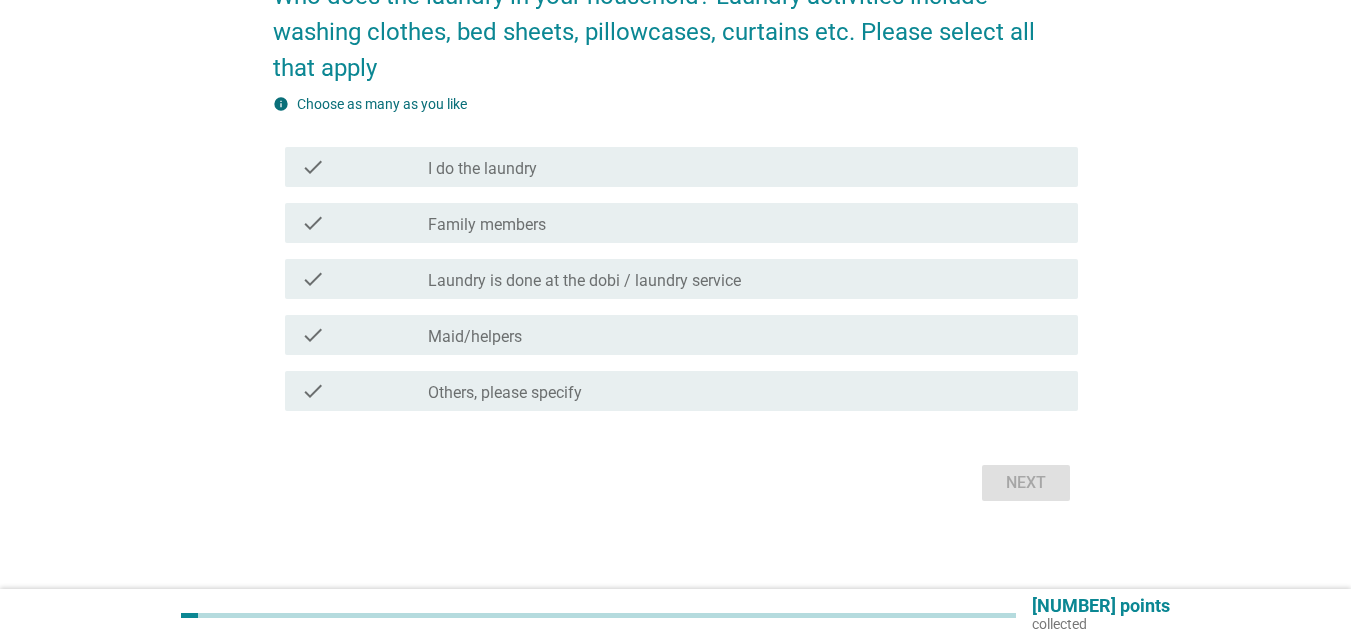 scroll, scrollTop: 0, scrollLeft: 0, axis: both 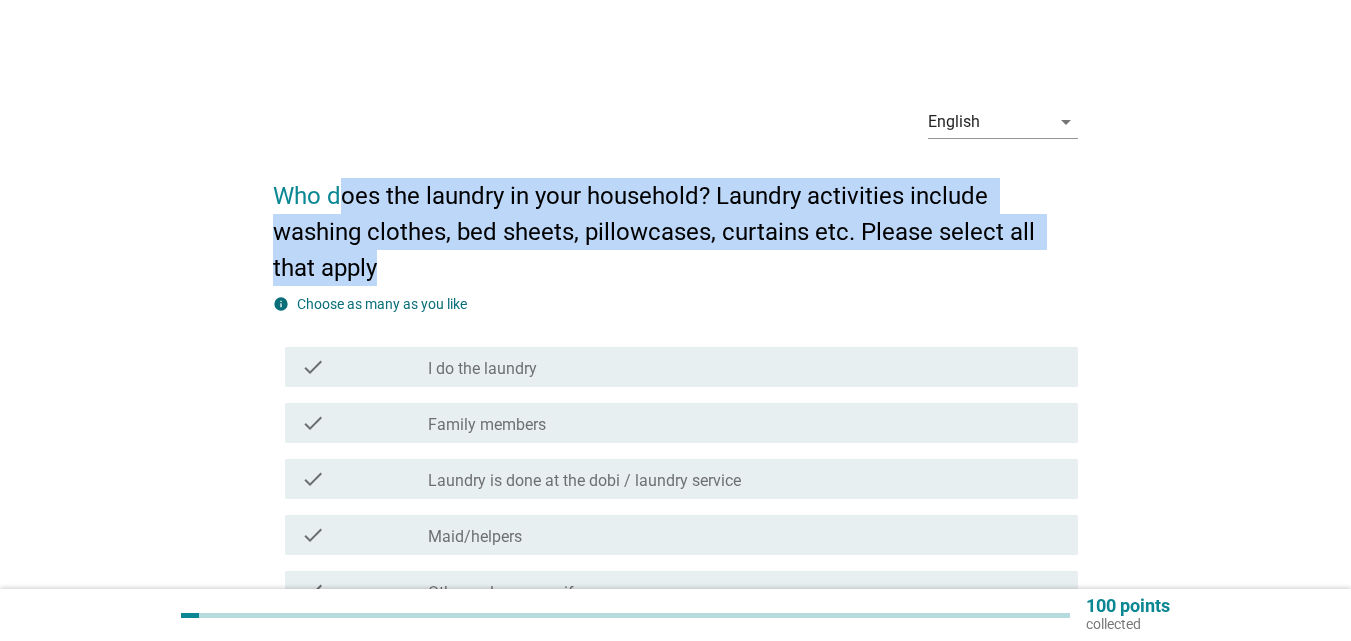 drag, startPoint x: 341, startPoint y: 186, endPoint x: 978, endPoint y: 279, distance: 643.75305 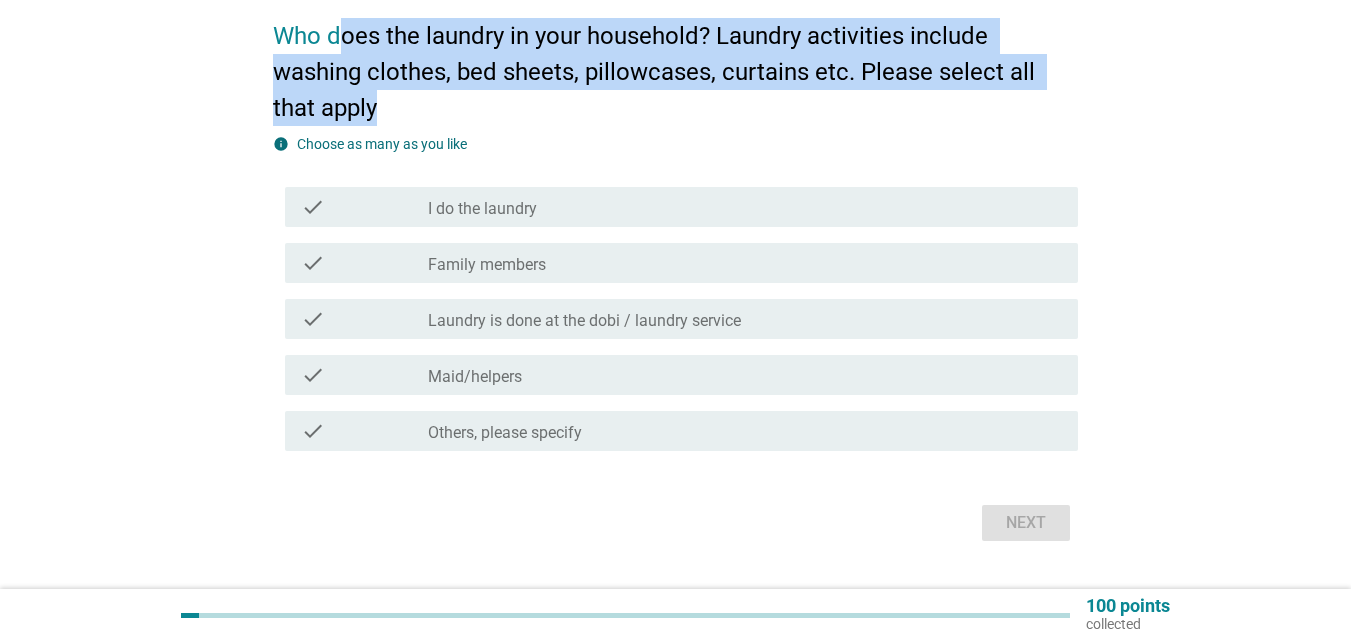 scroll, scrollTop: 200, scrollLeft: 0, axis: vertical 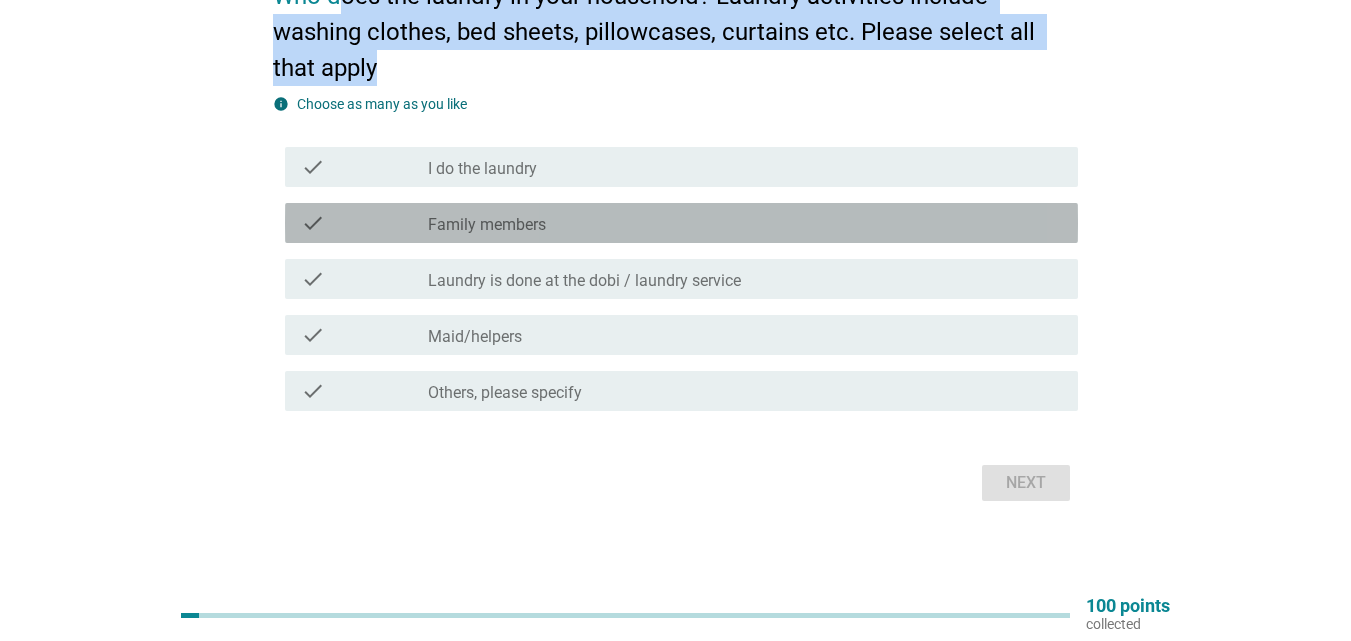 click on "Family members" at bounding box center (487, 225) 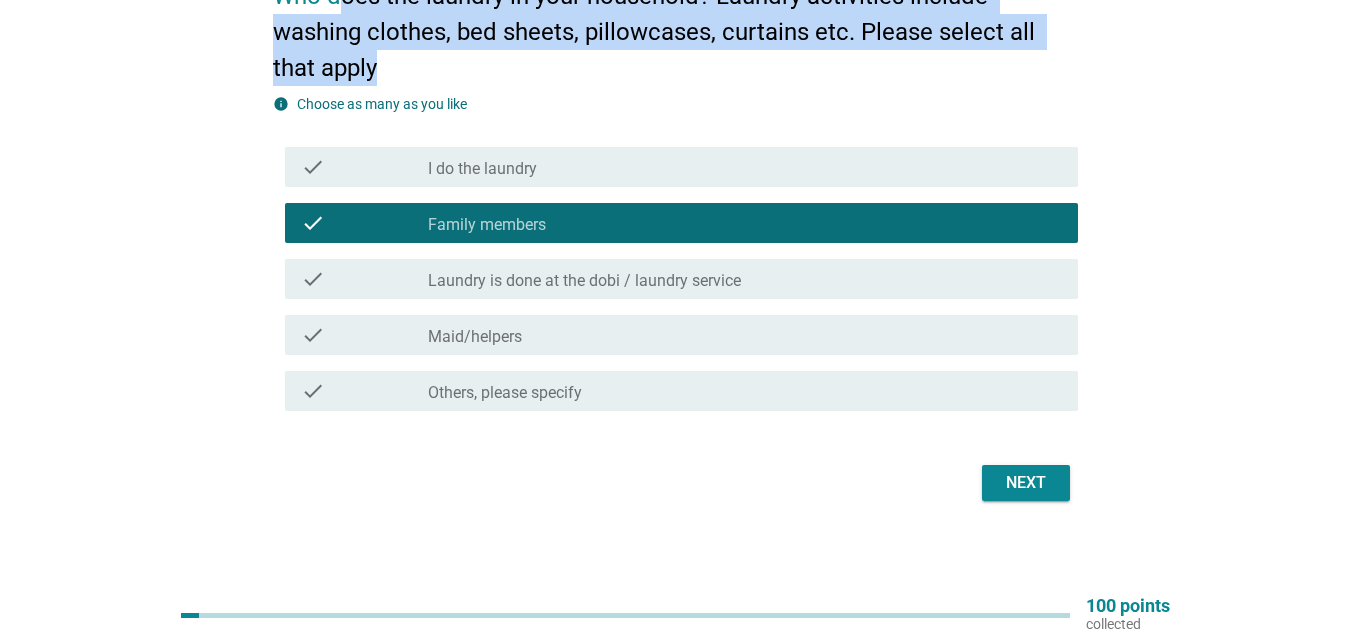 click on "I do the laundry" at bounding box center [482, 169] 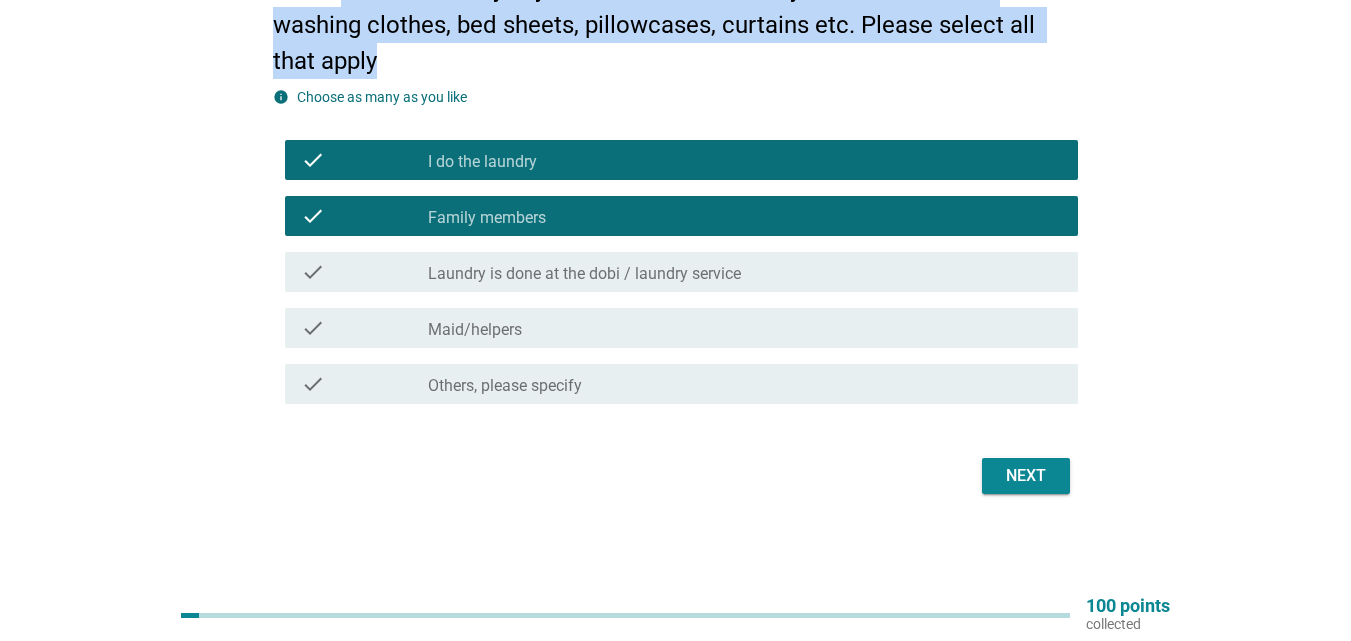 scroll, scrollTop: 208, scrollLeft: 0, axis: vertical 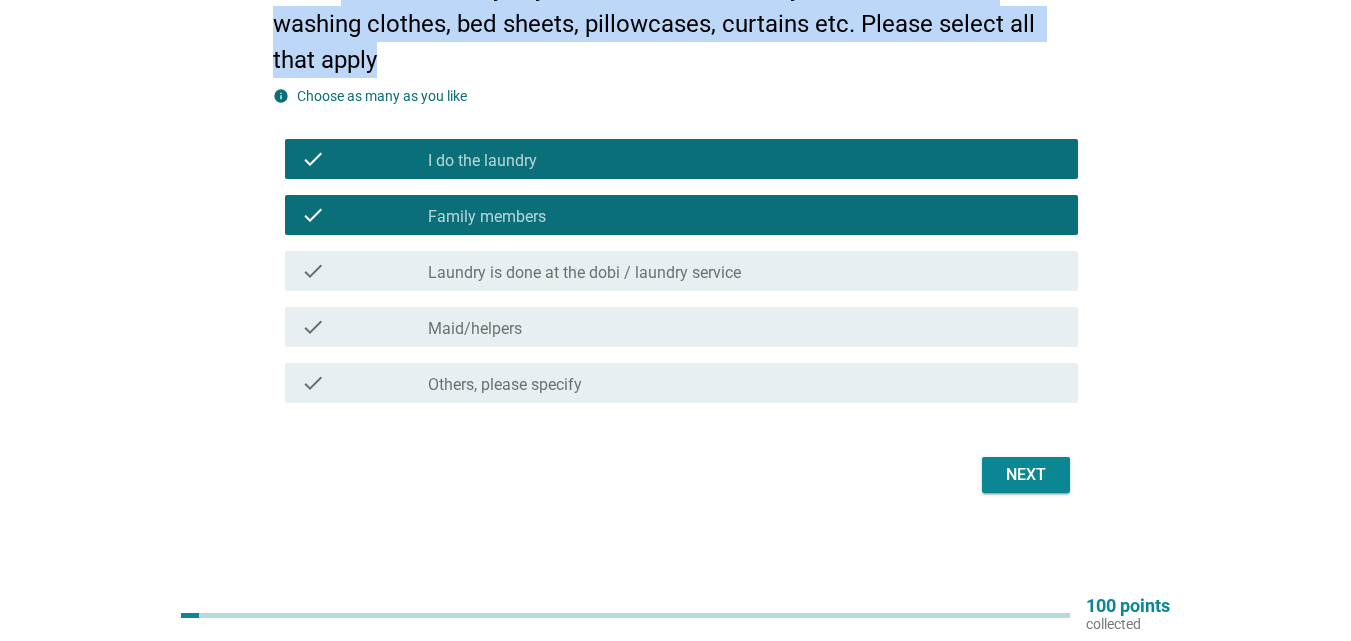 click on "Next" at bounding box center [1026, 475] 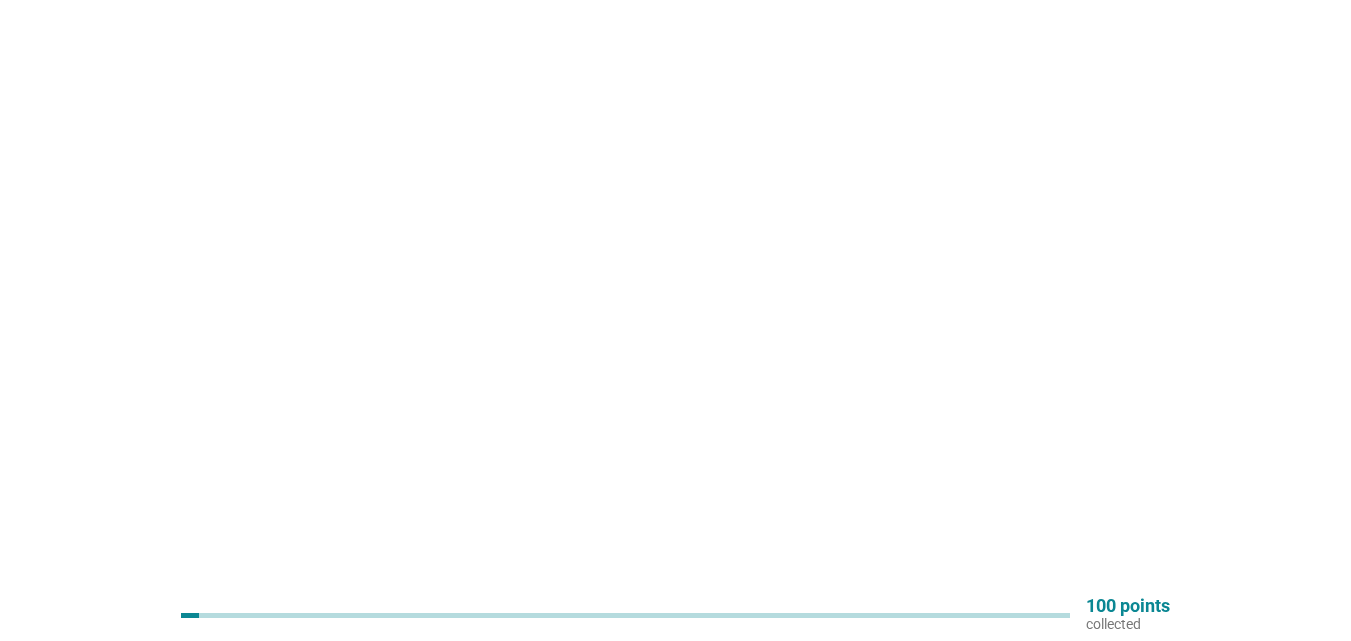 scroll, scrollTop: 0, scrollLeft: 0, axis: both 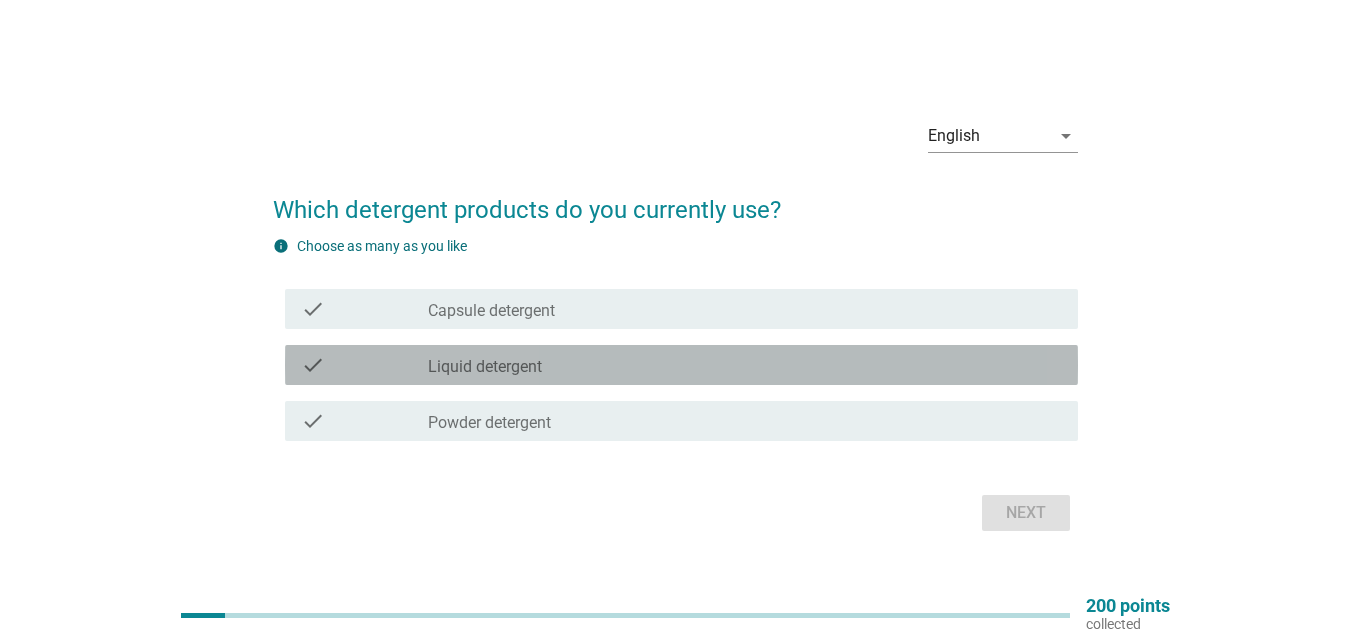click on "check_box_outline_blank Liquid detergent" at bounding box center (745, 365) 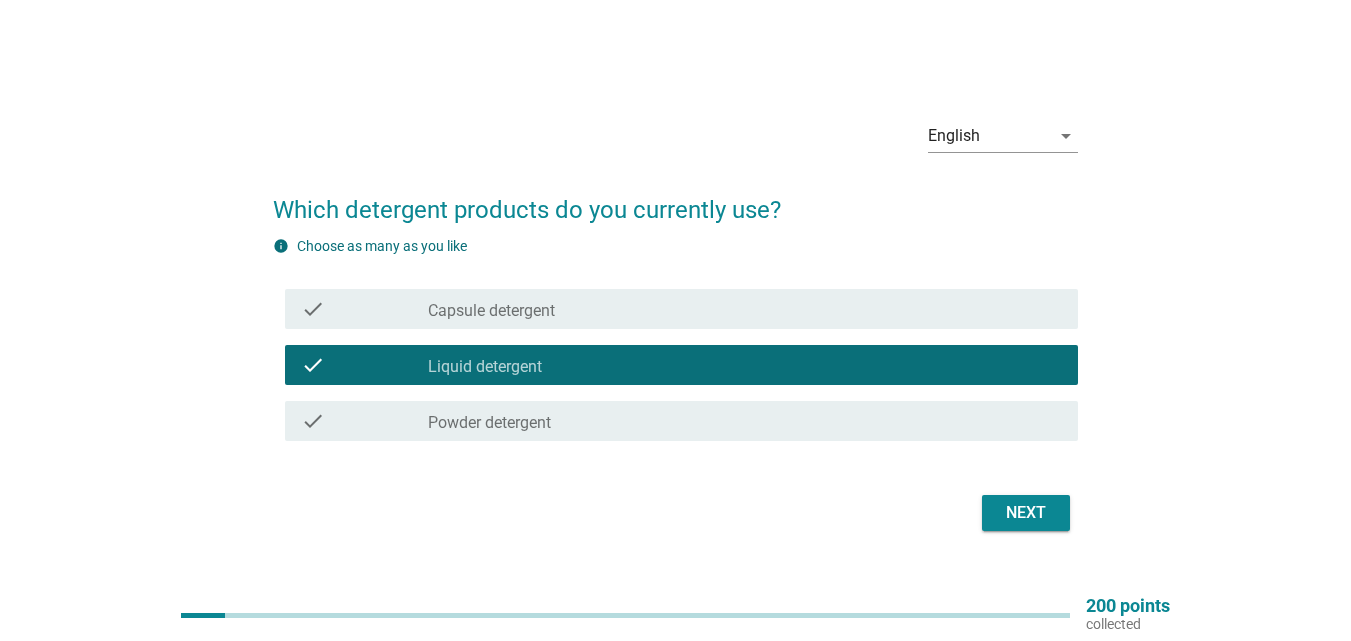 click on "Next" at bounding box center (1026, 513) 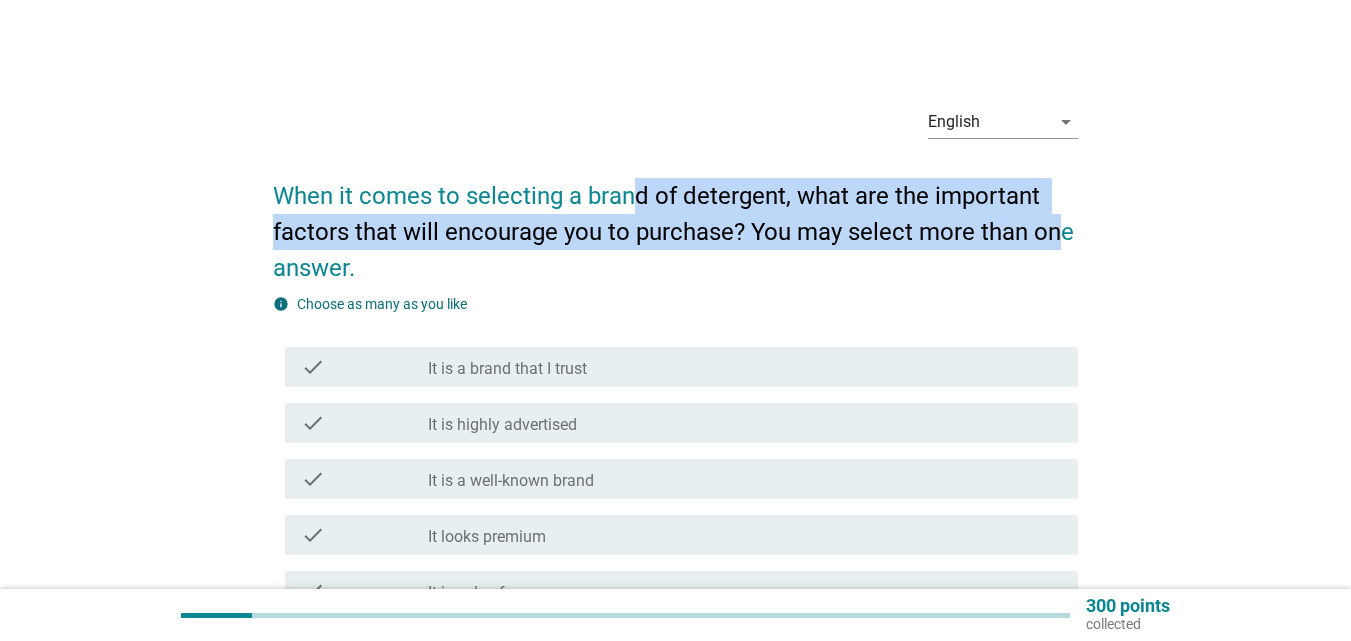 drag, startPoint x: 640, startPoint y: 194, endPoint x: 1059, endPoint y: 249, distance: 422.59436 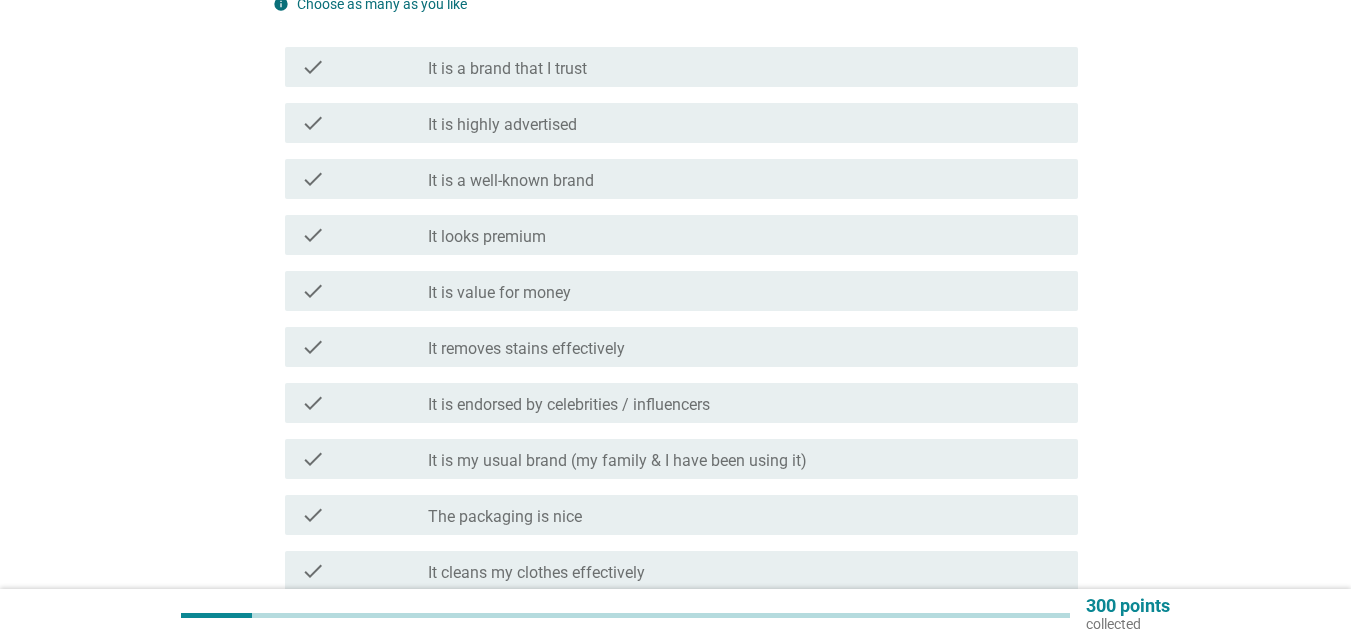 scroll, scrollTop: 400, scrollLeft: 0, axis: vertical 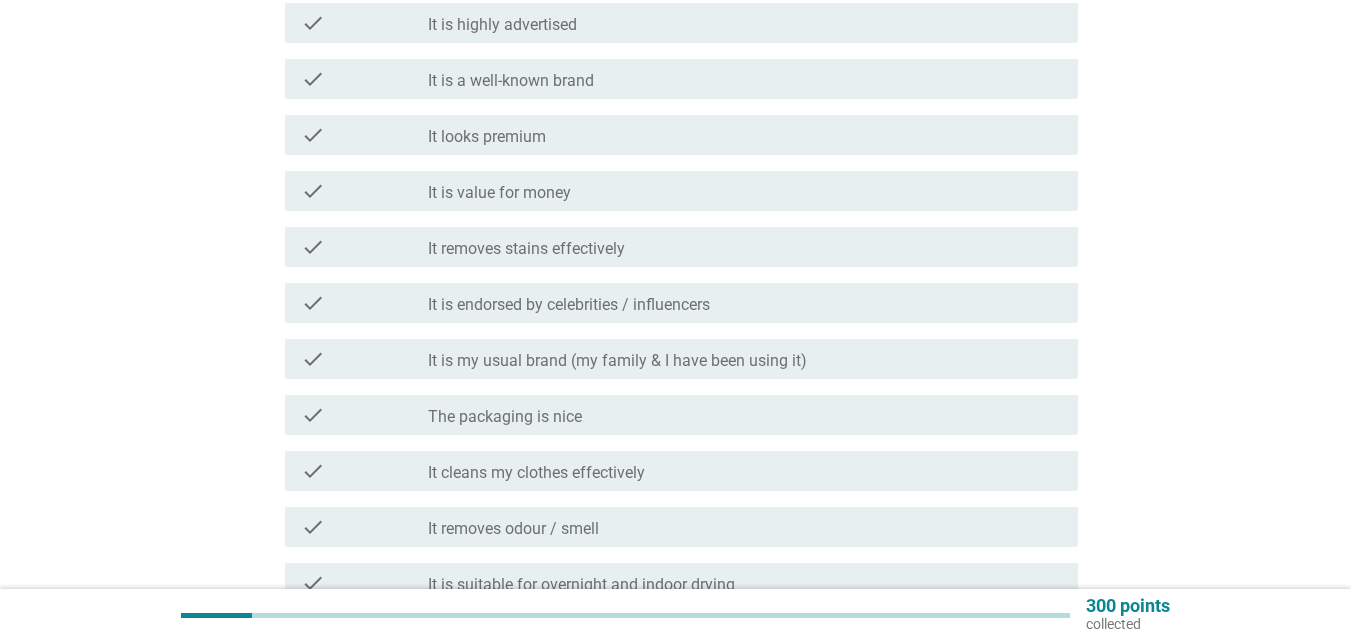 click on "check_box_outline_blank It is value for money" at bounding box center [745, 191] 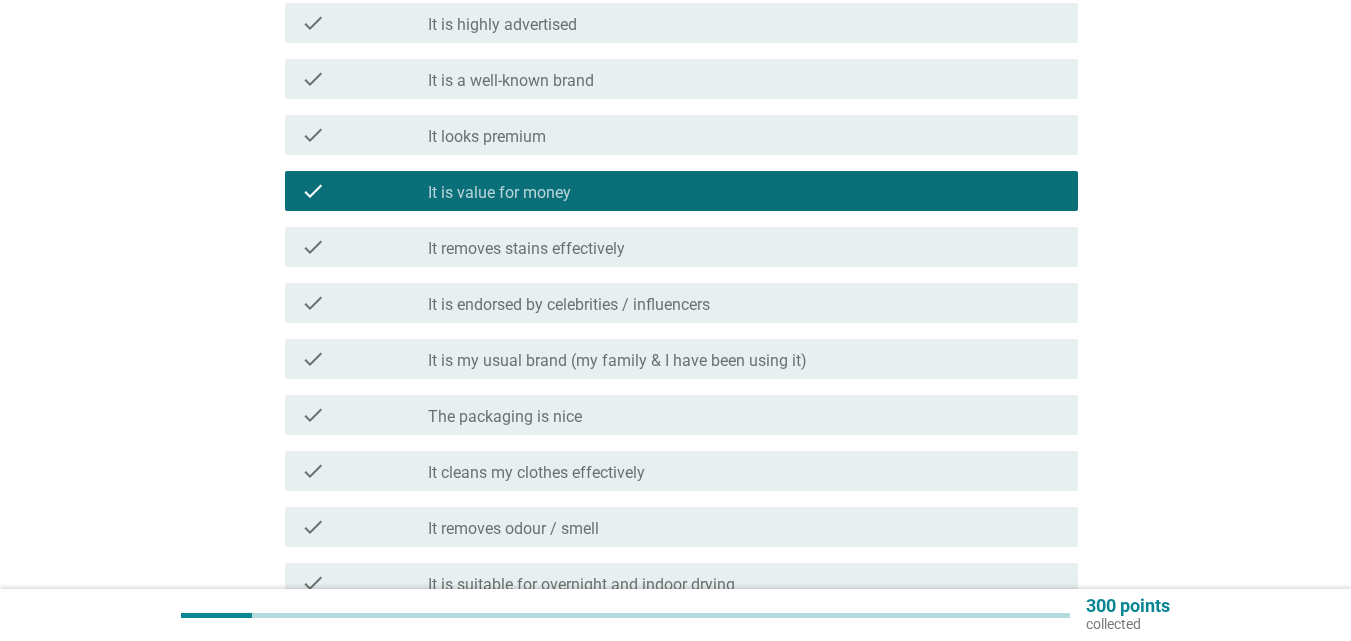 click on "check_box_outline_blank It removes stains effectively" at bounding box center (745, 247) 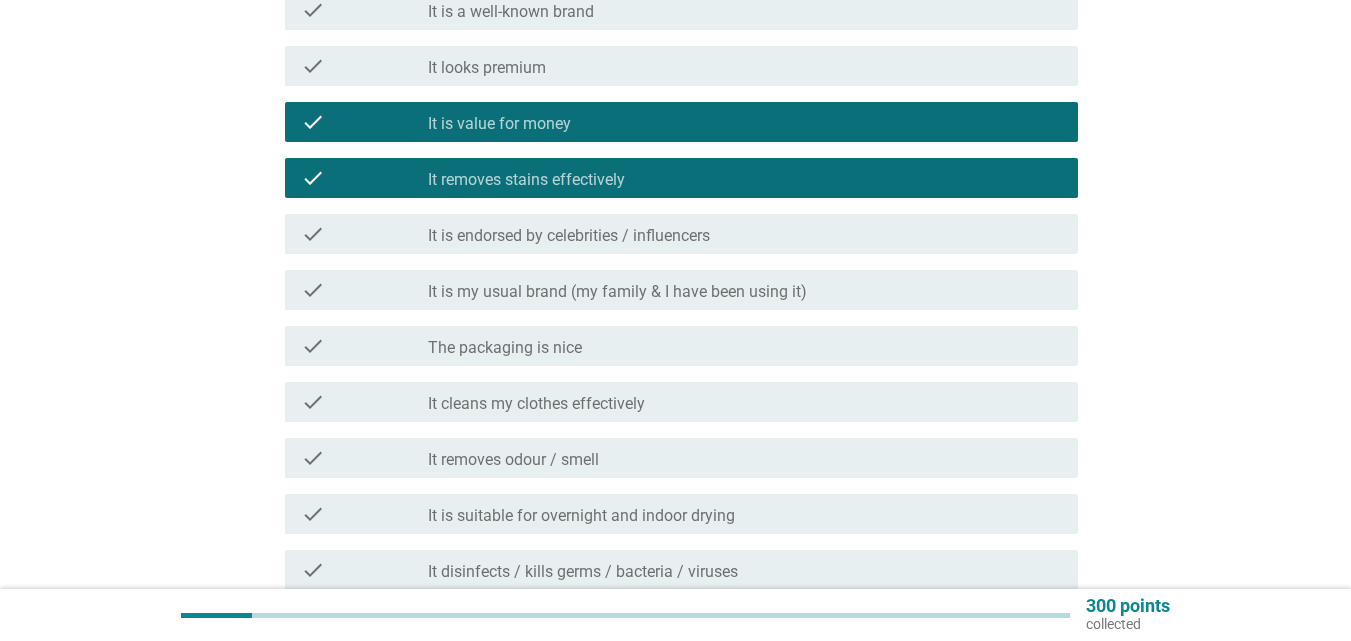 scroll, scrollTop: 500, scrollLeft: 0, axis: vertical 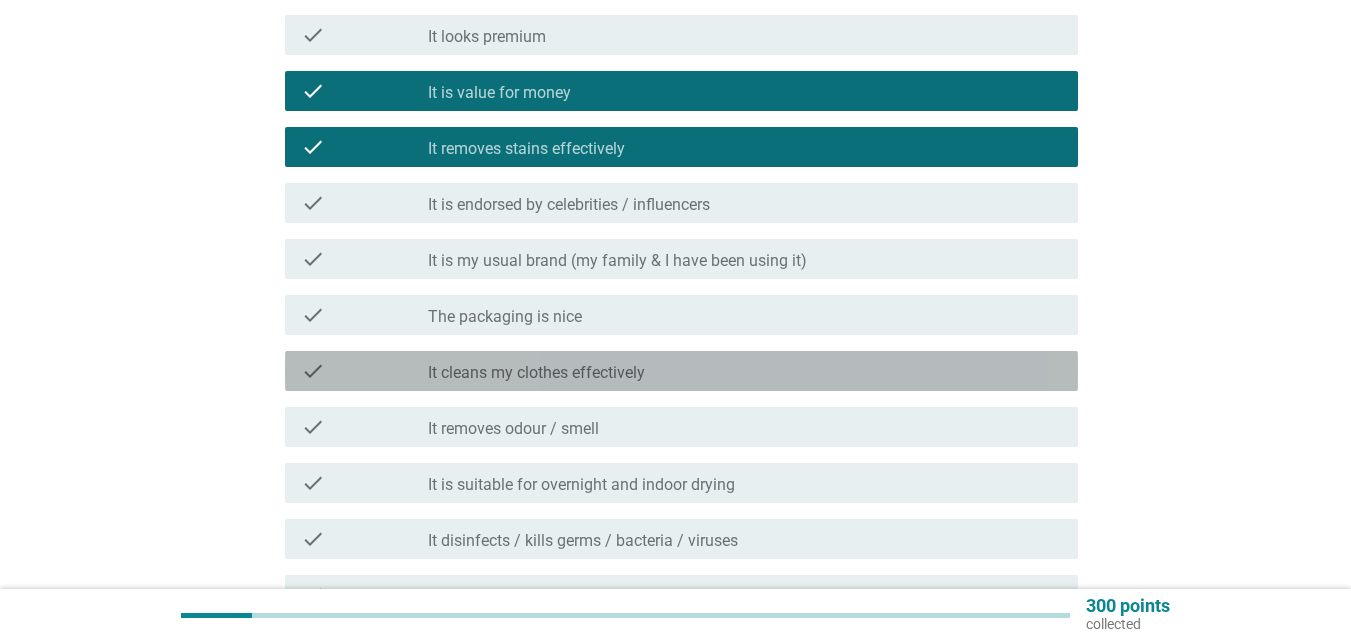 click on "It cleans my clothes effectively" at bounding box center (536, 373) 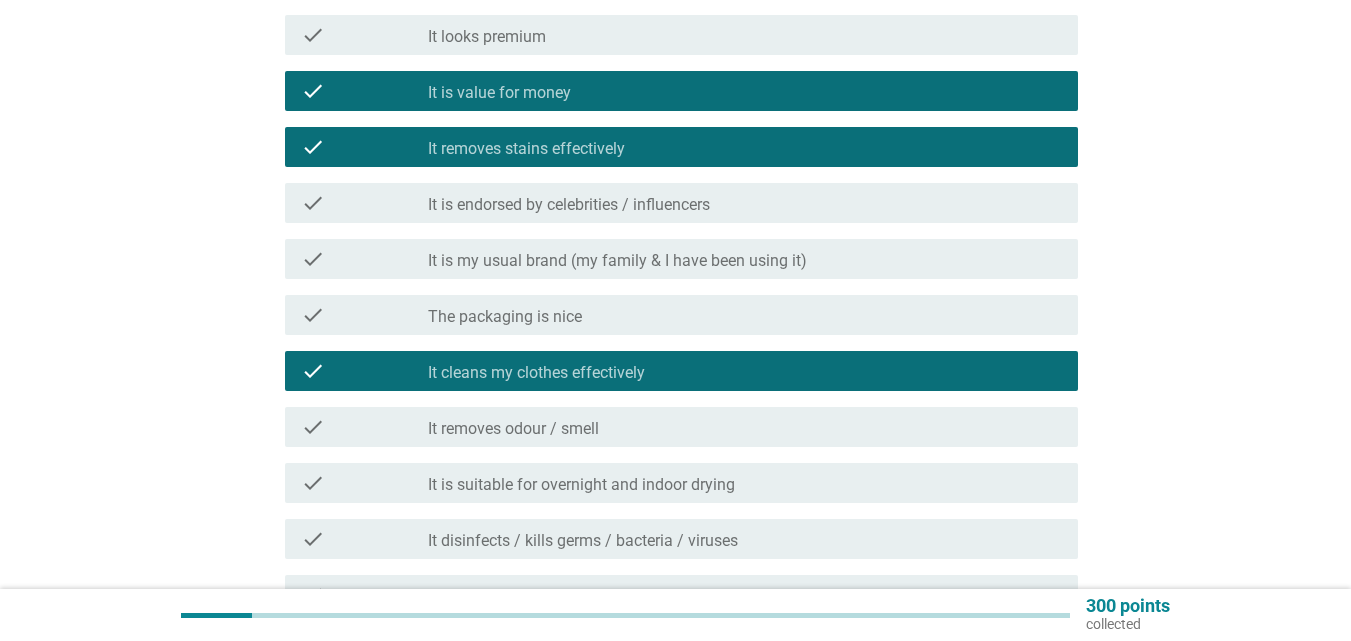 click on "check_box_outline_blank It removes odour / smell" at bounding box center (745, 427) 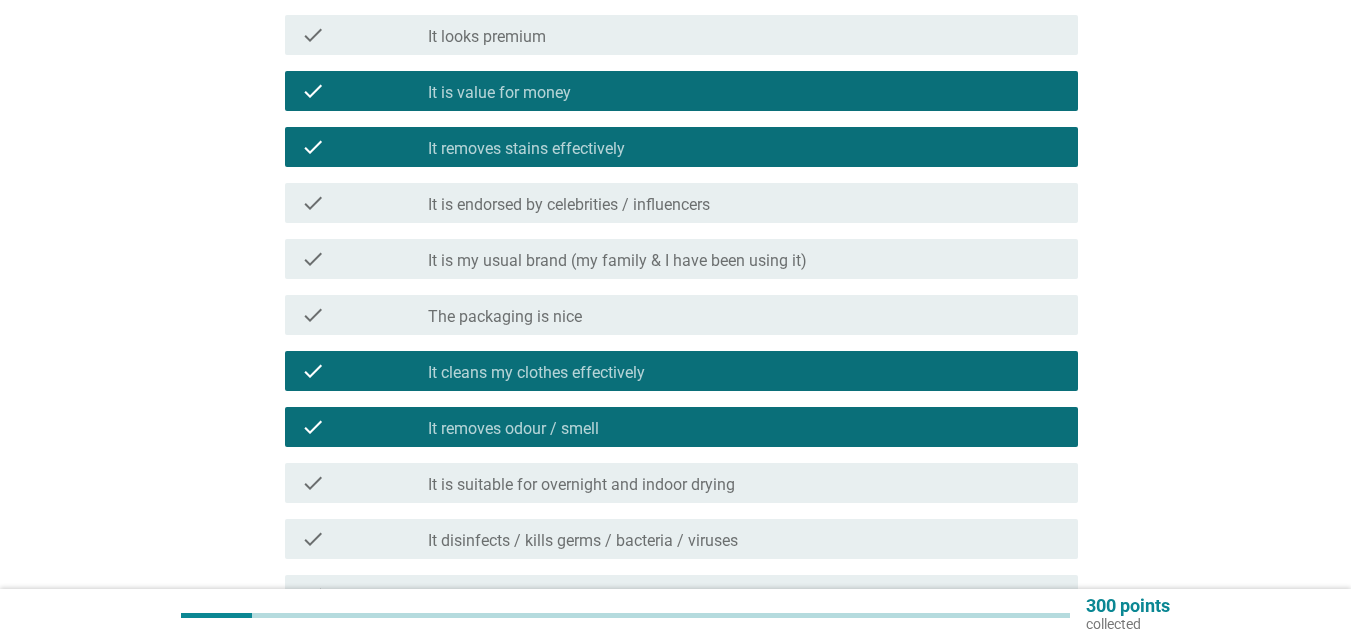 click on "It is suitable for overnight and indoor drying" at bounding box center (581, 485) 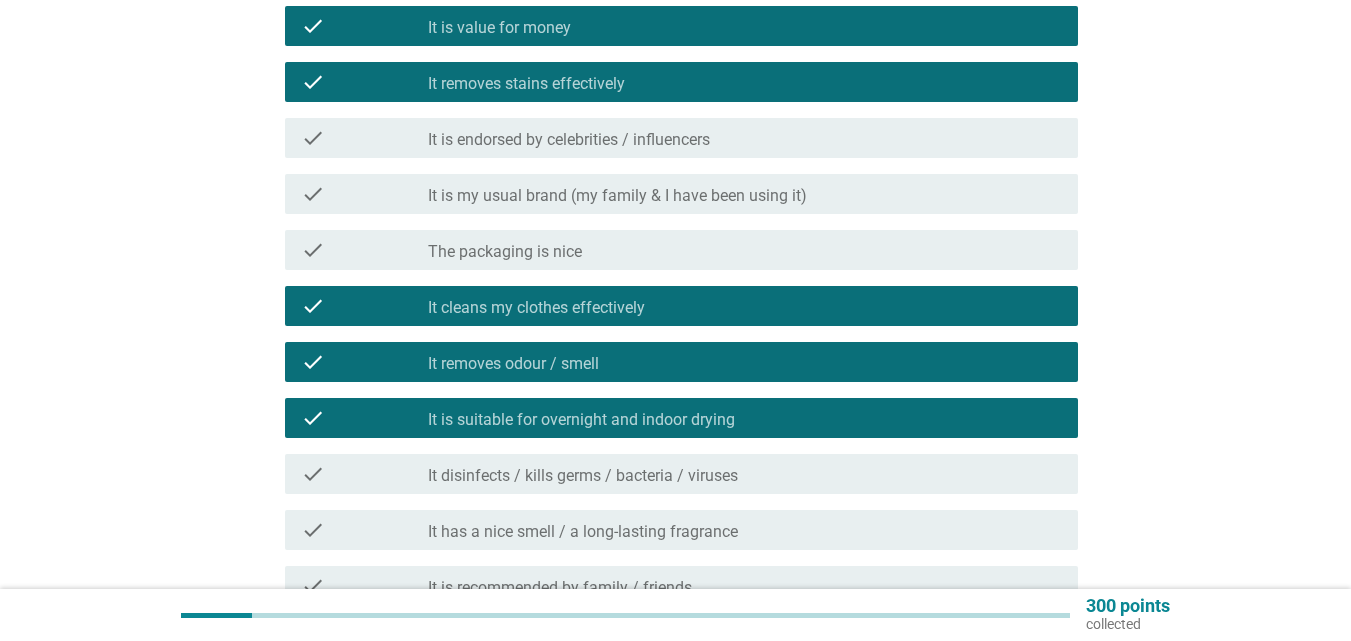 scroll, scrollTop: 600, scrollLeft: 0, axis: vertical 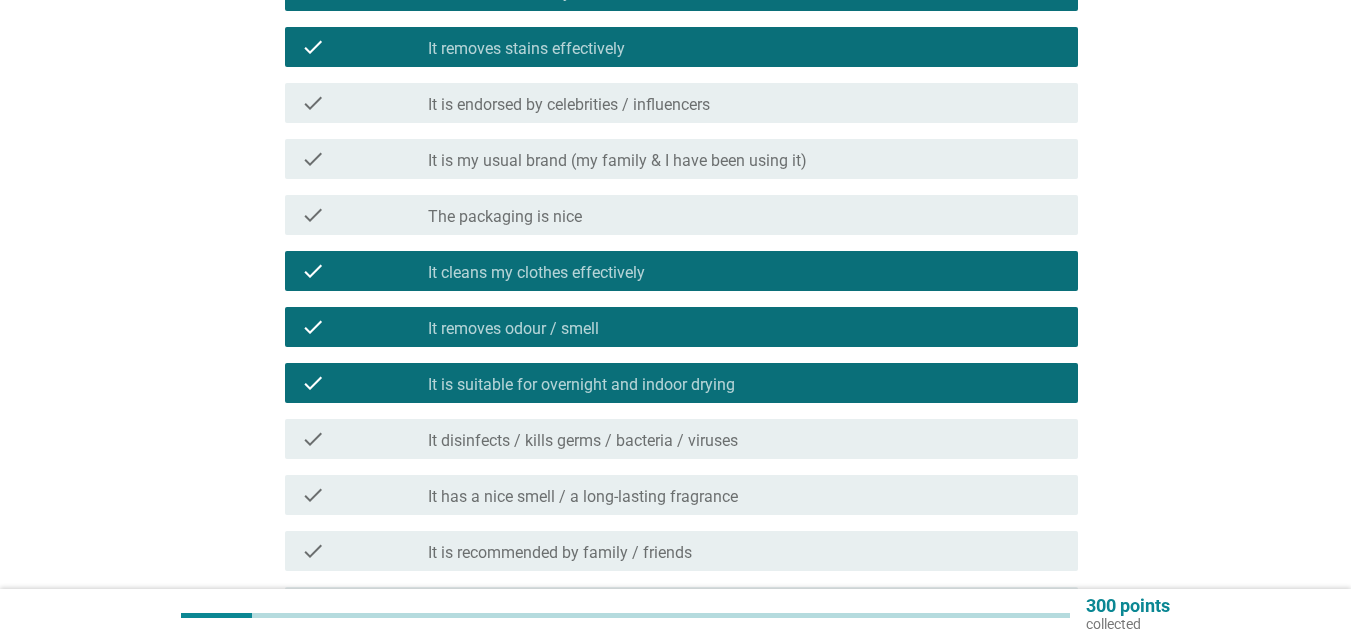click on "check     check_box_outline_blank It disinfects / kills germs / bacteria / viruses" at bounding box center [675, 439] 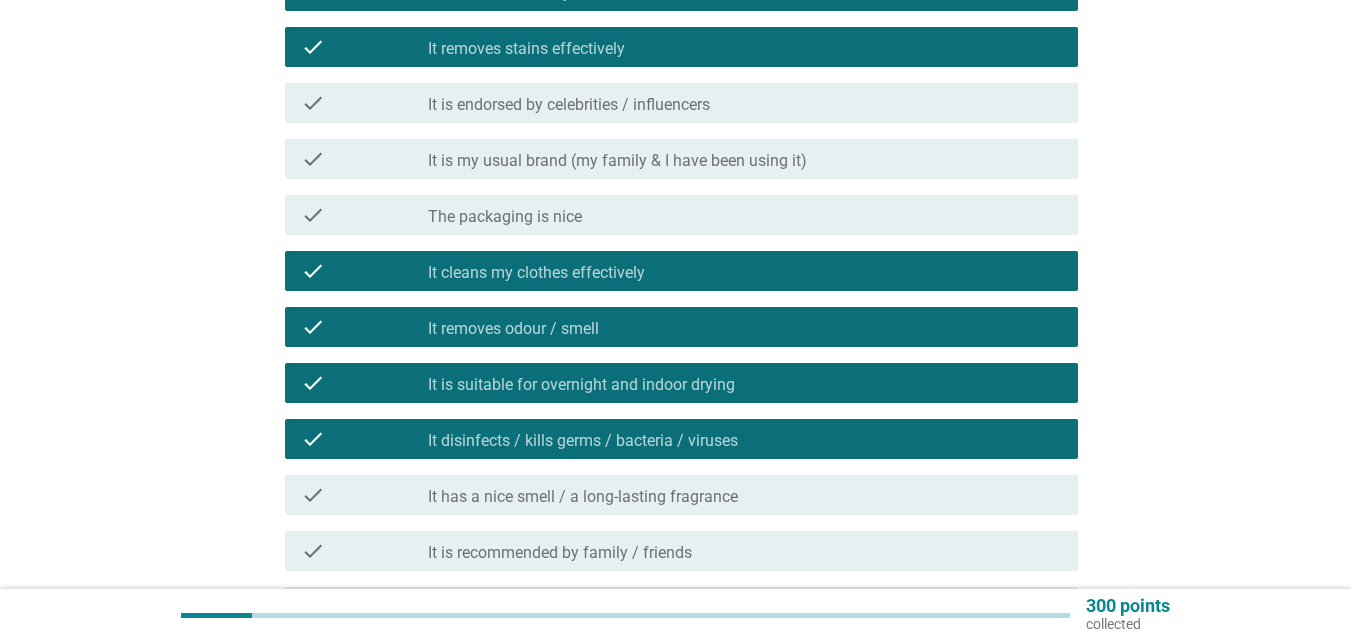 click on "It has a nice smell / a long-lasting fragrance" at bounding box center (583, 497) 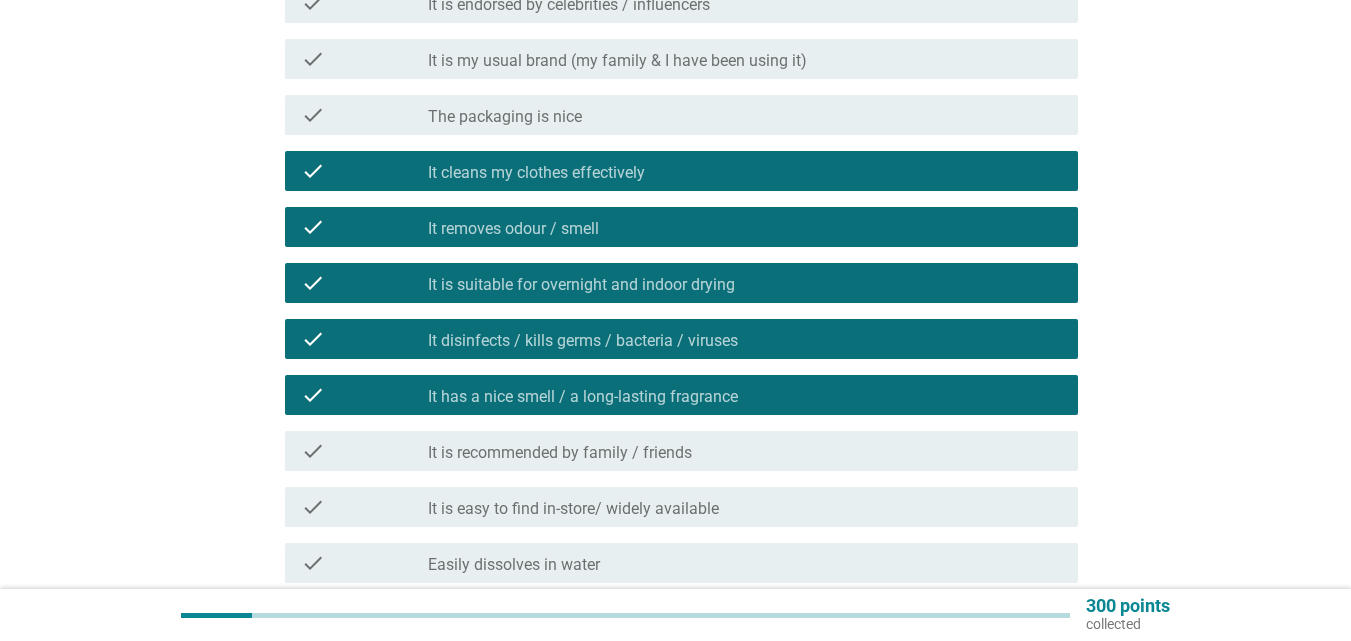scroll, scrollTop: 800, scrollLeft: 0, axis: vertical 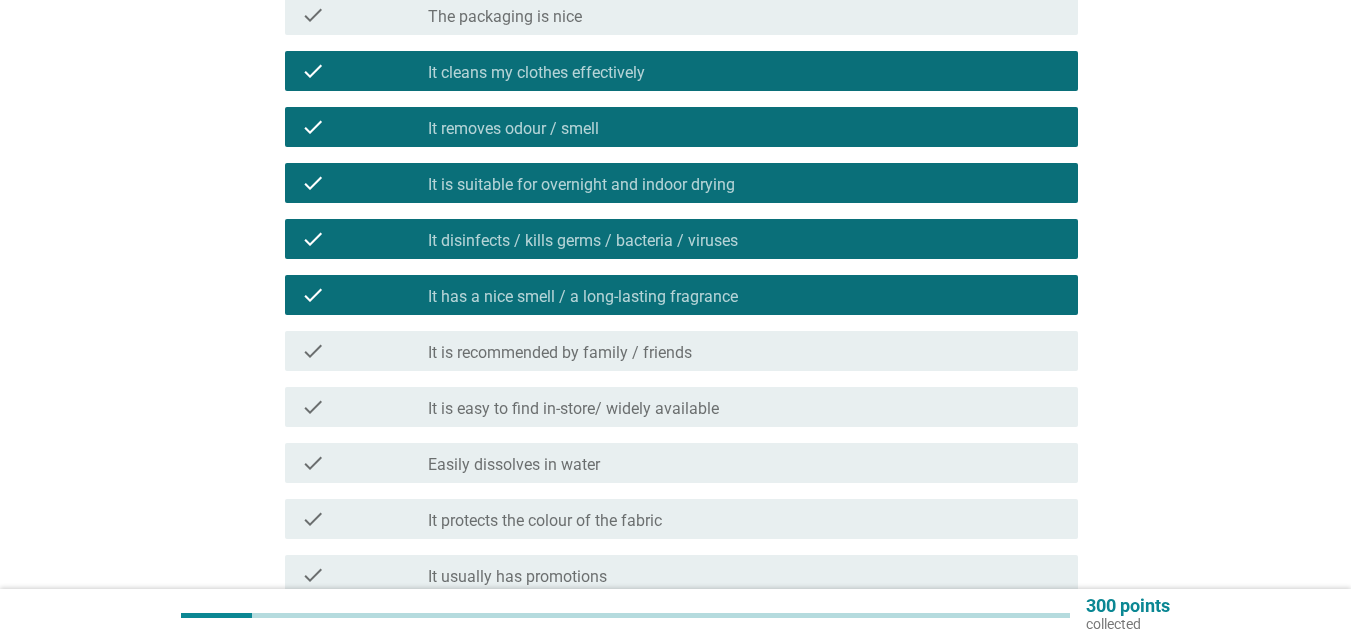 click on "check     check_box_outline_blank It protects the colour of the fabric" at bounding box center [681, 519] 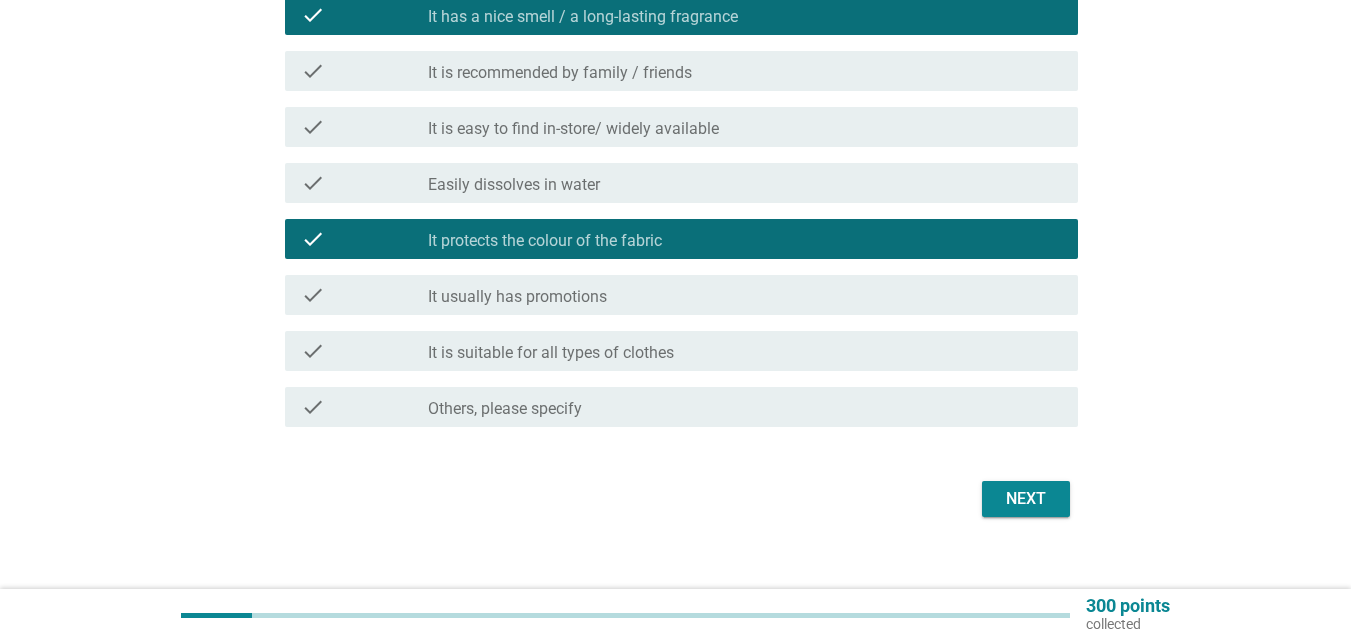 scroll, scrollTop: 1100, scrollLeft: 0, axis: vertical 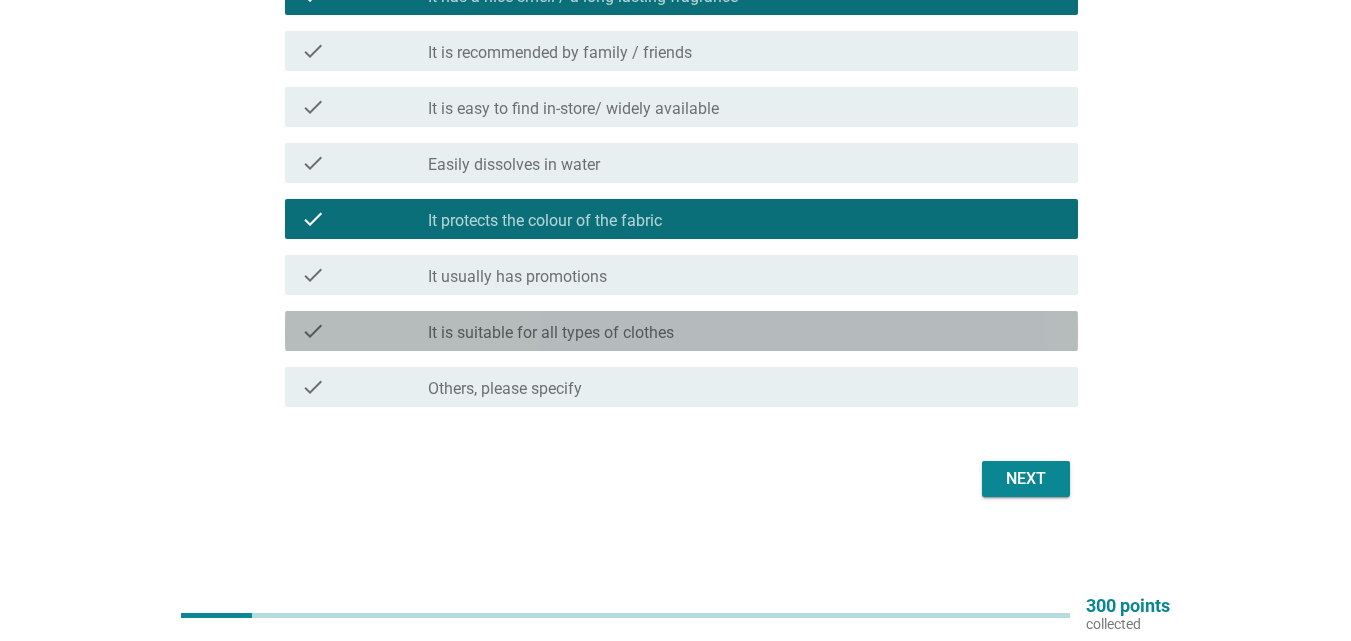 click on "check_box_outline_blank It is suitable for all types of clothes" at bounding box center [745, 331] 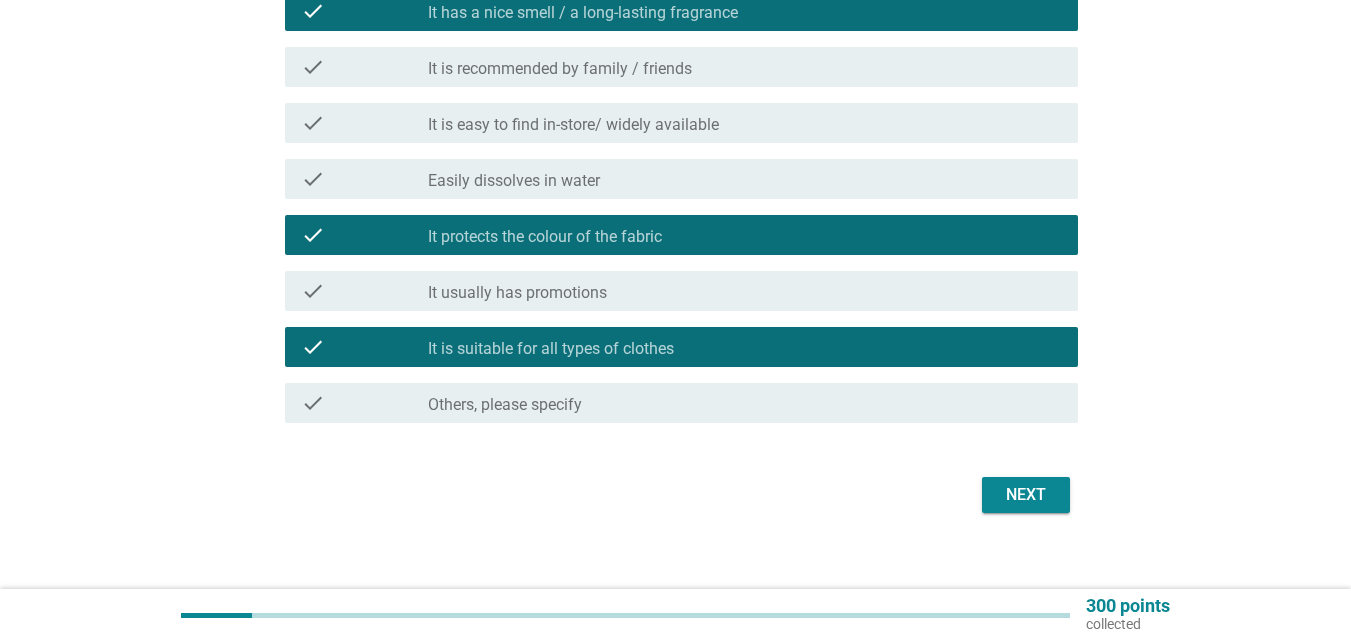 scroll, scrollTop: 1104, scrollLeft: 0, axis: vertical 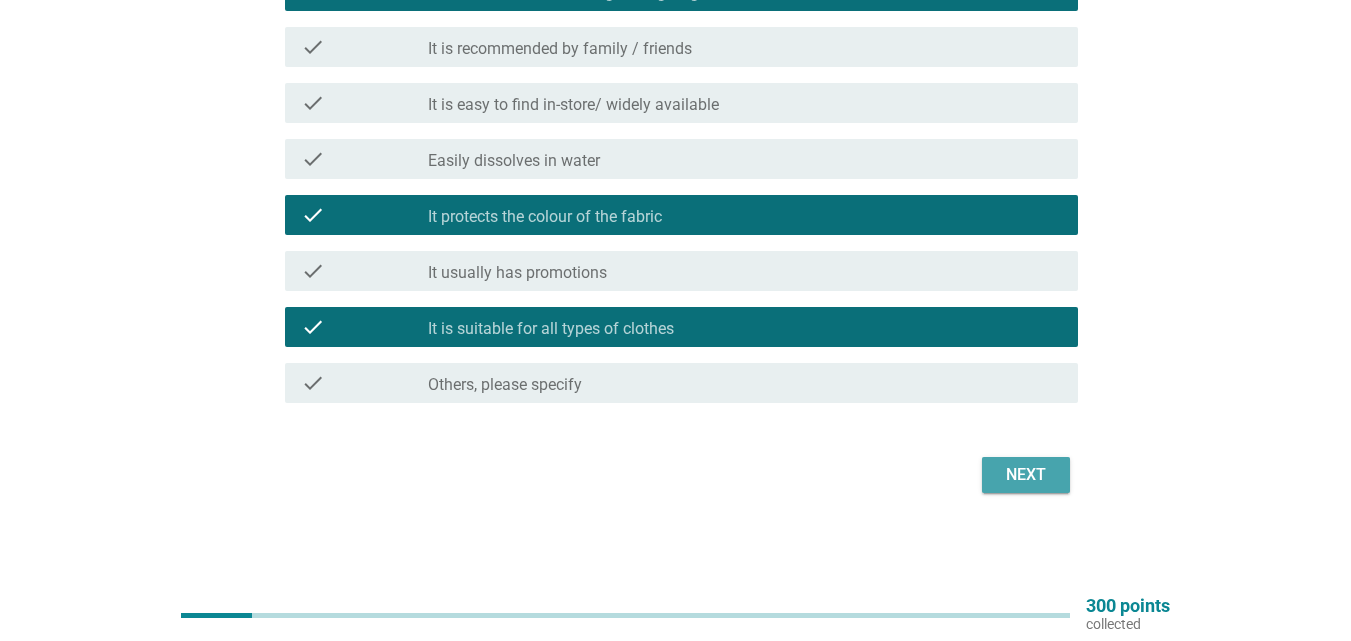 click on "Next" at bounding box center [1026, 475] 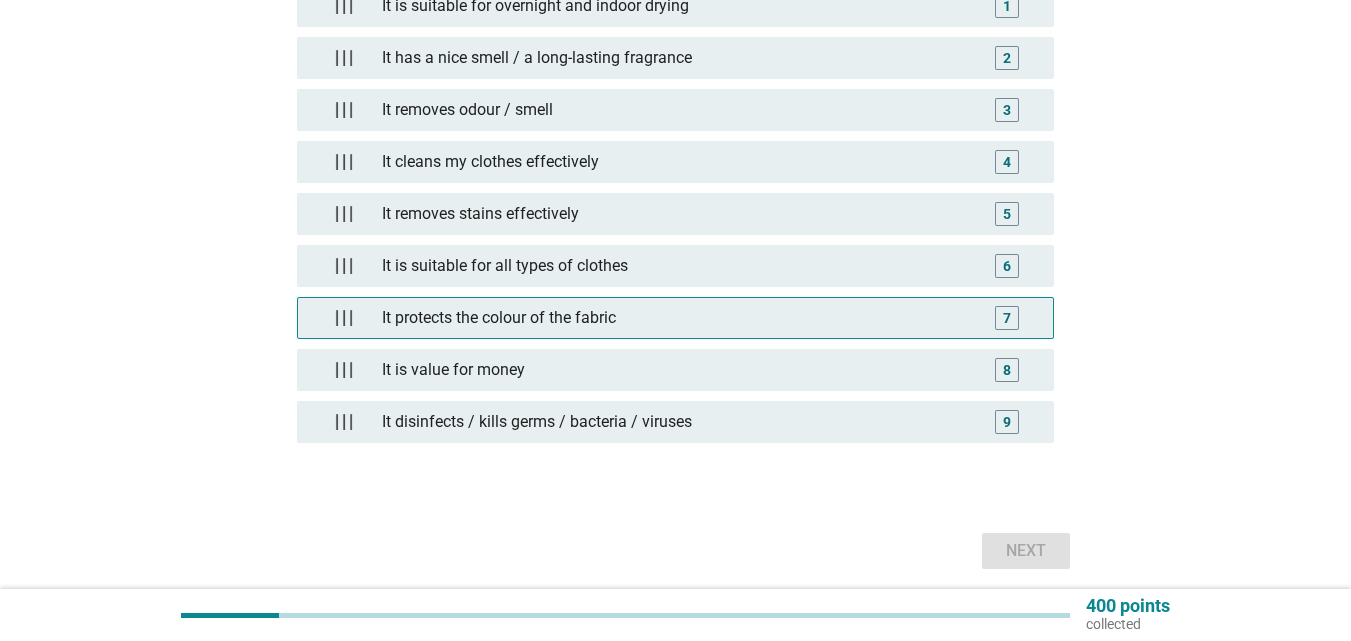 scroll, scrollTop: 300, scrollLeft: 0, axis: vertical 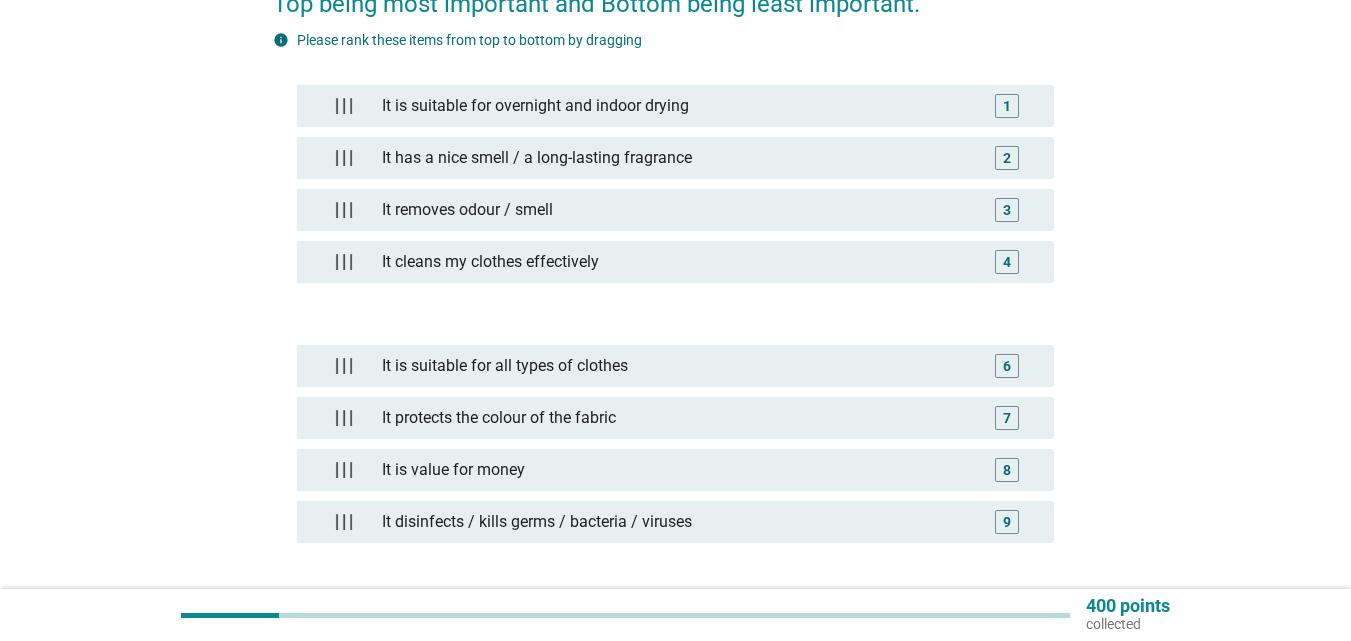 type 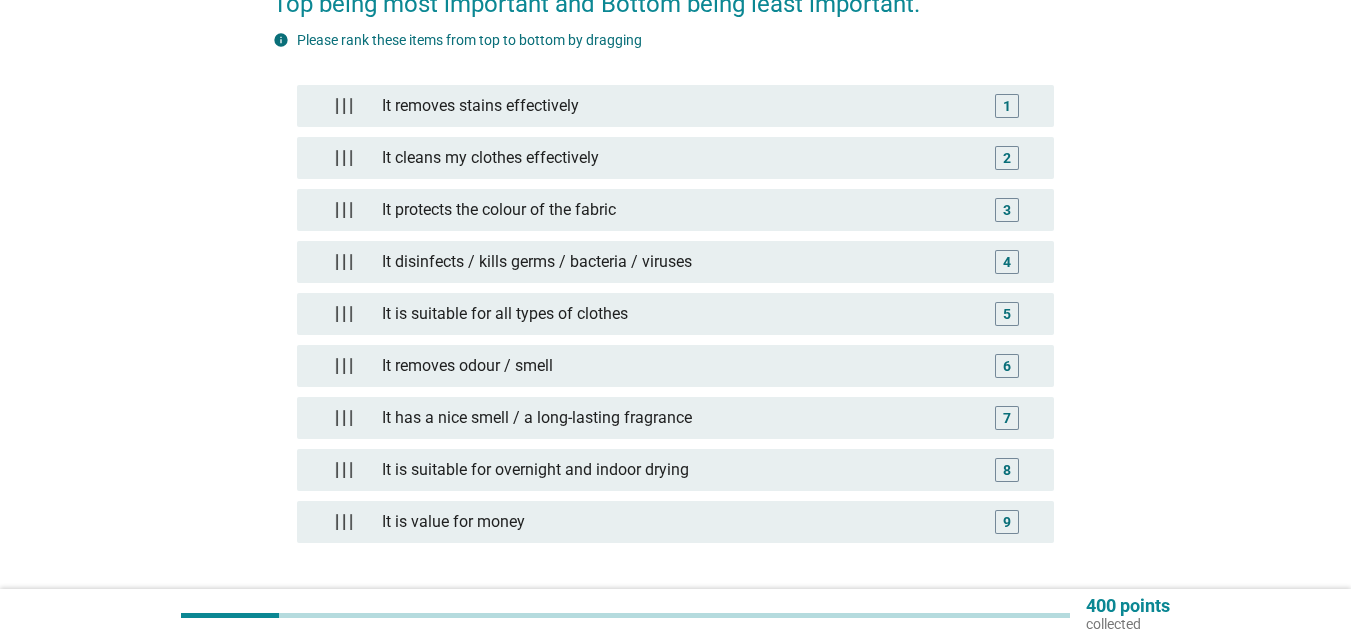 scroll, scrollTop: 400, scrollLeft: 0, axis: vertical 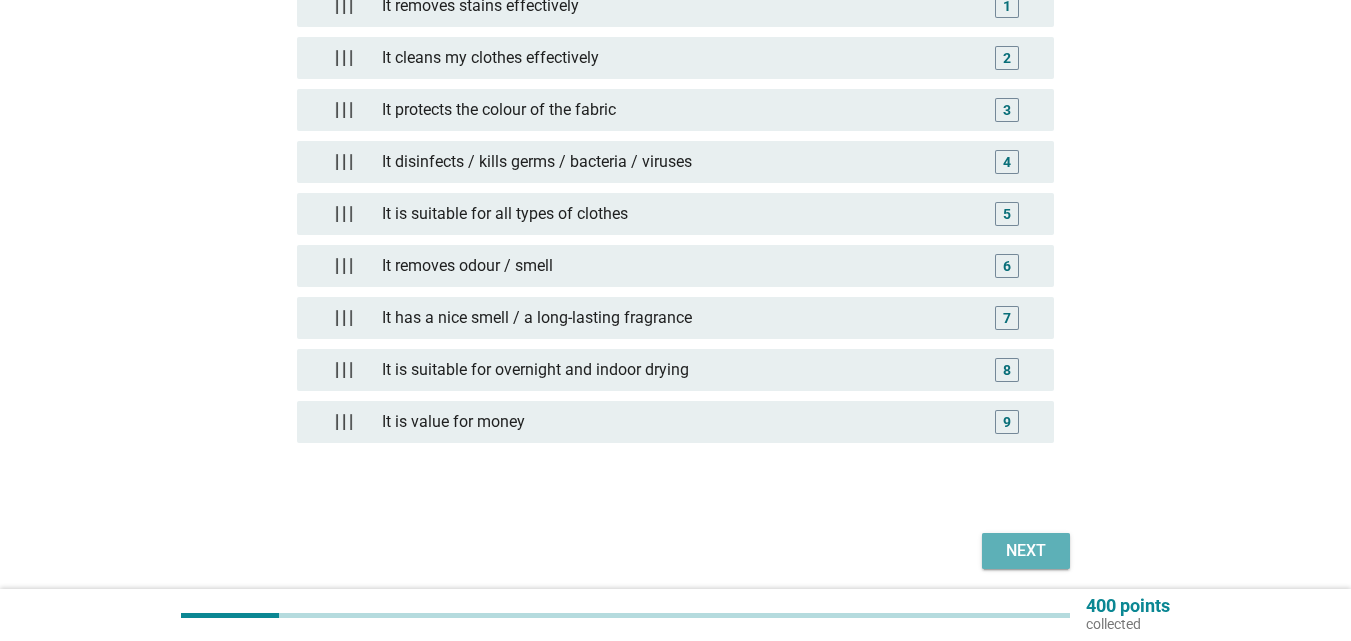 click on "Next" at bounding box center [1026, 551] 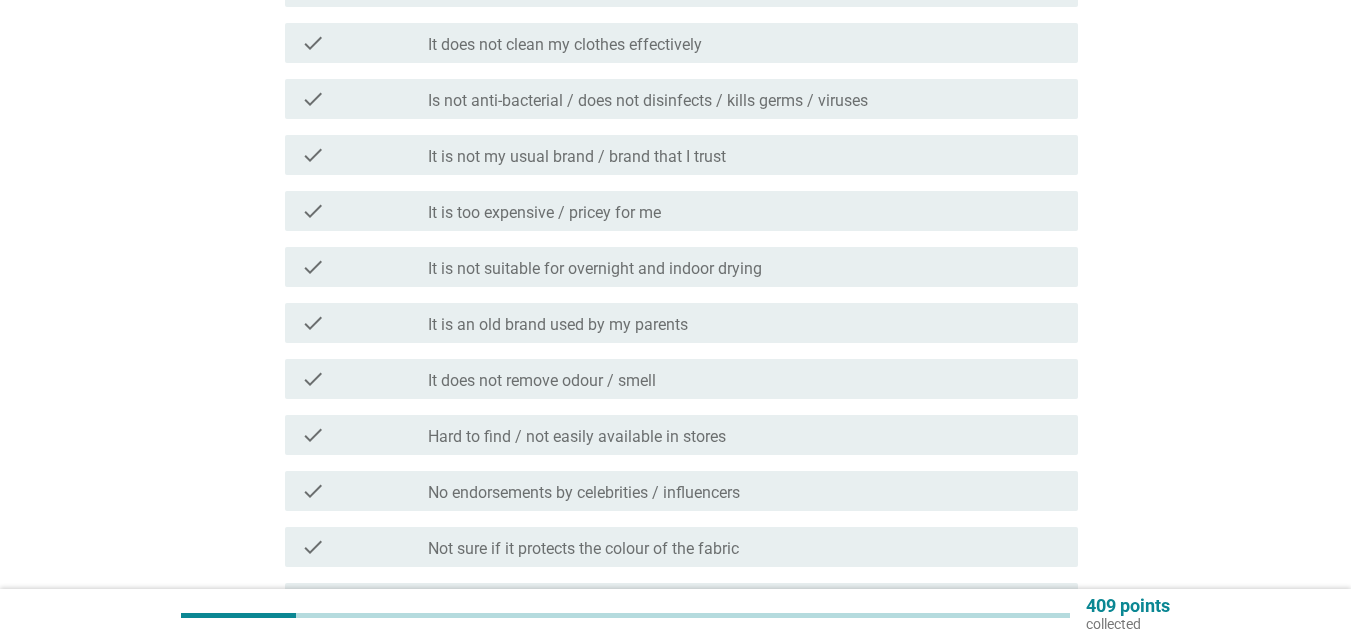 scroll, scrollTop: 0, scrollLeft: 0, axis: both 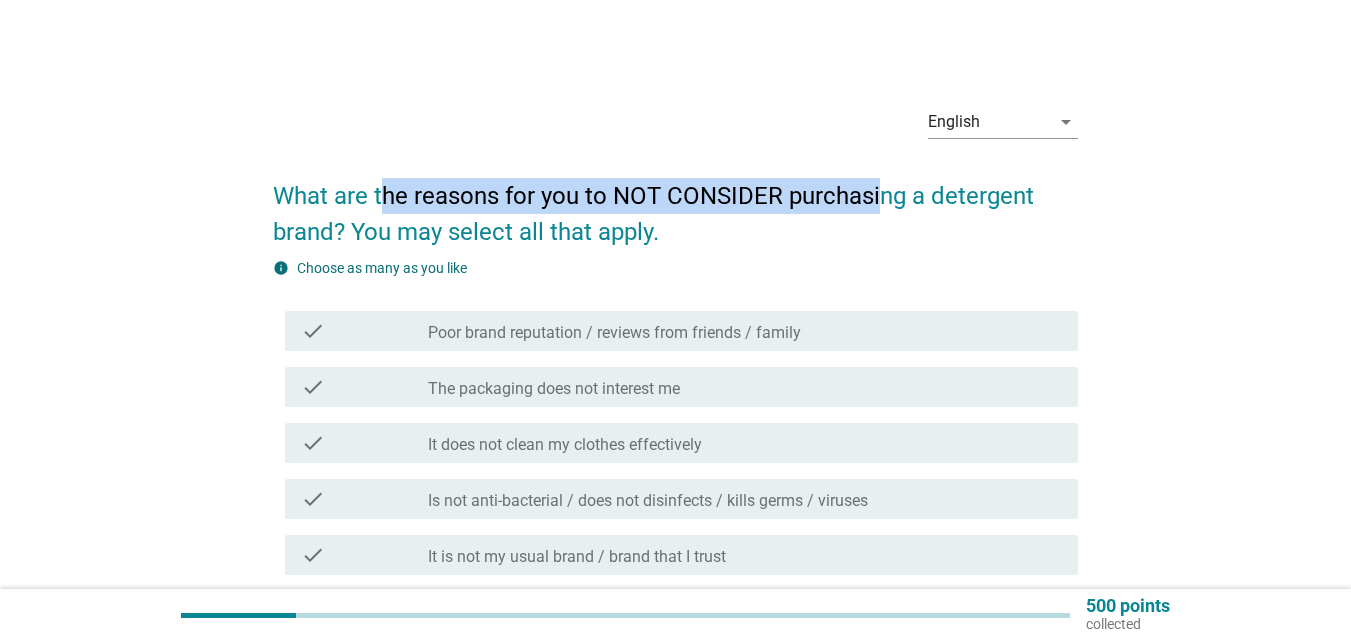 drag, startPoint x: 386, startPoint y: 206, endPoint x: 883, endPoint y: 187, distance: 497.36304 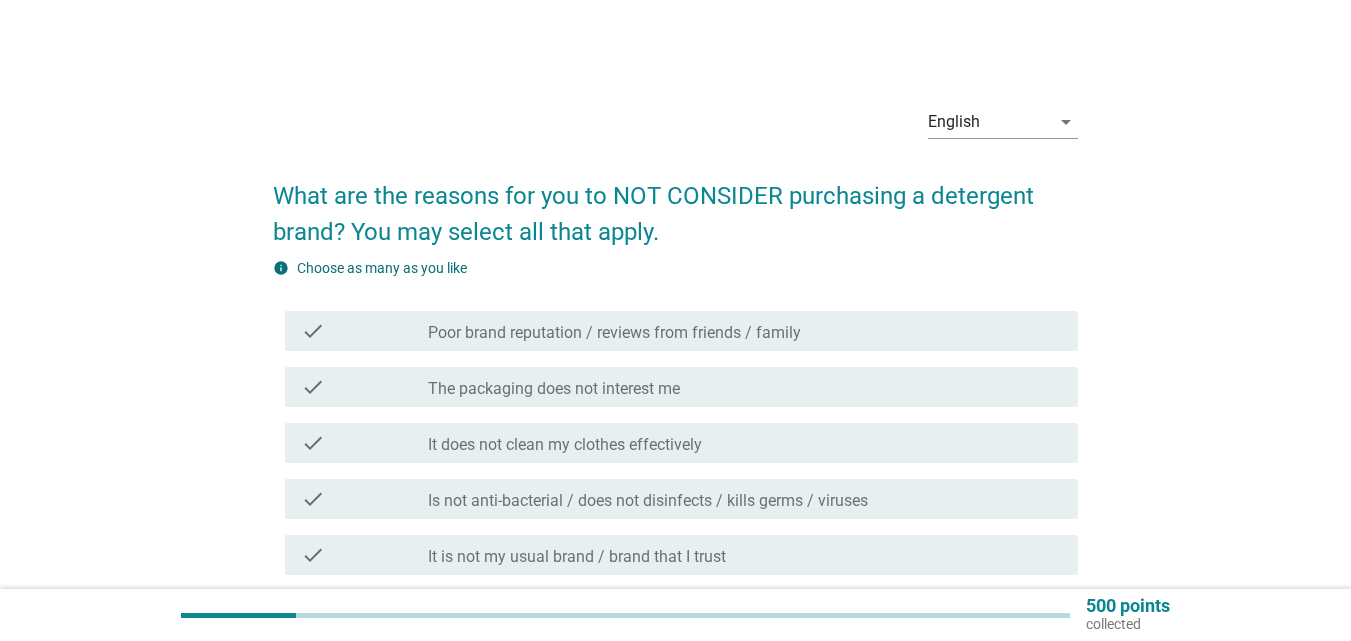click on "info   Choose as many as you like" at bounding box center [675, 268] 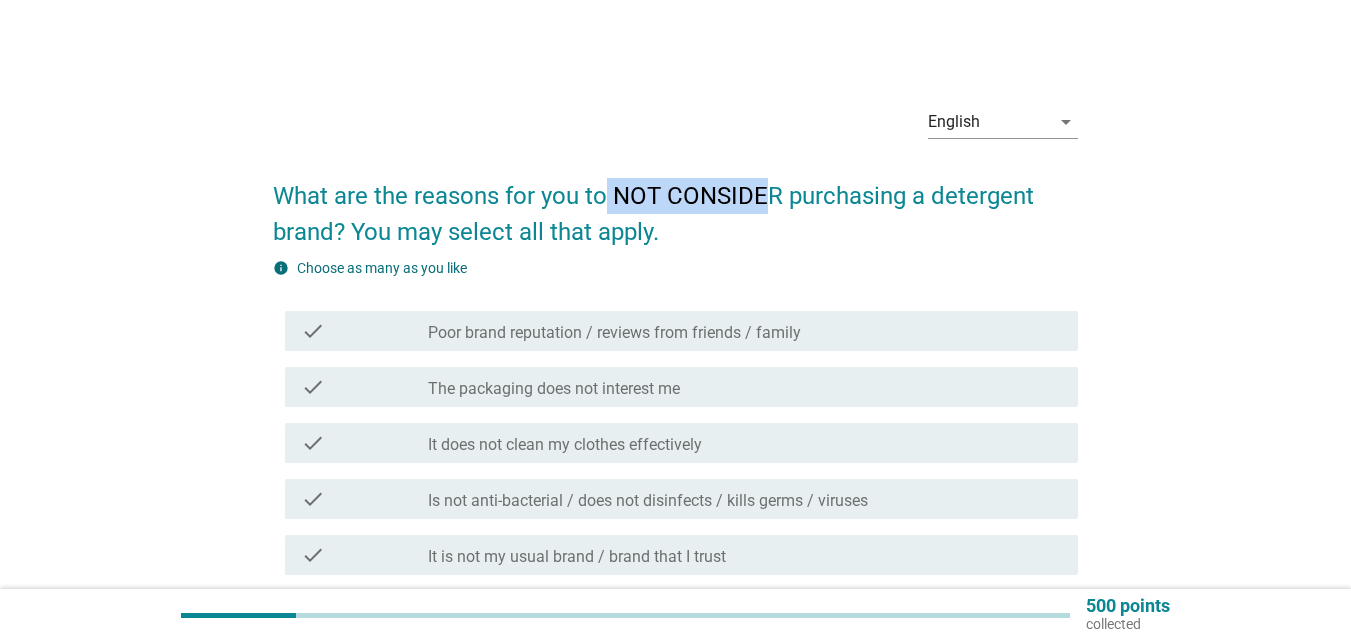drag, startPoint x: 608, startPoint y: 190, endPoint x: 760, endPoint y: 180, distance: 152.3286 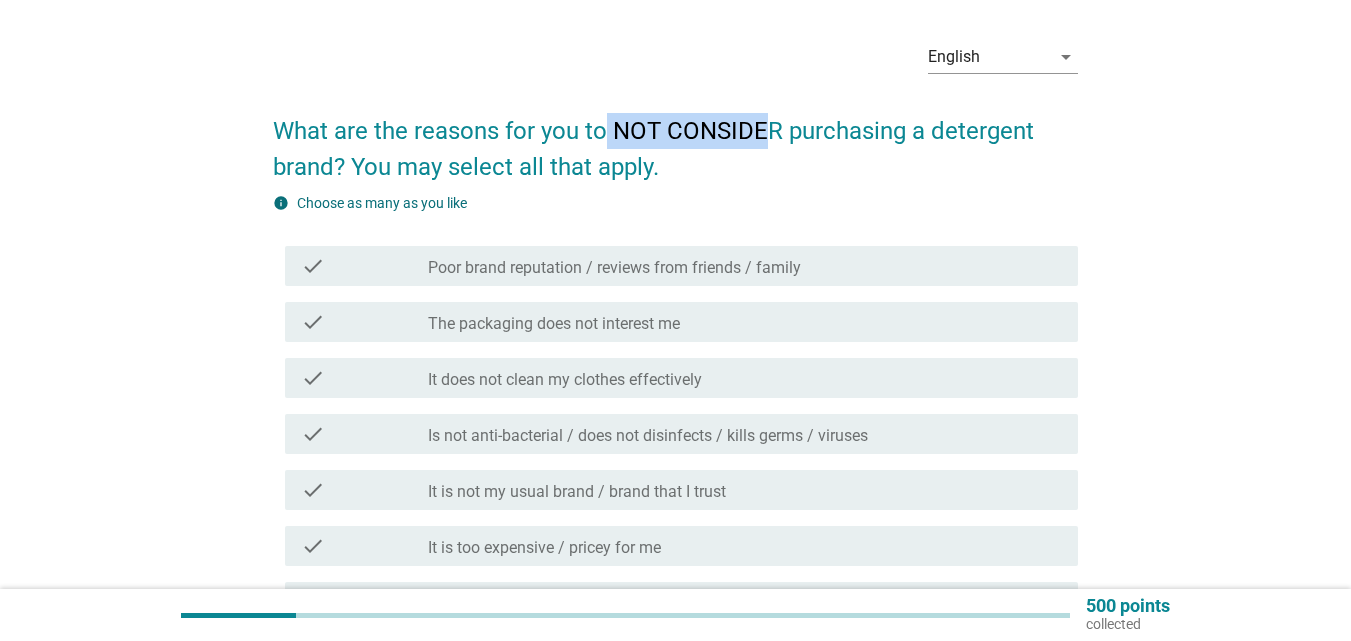 scroll, scrollTop: 100, scrollLeft: 0, axis: vertical 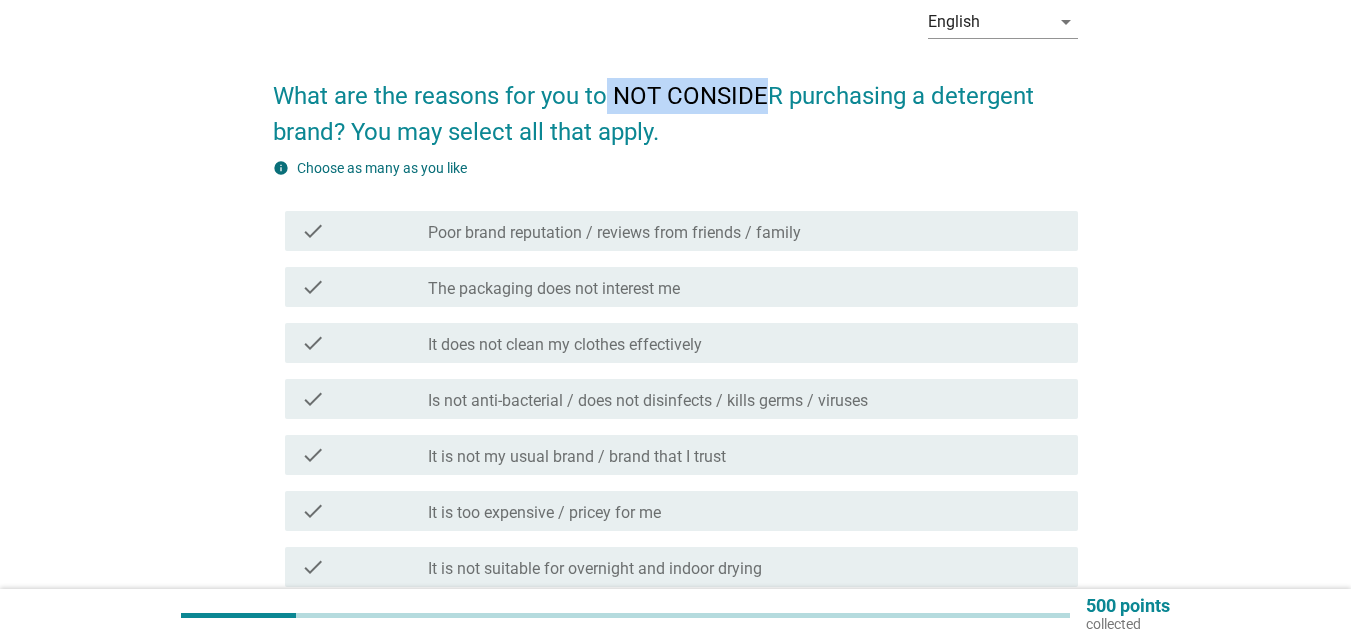 click on "It does not clean my clothes effectively" at bounding box center [565, 345] 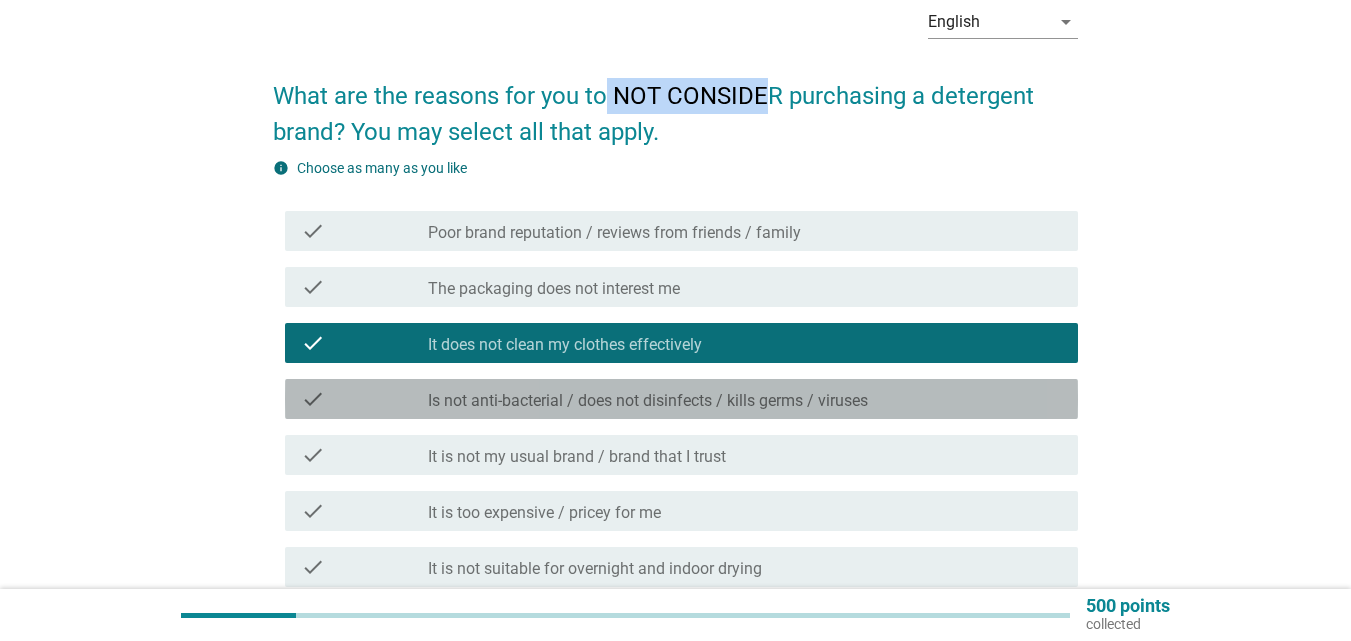 click on "Is not anti-bacterial / does not disinfects / kills germs / viruses" at bounding box center (648, 401) 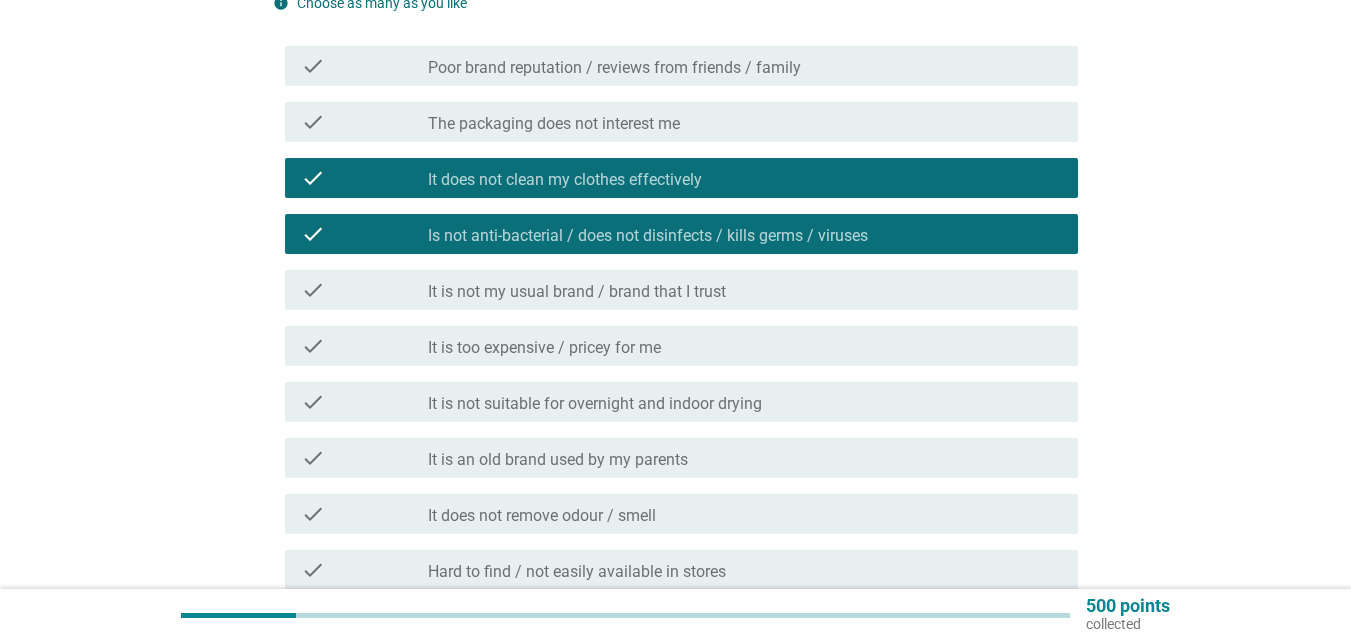 scroll, scrollTop: 300, scrollLeft: 0, axis: vertical 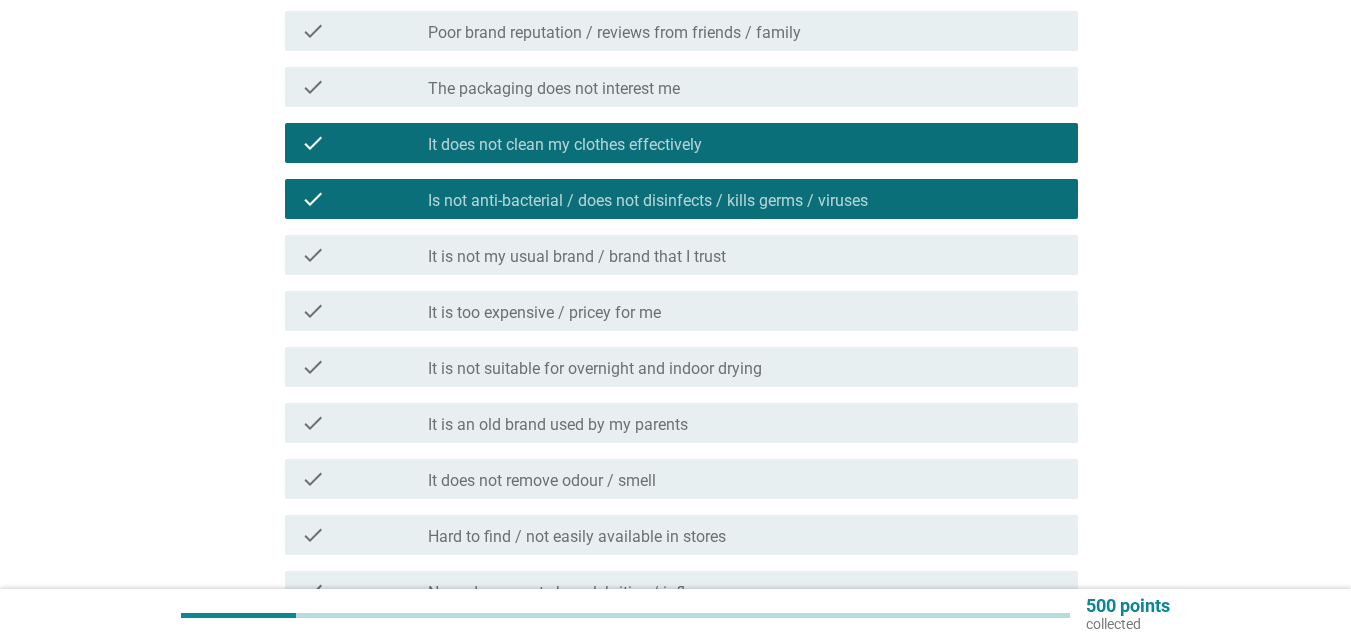 click on "It is too expensive / pricey for me" at bounding box center [544, 313] 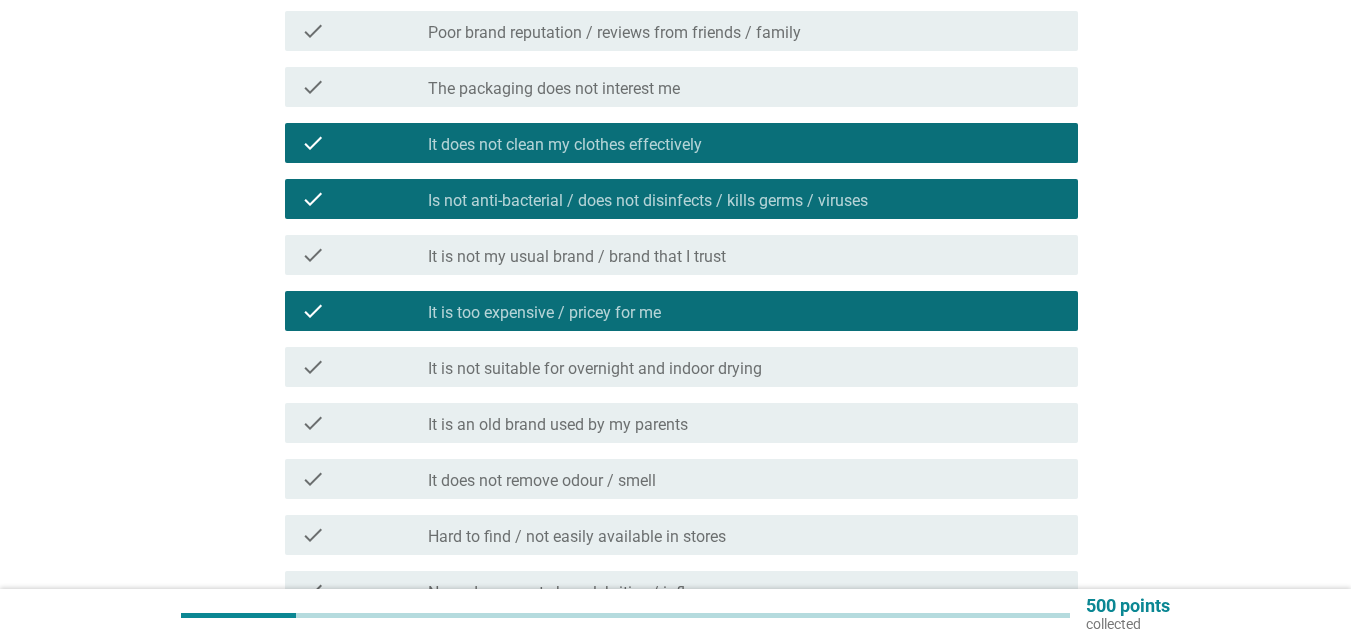 click on "It is not suitable for overnight and indoor drying" at bounding box center (595, 369) 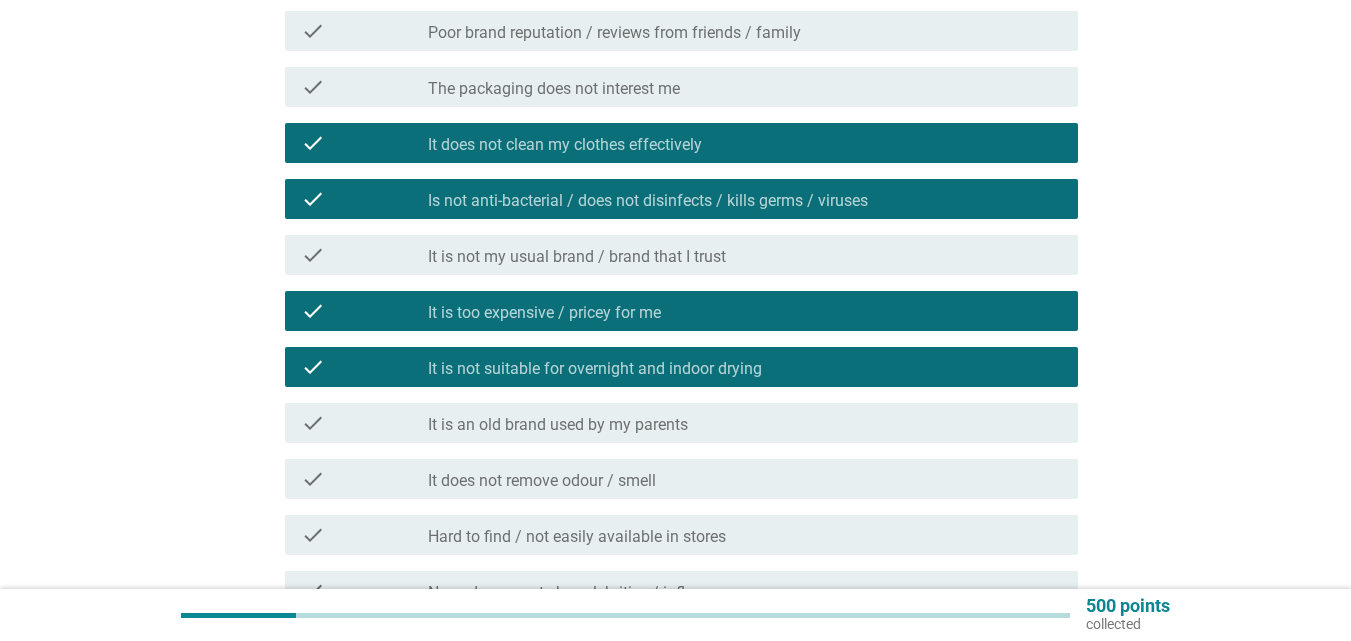 scroll, scrollTop: 400, scrollLeft: 0, axis: vertical 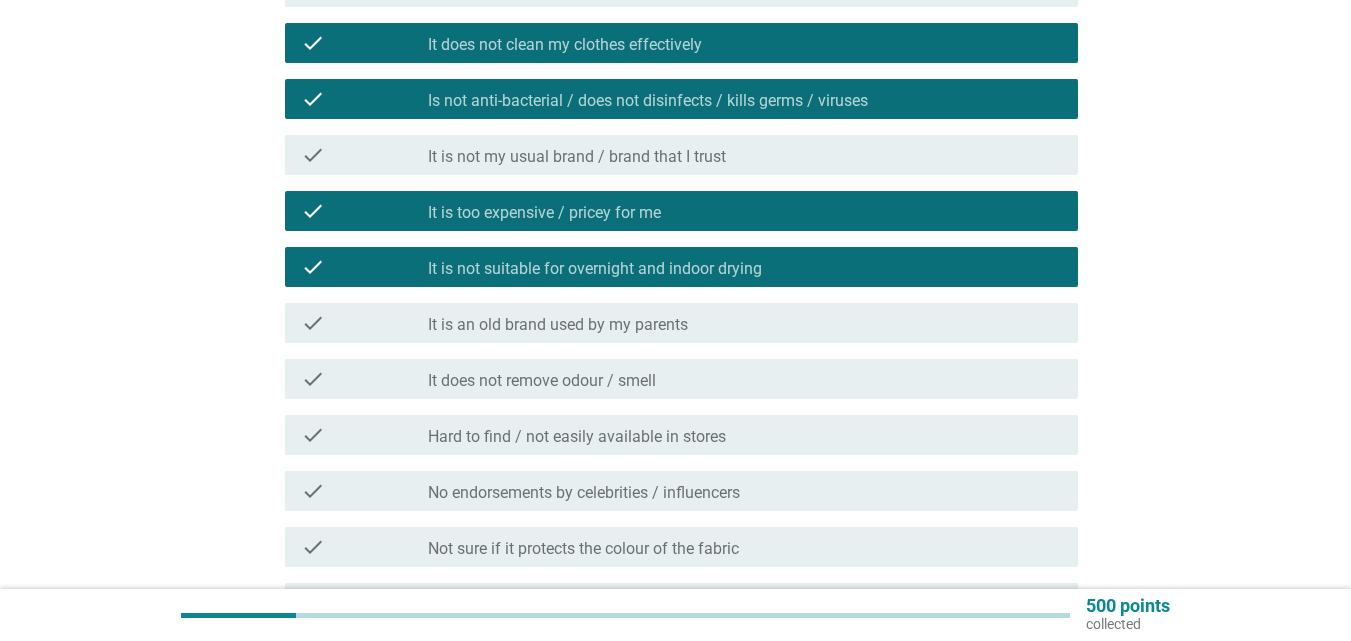 click on "check_box_outline_blank It does not remove odour / smell" at bounding box center [745, 379] 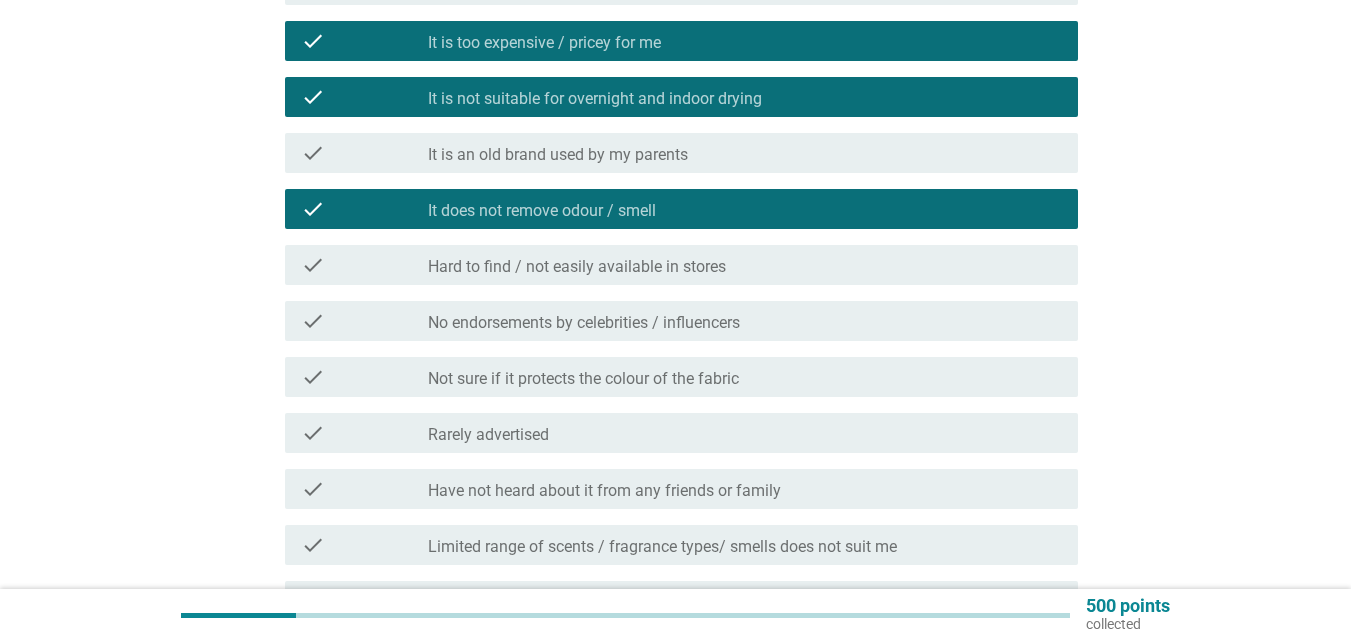 scroll, scrollTop: 600, scrollLeft: 0, axis: vertical 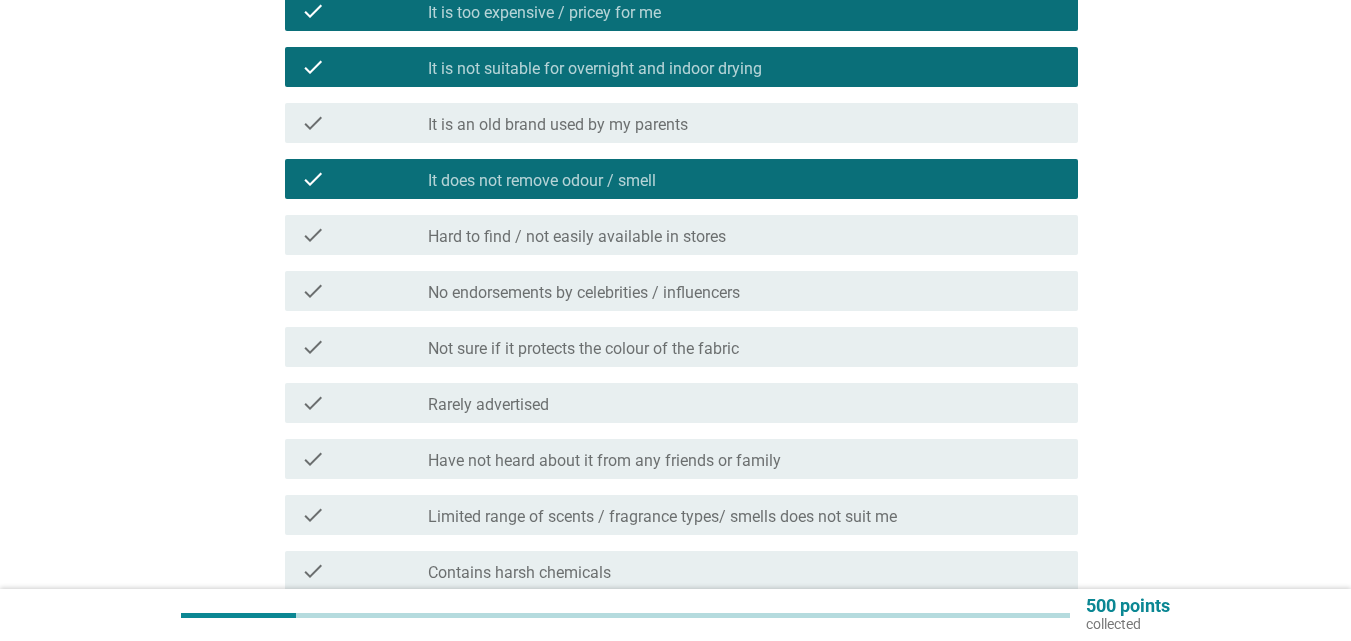 click on "Not sure if it protects the colour of the fabric" at bounding box center (583, 349) 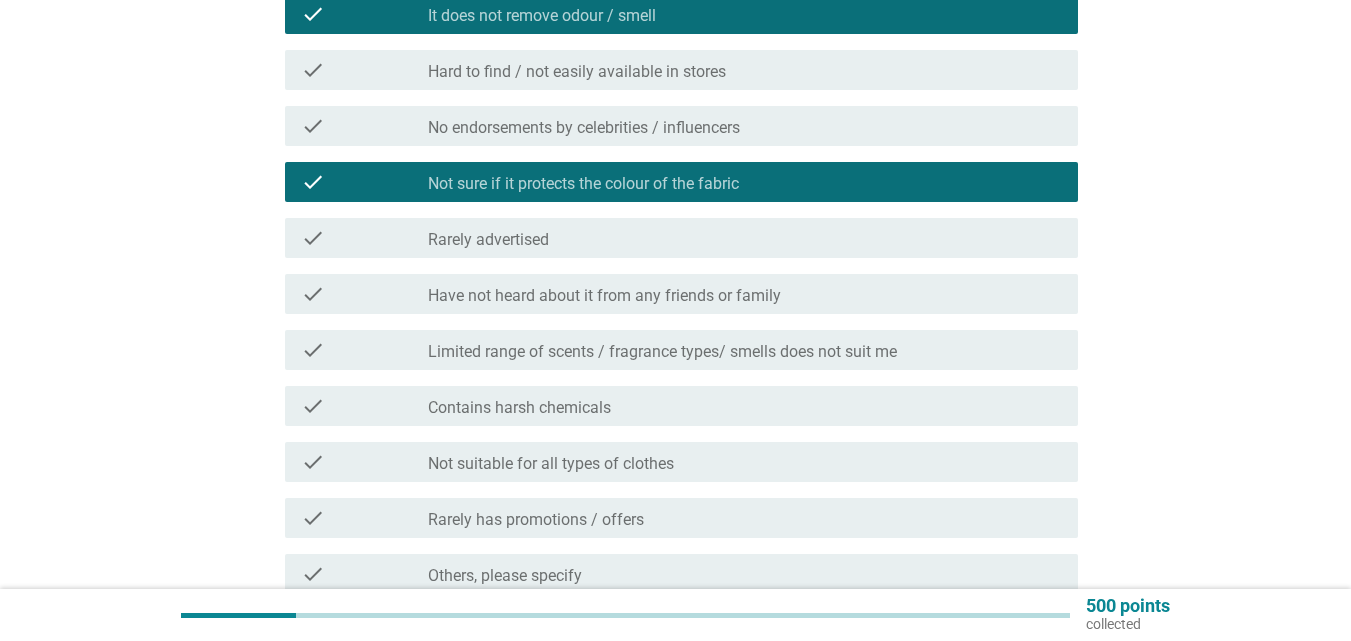 scroll, scrollTop: 800, scrollLeft: 0, axis: vertical 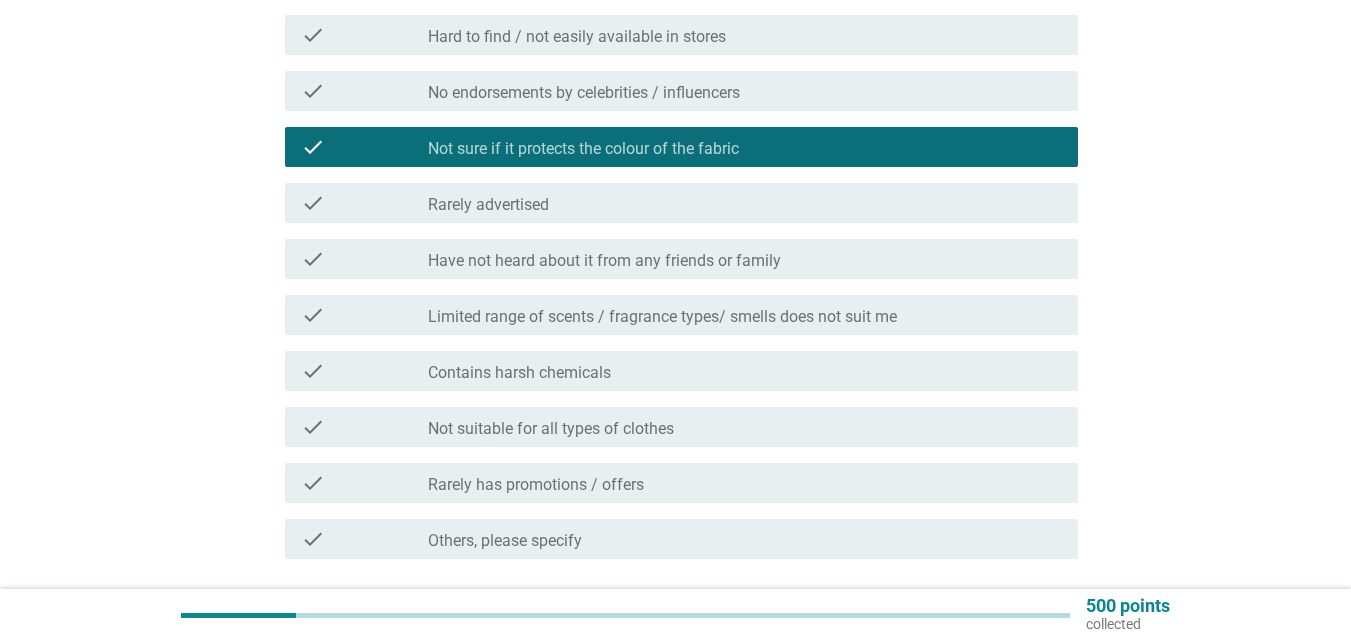 click on "check_box_outline_blank Contains harsh chemicals" at bounding box center (745, 371) 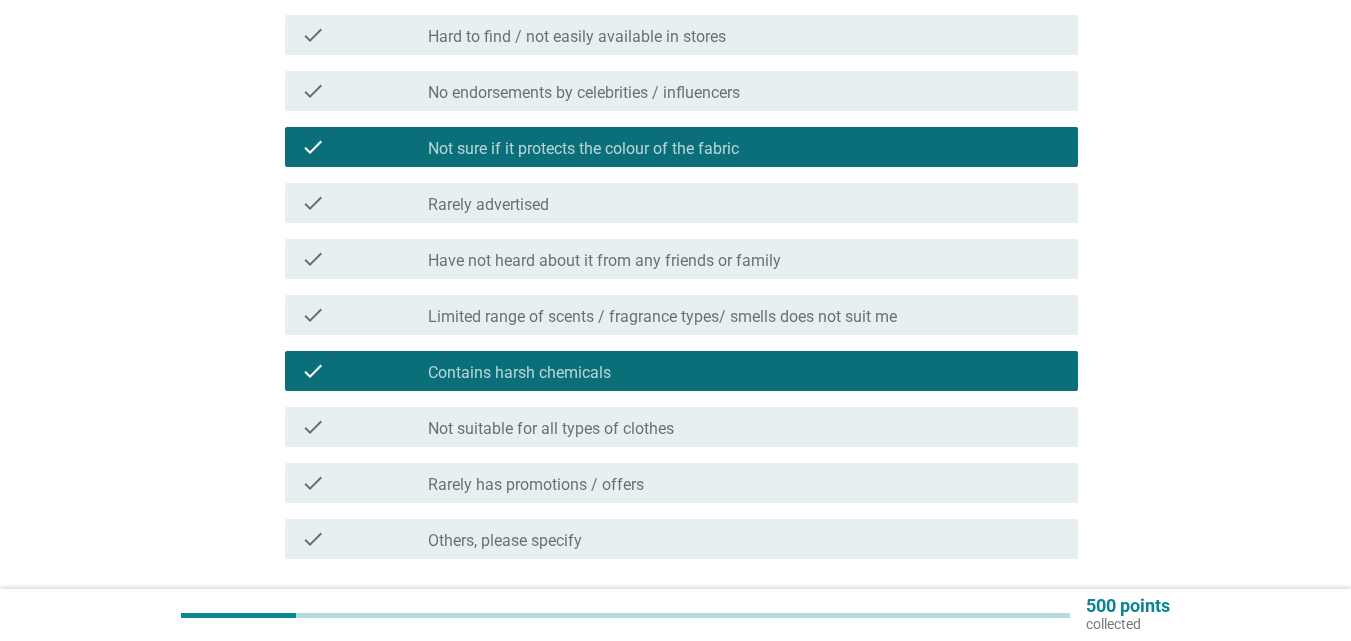 click on "Not suitable for all types of clothes" at bounding box center [551, 429] 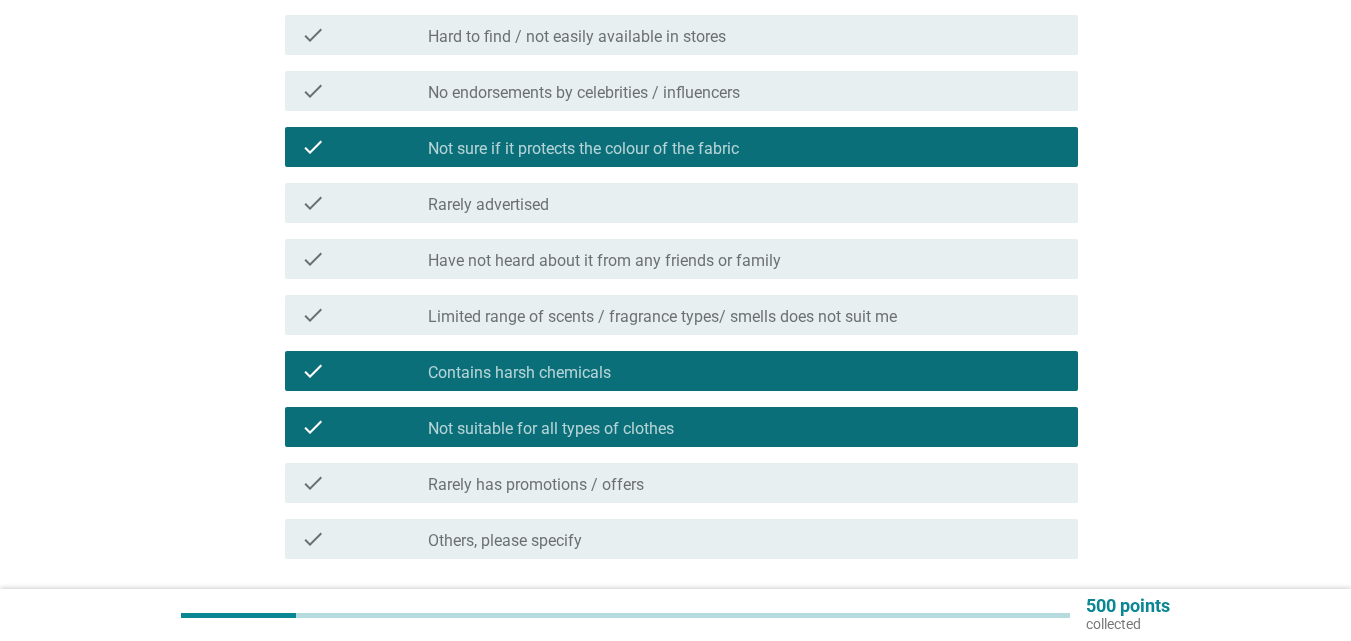 scroll, scrollTop: 900, scrollLeft: 0, axis: vertical 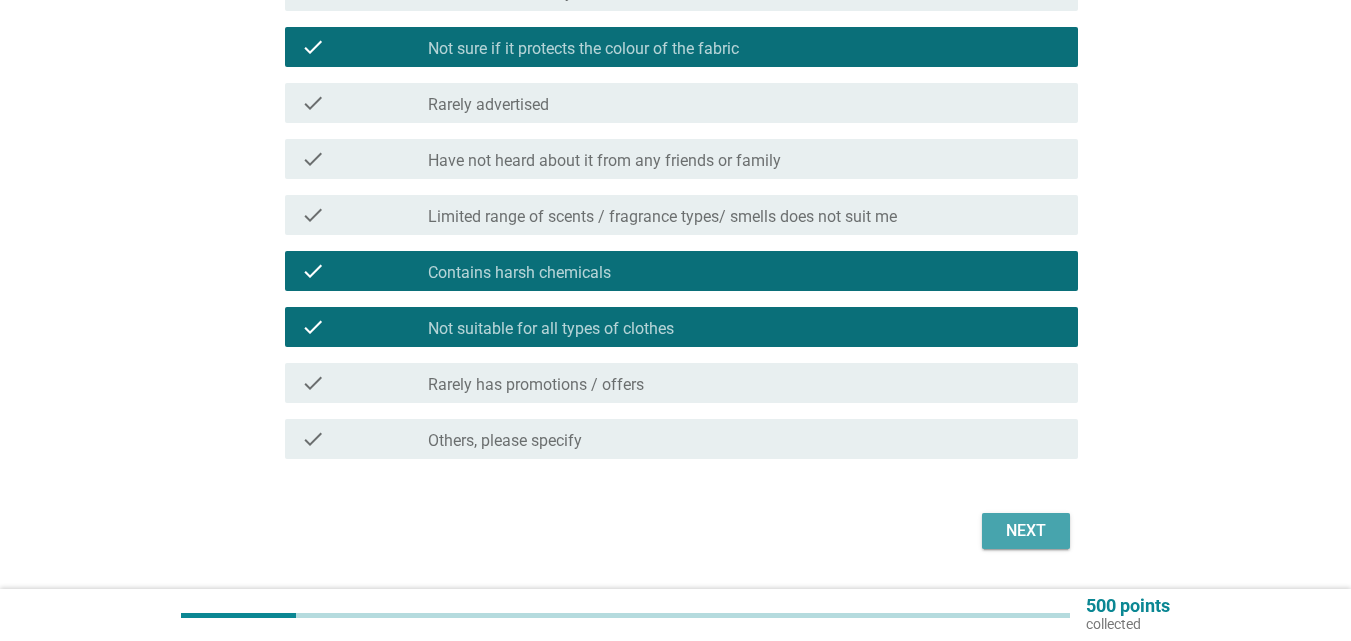 click on "Next" at bounding box center [1026, 531] 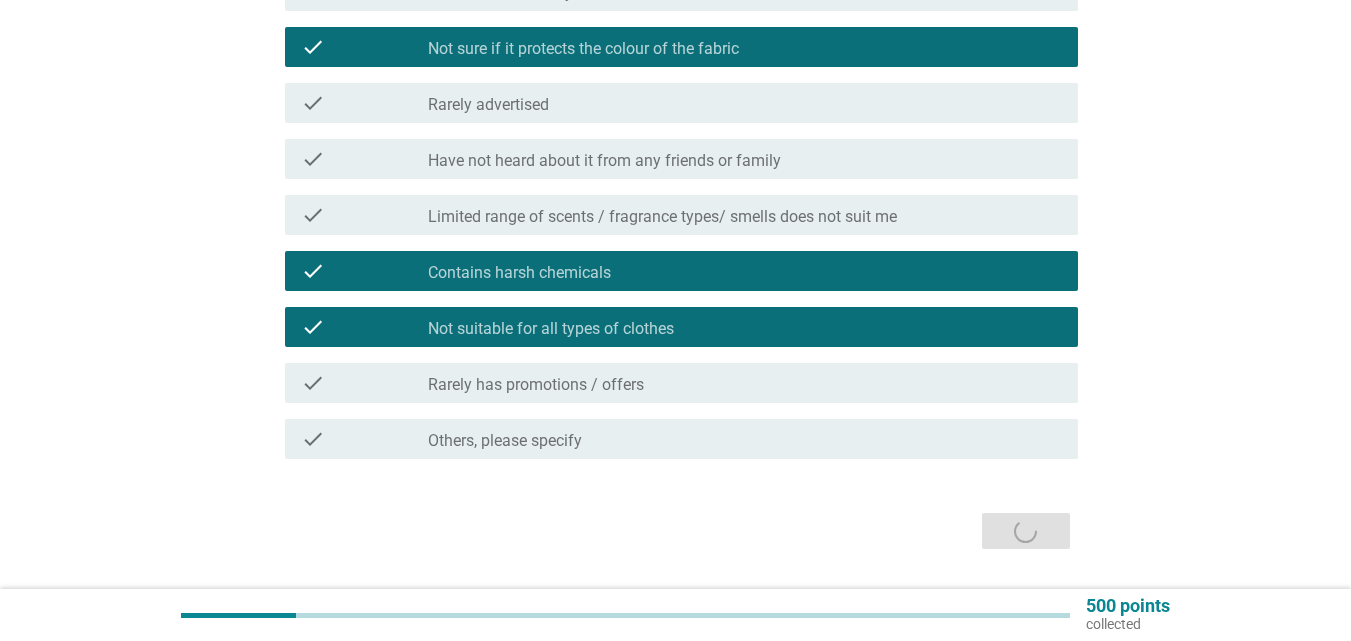 scroll, scrollTop: 0, scrollLeft: 0, axis: both 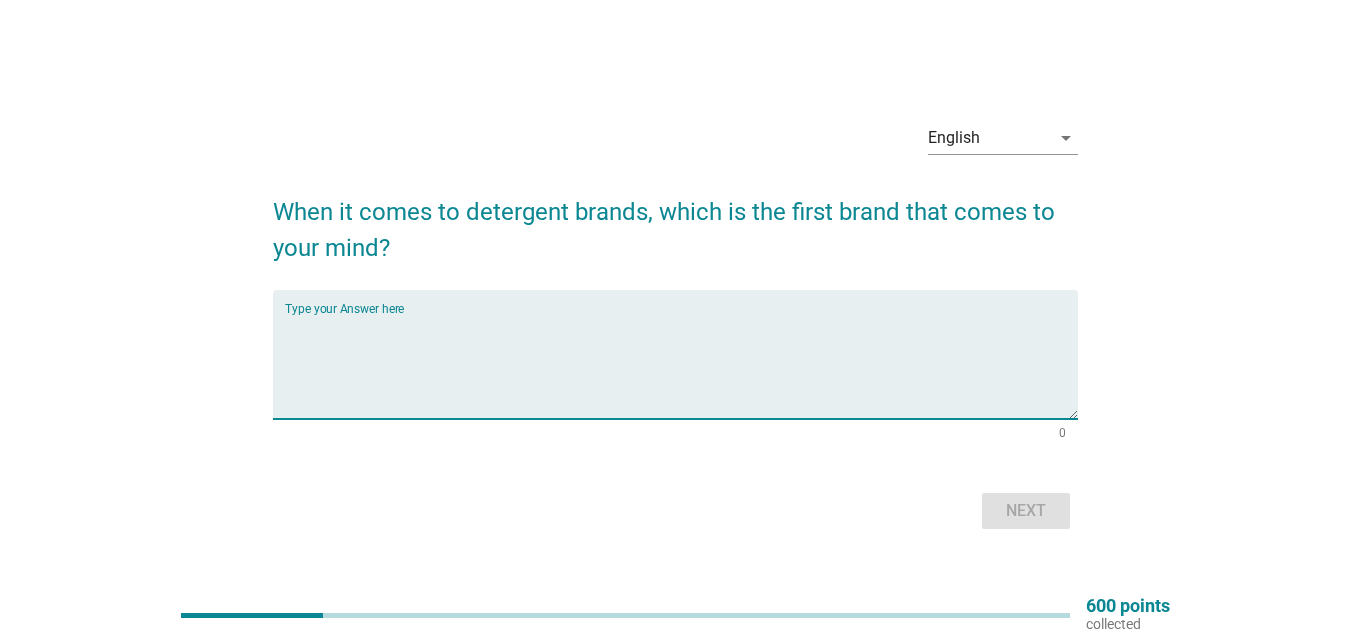 click at bounding box center (681, 366) 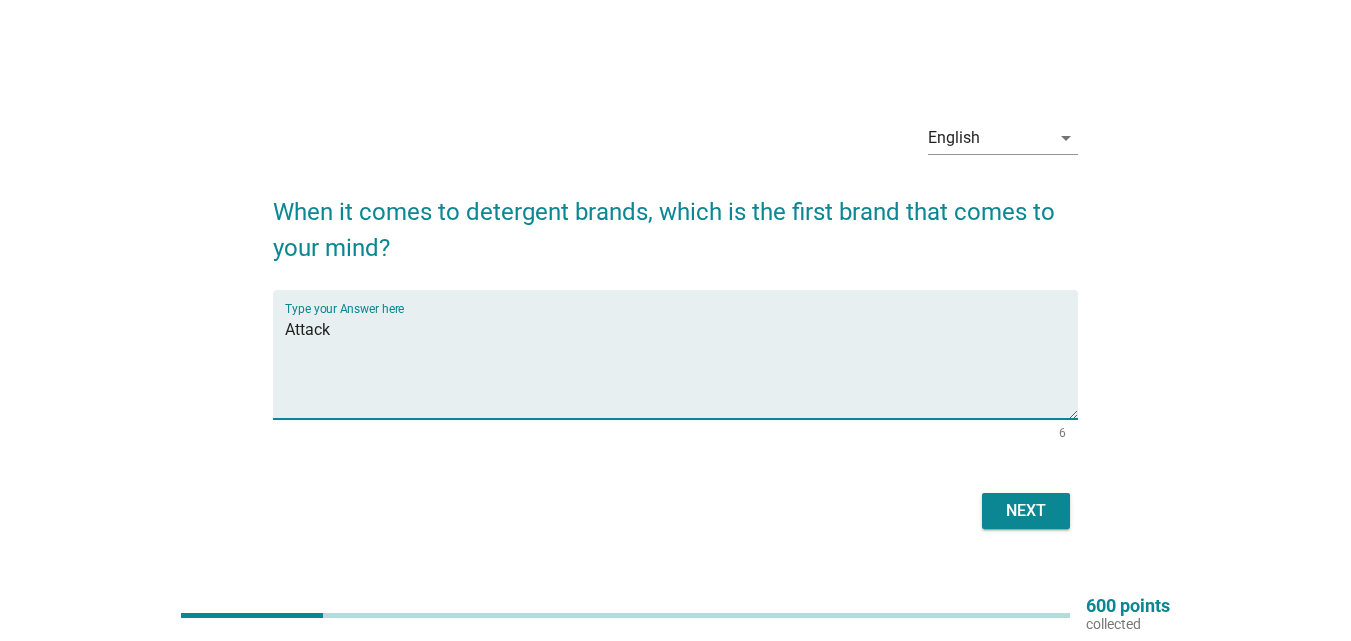 type on "Attack" 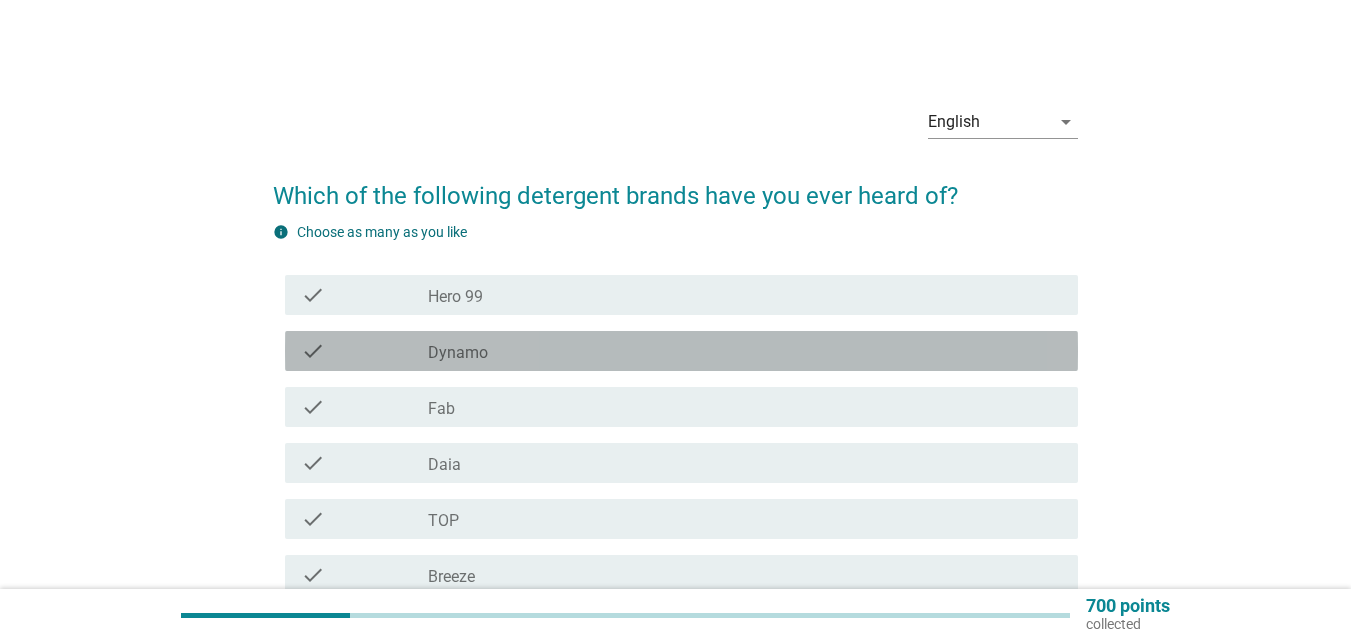 click on "check_box_outline_blank Dynamo" at bounding box center [745, 351] 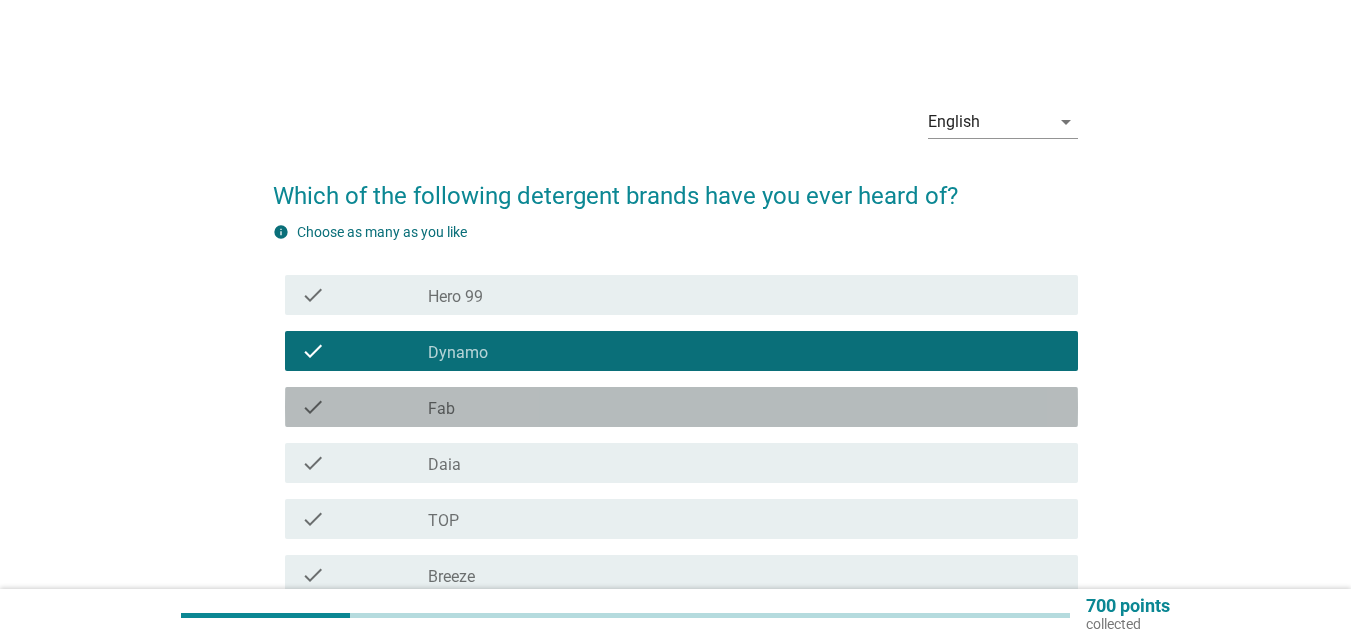 click on "check_box_outline_blank Fab" at bounding box center (745, 407) 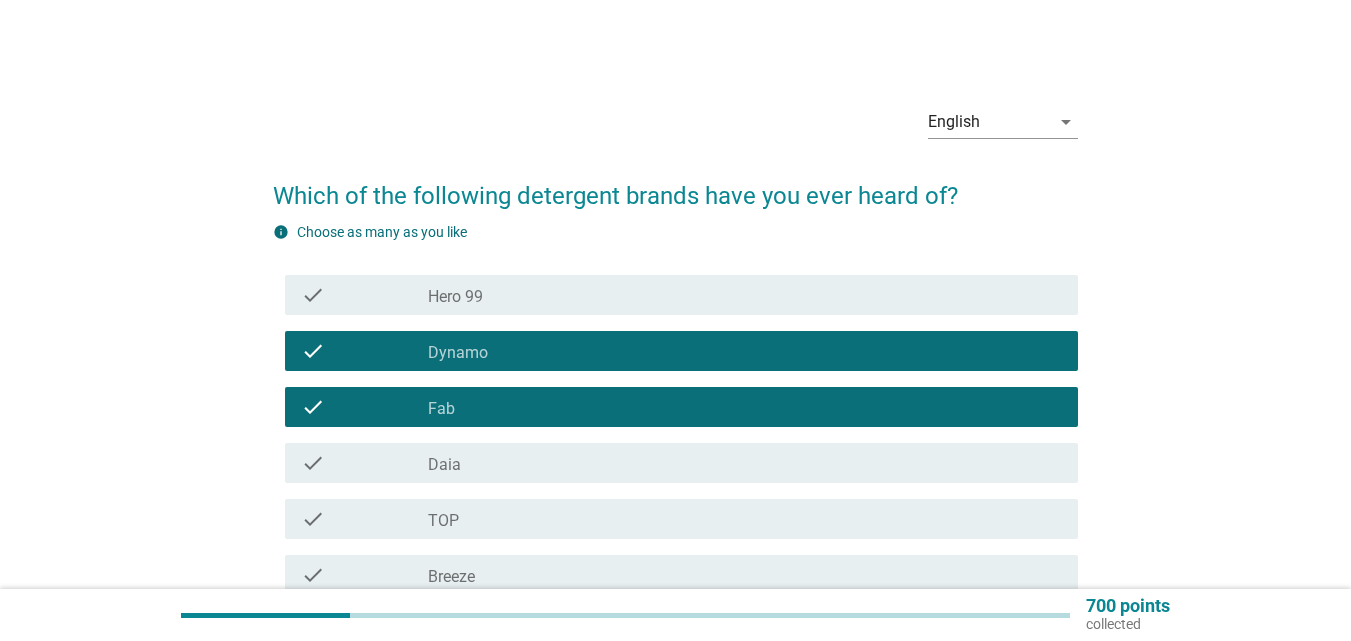 click on "check_box_outline_blank Daia" at bounding box center (745, 463) 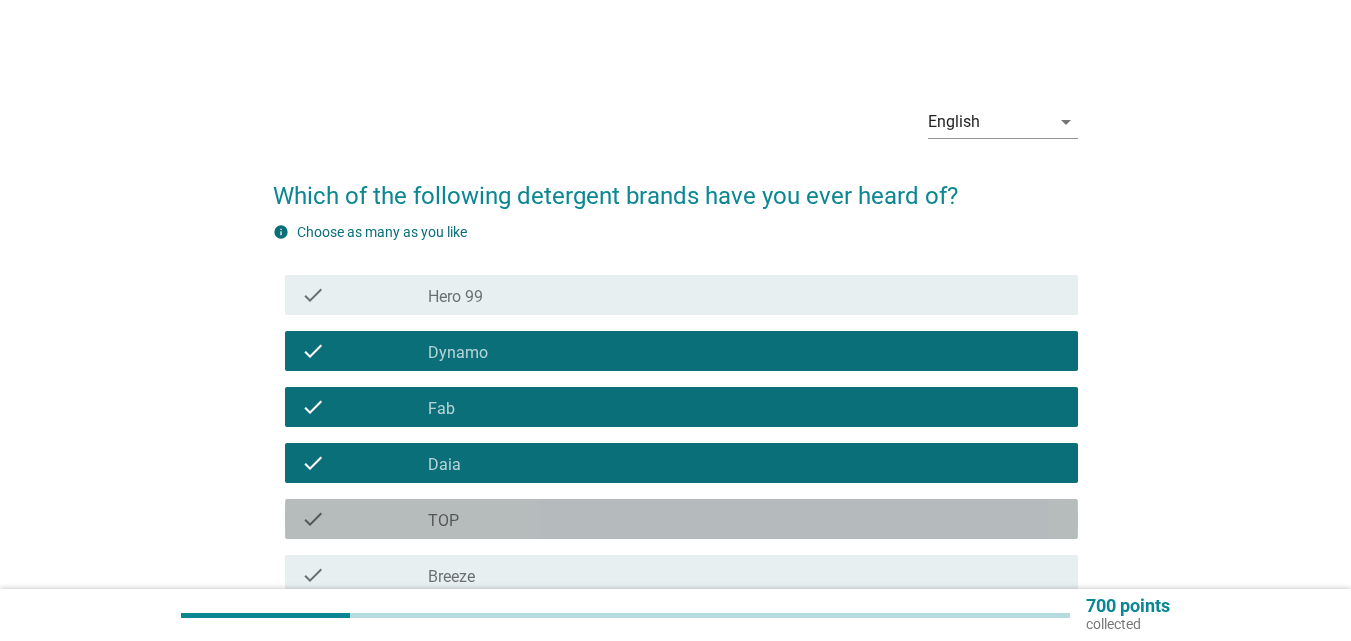 click on "check     check_box_outline_blank TOP" at bounding box center [681, 519] 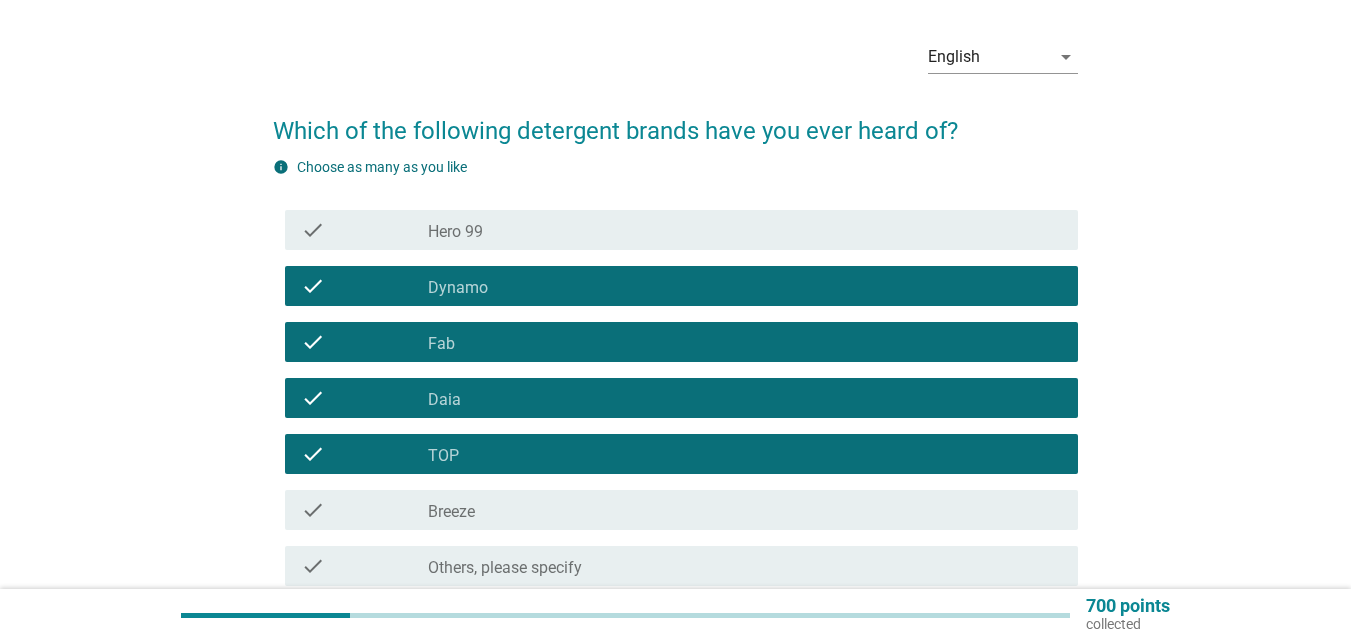 scroll, scrollTop: 100, scrollLeft: 0, axis: vertical 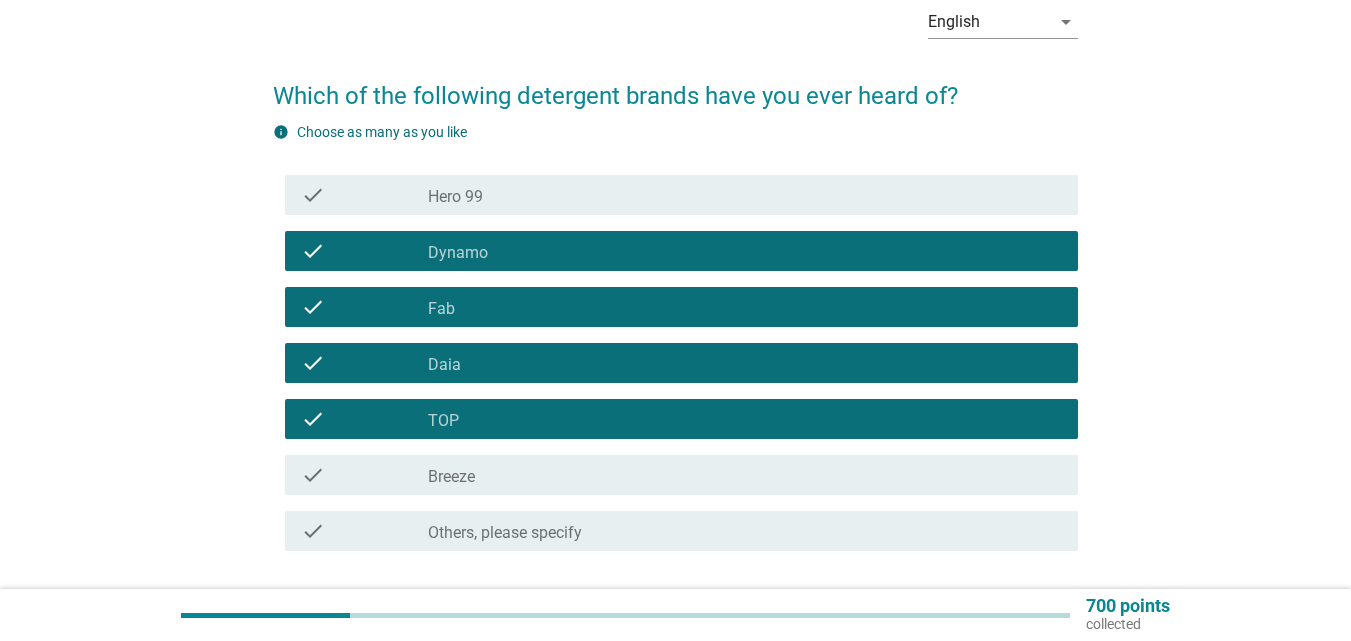 click on "check_box_outline_blank Breeze" at bounding box center (745, 475) 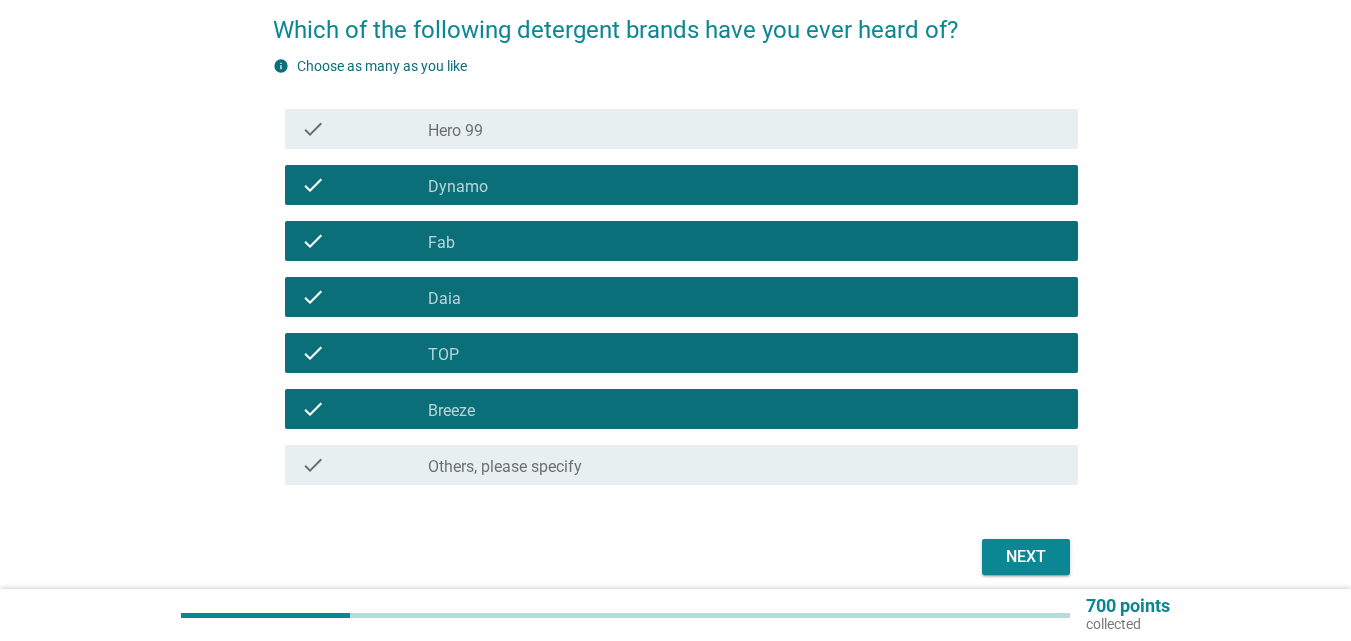 scroll, scrollTop: 200, scrollLeft: 0, axis: vertical 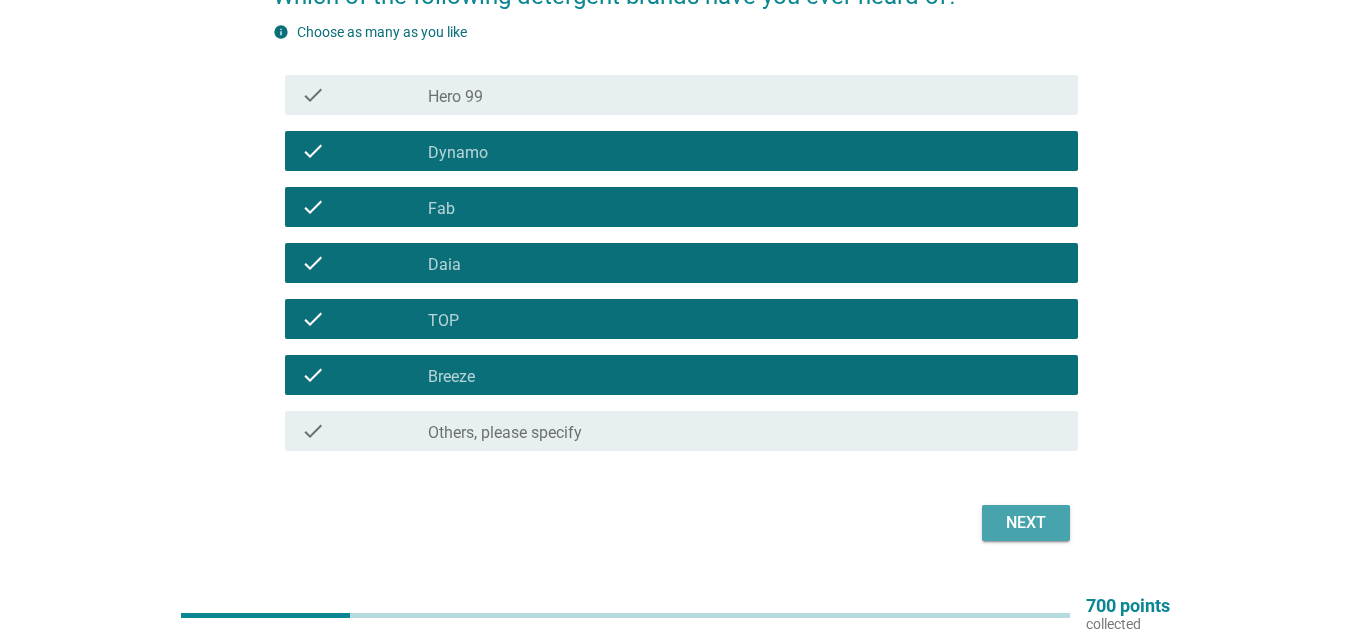click on "Next" at bounding box center [1026, 523] 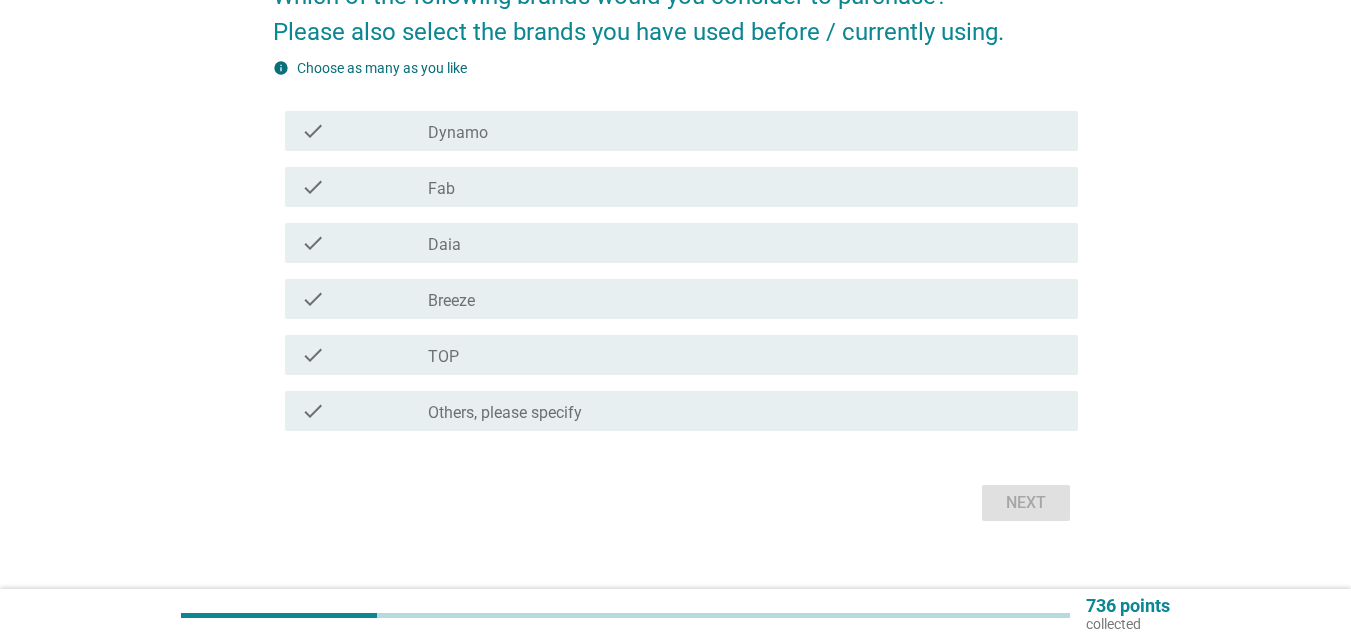 scroll, scrollTop: 0, scrollLeft: 0, axis: both 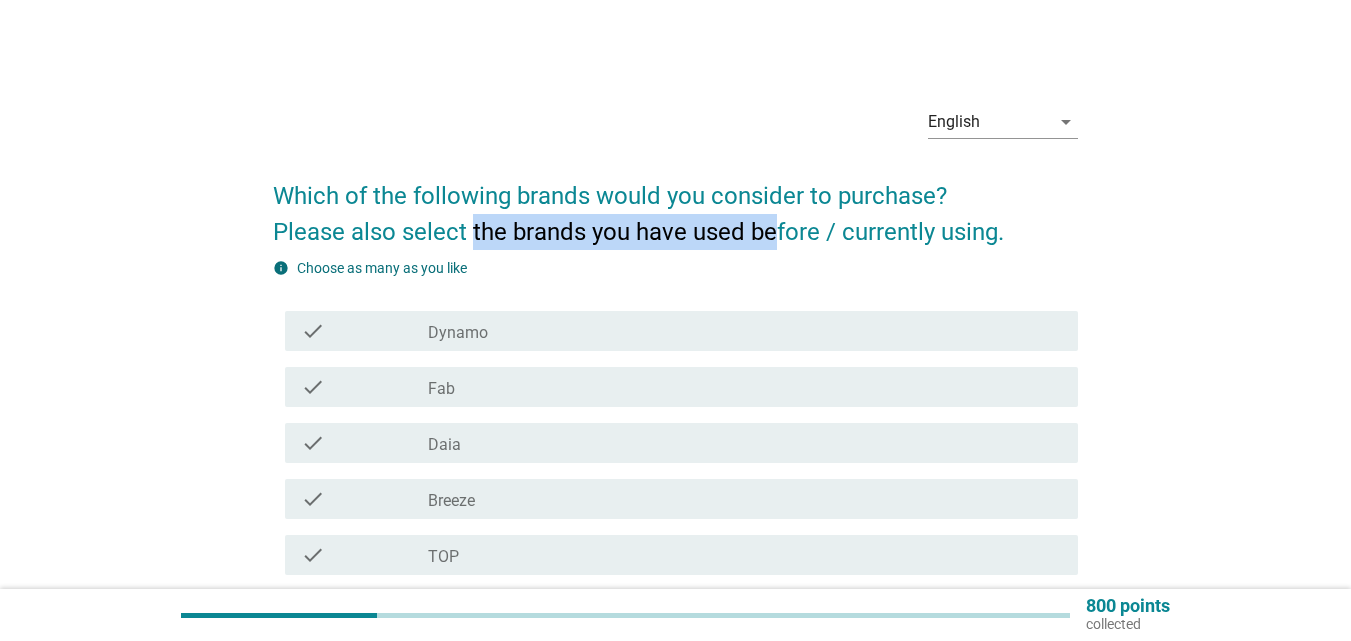 drag, startPoint x: 471, startPoint y: 230, endPoint x: 772, endPoint y: 237, distance: 301.0814 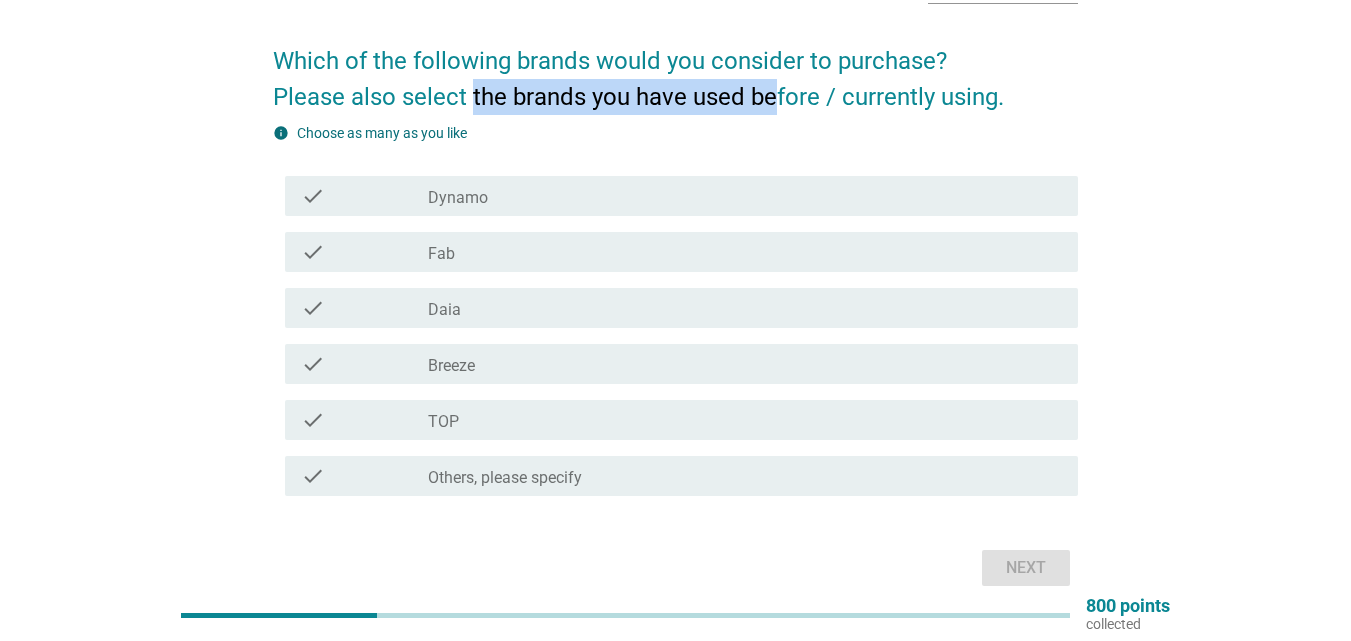 scroll, scrollTop: 100, scrollLeft: 0, axis: vertical 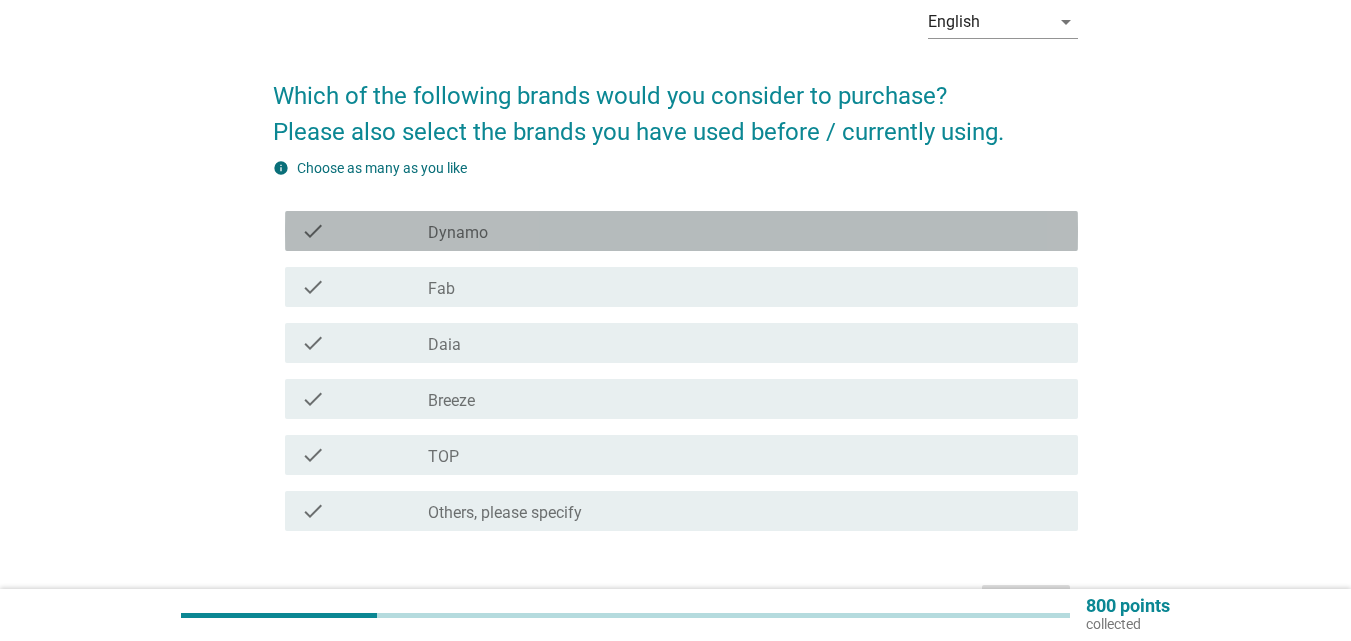 click on "check_box_outline_blank Dynamo" at bounding box center (745, 231) 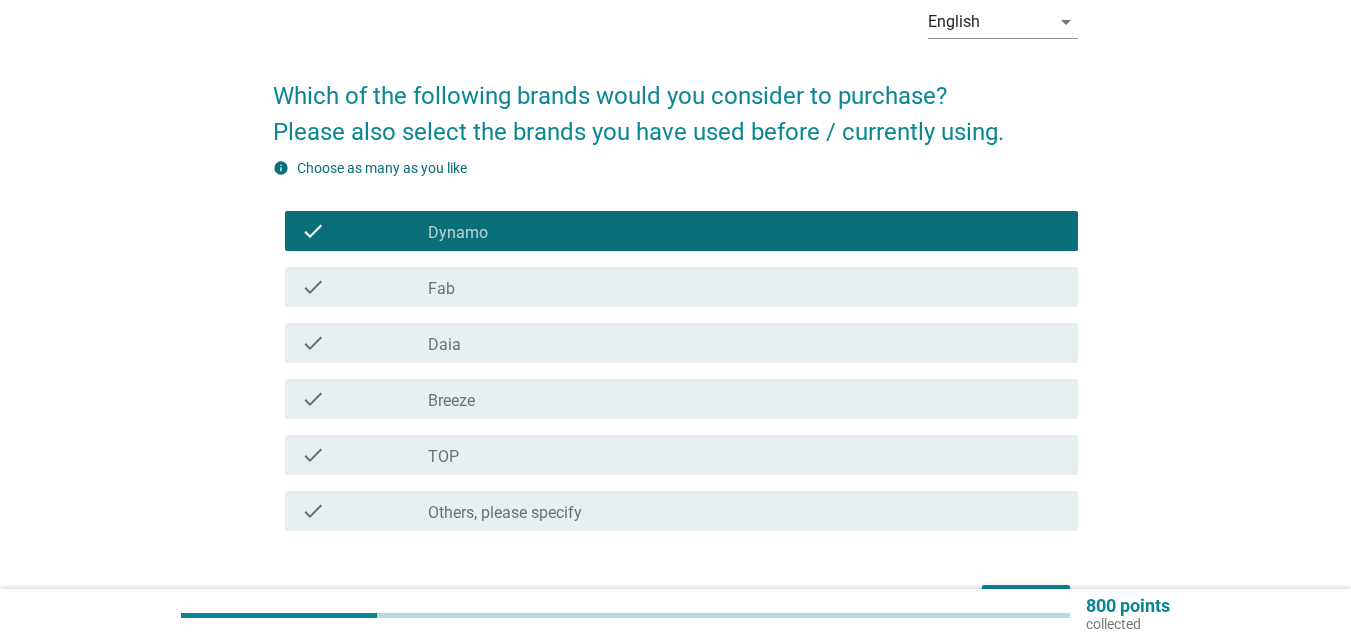 click on "check_box_outline_blank Daia" at bounding box center (745, 343) 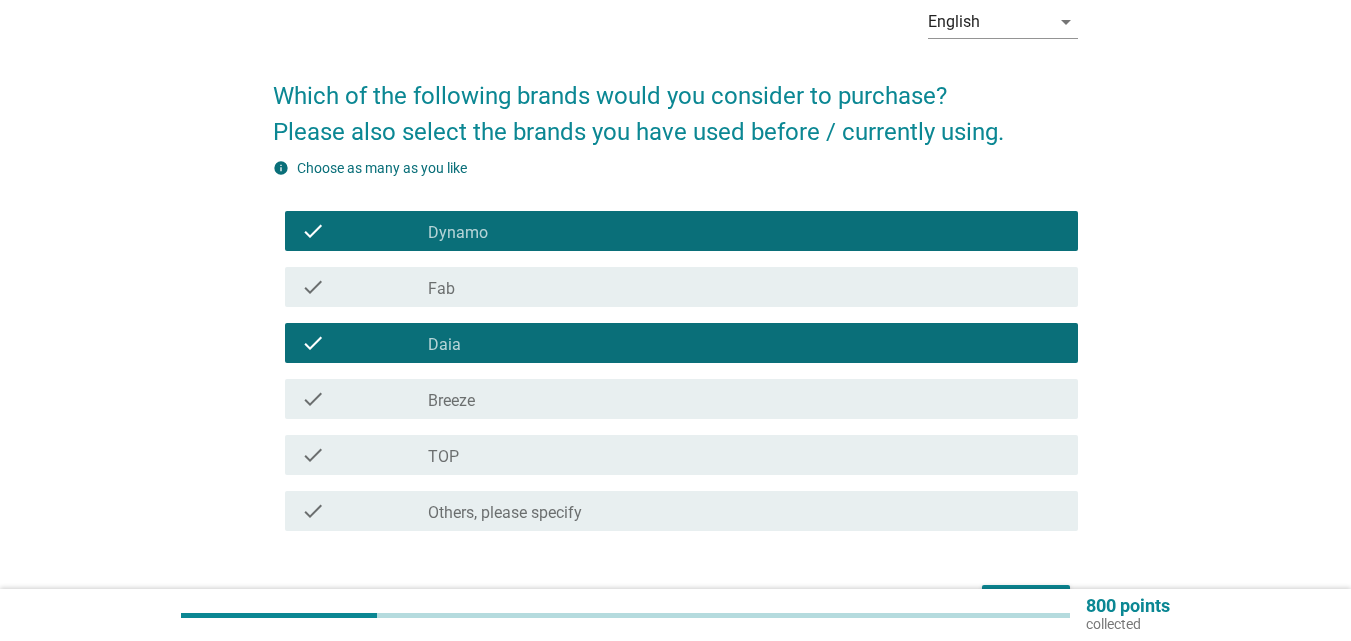 click on "check     check_box_outline_blank Breeze" at bounding box center [681, 399] 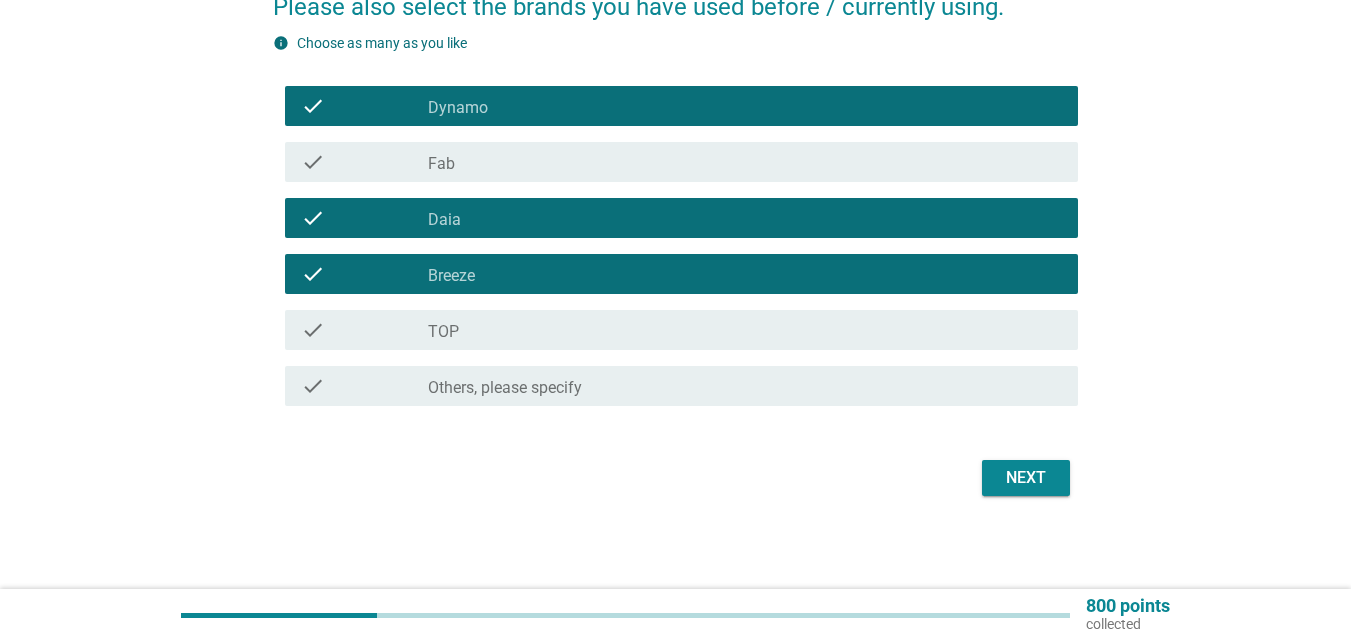 scroll, scrollTop: 228, scrollLeft: 0, axis: vertical 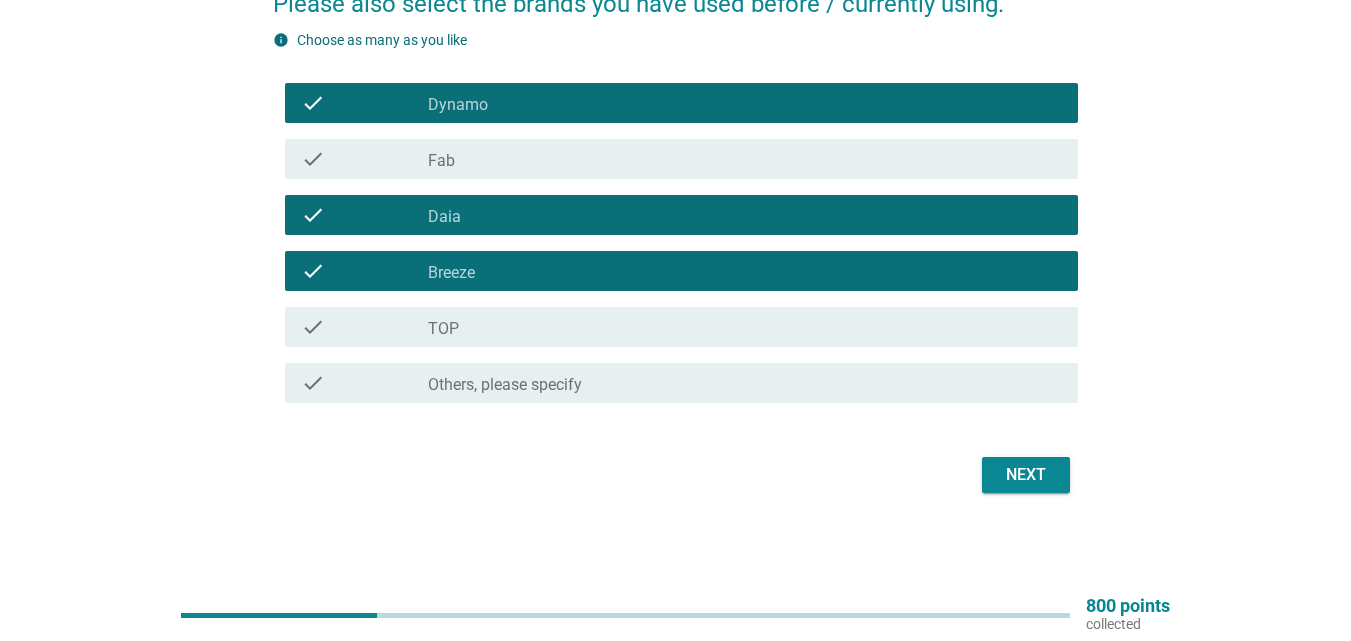 click on "Next" at bounding box center (1026, 475) 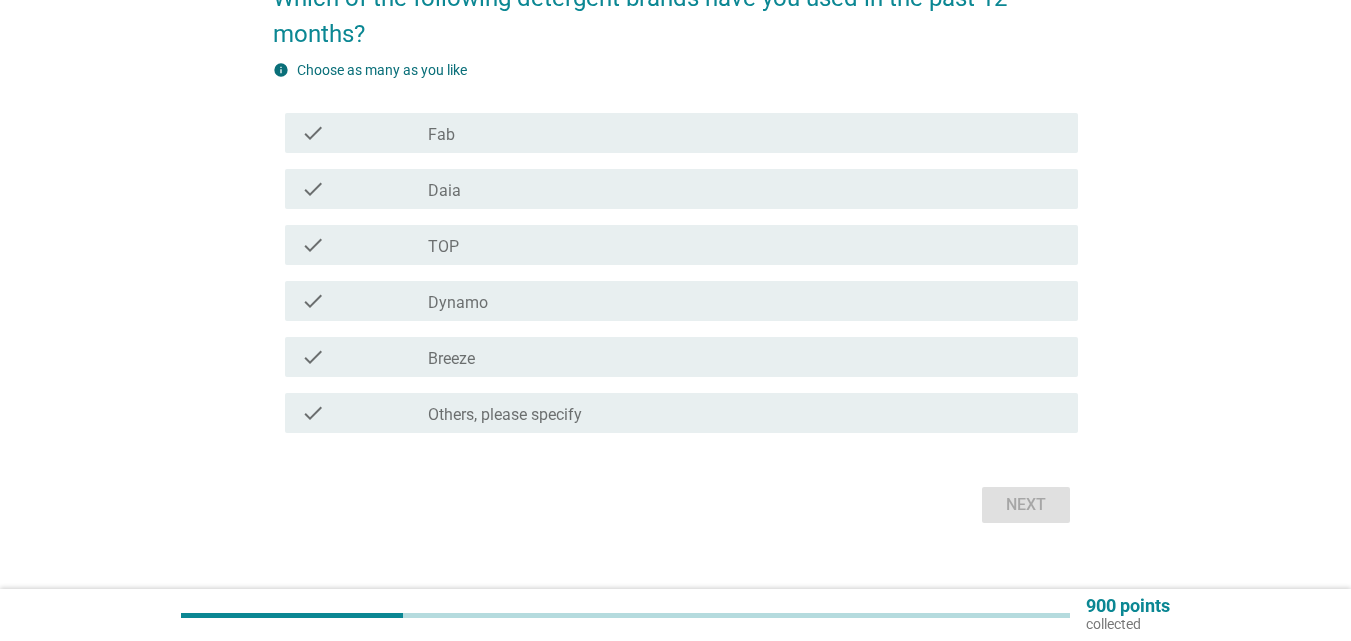 scroll, scrollTop: 200, scrollLeft: 0, axis: vertical 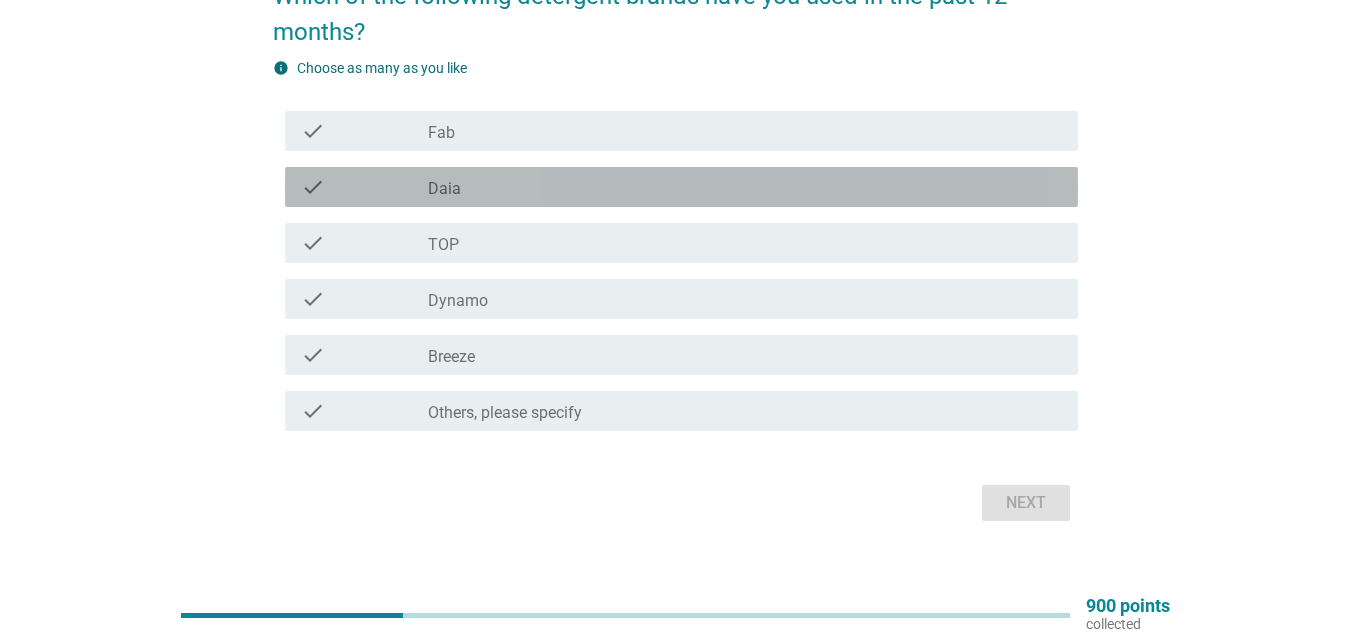 click on "check_box Daia" at bounding box center [745, 187] 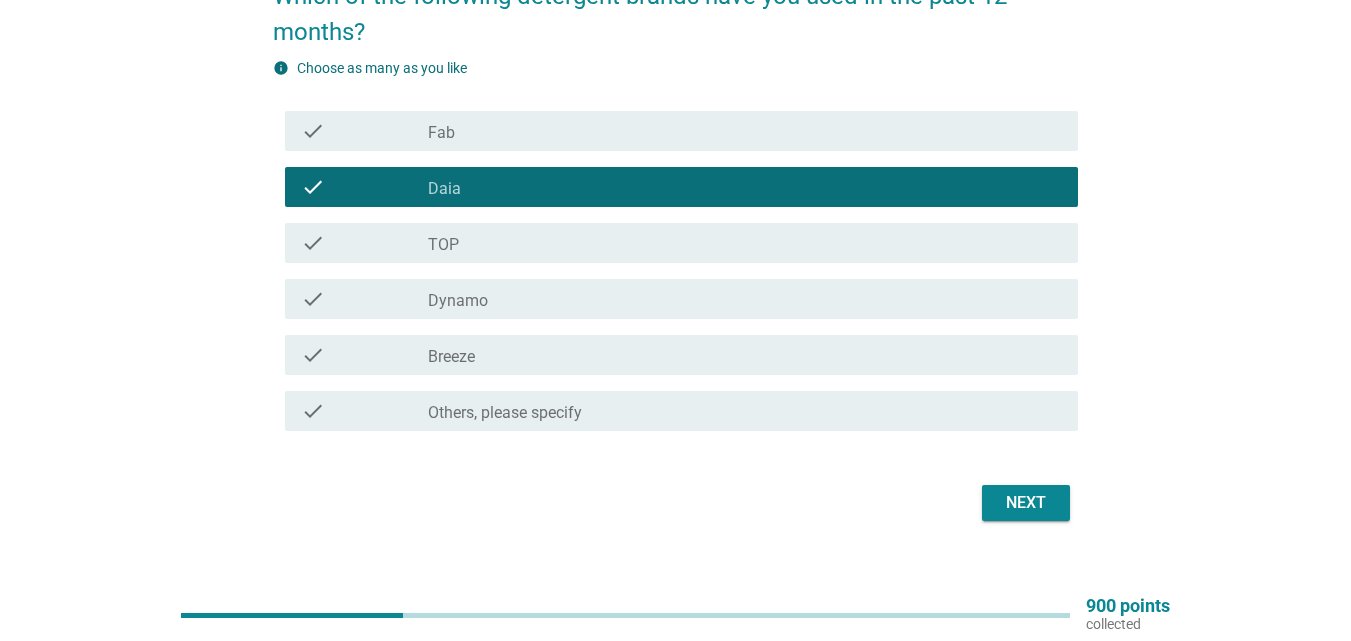 click on "check     check_box Breeze" at bounding box center [681, 355] 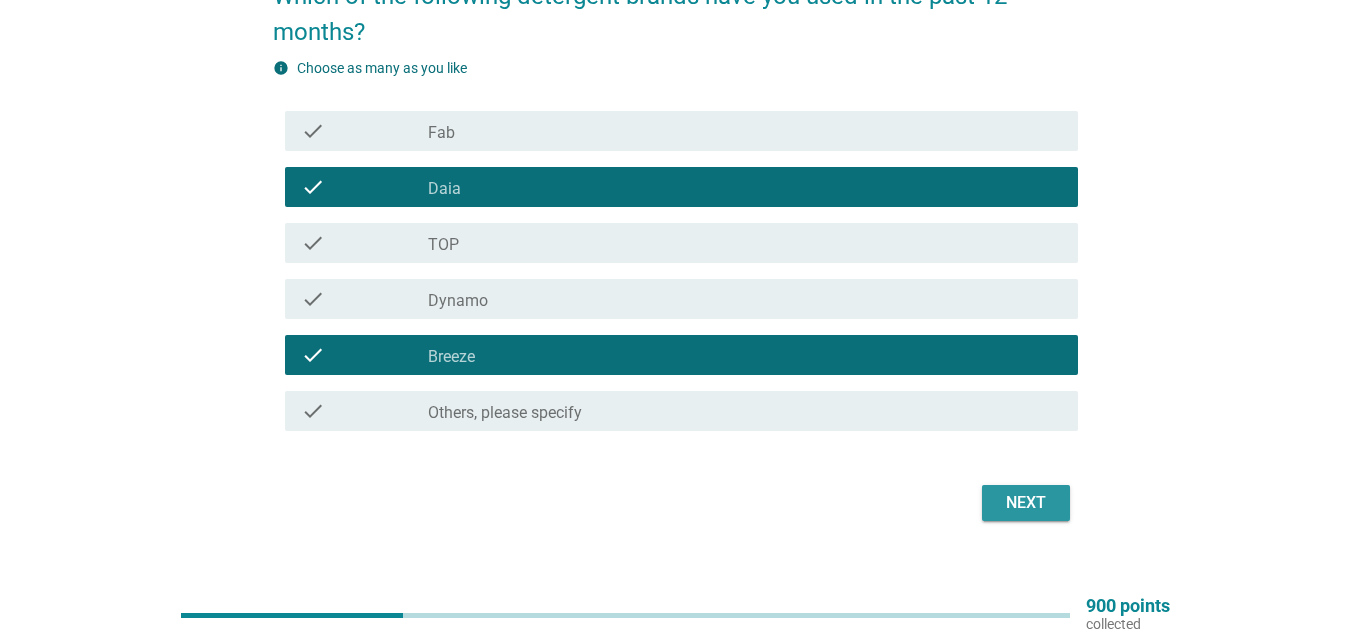 click on "Next" at bounding box center (1026, 503) 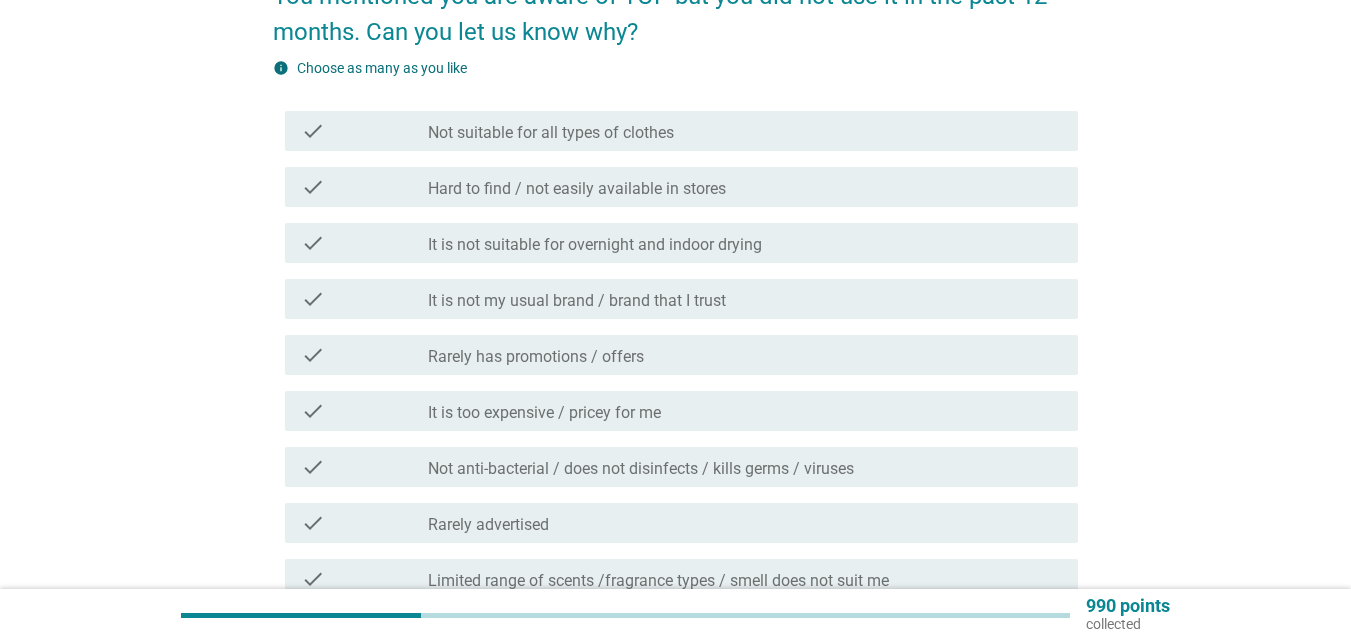 scroll, scrollTop: 0, scrollLeft: 0, axis: both 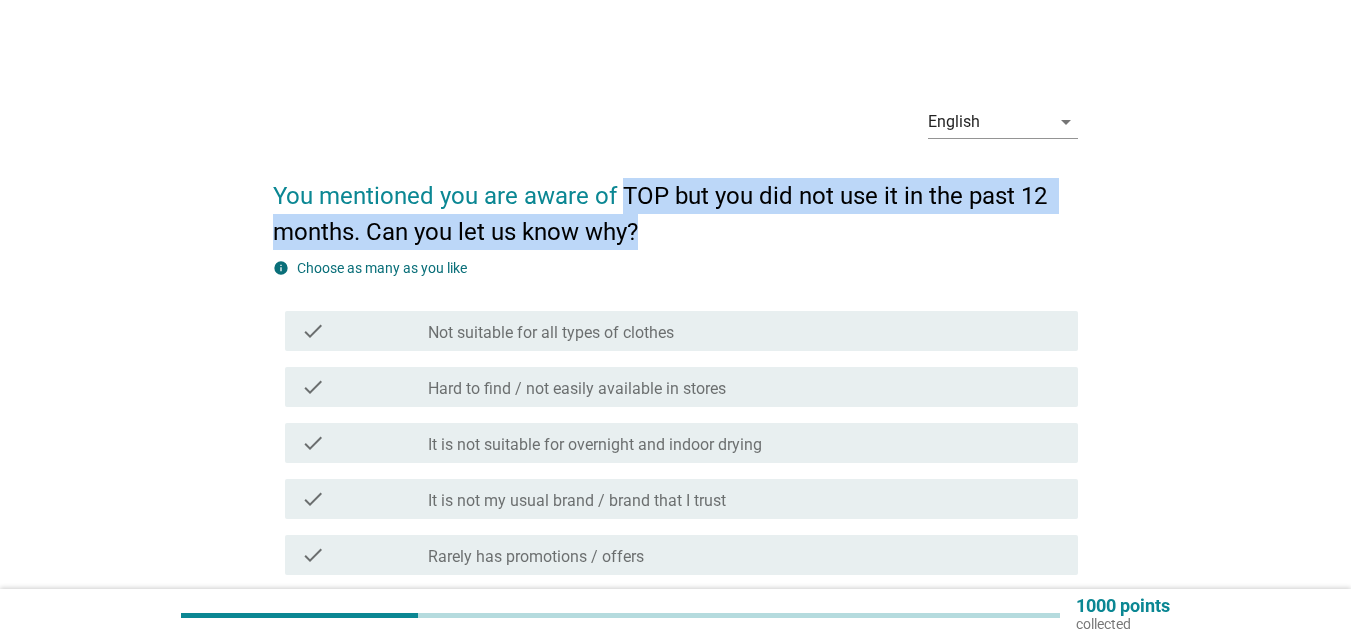 drag, startPoint x: 628, startPoint y: 188, endPoint x: 991, endPoint y: 220, distance: 364.40775 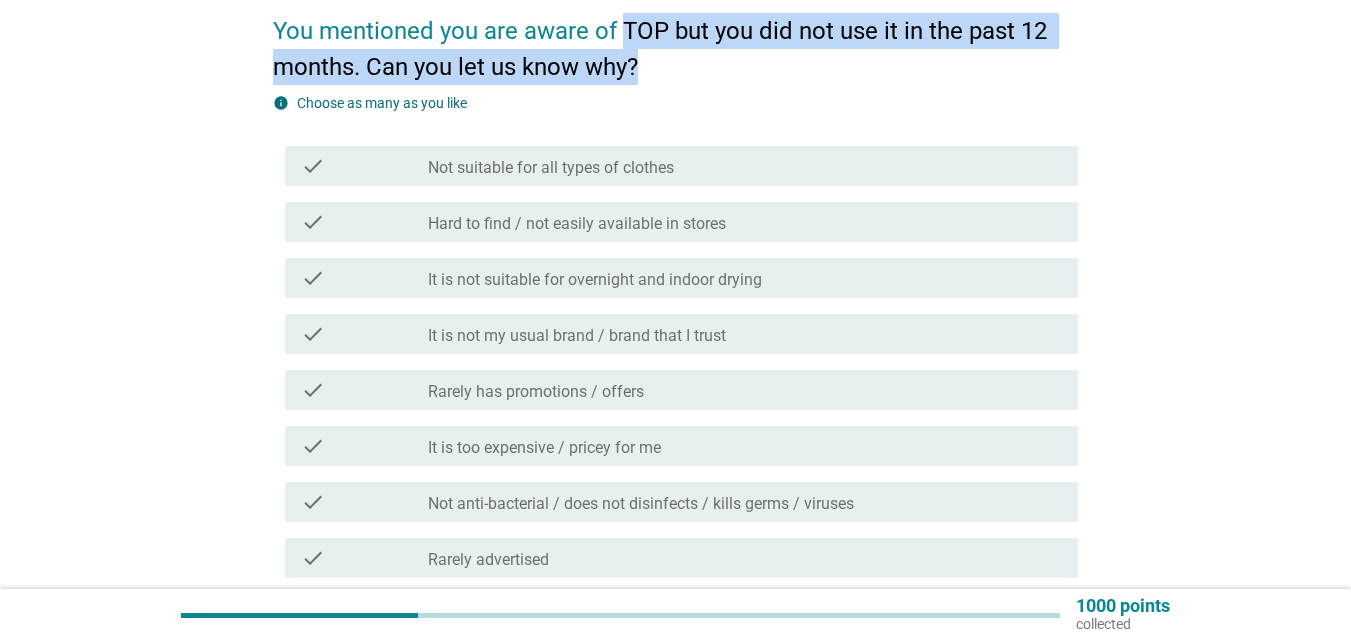 scroll, scrollTop: 200, scrollLeft: 0, axis: vertical 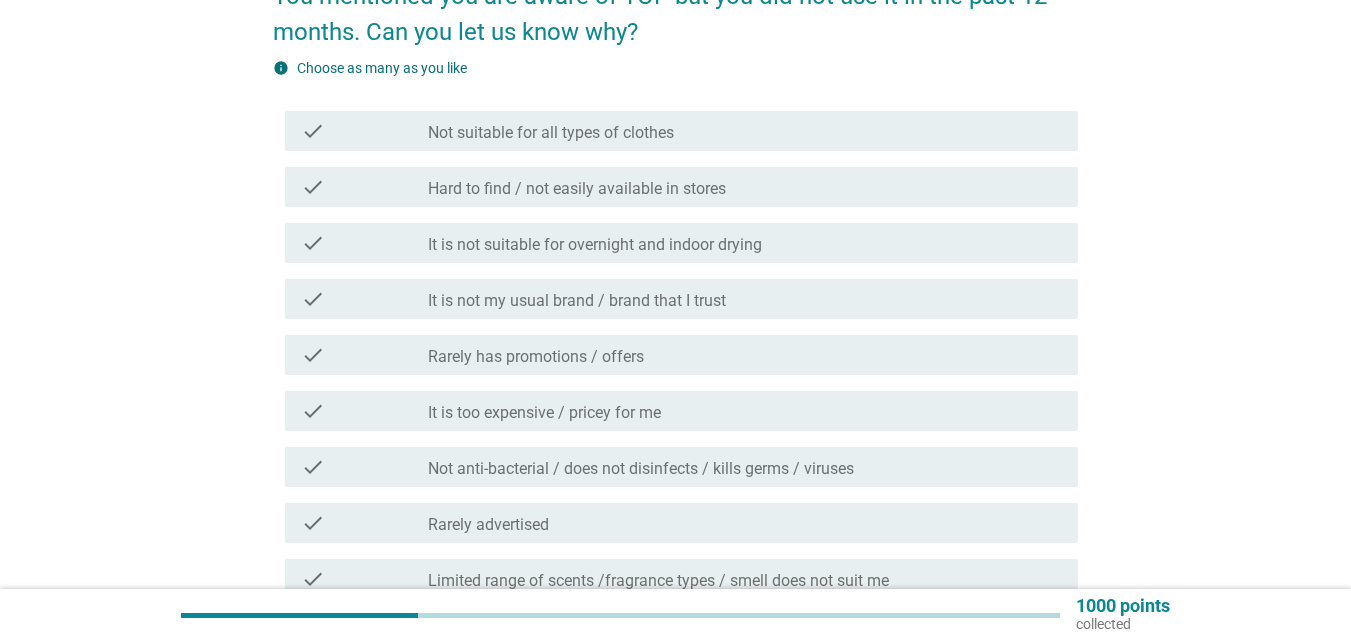 click on "check     check_box_outline_blank It is not my usual brand / brand that I trust" at bounding box center [681, 299] 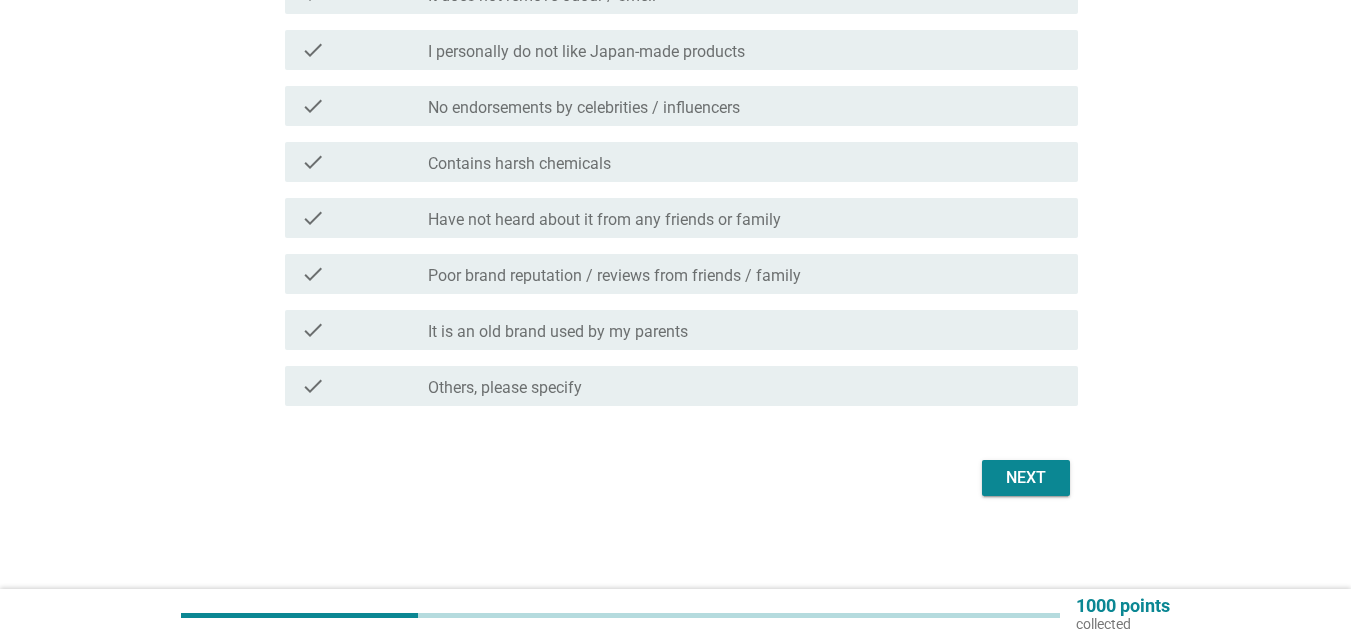 scroll, scrollTop: 1012, scrollLeft: 0, axis: vertical 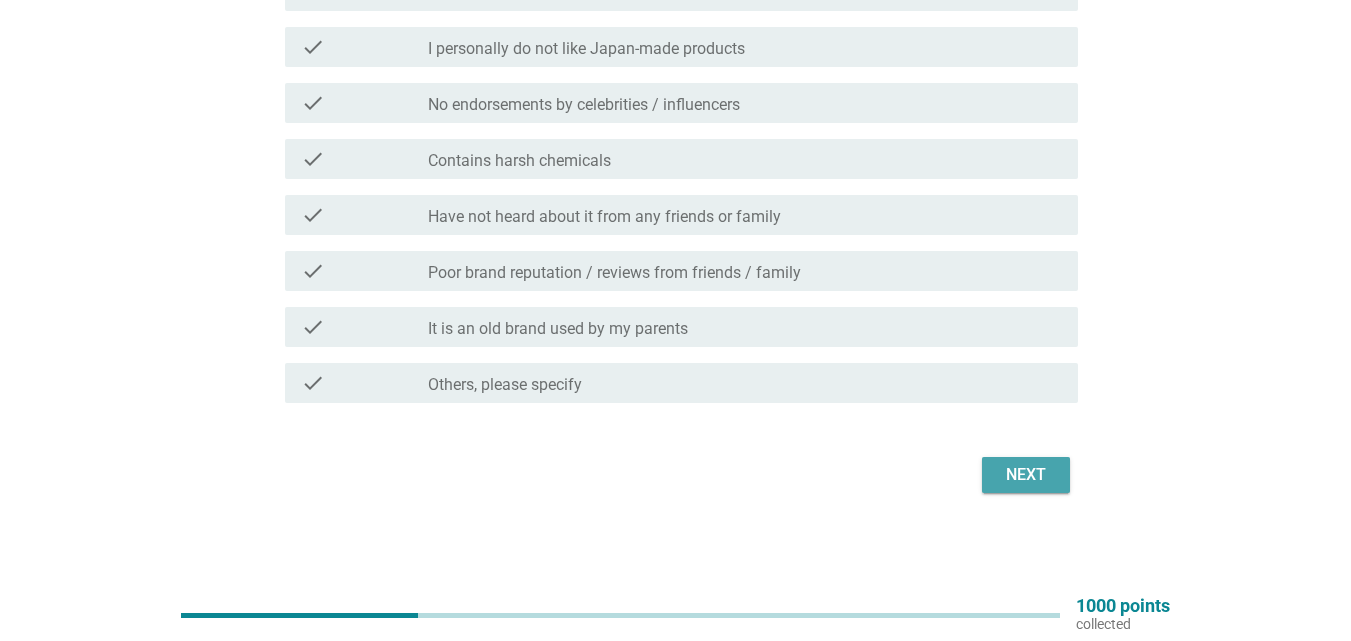 click on "Next" at bounding box center [1026, 475] 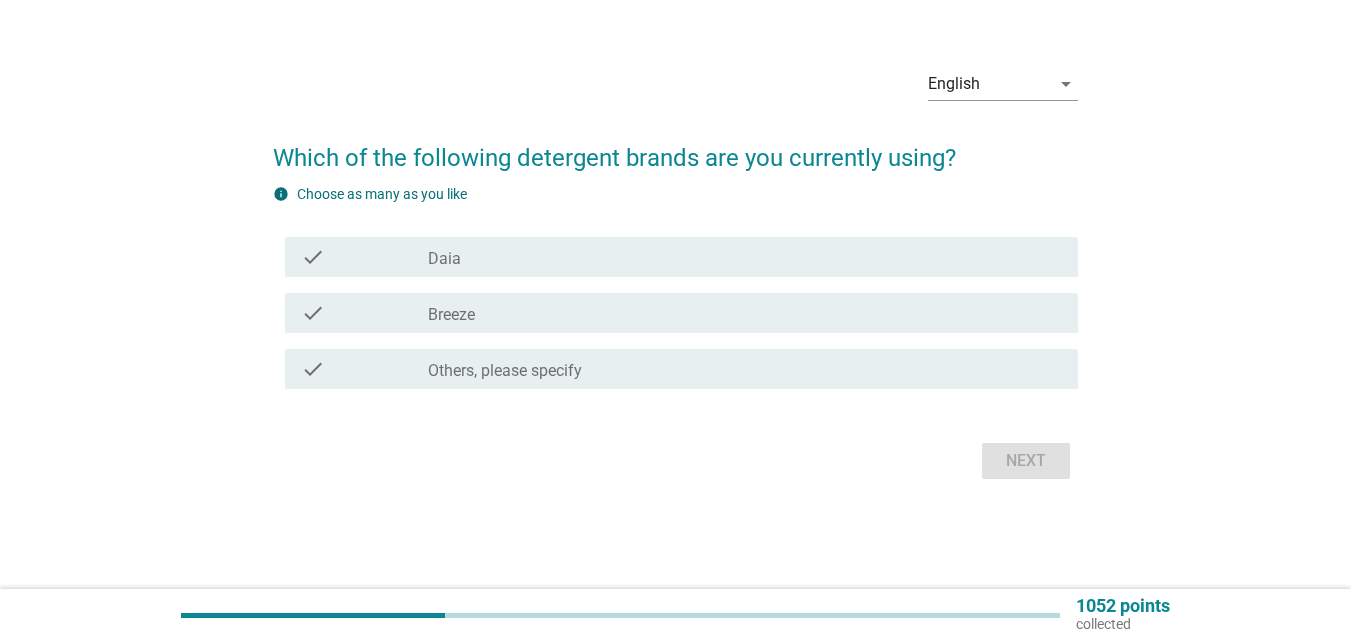 scroll, scrollTop: 0, scrollLeft: 0, axis: both 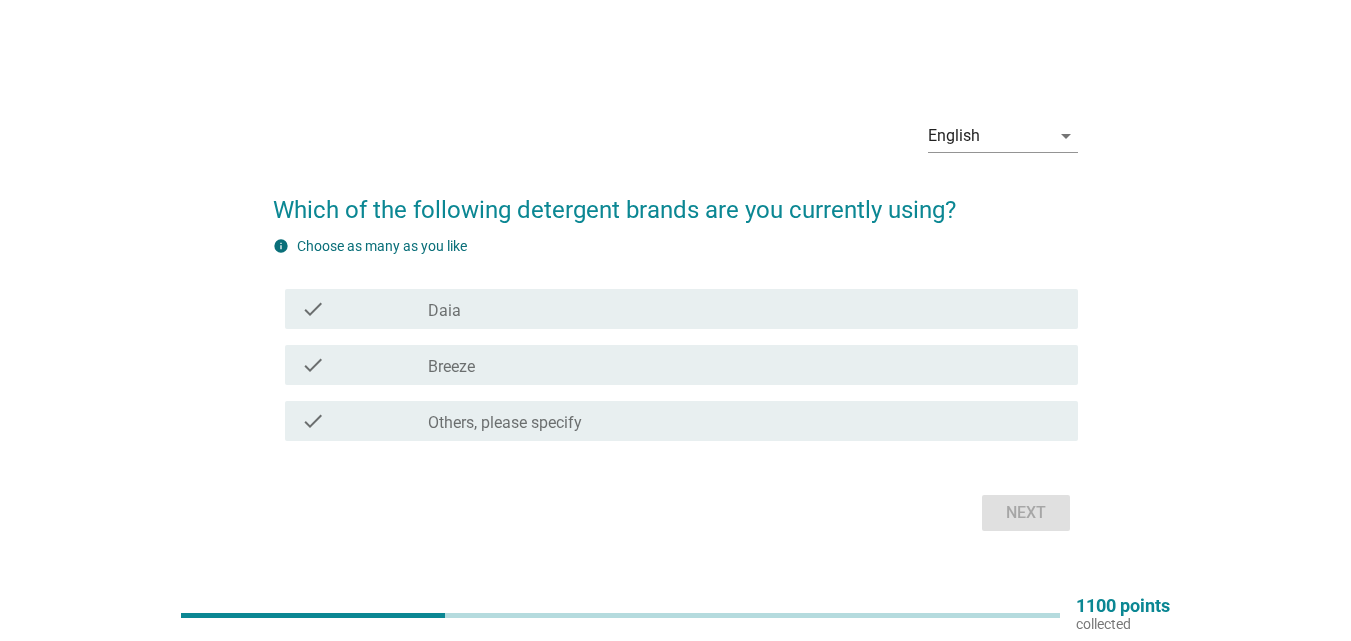 click on "check     check_box_outline_blank Daia" at bounding box center (681, 309) 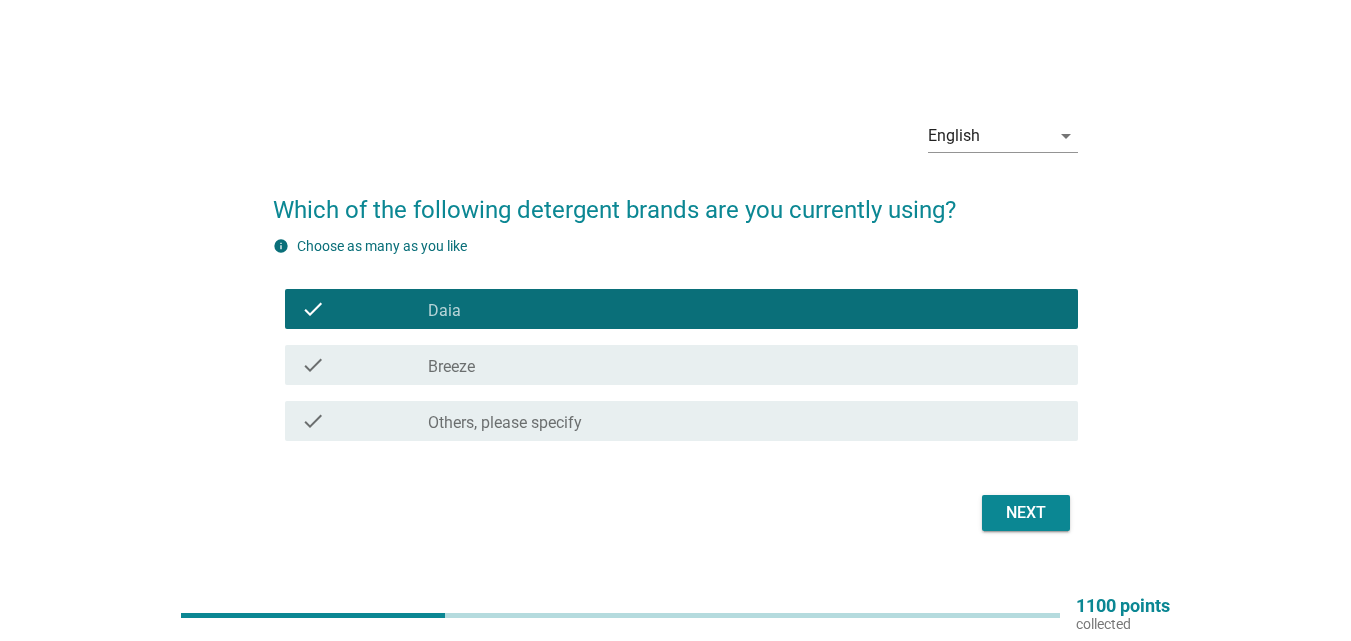 click on "Next" at bounding box center (1026, 513) 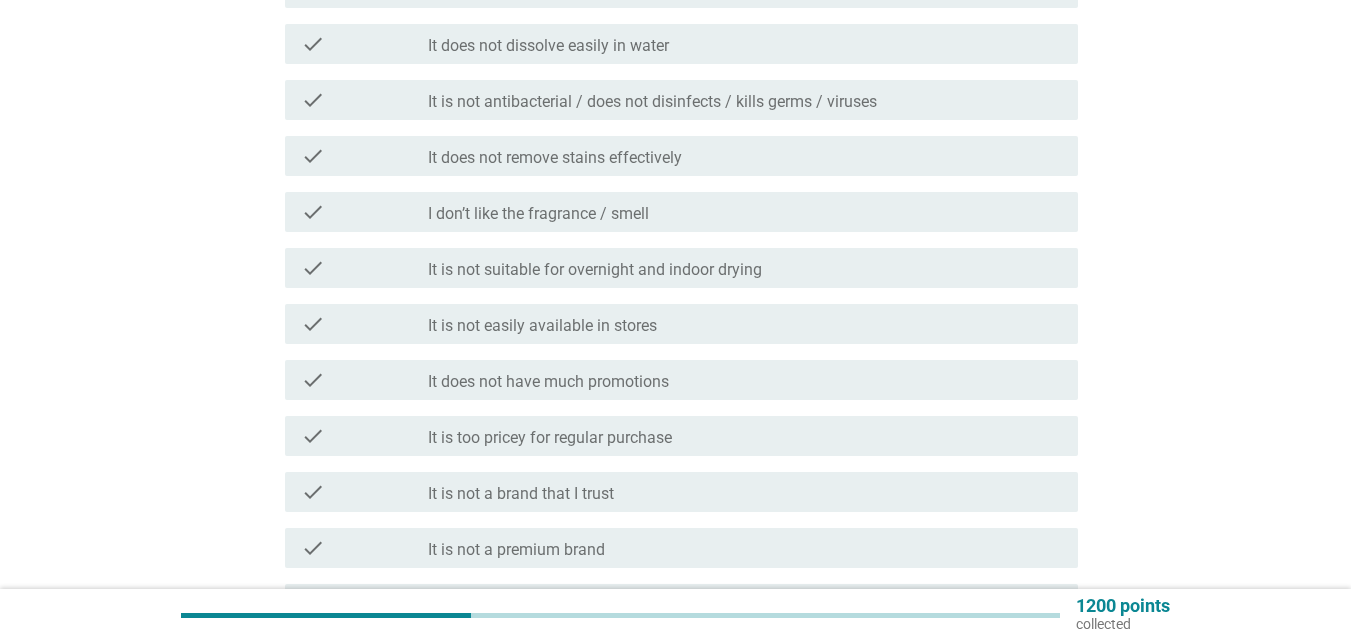 scroll, scrollTop: 844, scrollLeft: 0, axis: vertical 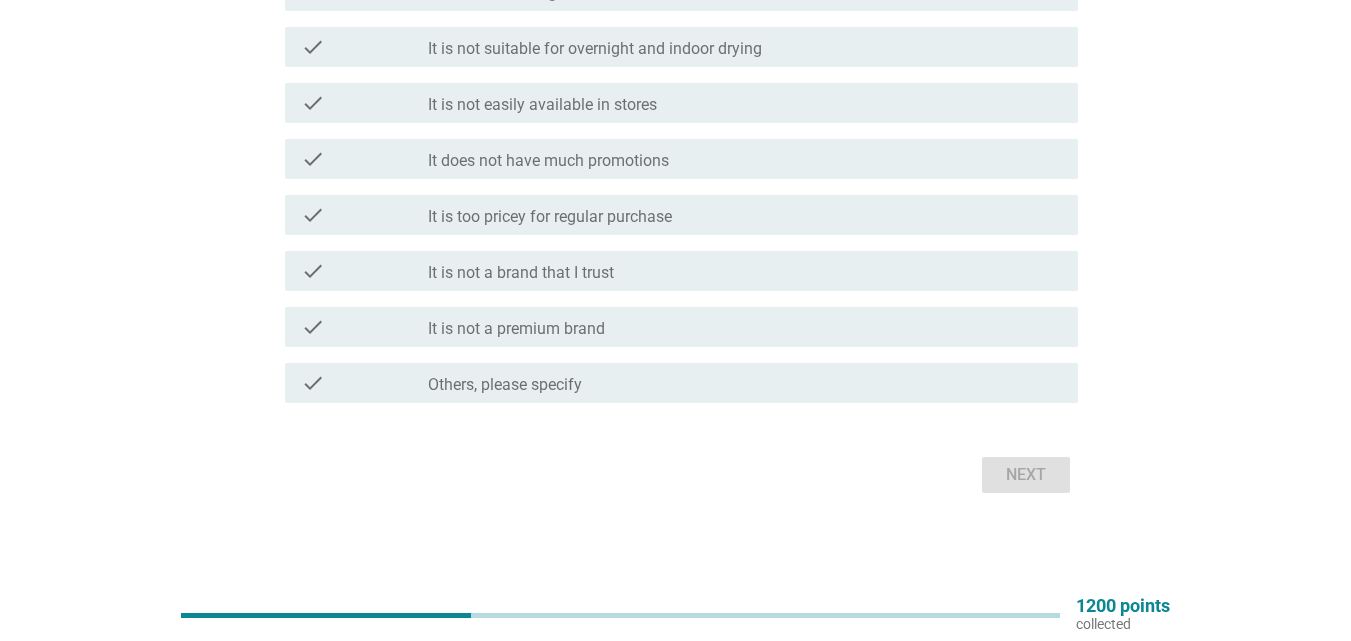 click on "Others, please specify" at bounding box center [505, 385] 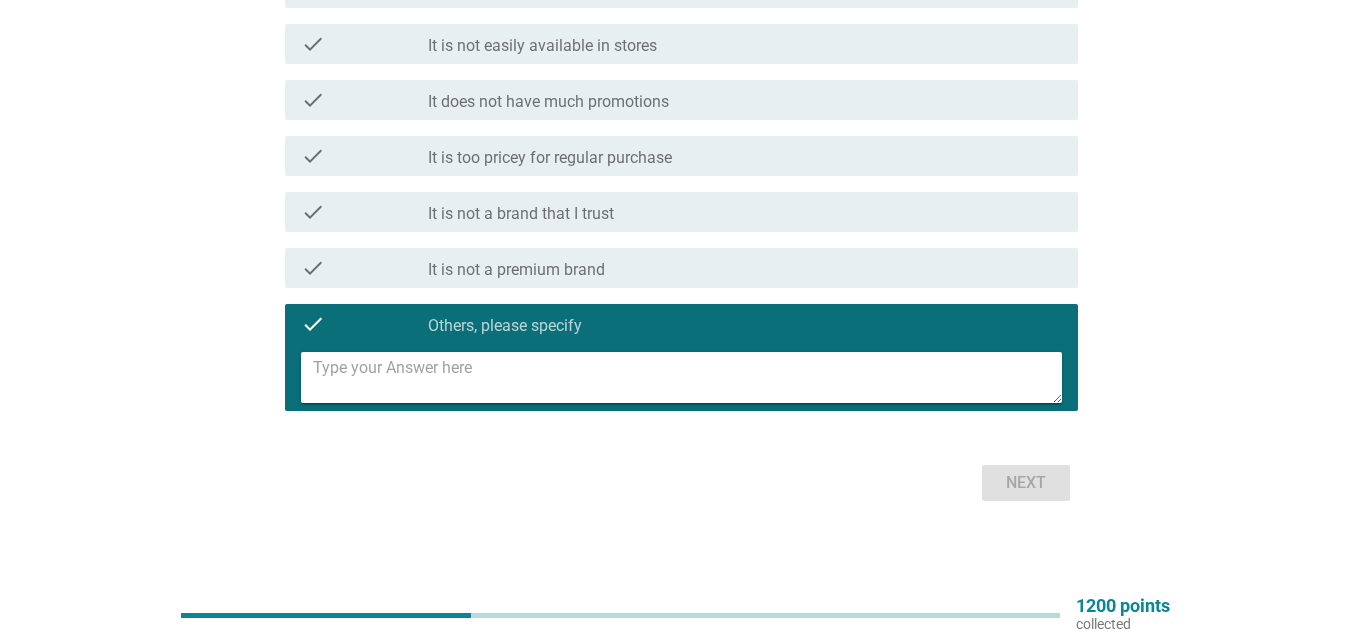 scroll, scrollTop: 911, scrollLeft: 0, axis: vertical 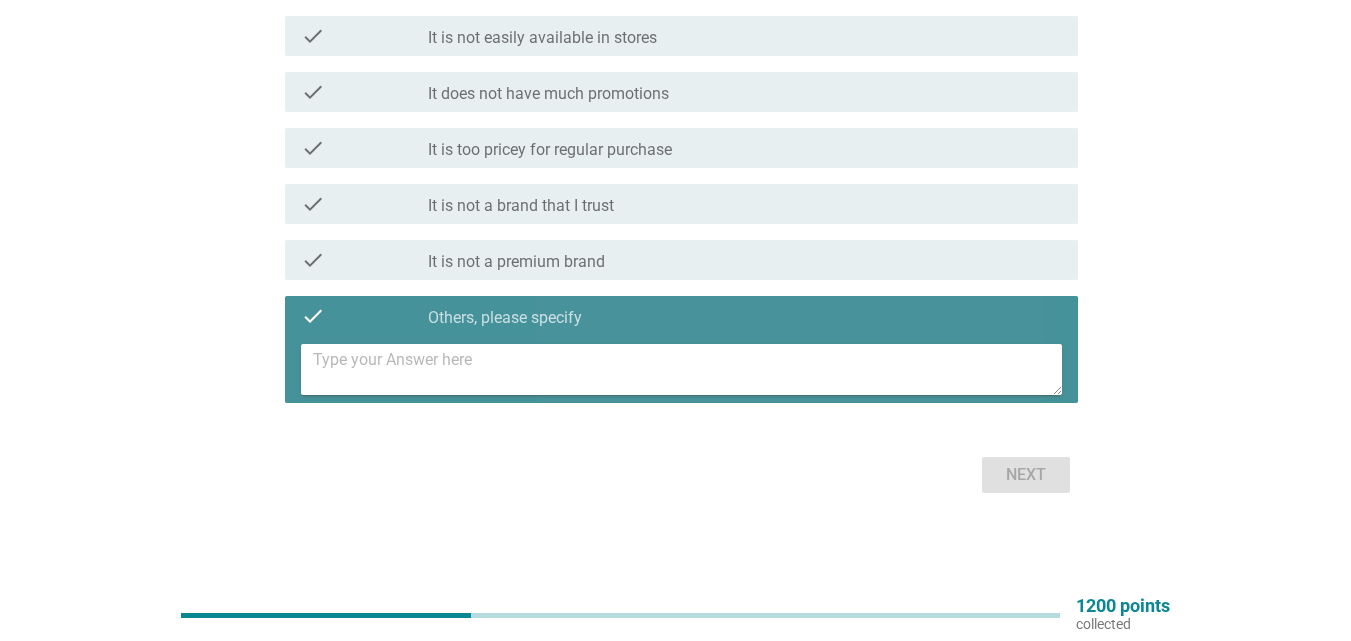 click at bounding box center [687, 369] 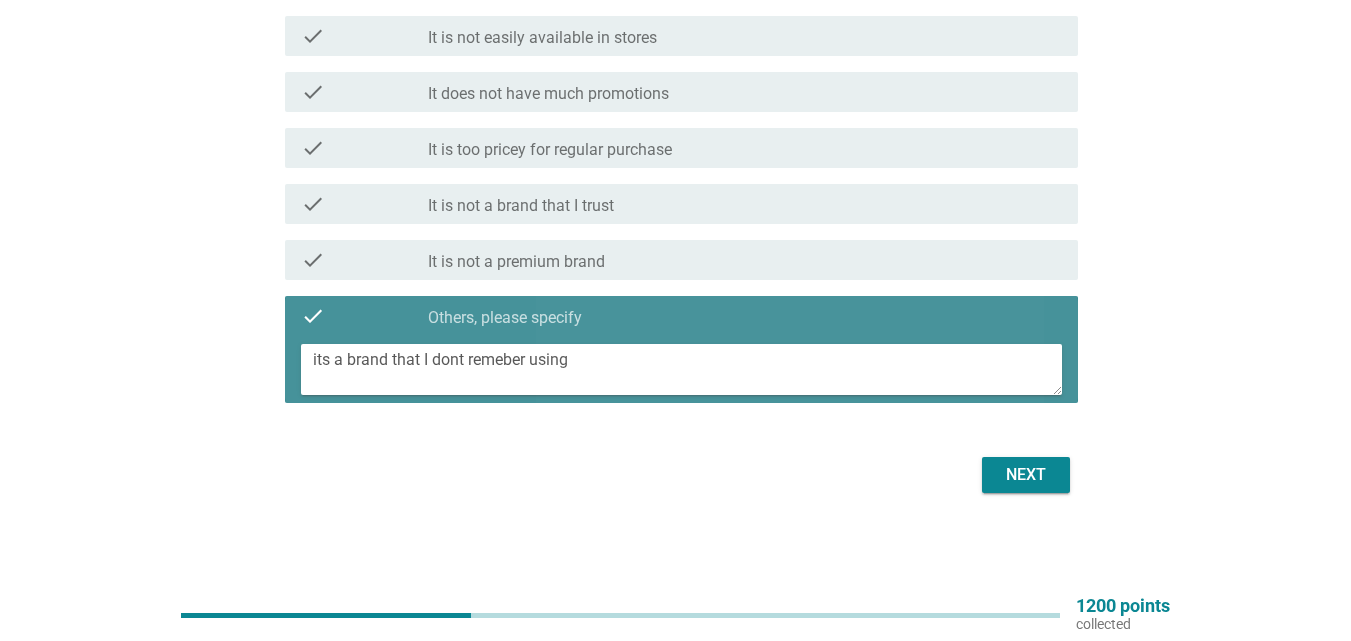 click on "its a brand that I dont remeber using" at bounding box center [687, 369] 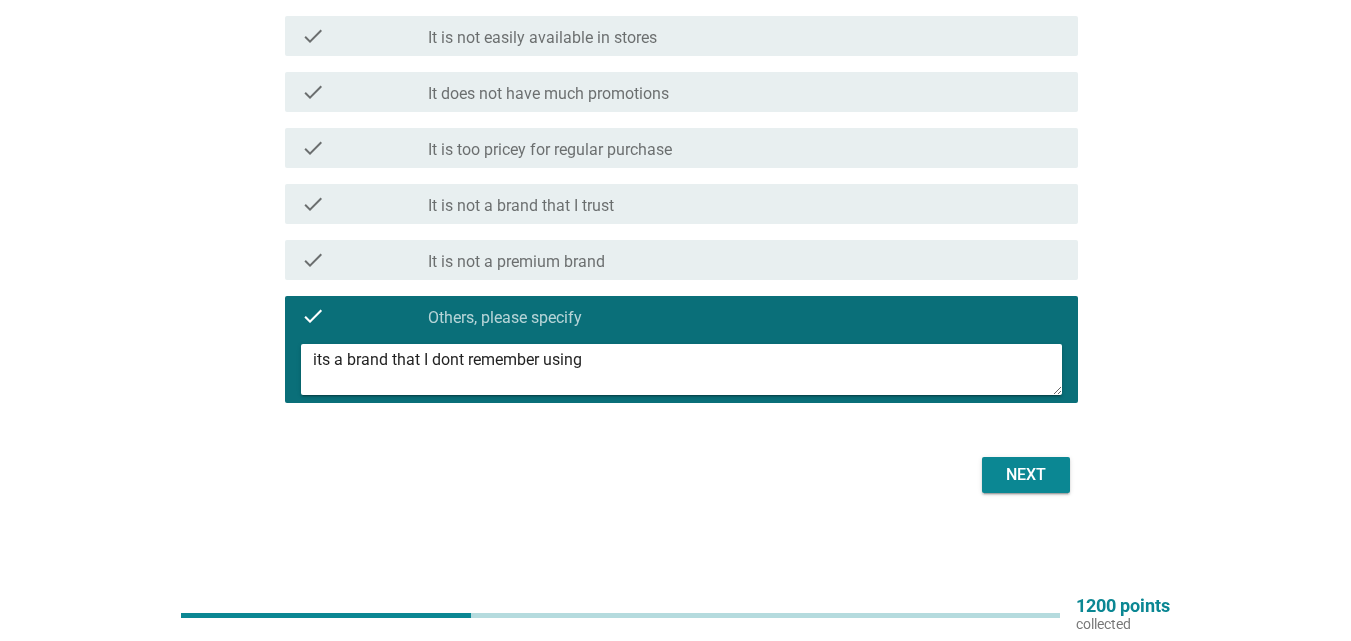 click on "its a brand that I dont remember using" at bounding box center [687, 369] 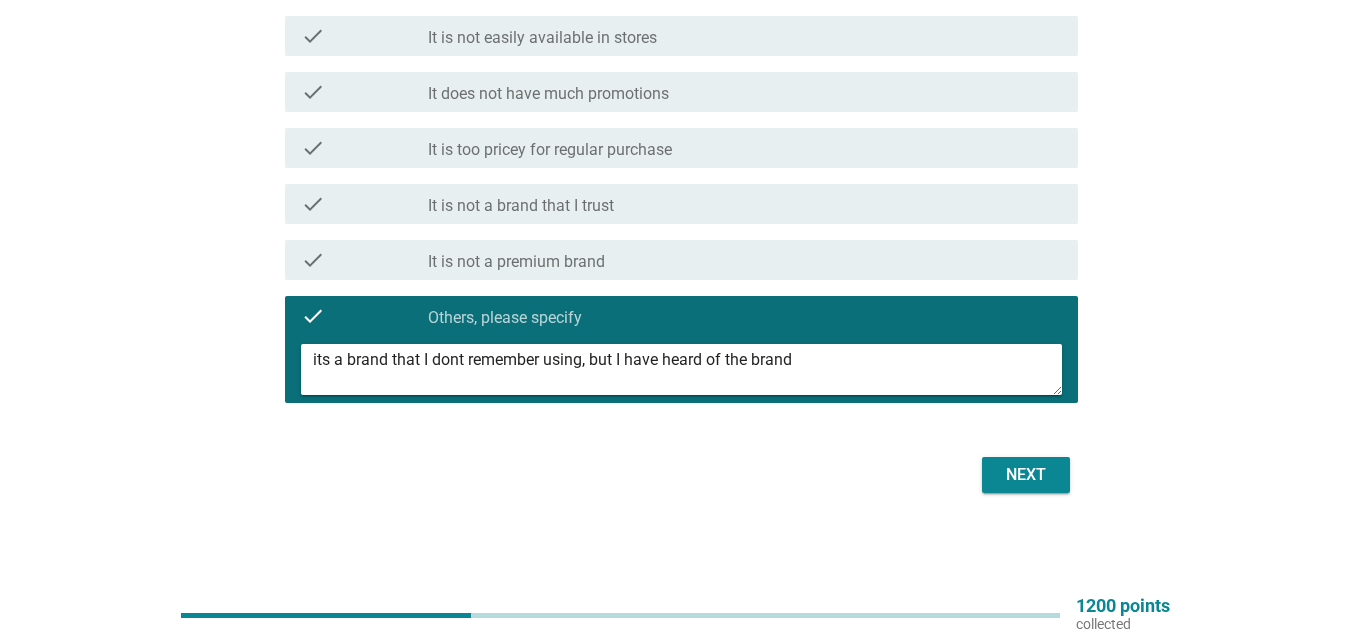 click on "its a brand that I dont remember using, but I have heard of the brand" at bounding box center (687, 369) 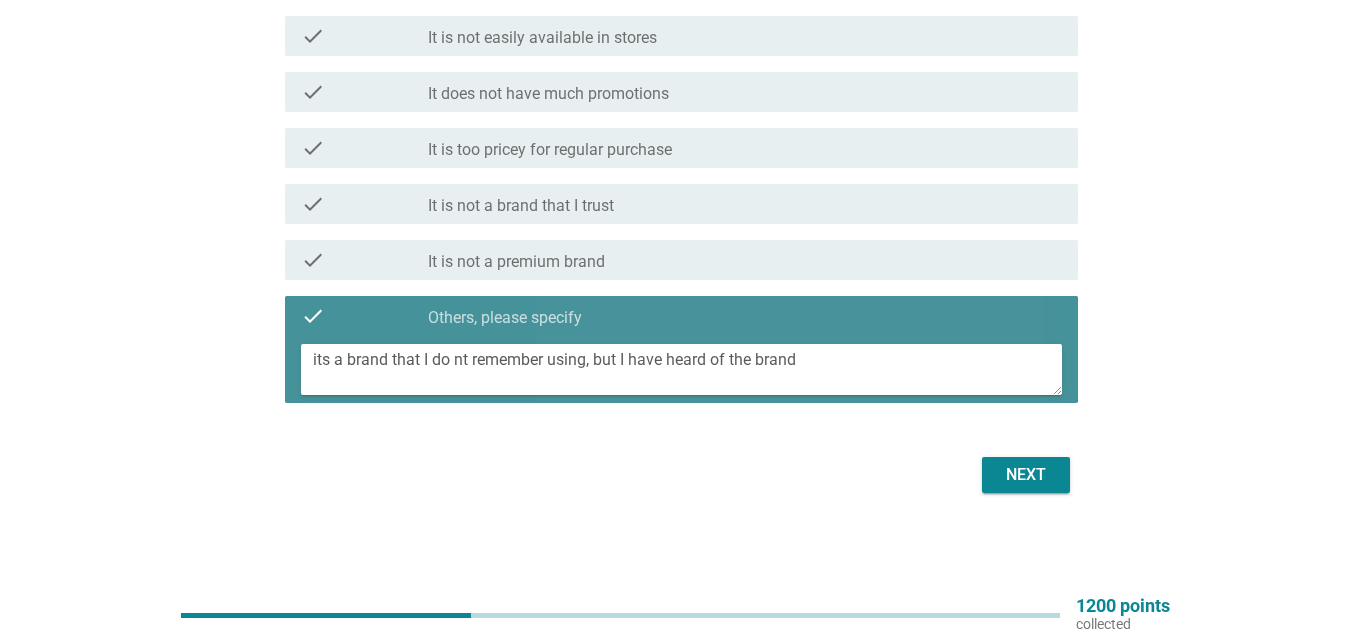 click on "its a brand that I do nt remember using, but I have heard of the brand" at bounding box center (687, 369) 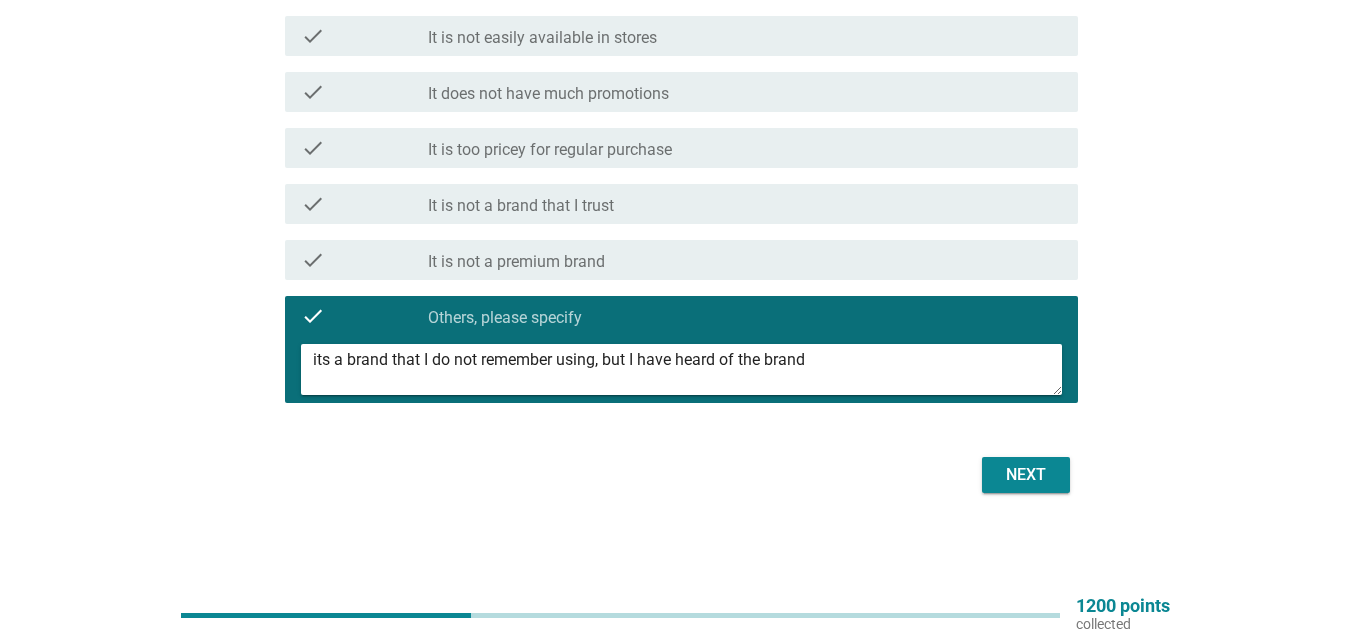 type on "its a brand that I do not remember using, but I have heard of the brand" 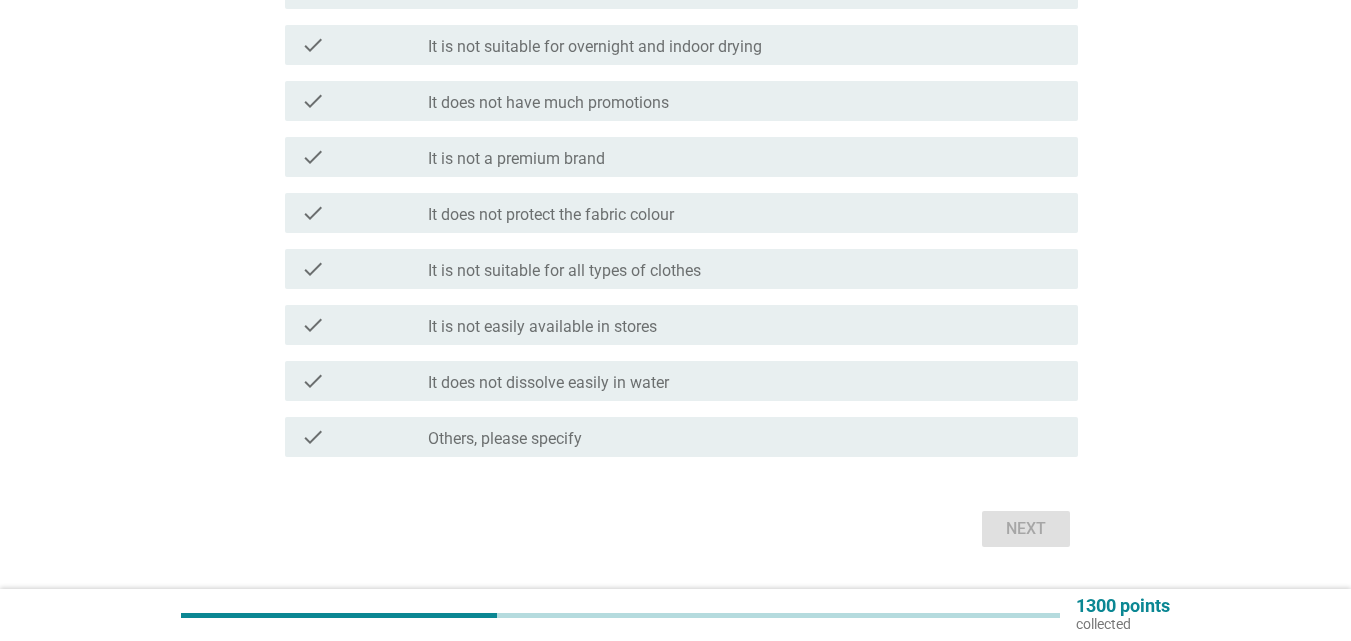scroll, scrollTop: 800, scrollLeft: 0, axis: vertical 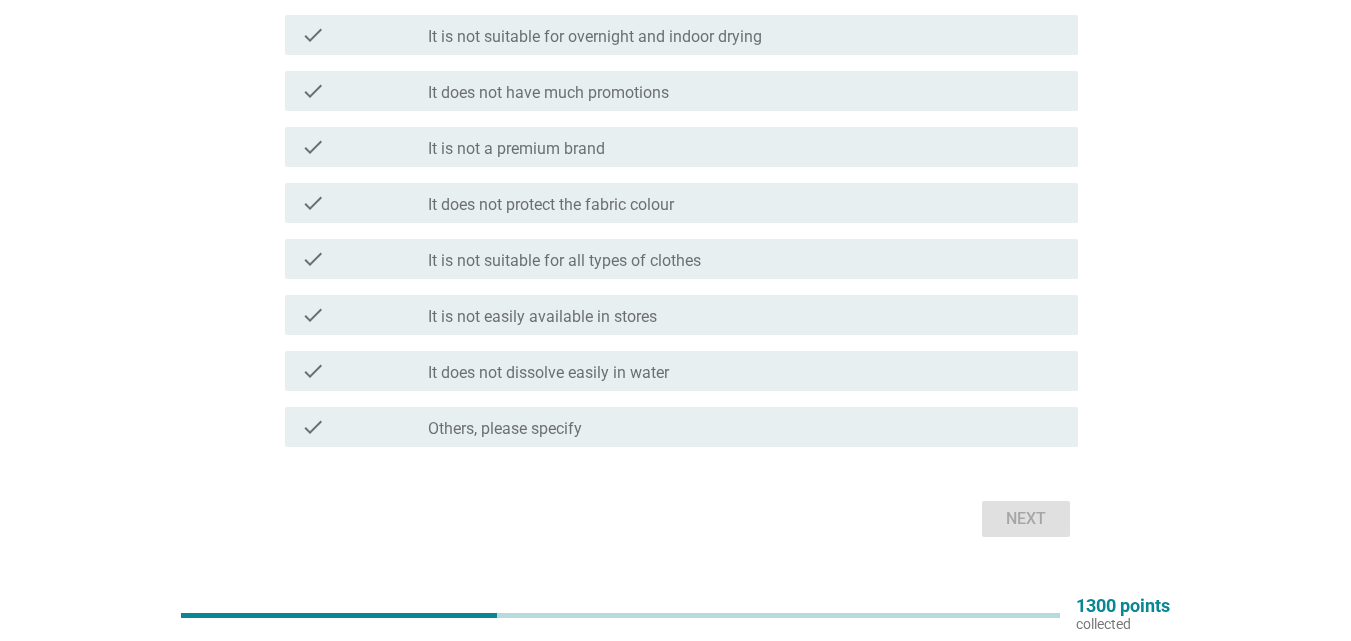 click on "Others, please specify" at bounding box center (505, 429) 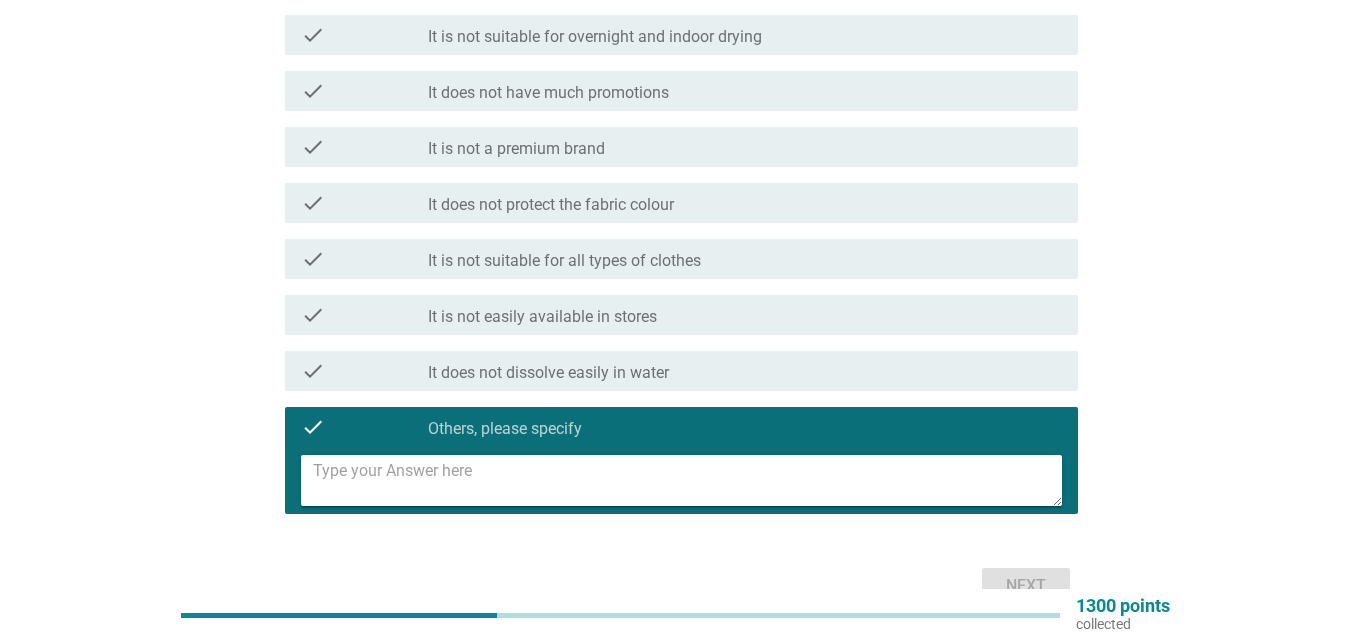 click at bounding box center [687, 480] 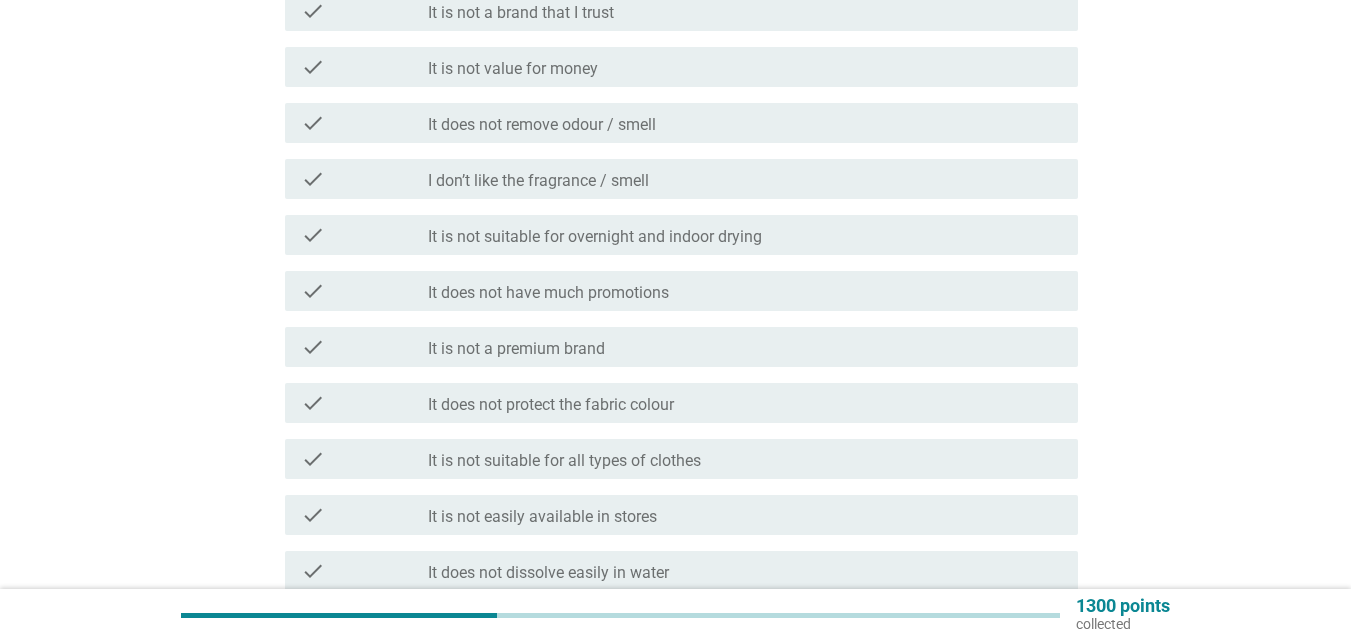 scroll, scrollTop: 911, scrollLeft: 0, axis: vertical 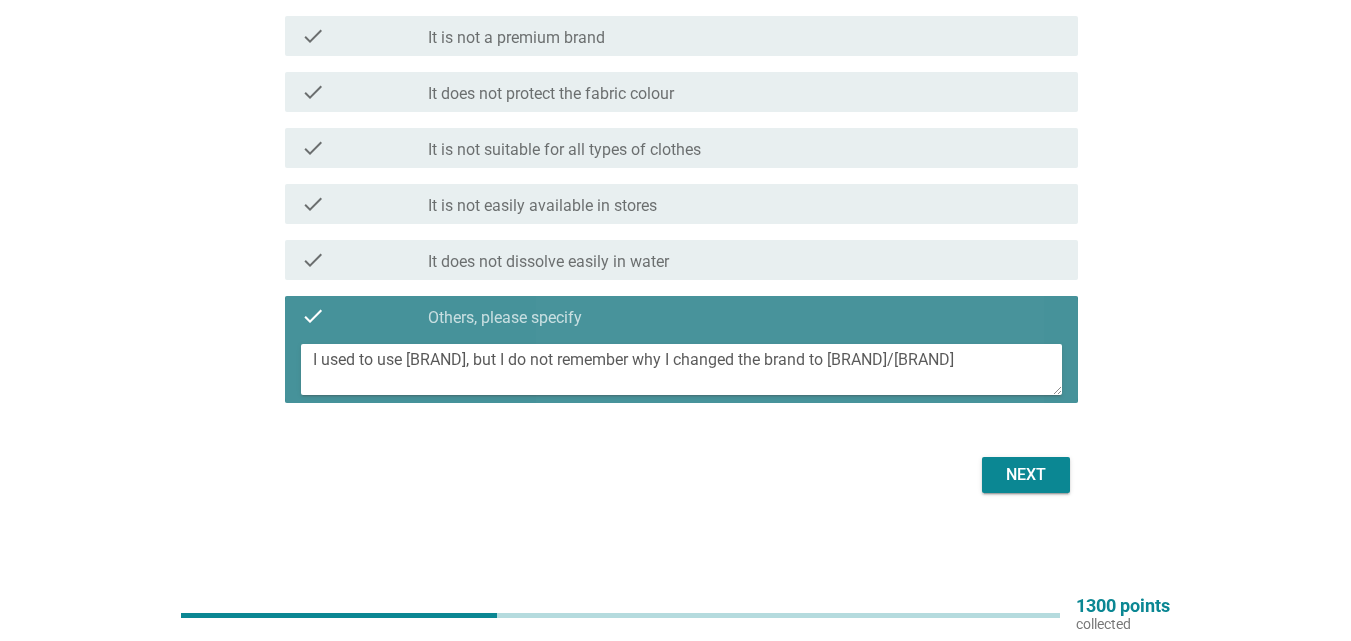 click on "I used to use [BRAND], but I do not remember why I changed the brand to [BRAND]/[BRAND]" at bounding box center (687, 369) 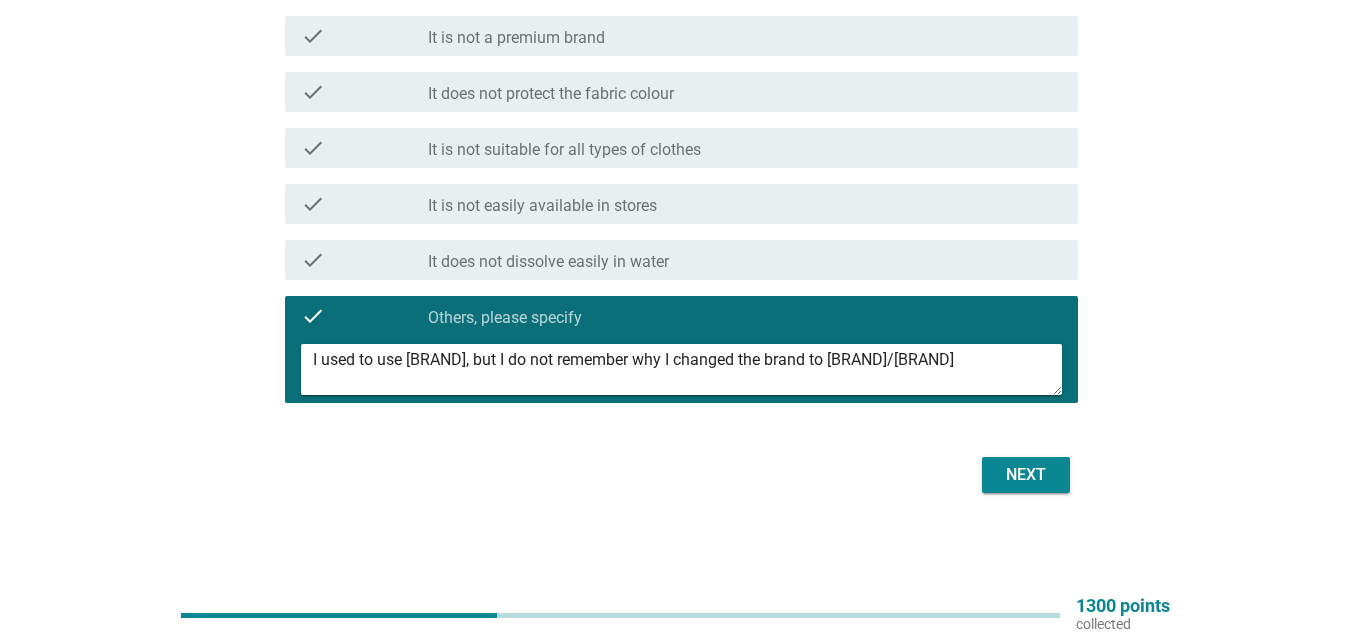 type on "I used to use [BRAND], but I do not remember why I changed the brand to [BRAND]/[BRAND]" 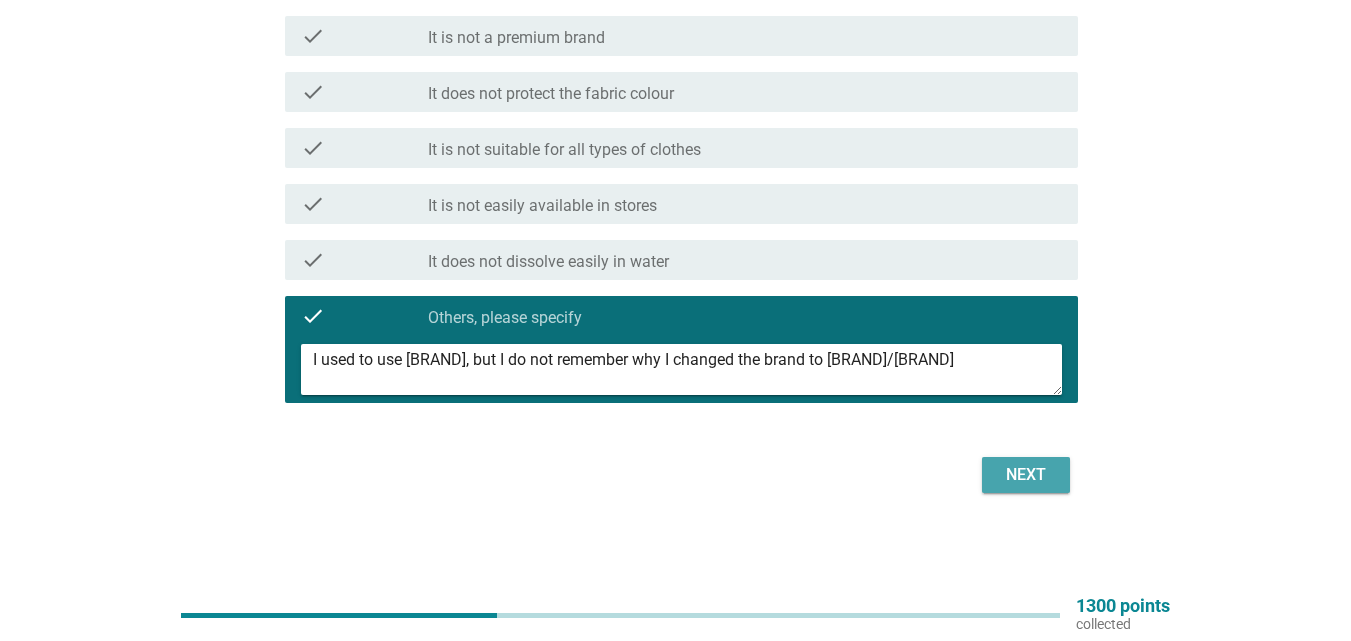 click on "Next" at bounding box center (1026, 475) 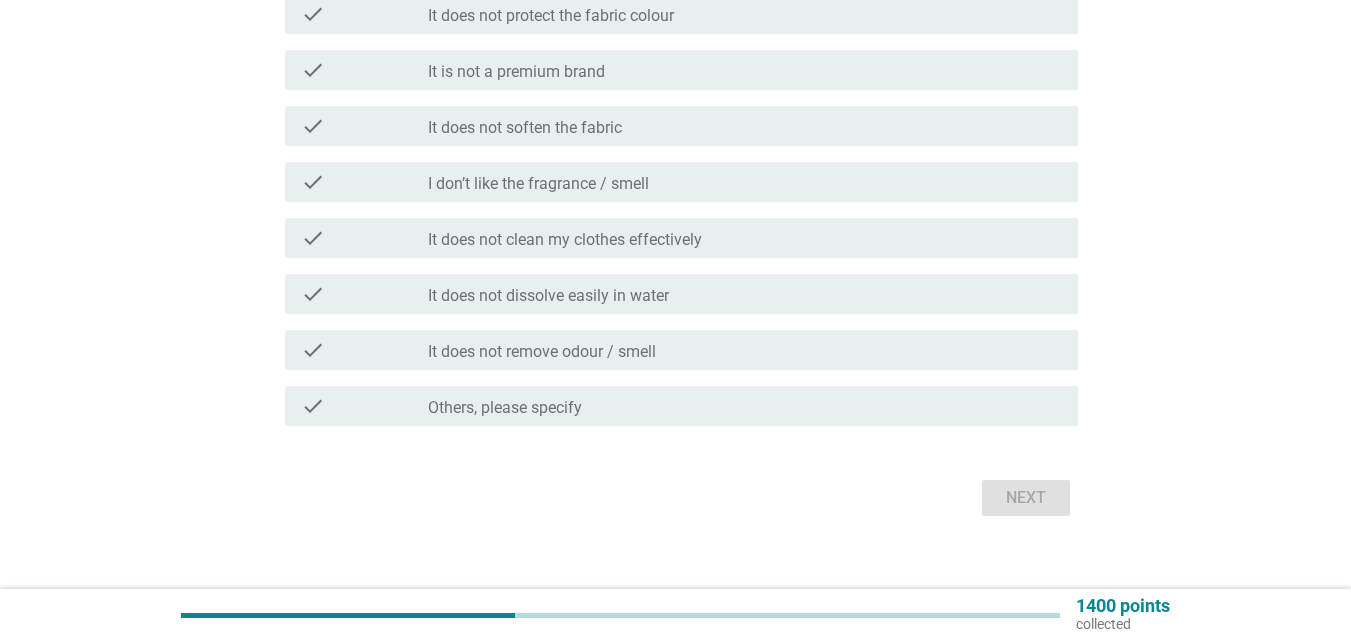 scroll, scrollTop: 844, scrollLeft: 0, axis: vertical 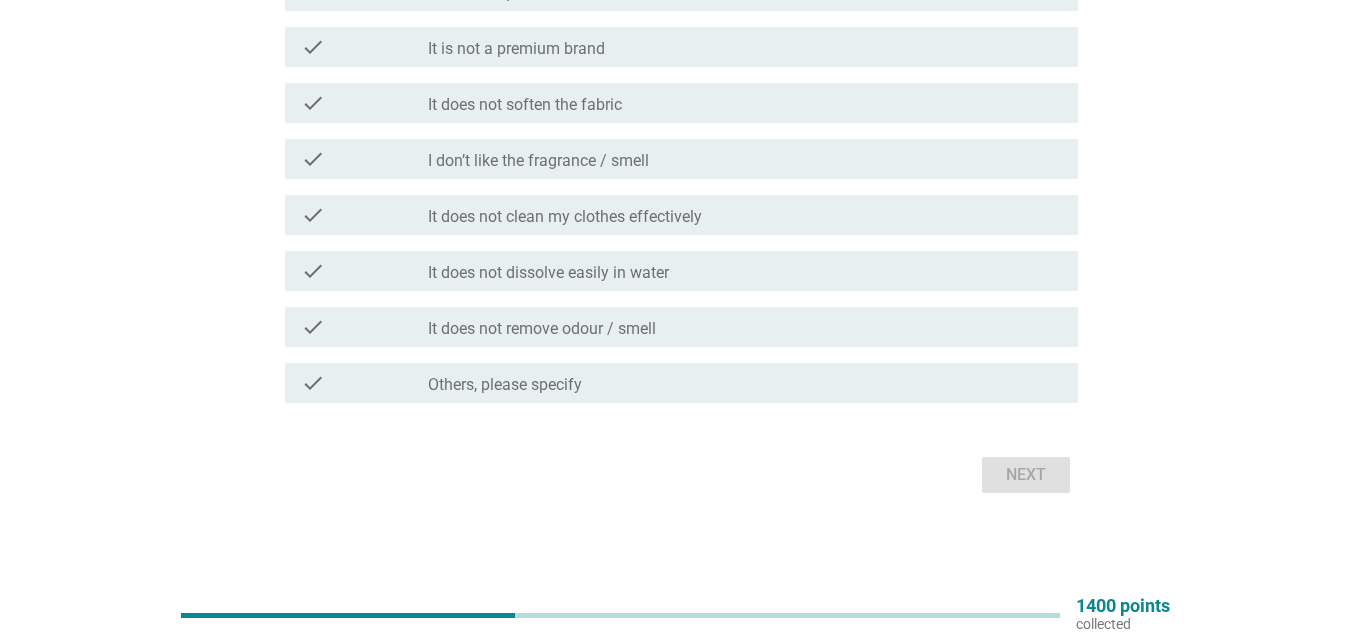 click on "Others, please specify" at bounding box center (505, 385) 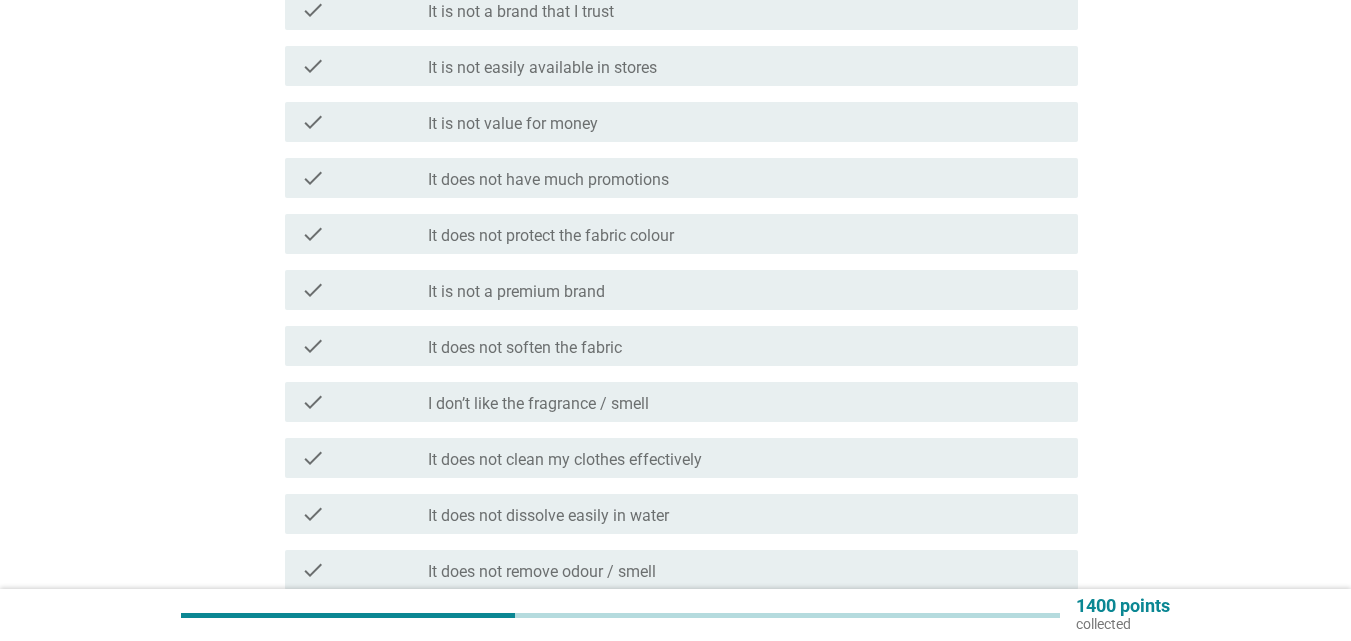 scroll, scrollTop: 744, scrollLeft: 0, axis: vertical 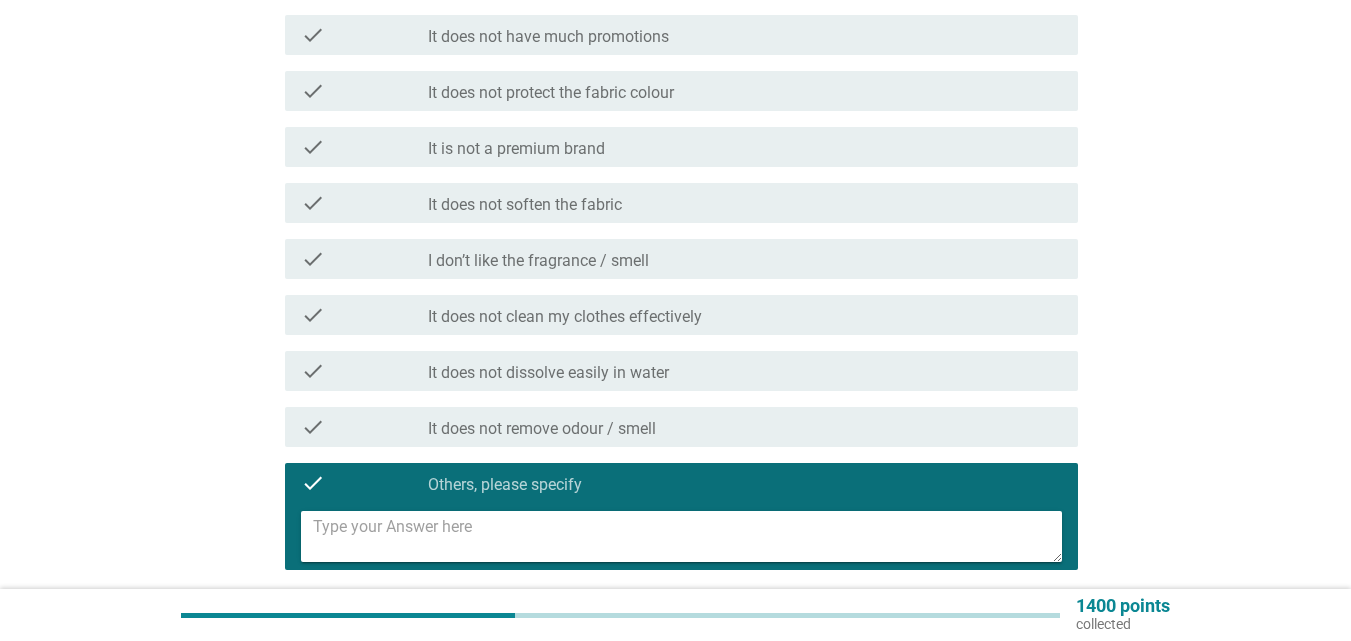 click at bounding box center (687, 536) 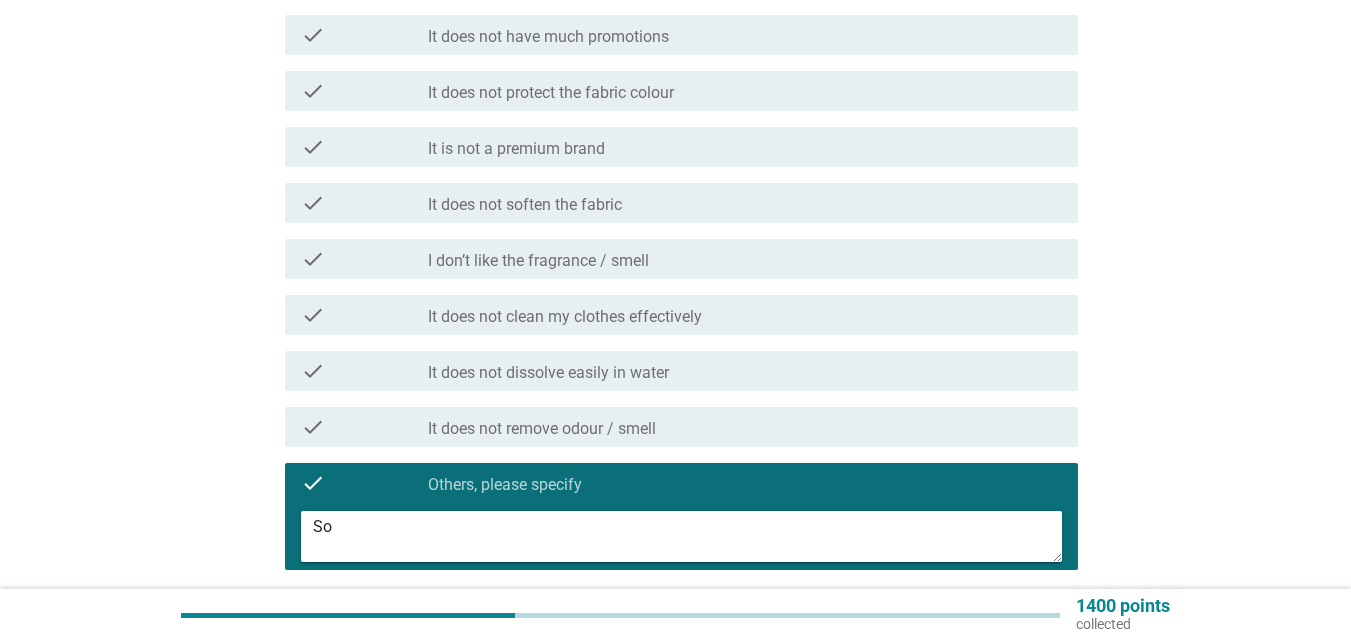 type on "S" 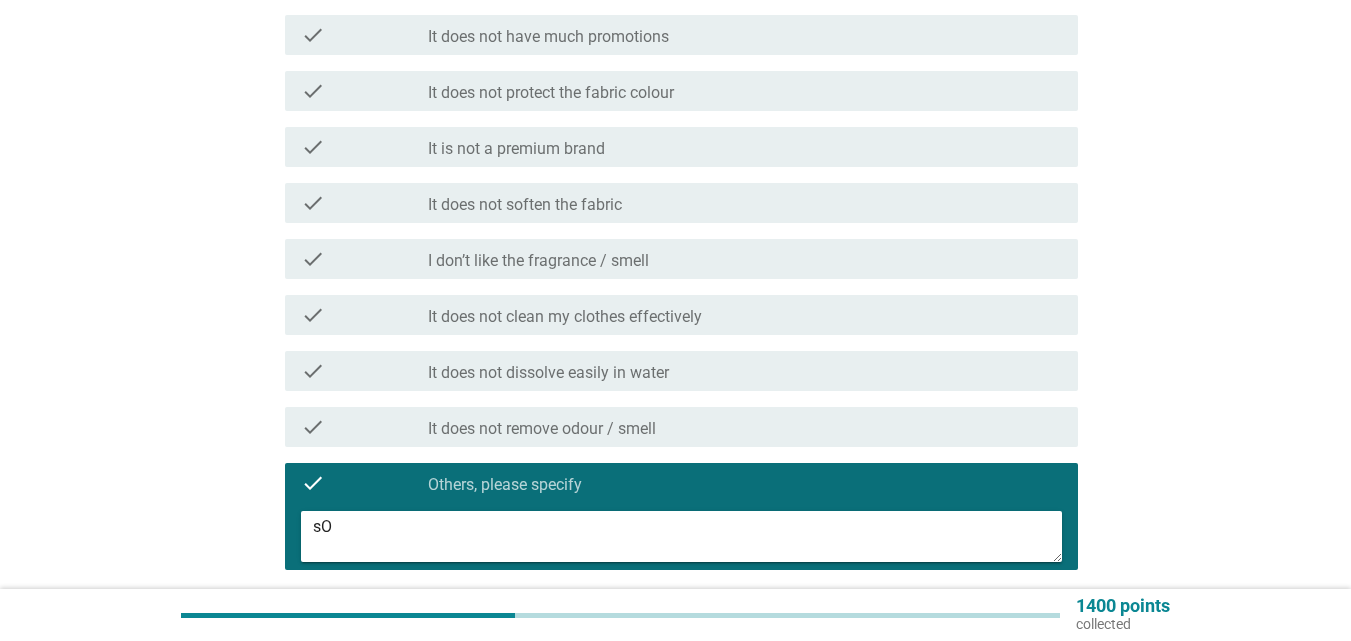 type on "s" 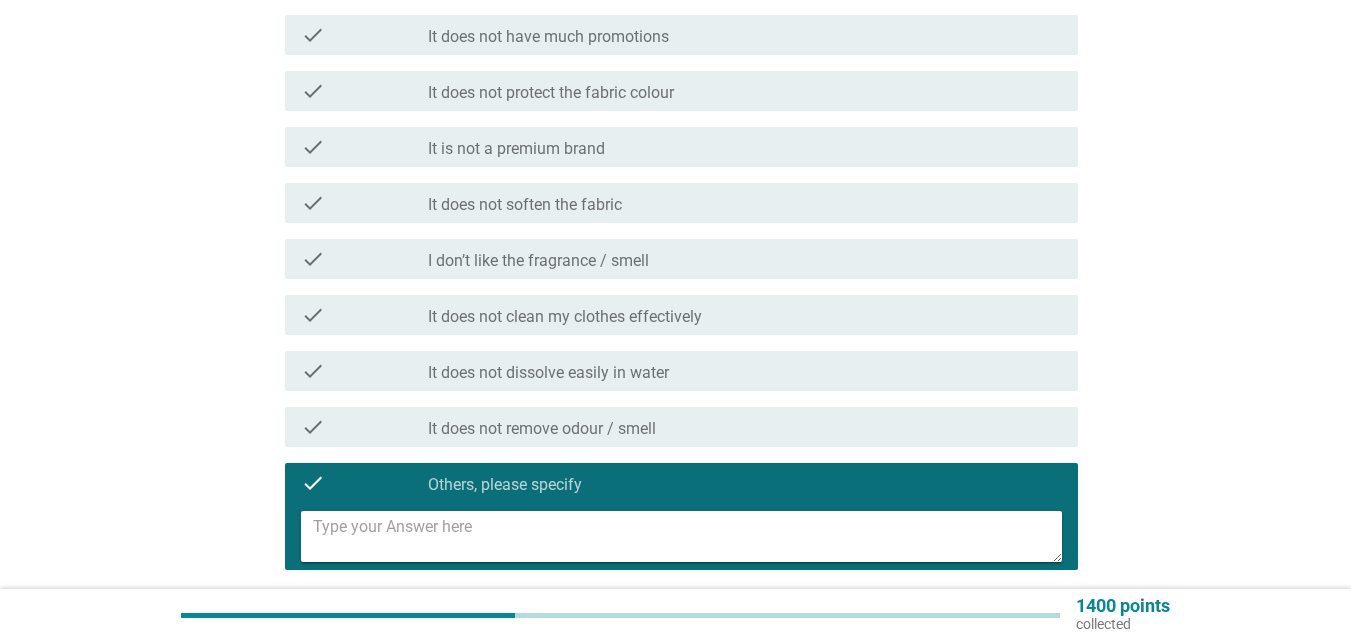 type on "i" 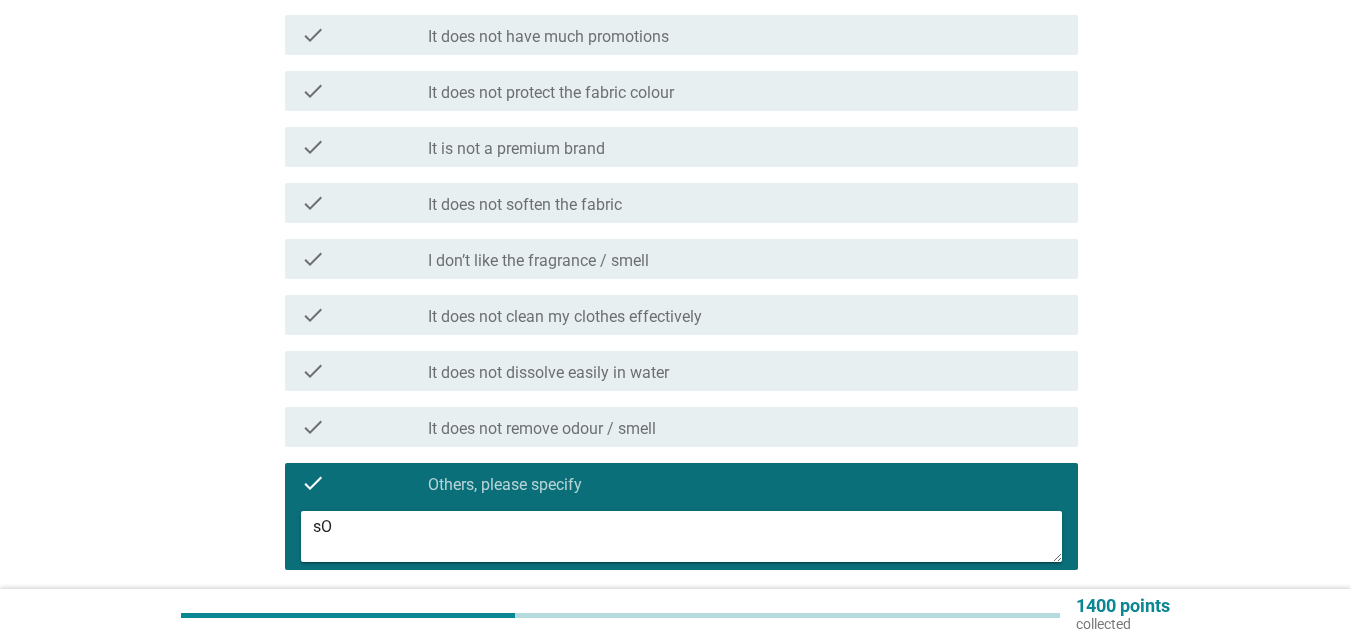type on "s" 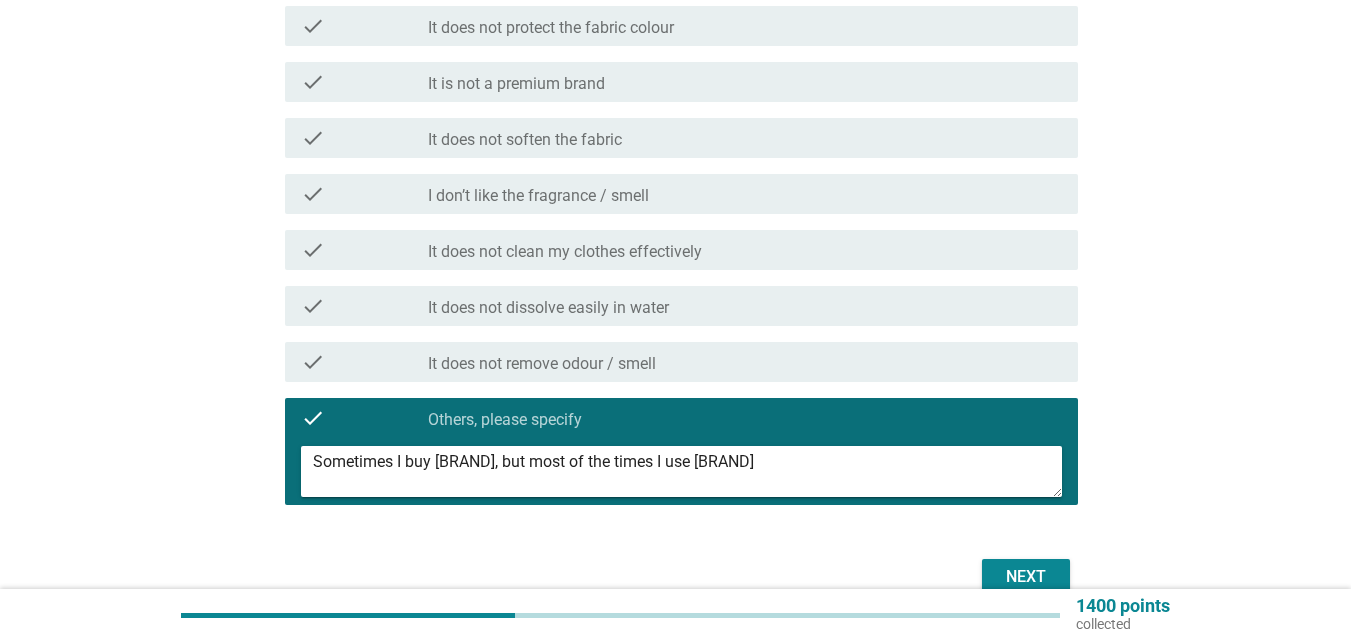 scroll, scrollTop: 844, scrollLeft: 0, axis: vertical 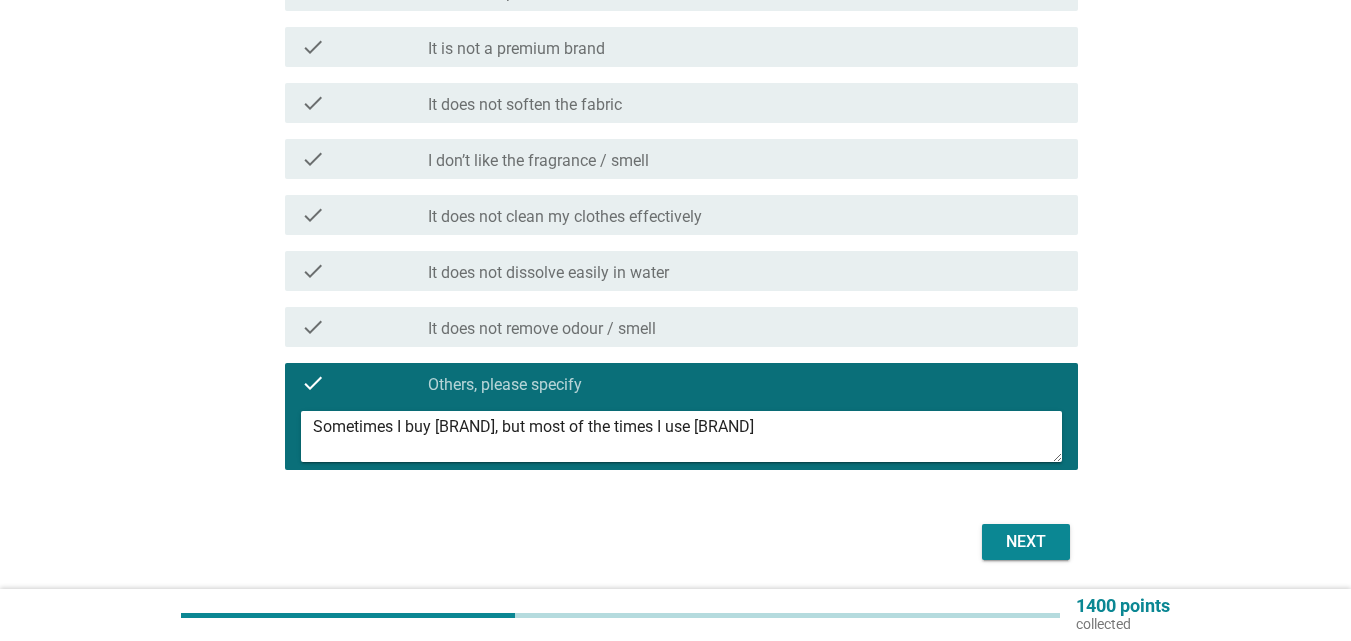 type on "Sometimes I buy [BRAND], but most of the times I use [BRAND]" 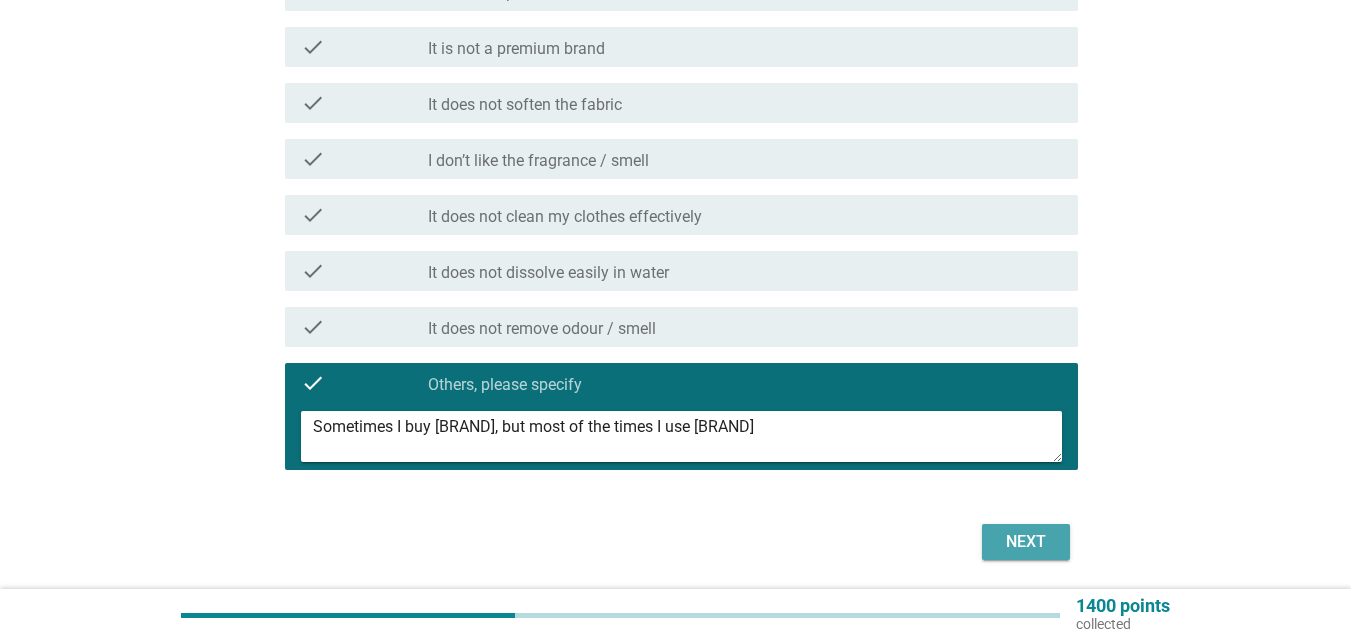 click on "Next" at bounding box center (1026, 542) 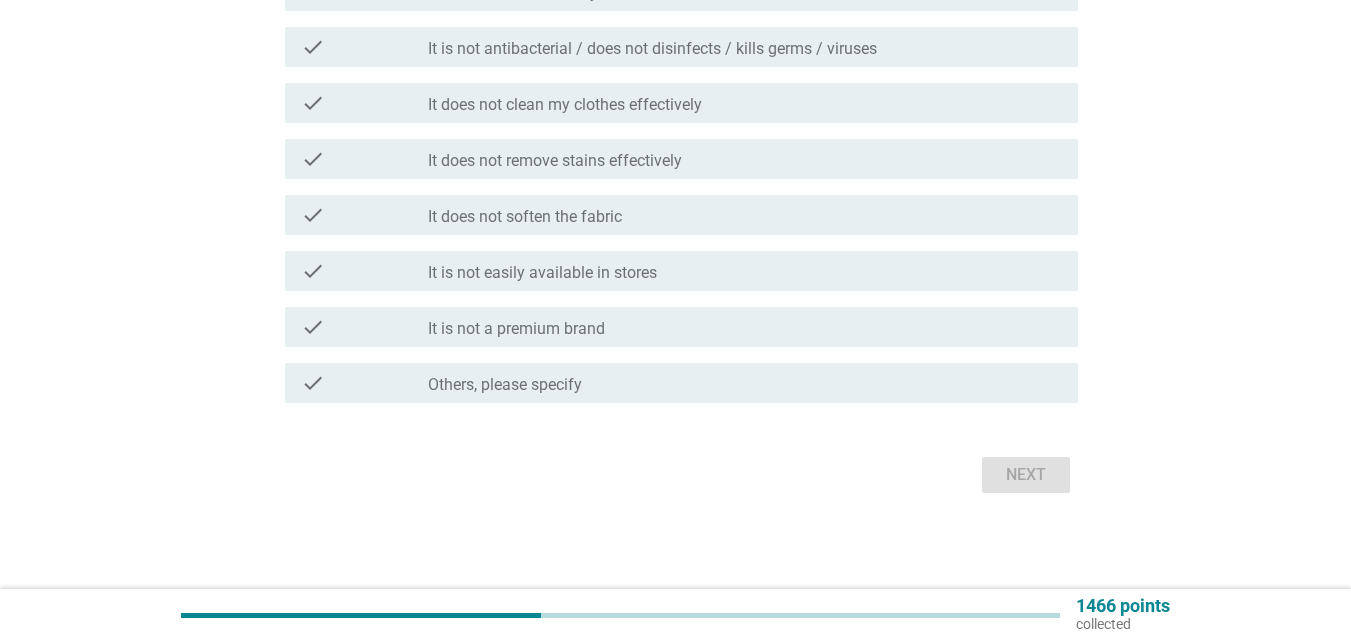 scroll, scrollTop: 0, scrollLeft: 0, axis: both 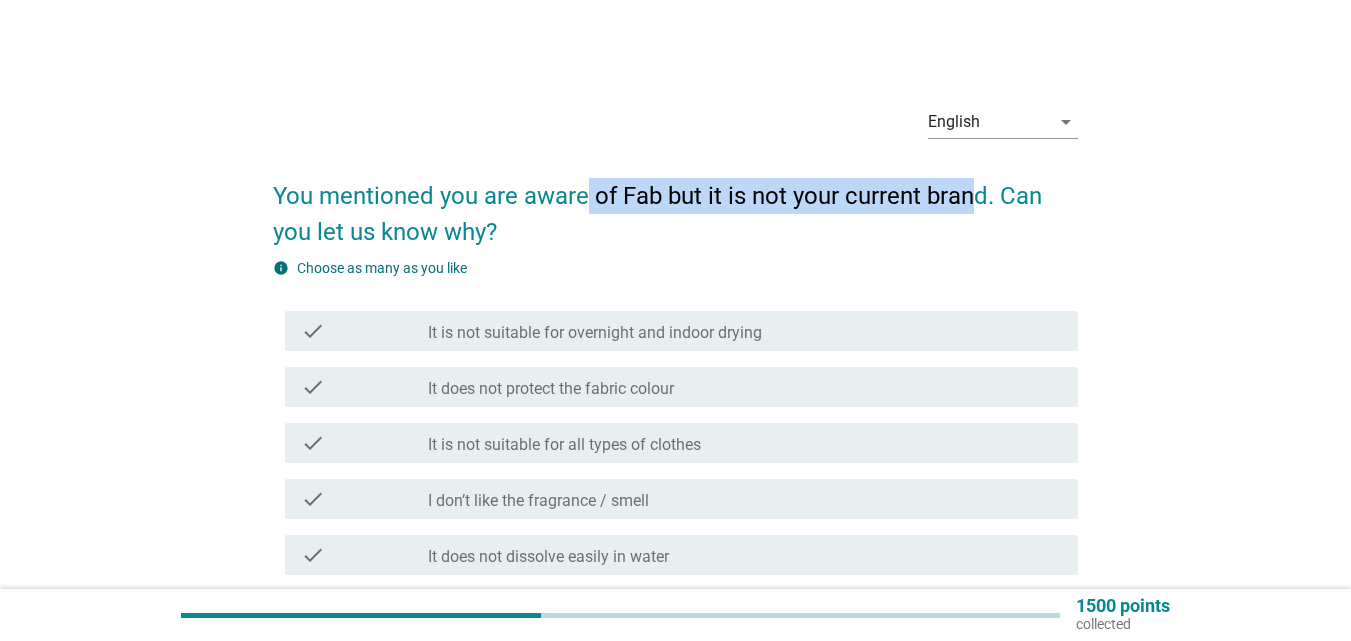 drag, startPoint x: 590, startPoint y: 197, endPoint x: 970, endPoint y: 199, distance: 380.00525 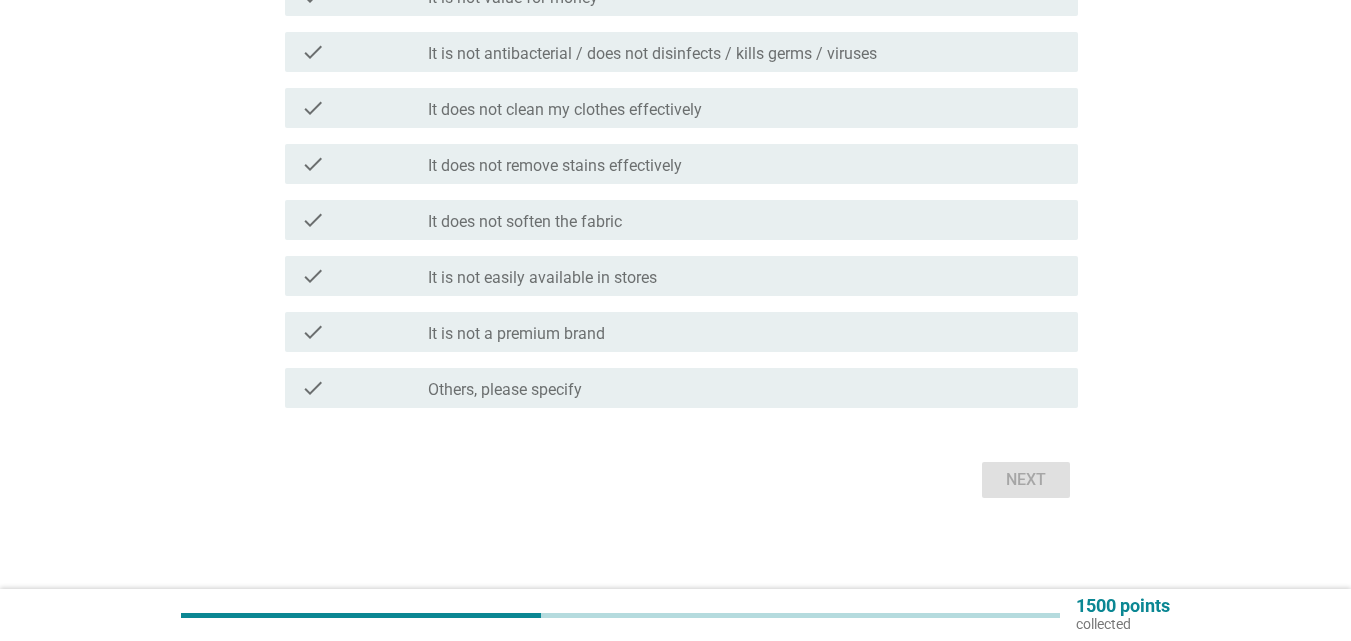 scroll, scrollTop: 844, scrollLeft: 0, axis: vertical 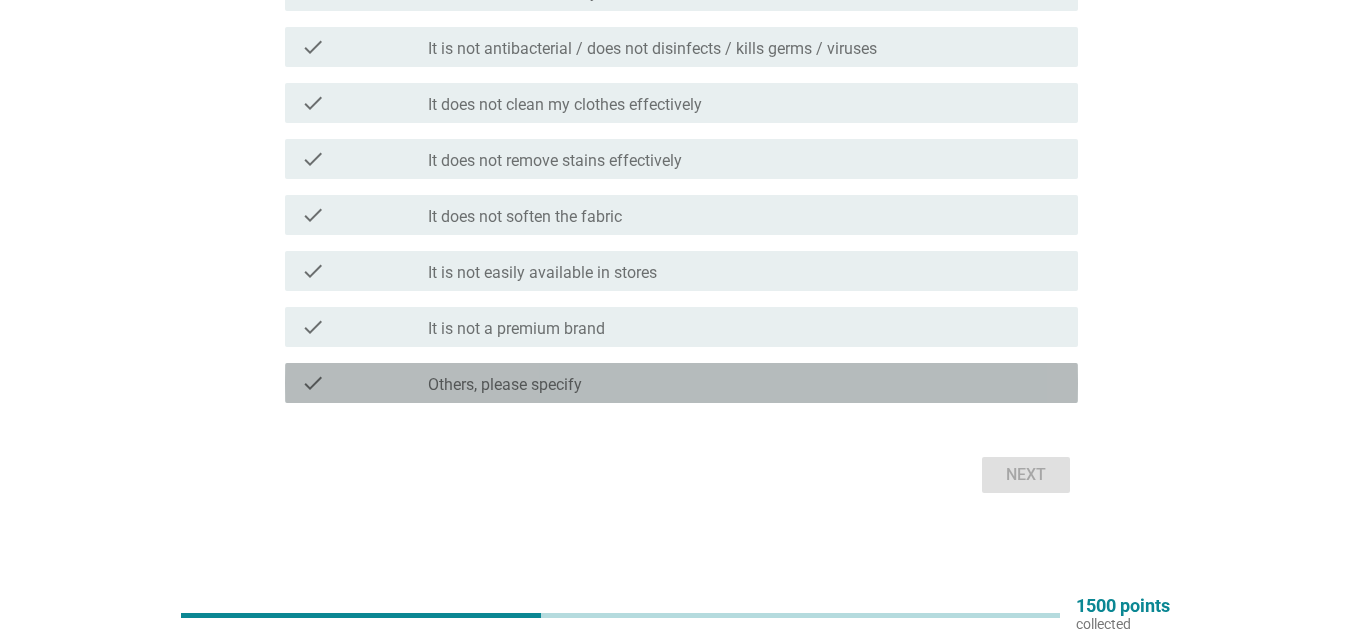 click on "check_box_outline_blank Others, please specify" at bounding box center (745, 383) 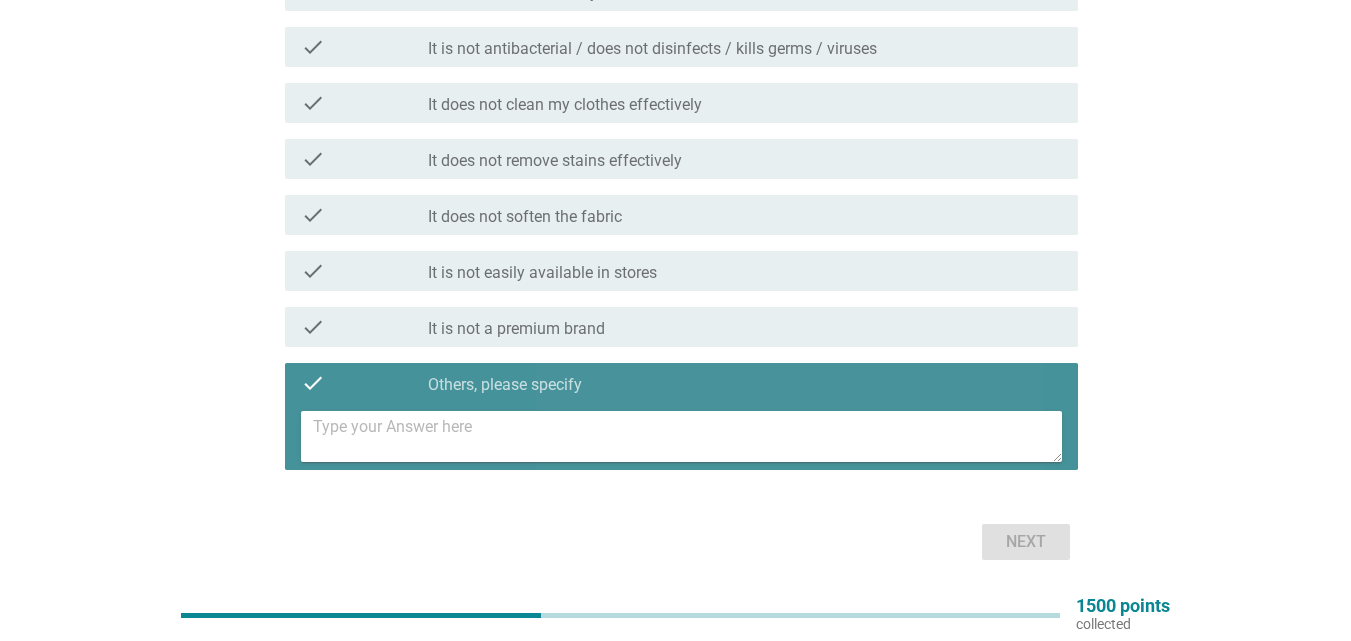 click at bounding box center [687, 436] 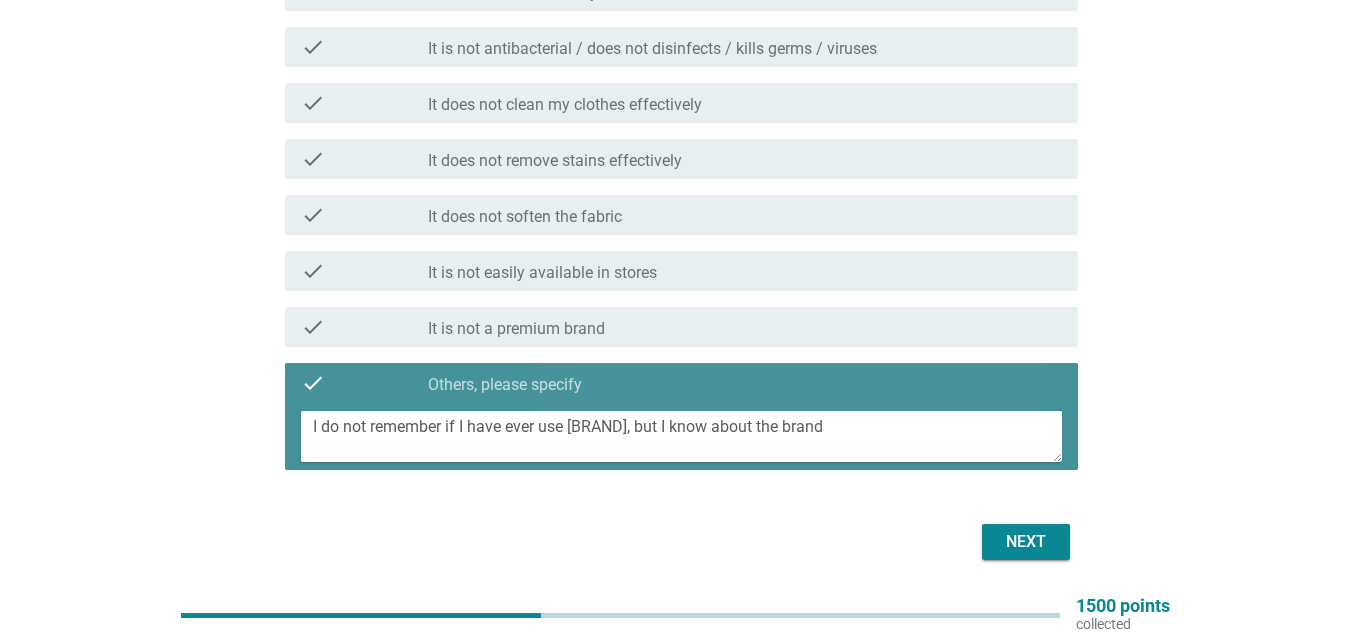 drag, startPoint x: 676, startPoint y: 427, endPoint x: 639, endPoint y: 424, distance: 37.12142 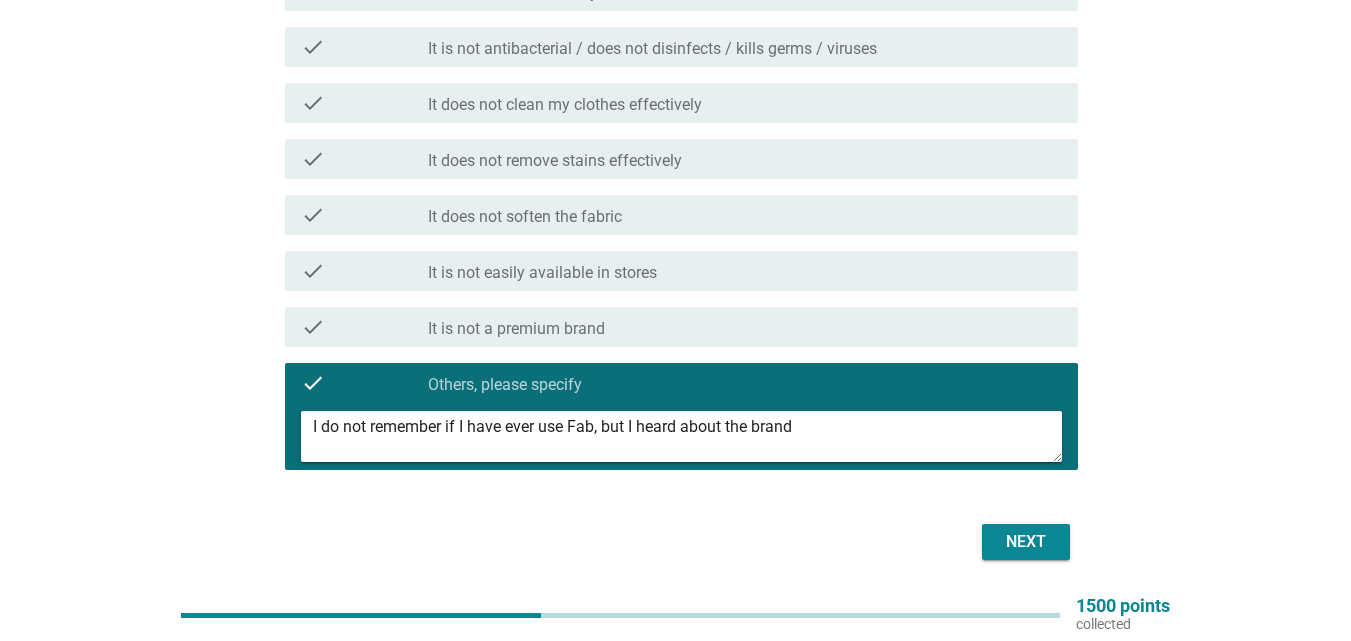 type on "I do not remember if I have ever use Fab, but I heard about the brand" 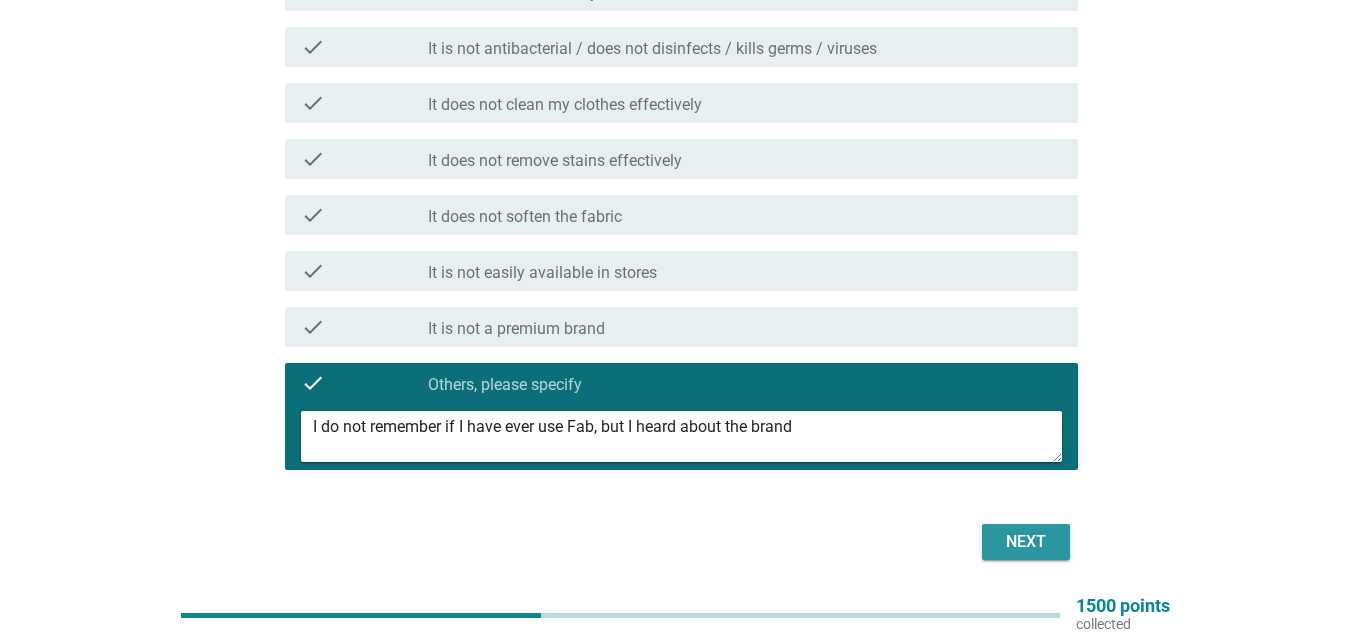 click on "Next" at bounding box center (1026, 542) 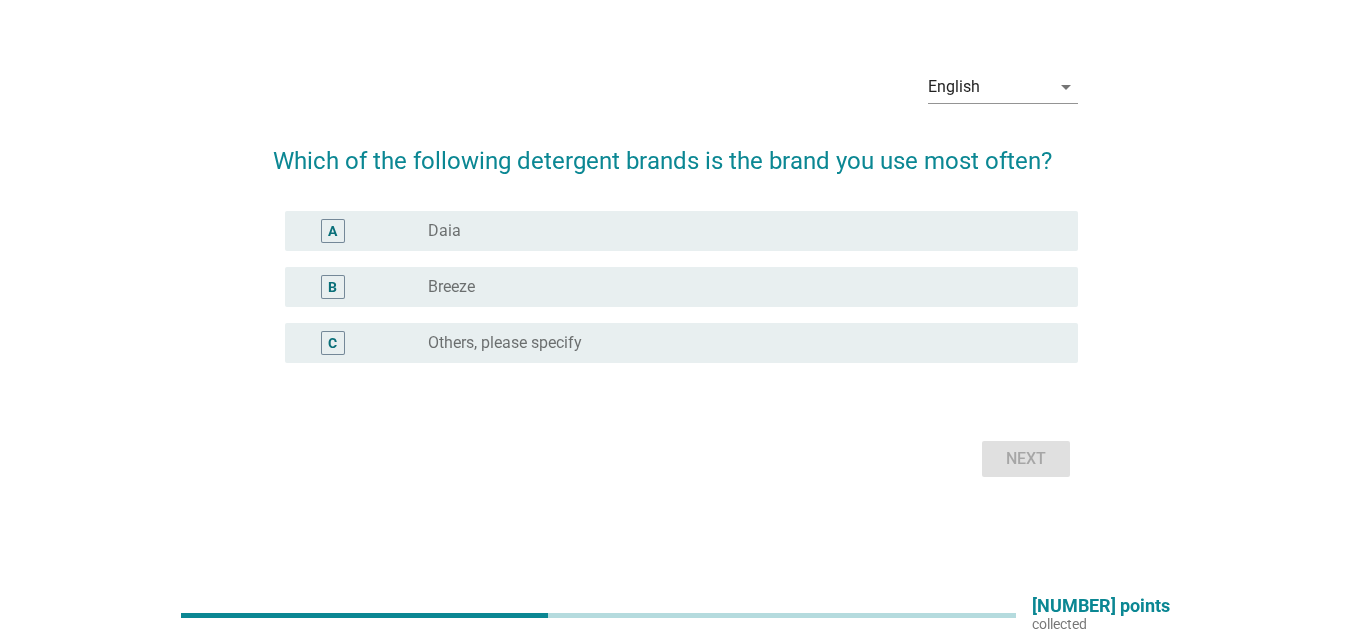 scroll, scrollTop: 0, scrollLeft: 0, axis: both 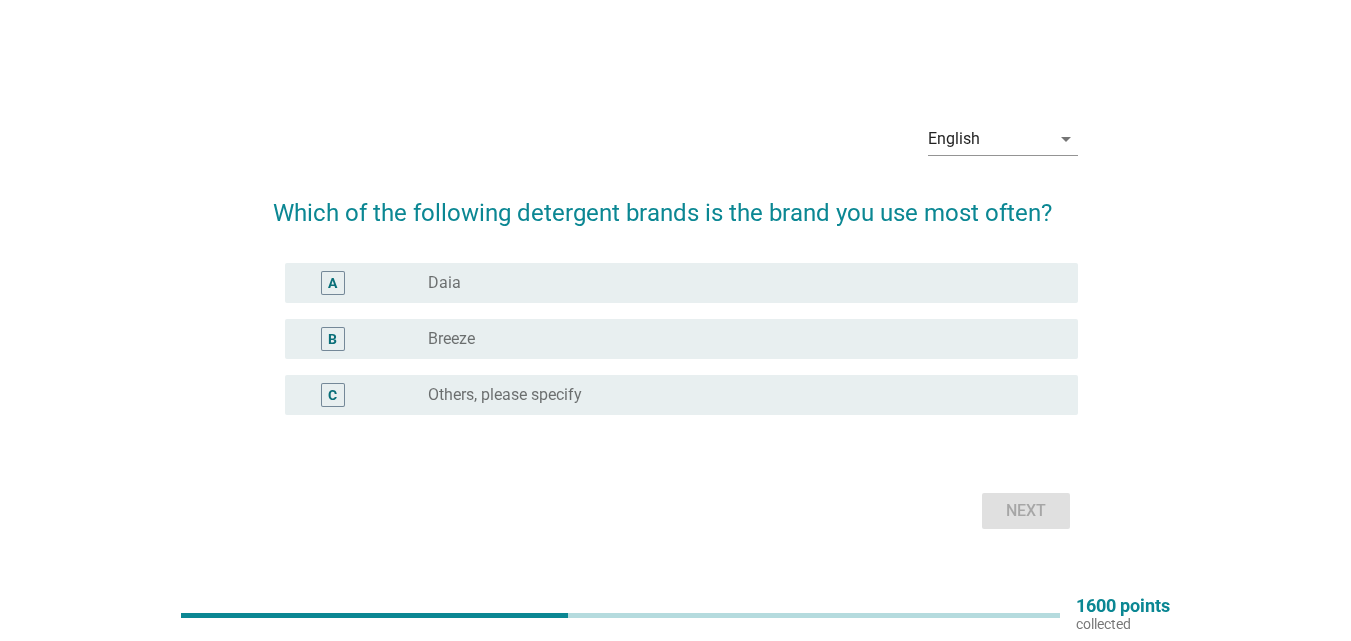 click on "radio_button_unchecked Daia" at bounding box center (737, 283) 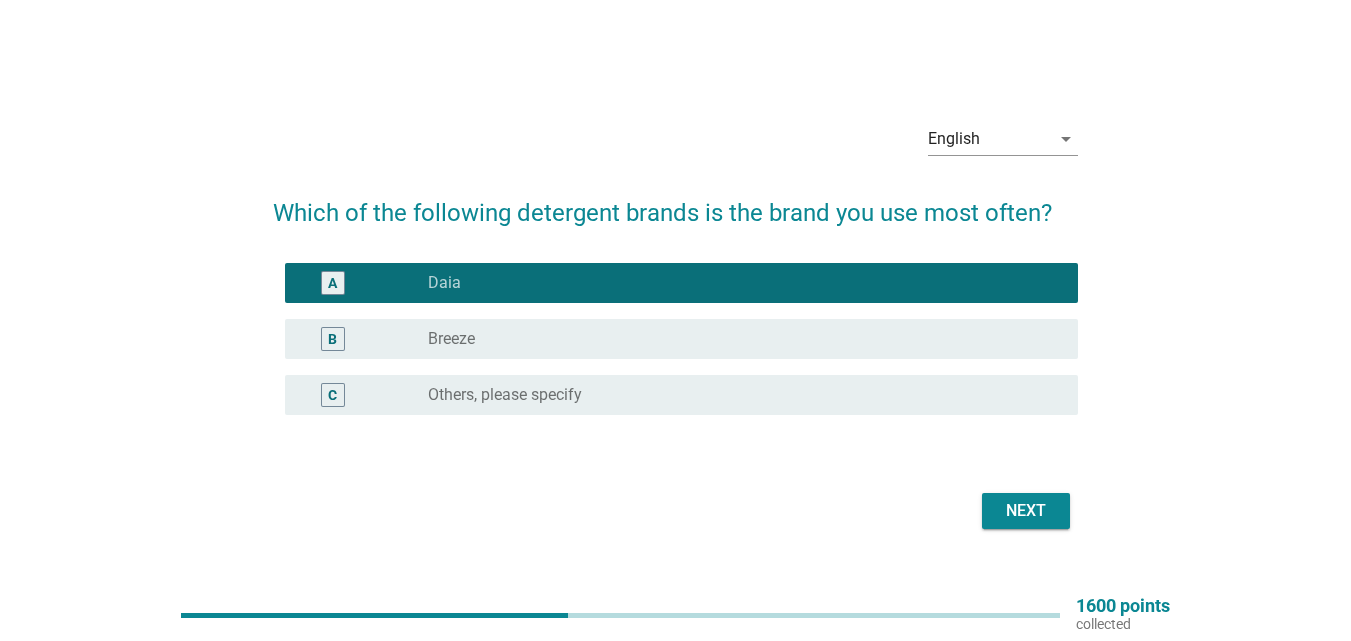 click on "Next" at bounding box center [1026, 511] 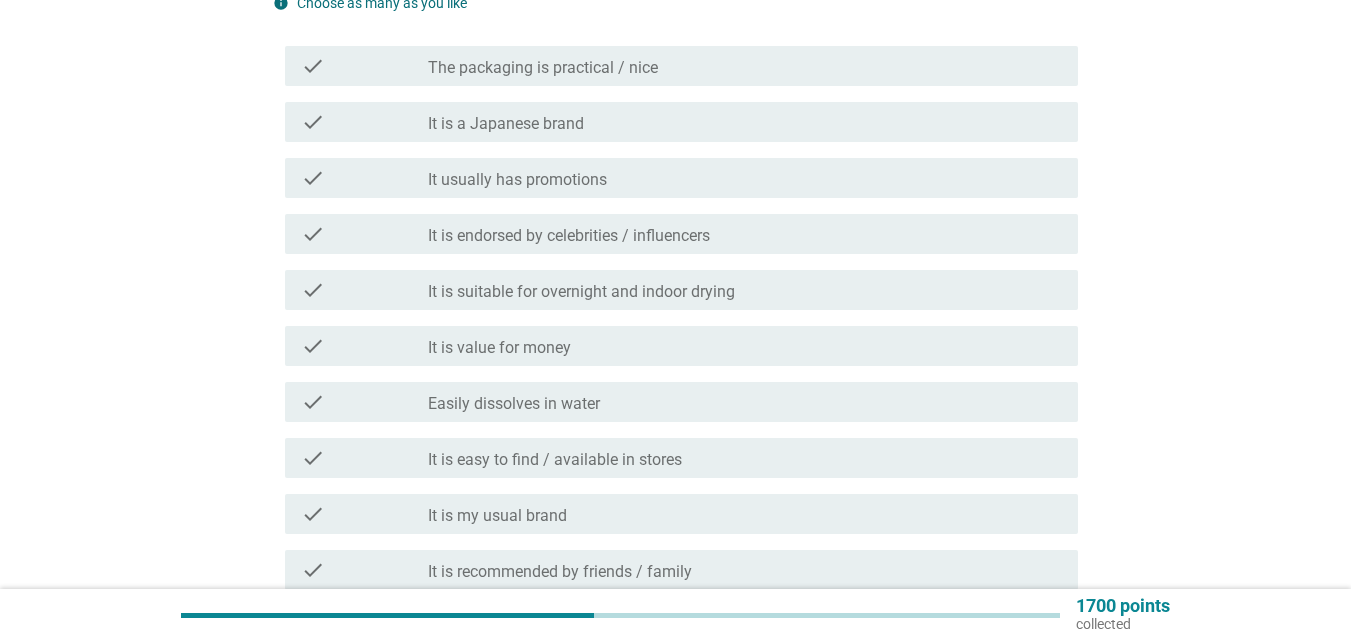 scroll, scrollTop: 300, scrollLeft: 0, axis: vertical 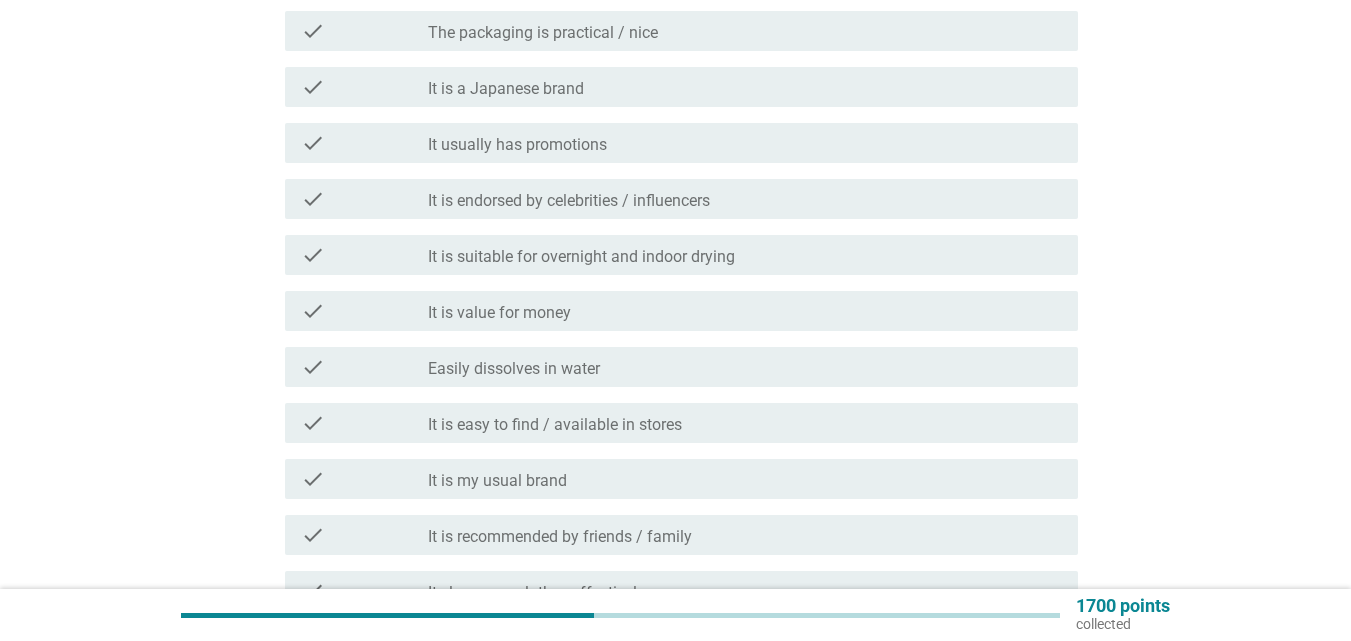 click on "check_box_outline_blank It is suitable for overnight and indoor drying" at bounding box center [745, 255] 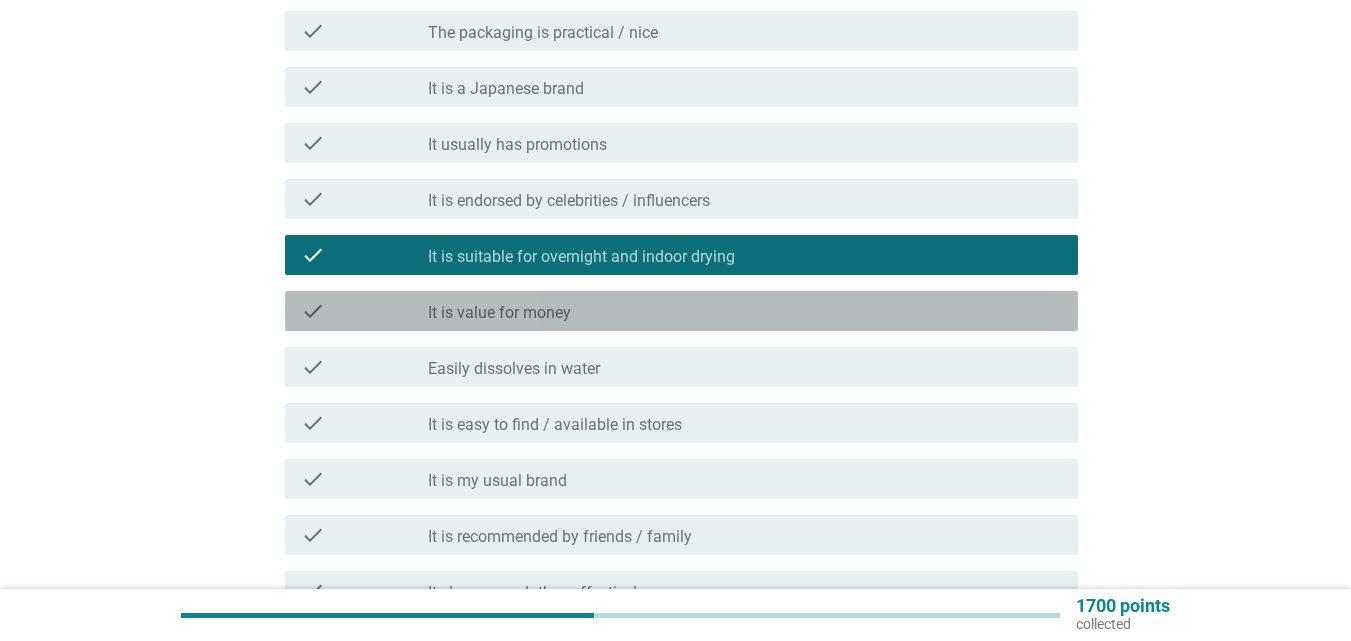 click on "check_box_outline_blank It is value for money" at bounding box center (745, 311) 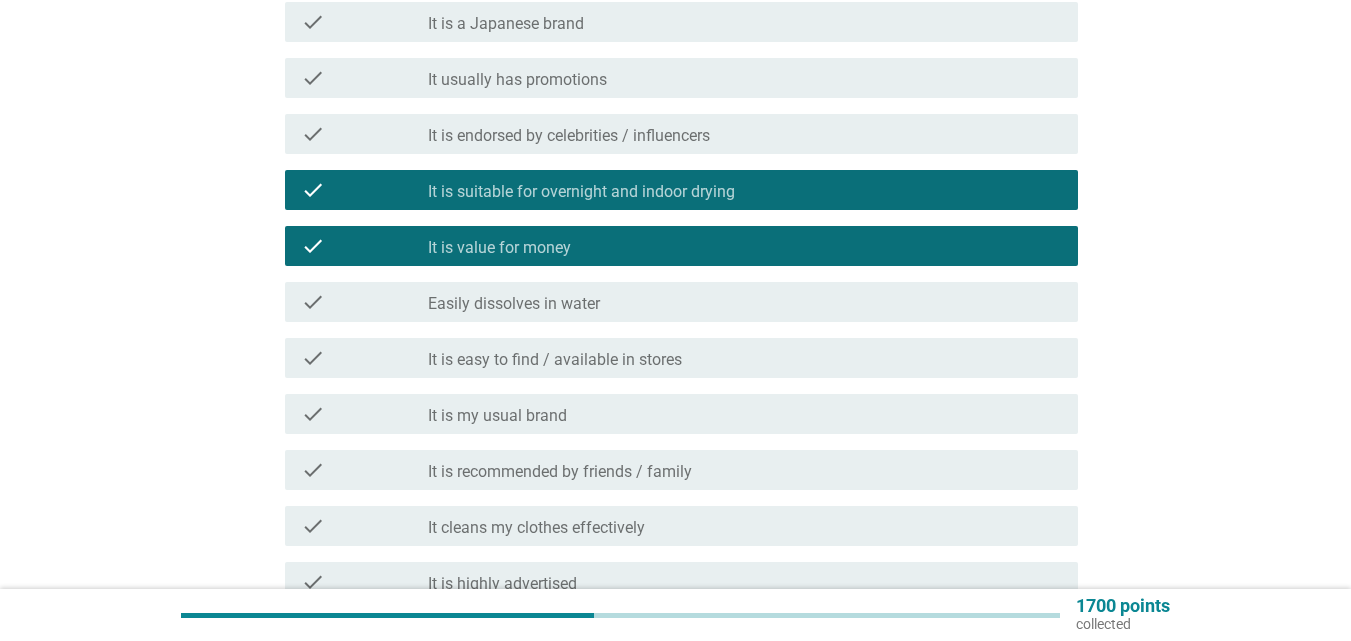 scroll, scrollTop: 400, scrollLeft: 0, axis: vertical 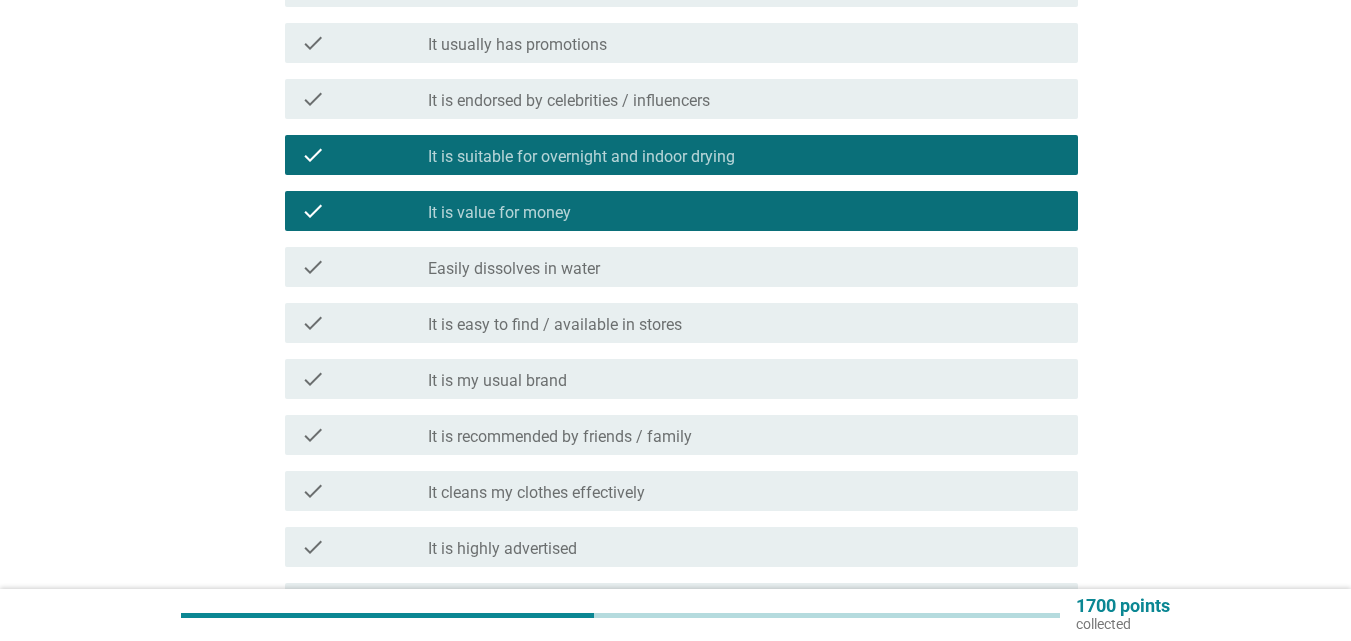 click on "check_box_outline_blank Easily dissolves in water" at bounding box center (745, 267) 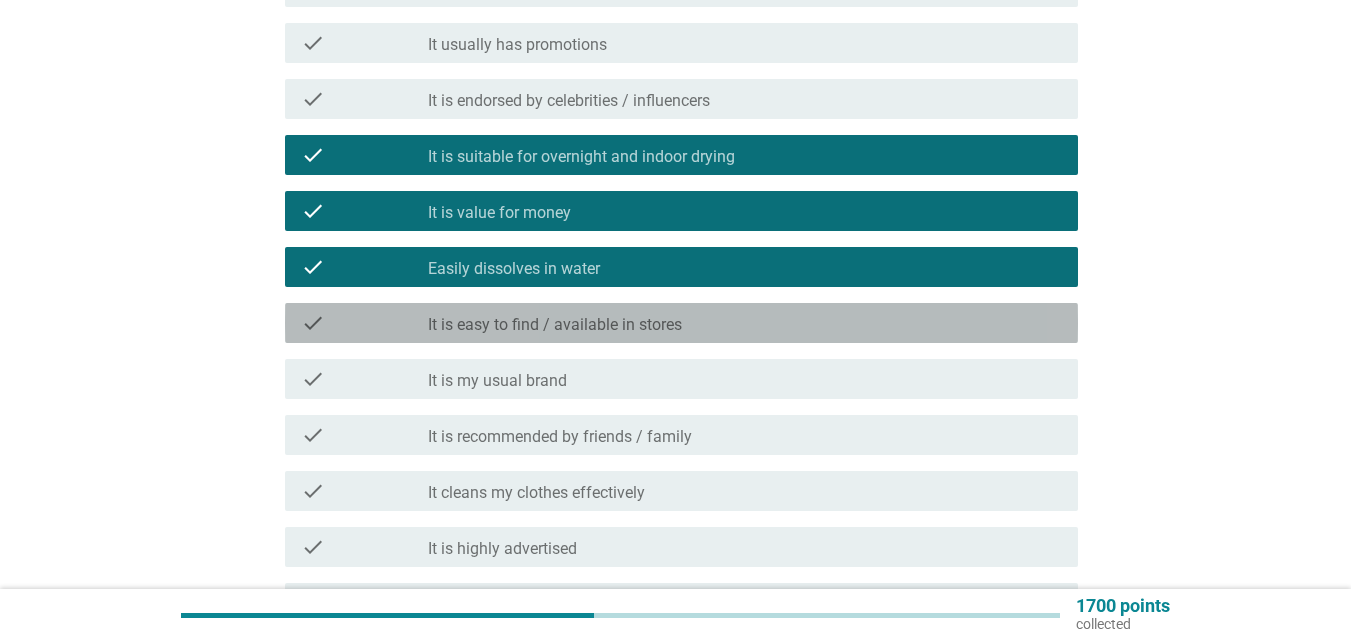 click on "check     check_box_outline_blank It is easy to find / available in stores" at bounding box center [681, 323] 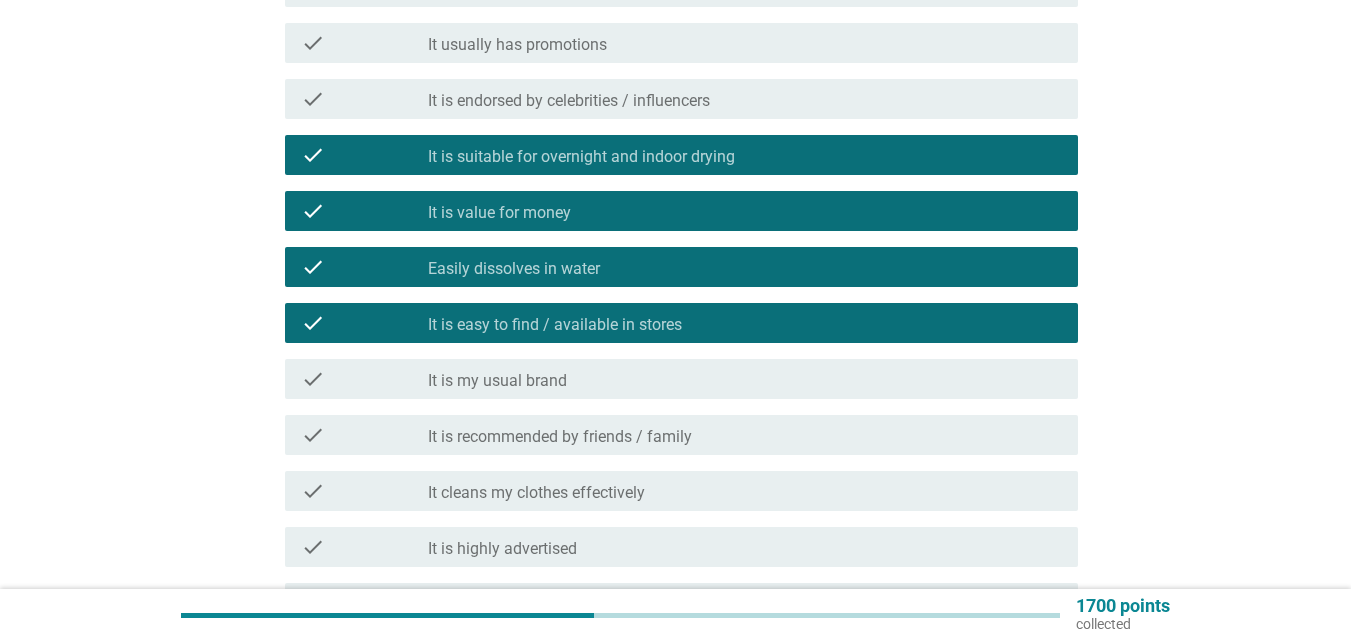 click on "check_box_outline_blank It is my usual brand" at bounding box center [745, 379] 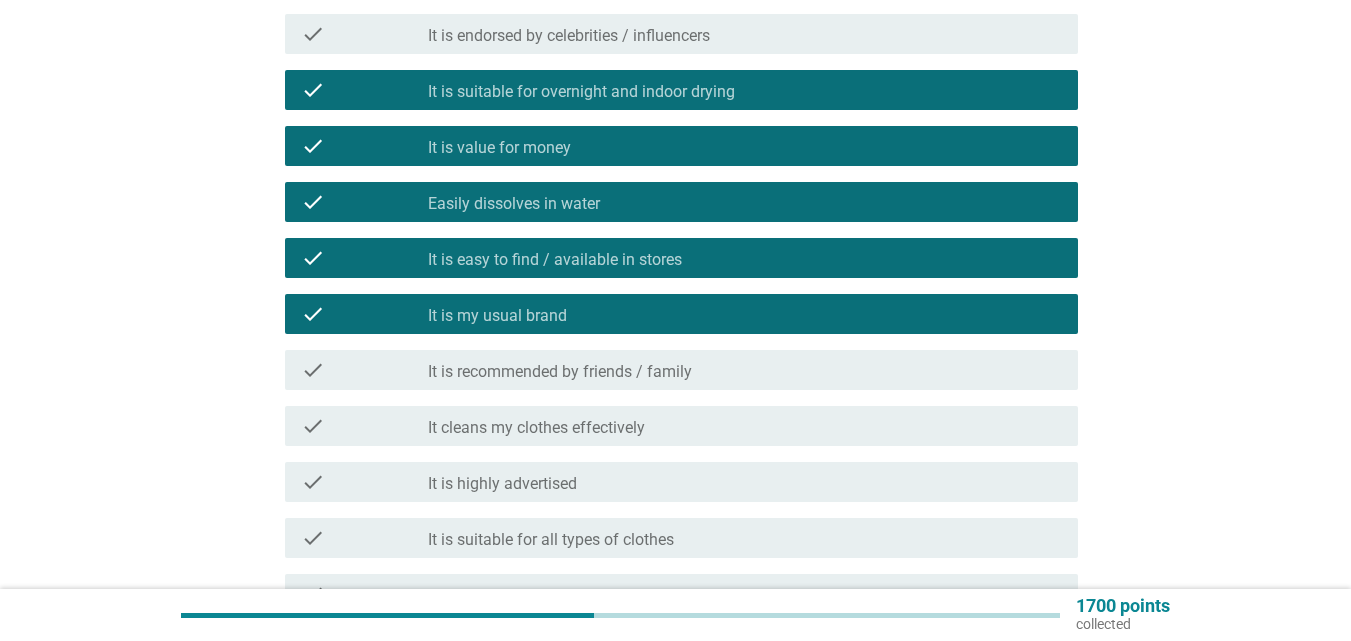 scroll, scrollTop: 500, scrollLeft: 0, axis: vertical 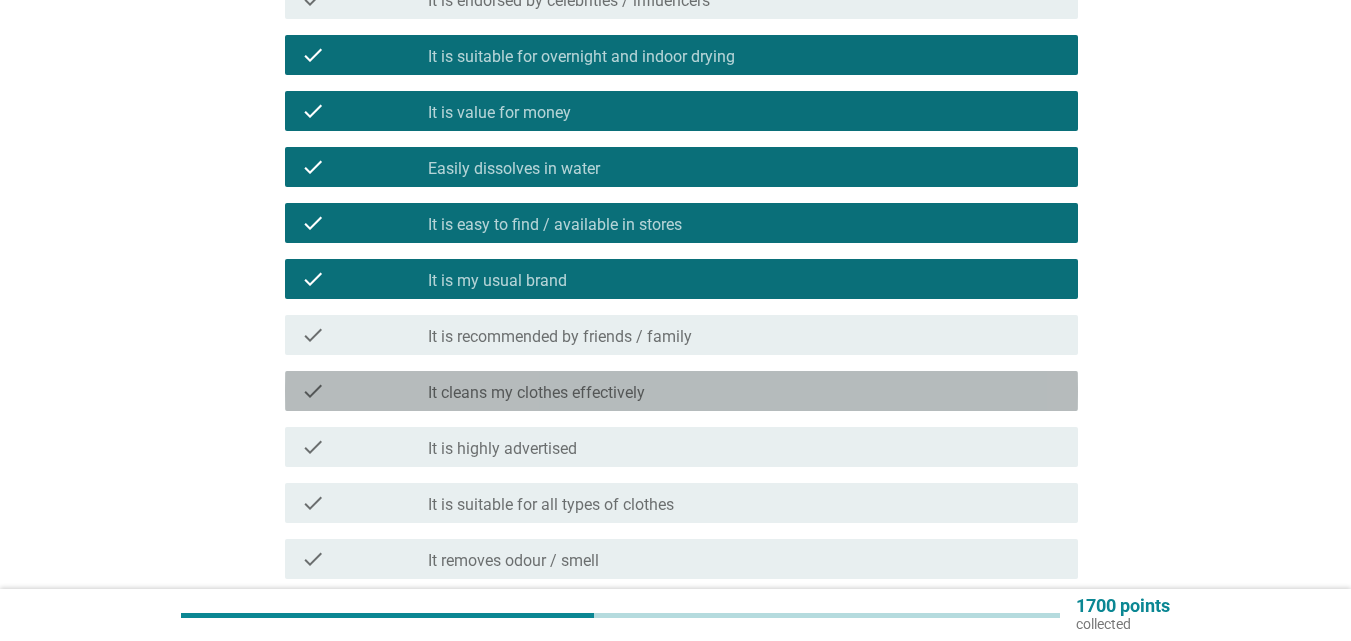 click on "It cleans my clothes effectively" at bounding box center [536, 393] 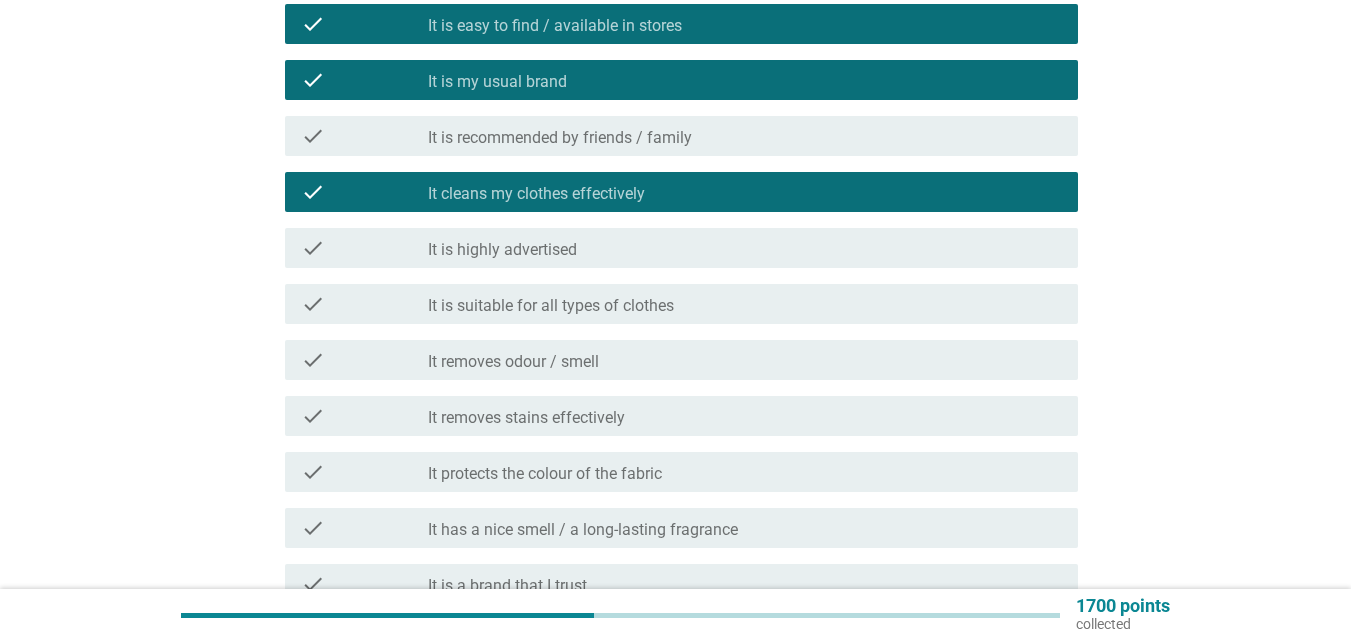 scroll, scrollTop: 700, scrollLeft: 0, axis: vertical 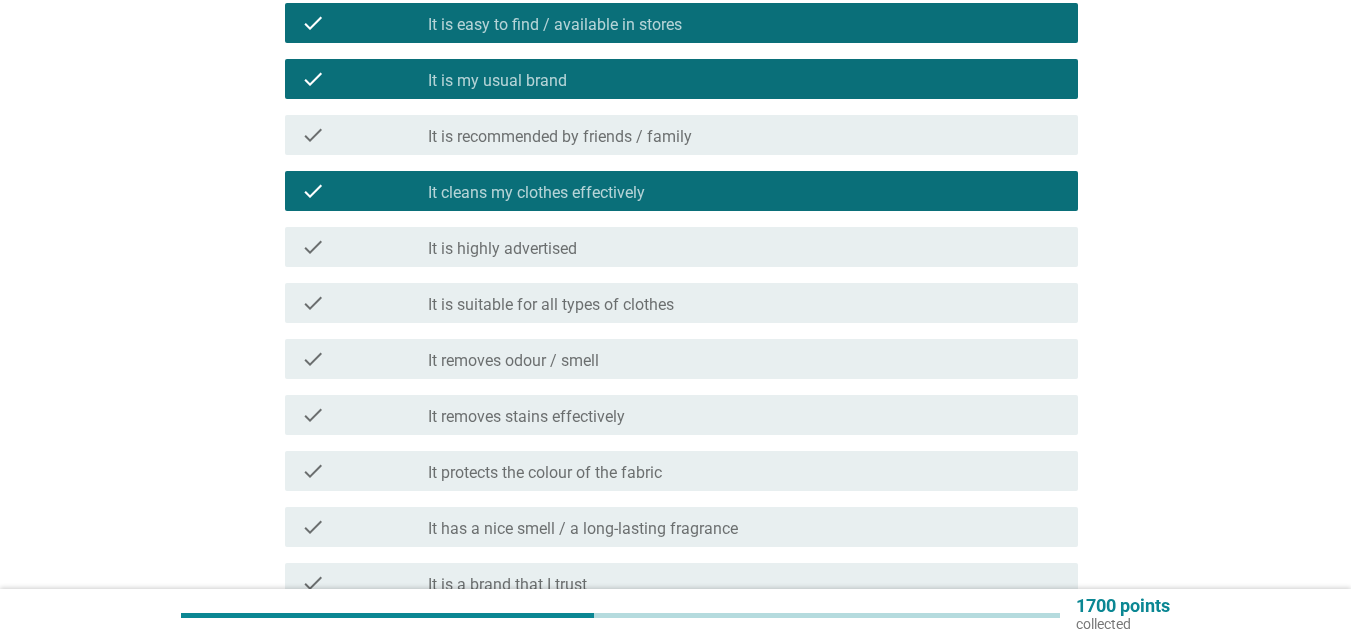 click on "It is suitable for all types of clothes" at bounding box center (551, 305) 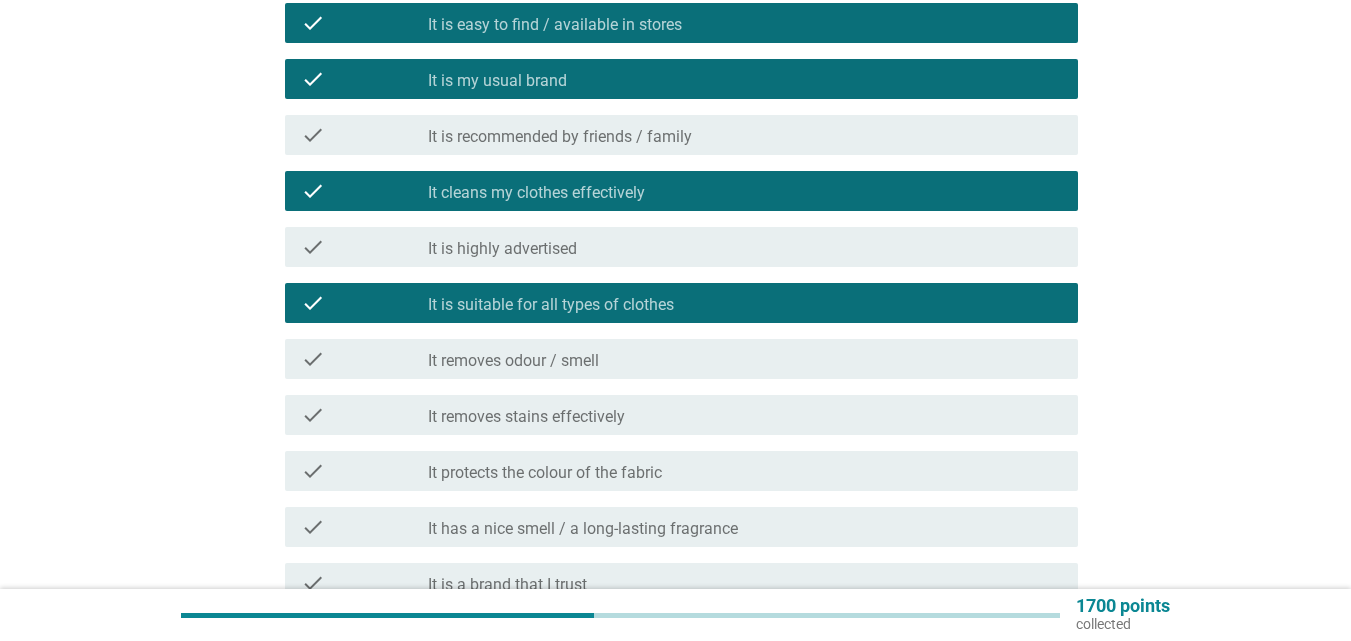 click on "check_box_outline_blank It removes odour / smell" at bounding box center [745, 359] 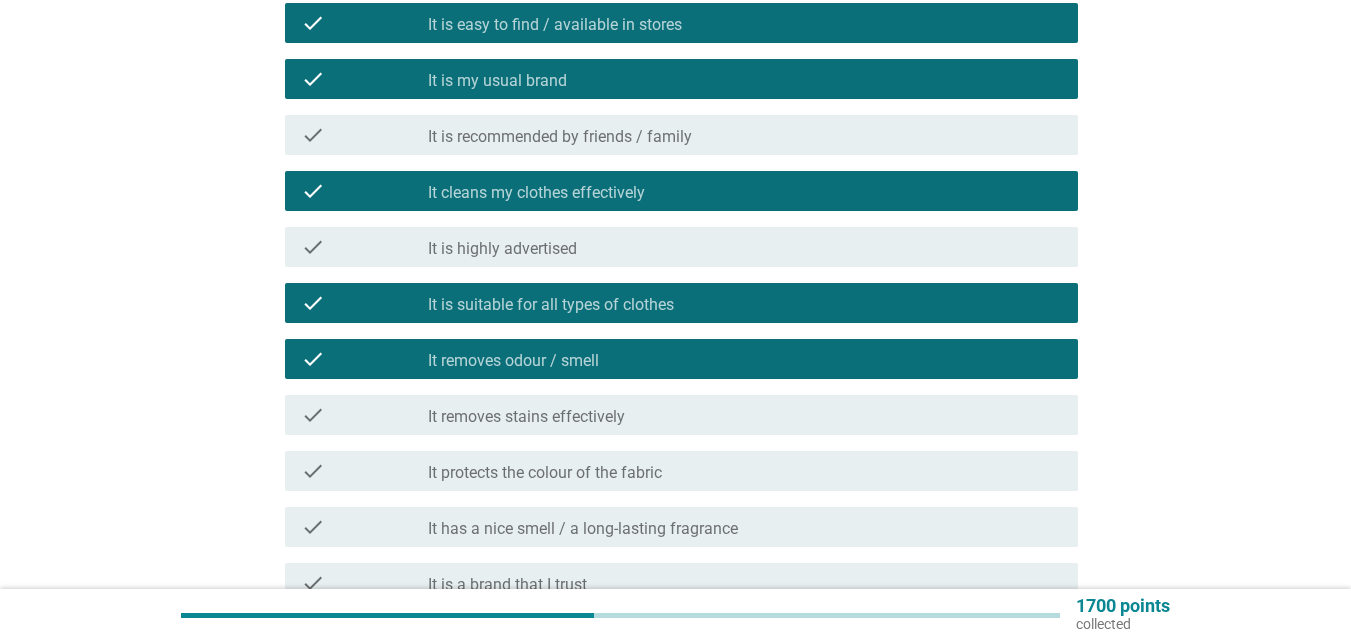 click on "check_box_outline_blank It removes stains effectively" at bounding box center [745, 415] 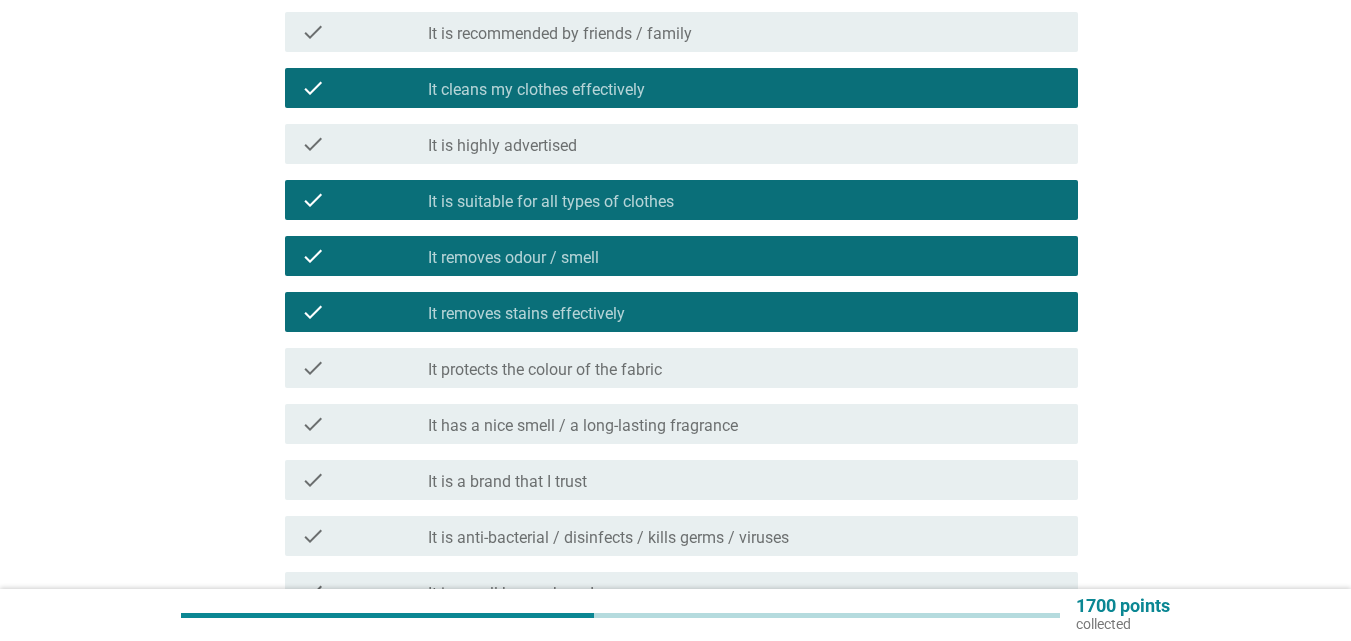 scroll, scrollTop: 900, scrollLeft: 0, axis: vertical 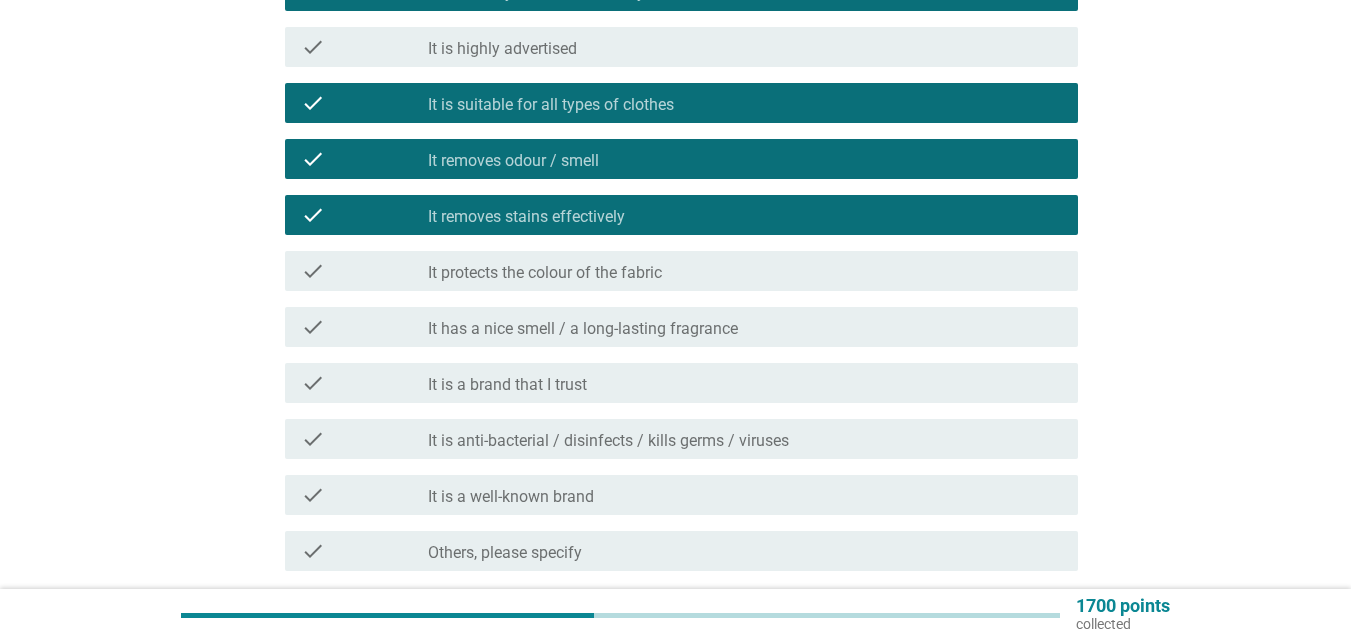 click on "It protects the colour of the fabric" at bounding box center [545, 273] 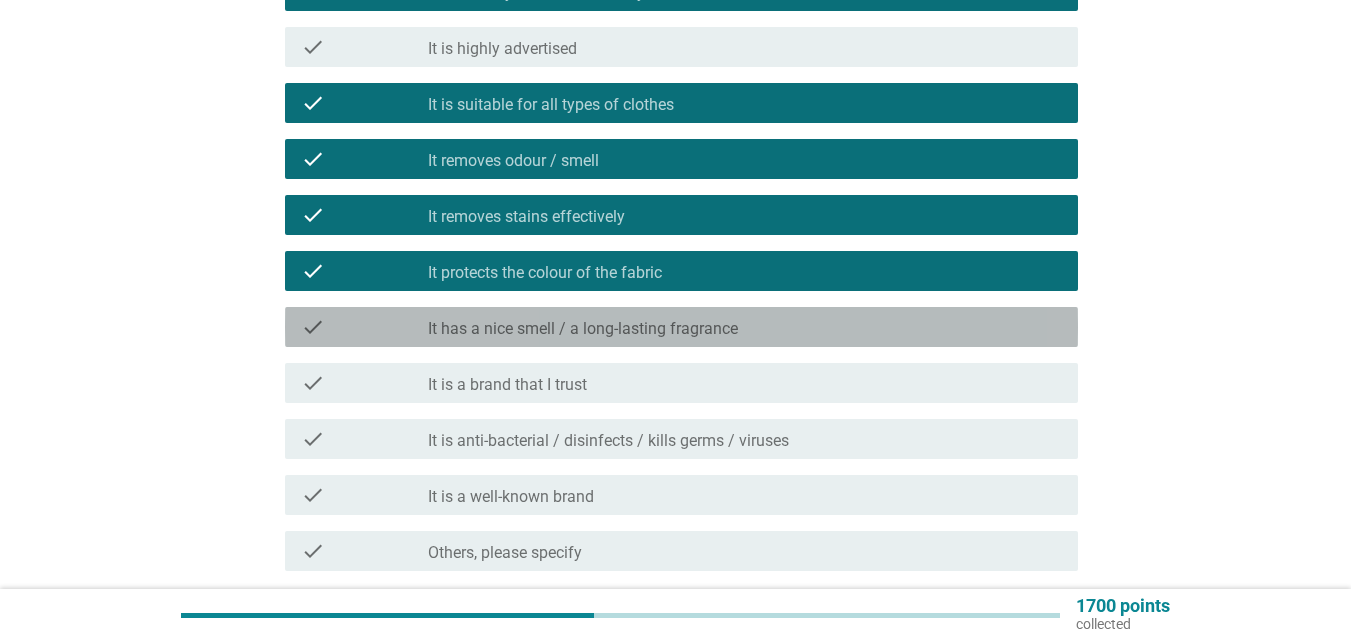 click on "It has a nice smell / a long-lasting fragrance" at bounding box center [583, 329] 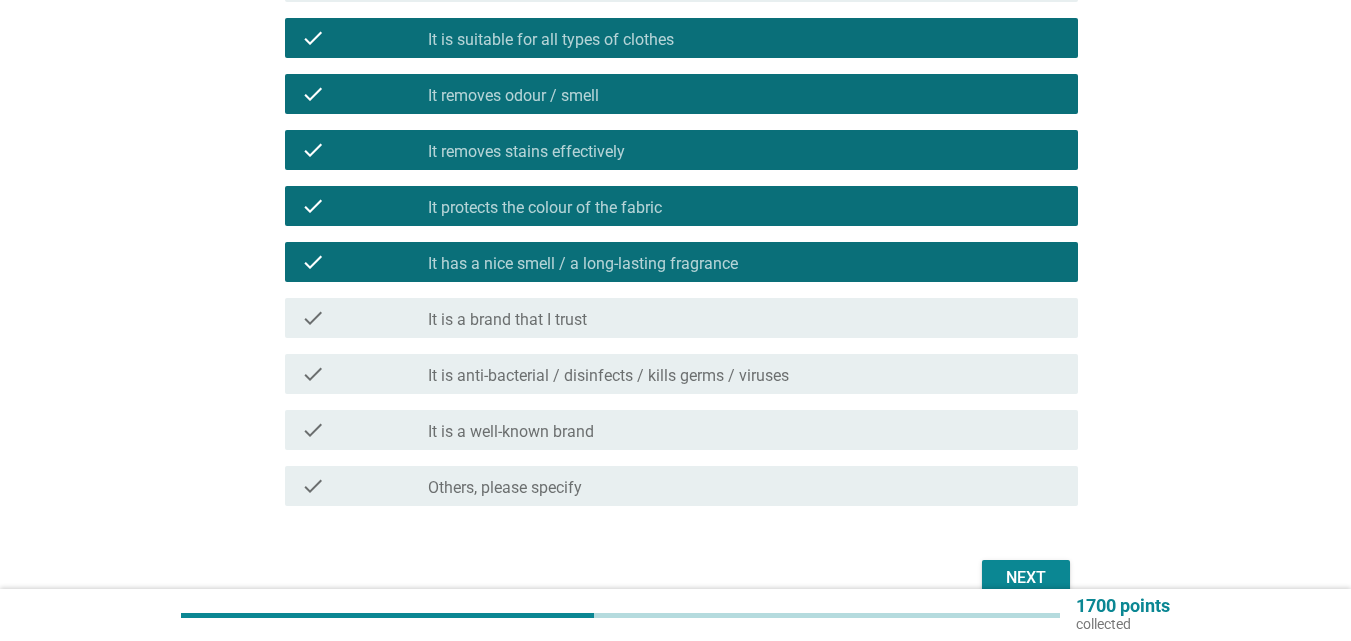 scroll, scrollTop: 1000, scrollLeft: 0, axis: vertical 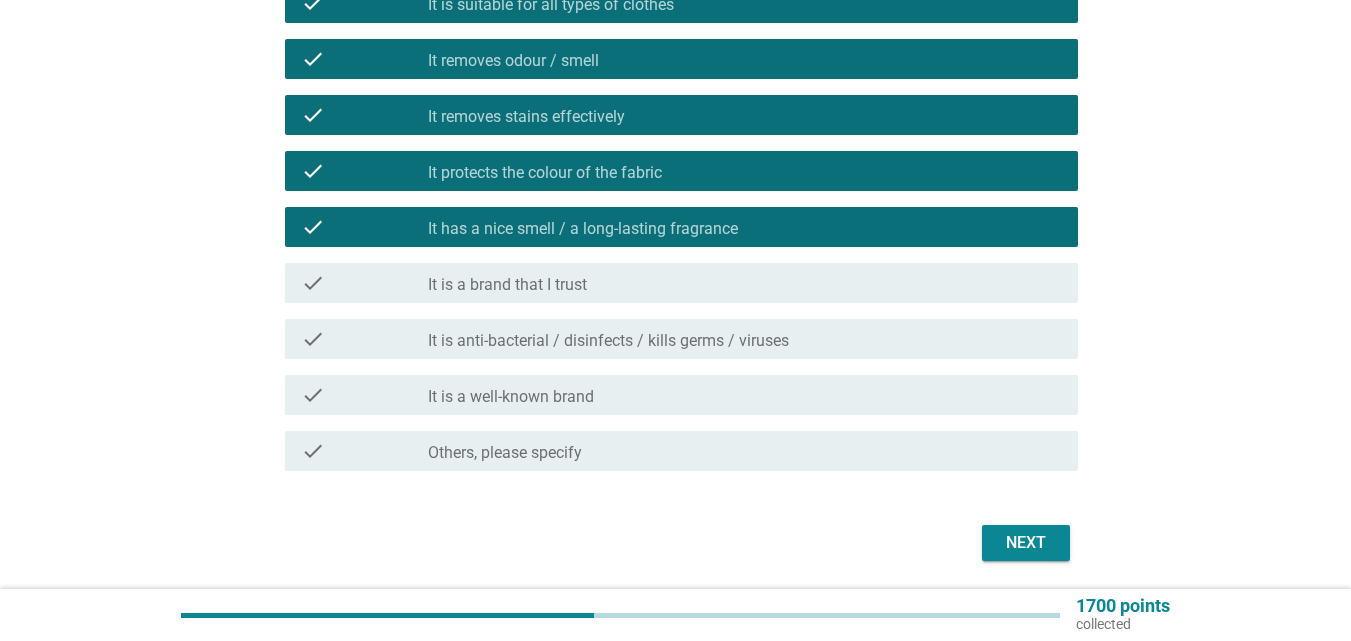 click on "It is anti-bacterial / disinfects / kills germs / viruses" at bounding box center (608, 341) 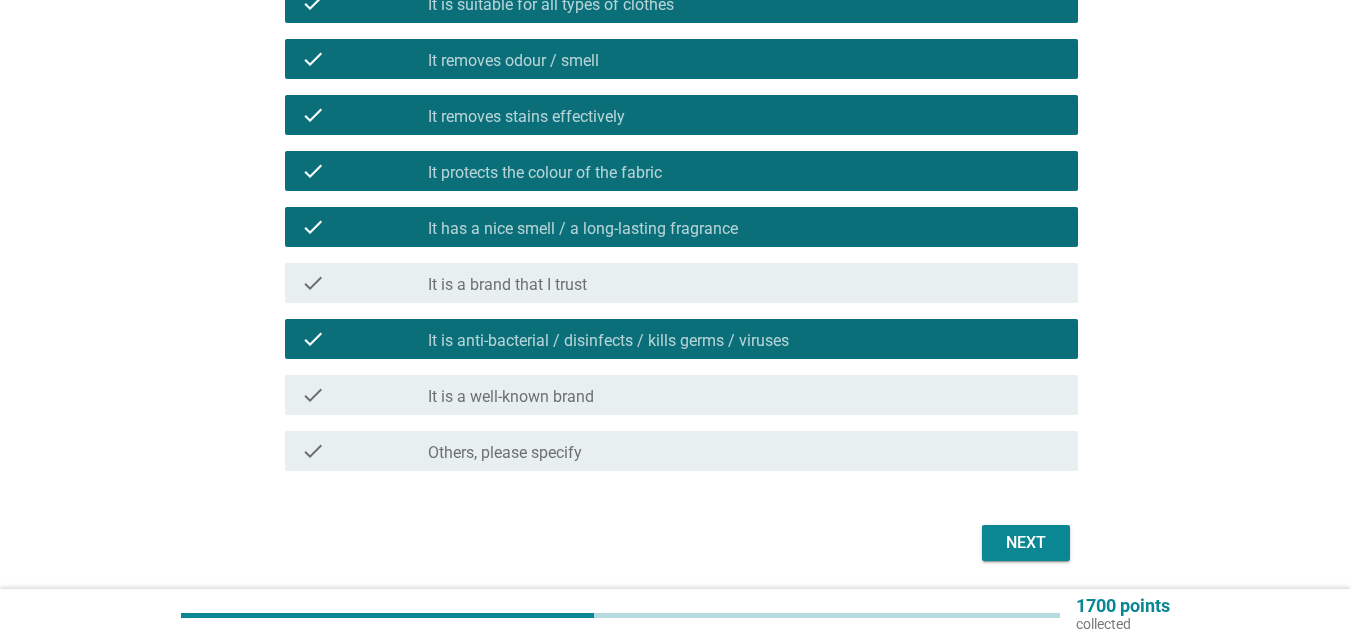 click on "Next" at bounding box center (1026, 543) 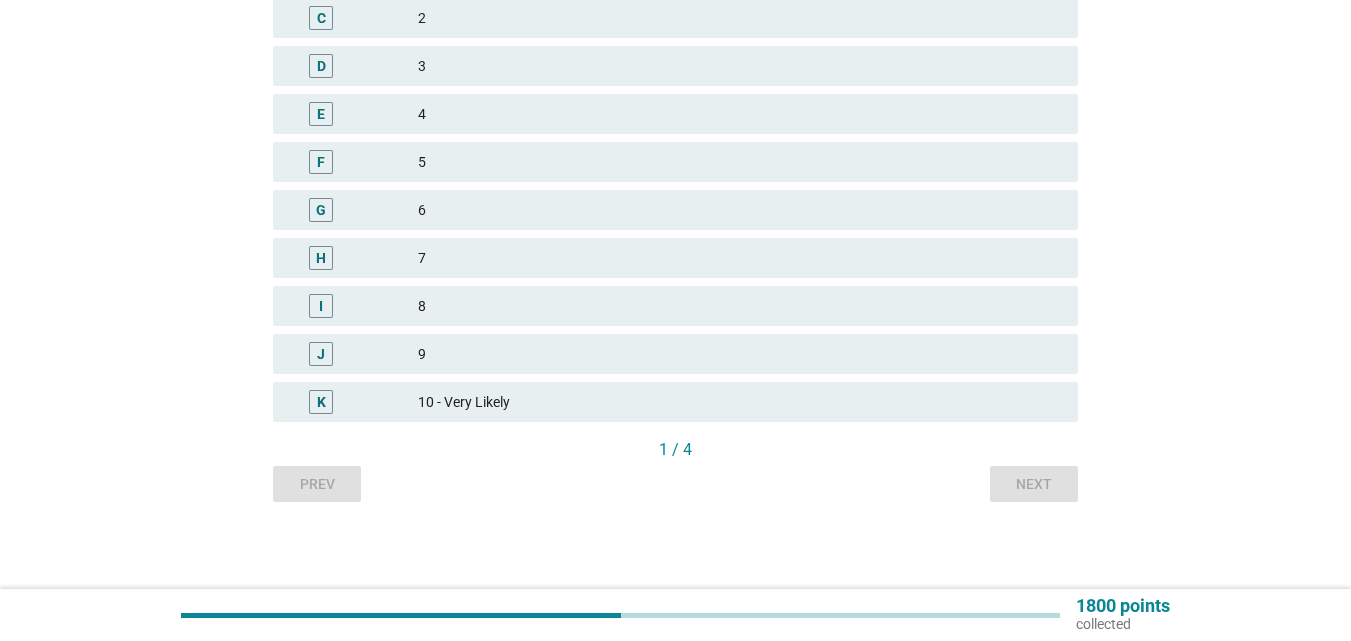 scroll, scrollTop: 462, scrollLeft: 0, axis: vertical 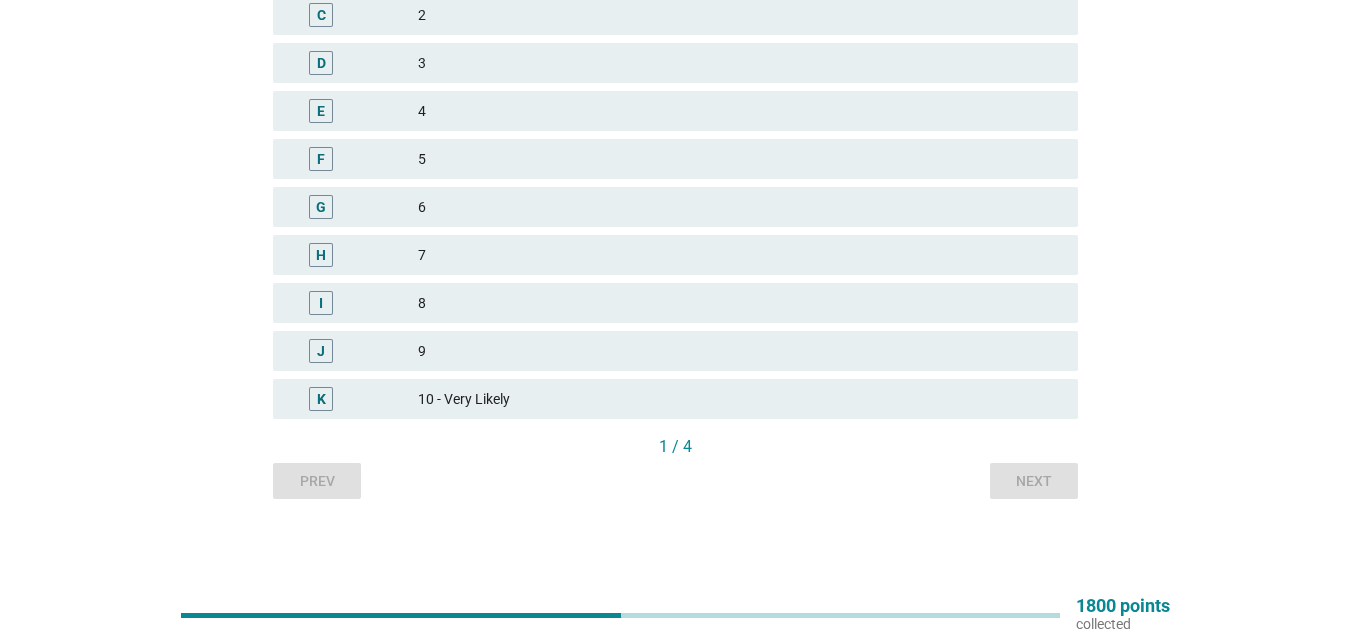 click on "10 - Very Likely" at bounding box center [740, 399] 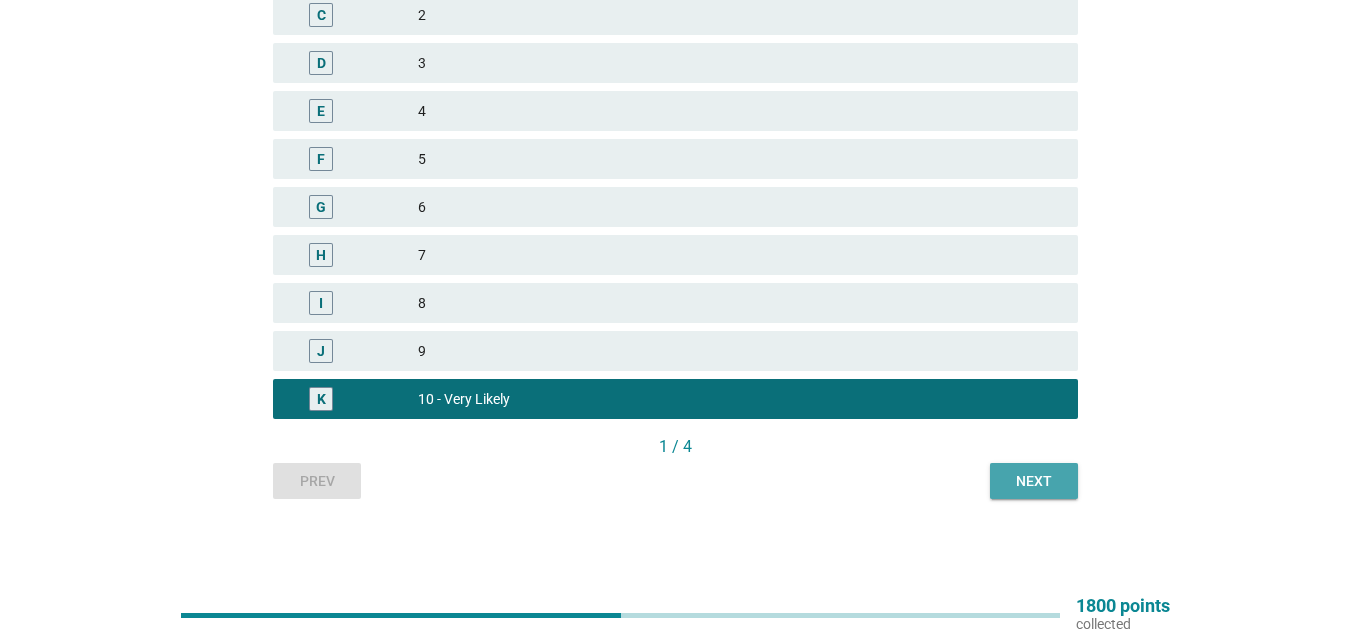 click on "Next" at bounding box center [1034, 481] 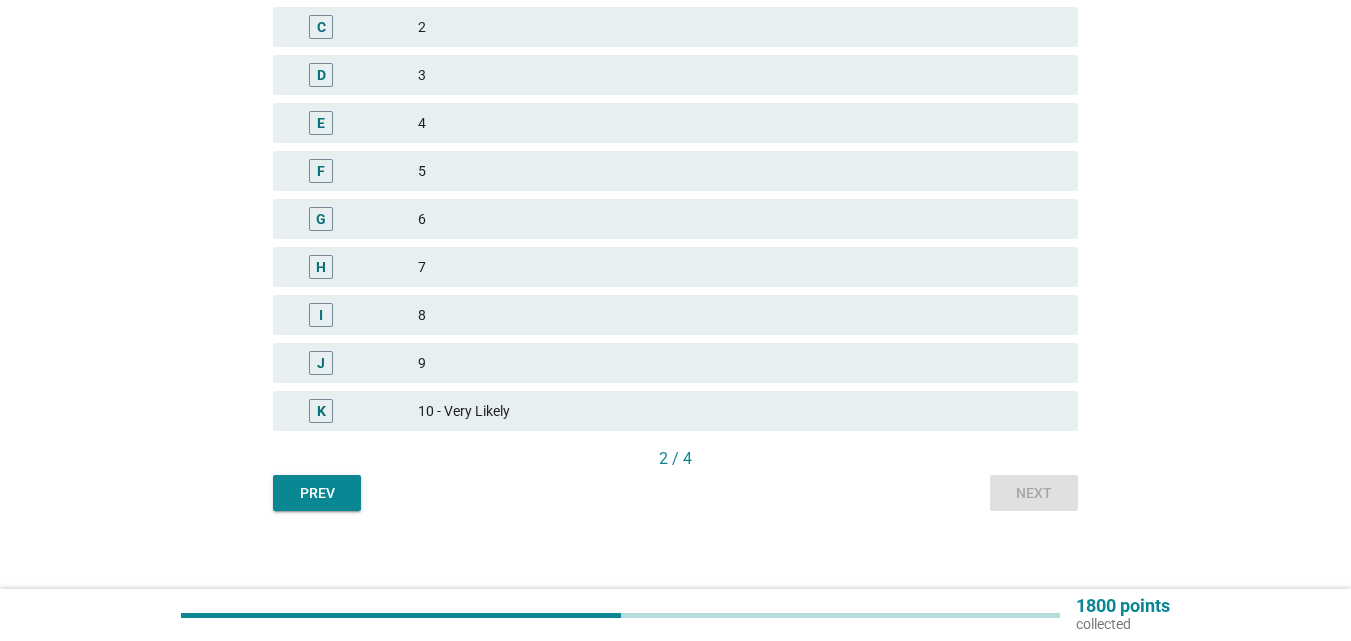 scroll, scrollTop: 462, scrollLeft: 0, axis: vertical 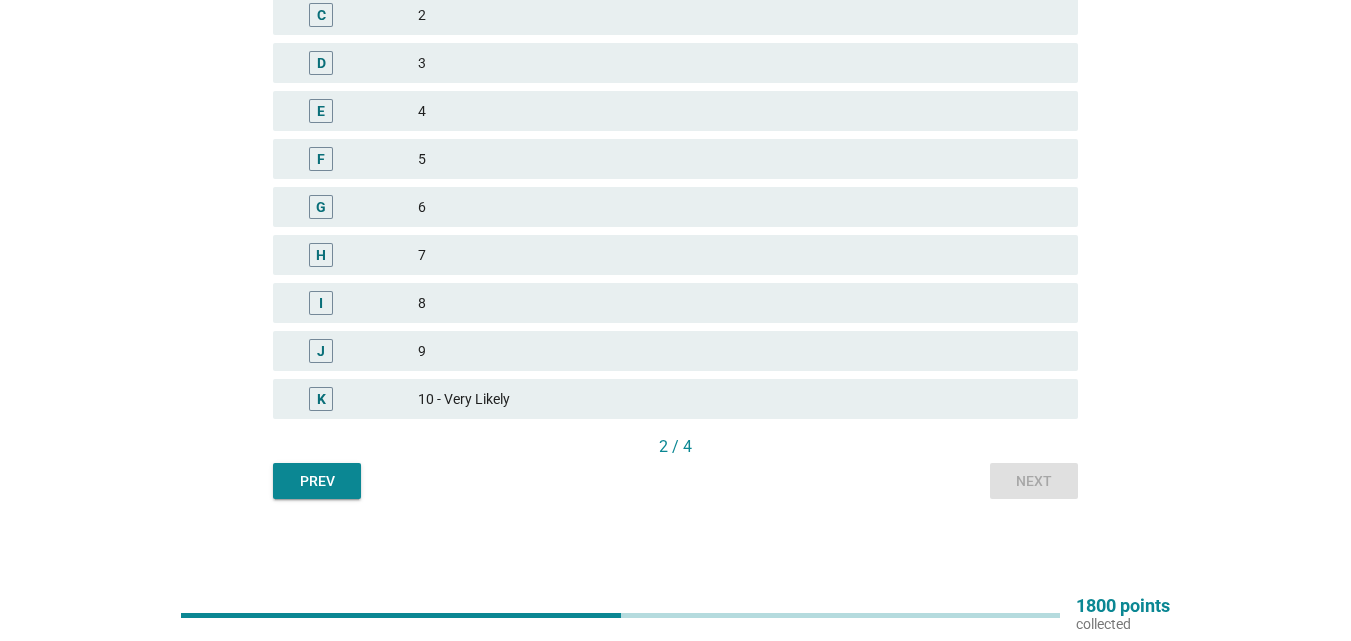 click on "J" at bounding box center (321, 351) 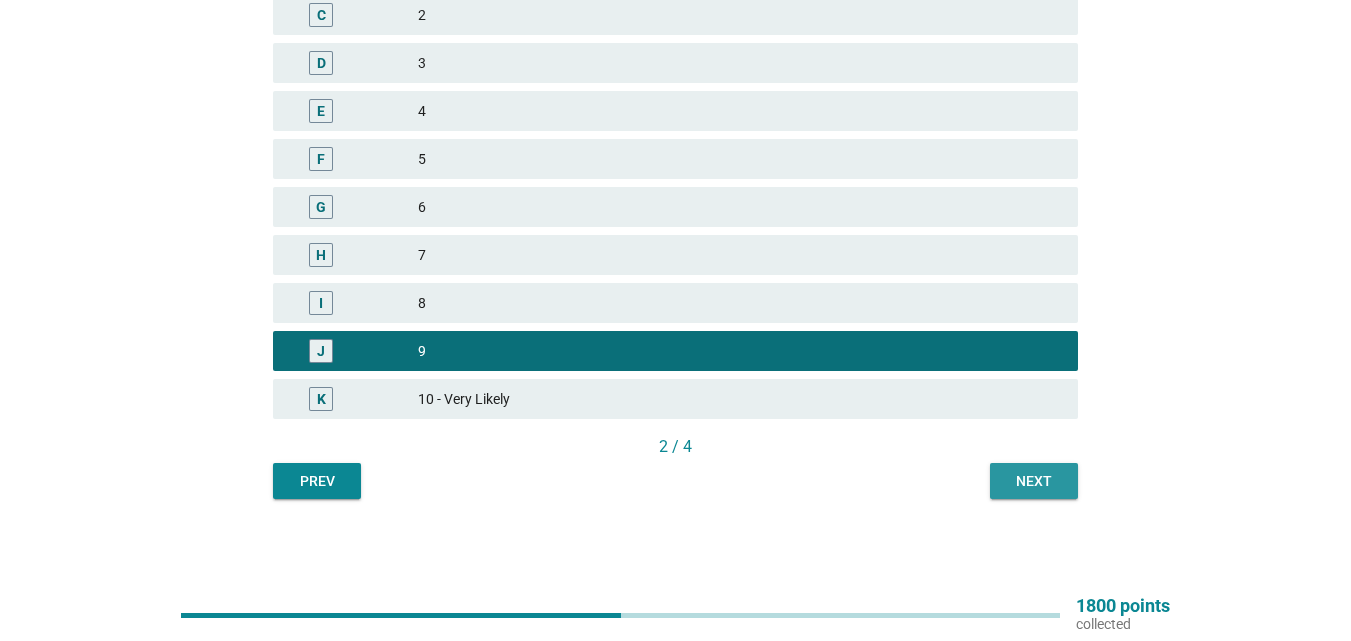 click on "Next" at bounding box center [1034, 481] 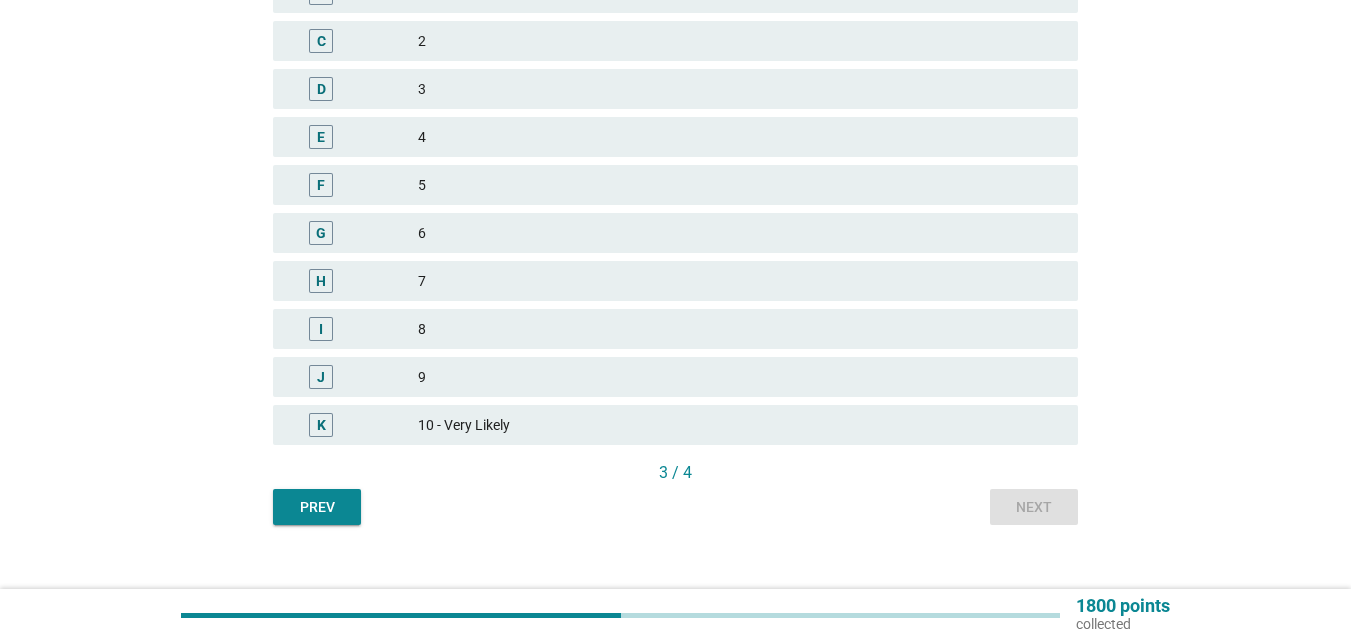scroll, scrollTop: 462, scrollLeft: 0, axis: vertical 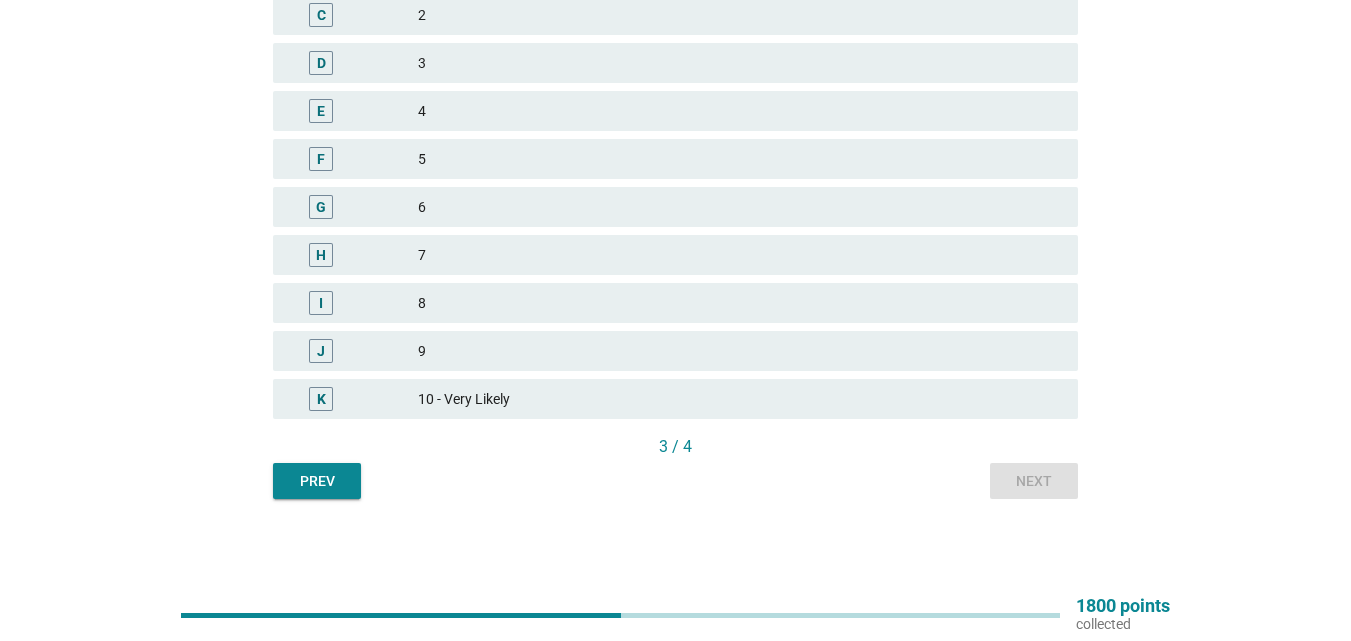 click on "K" at bounding box center (321, 399) 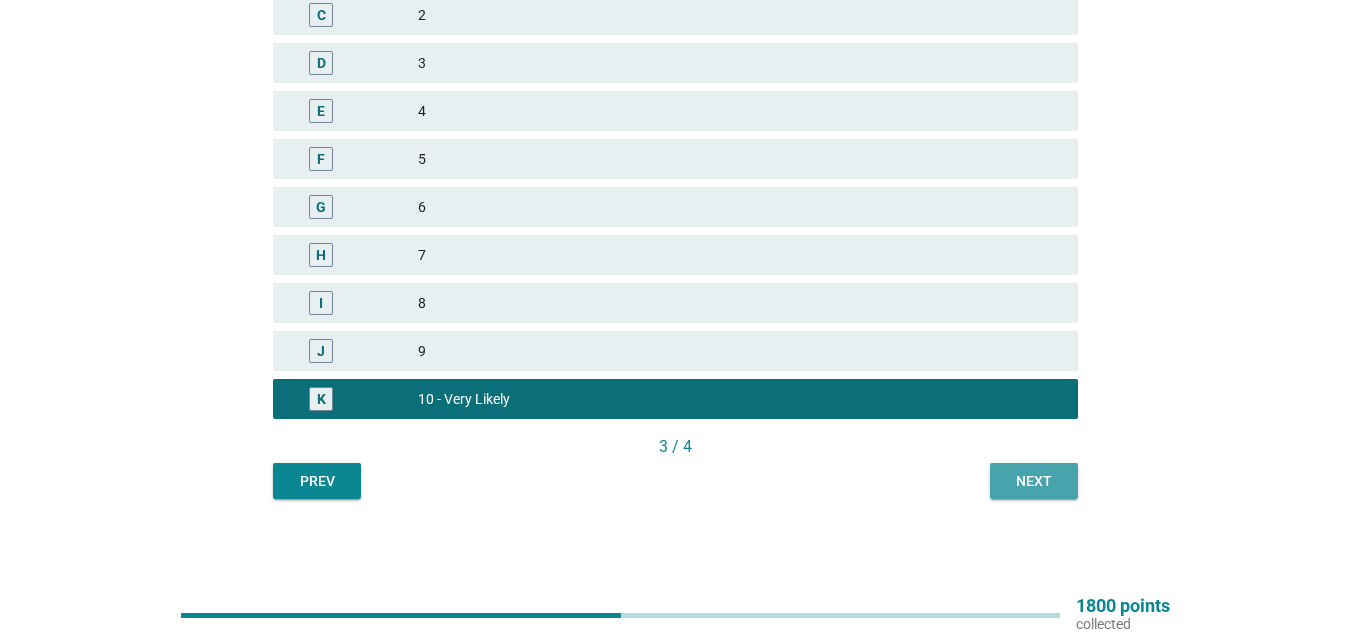 click on "Next" at bounding box center [1034, 481] 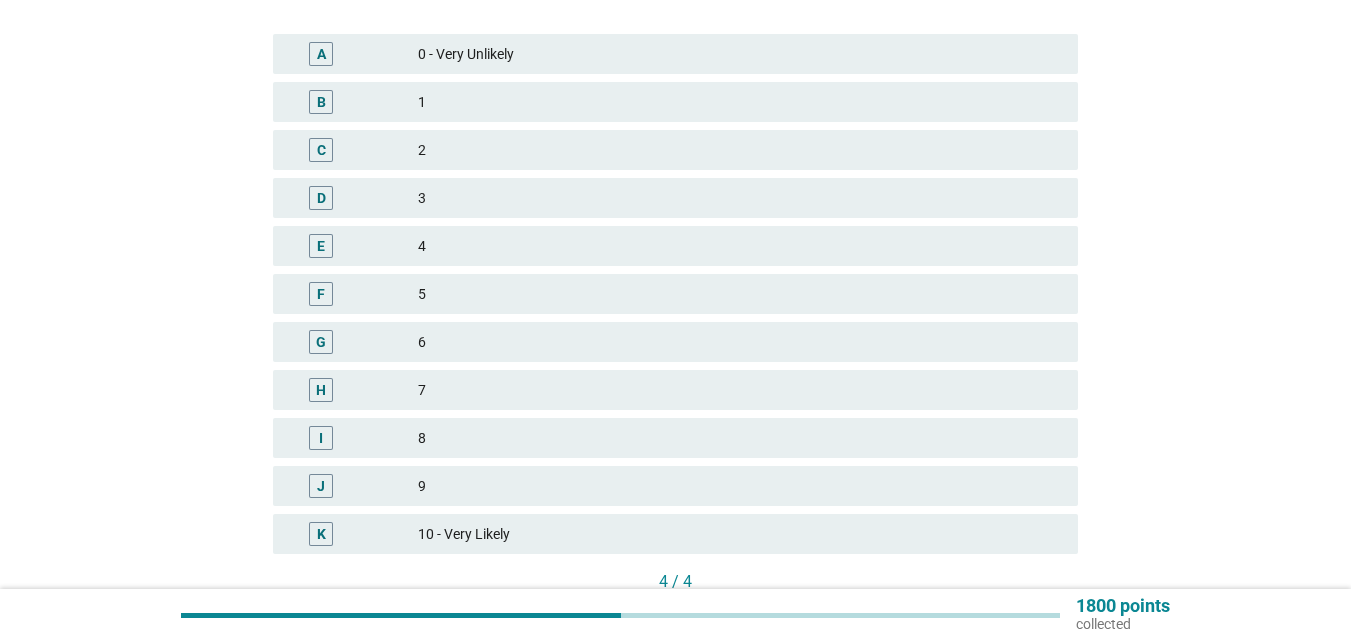 scroll, scrollTop: 362, scrollLeft: 0, axis: vertical 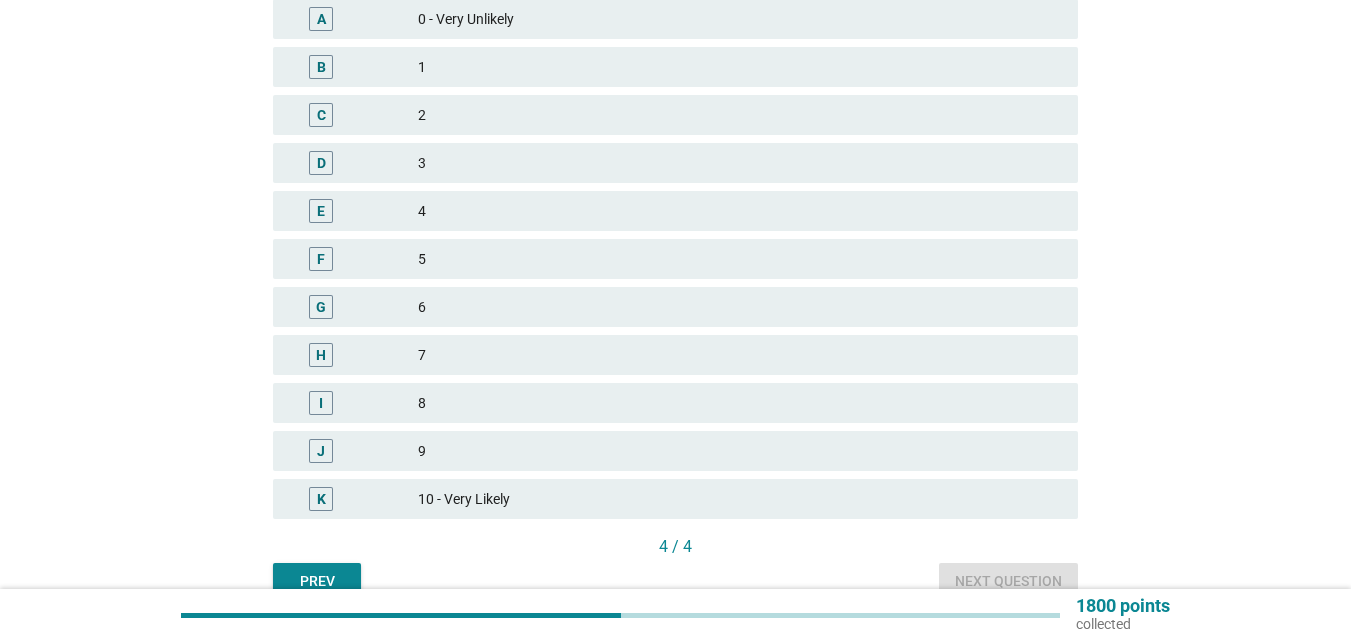 click on "H" at bounding box center [321, 355] 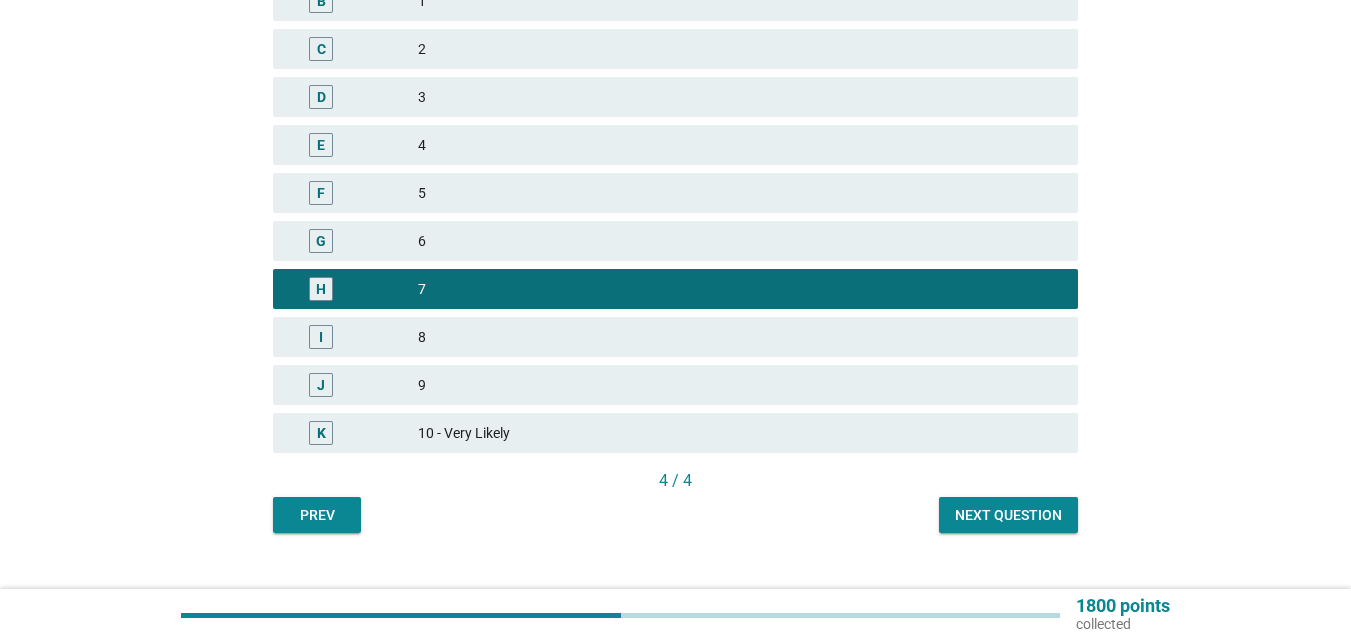 scroll, scrollTop: 462, scrollLeft: 0, axis: vertical 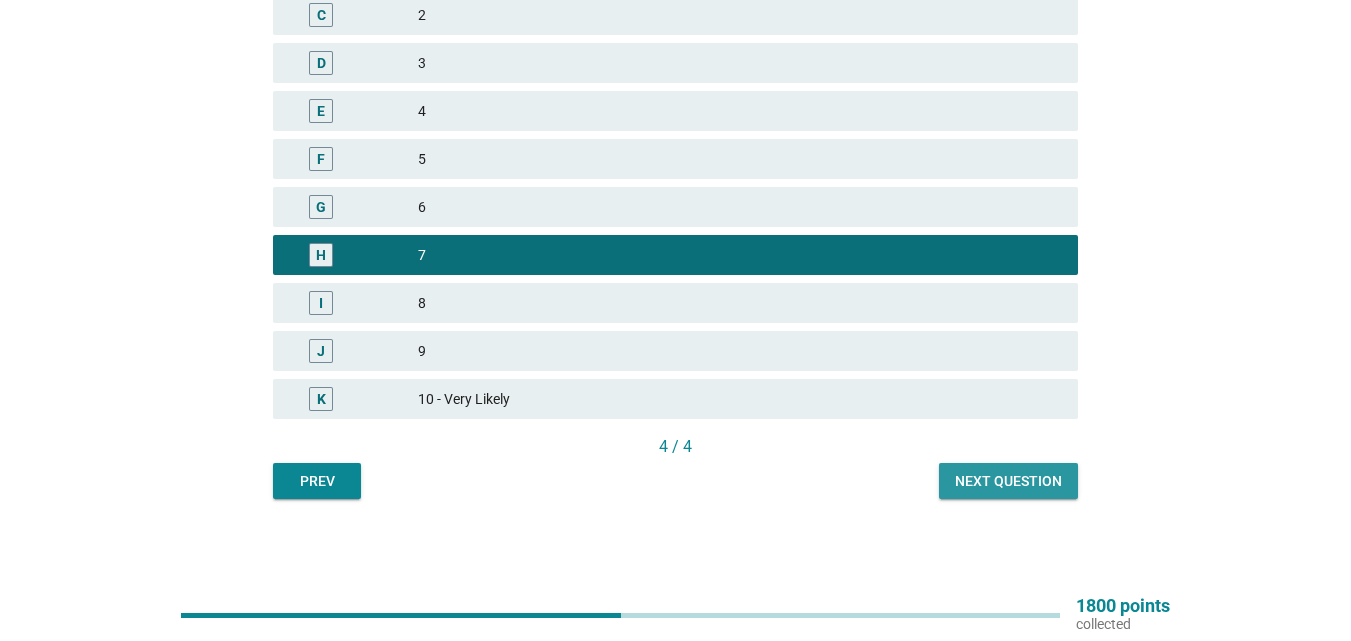 click on "Next question" at bounding box center (1008, 481) 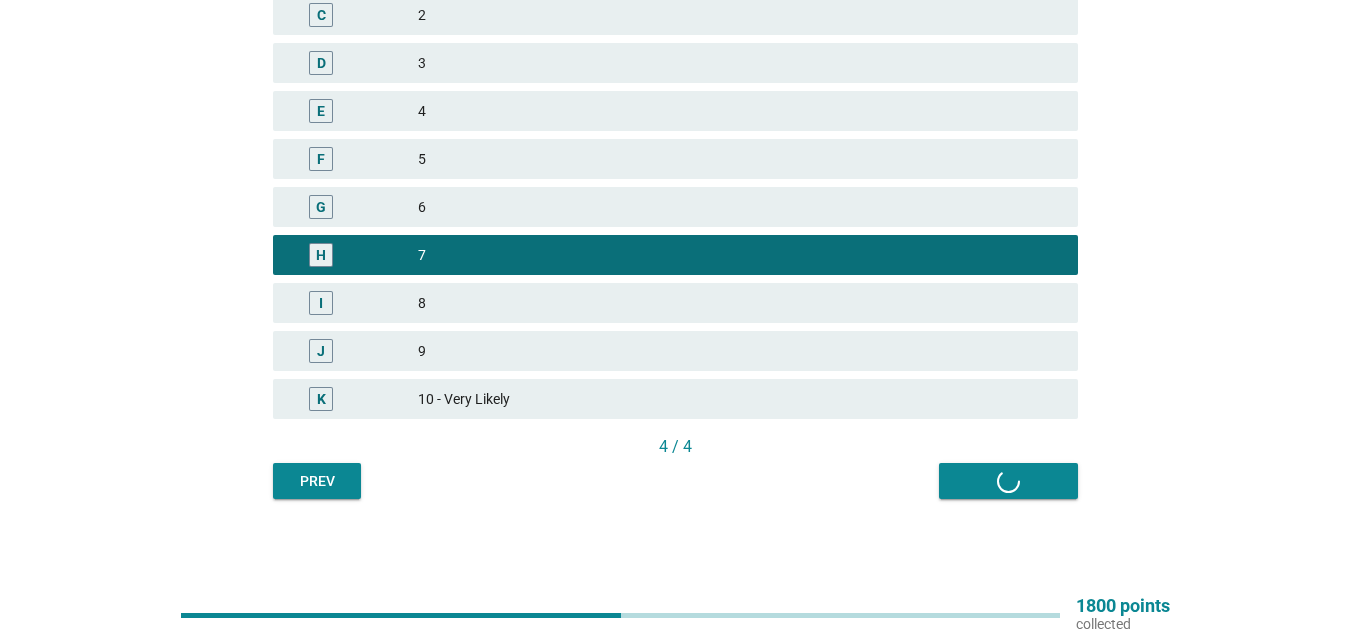 scroll, scrollTop: 0, scrollLeft: 0, axis: both 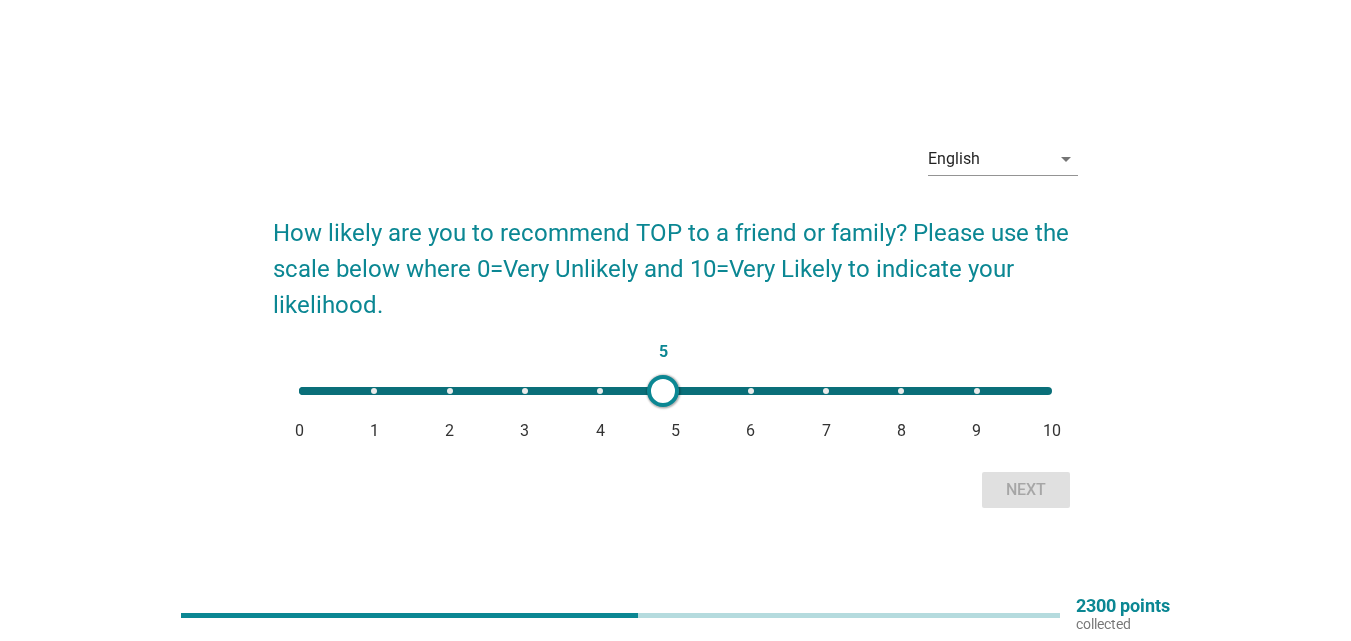 type on "8" 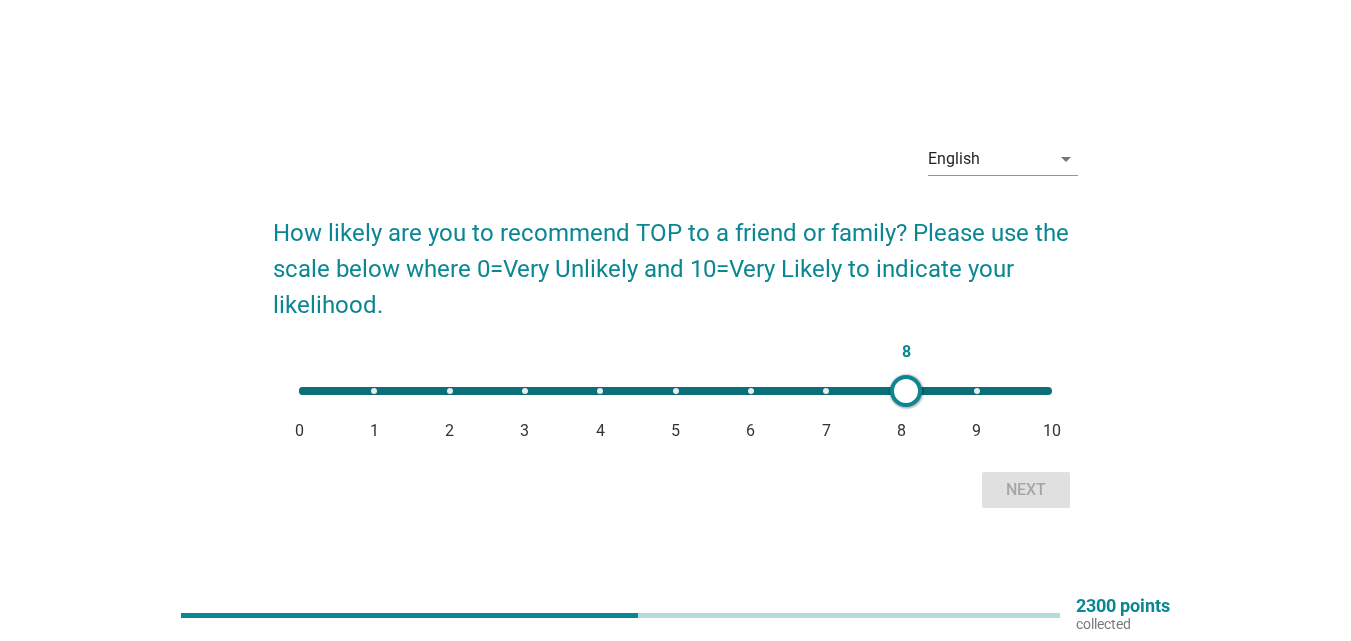 drag, startPoint x: 292, startPoint y: 389, endPoint x: 905, endPoint y: 413, distance: 613.46967 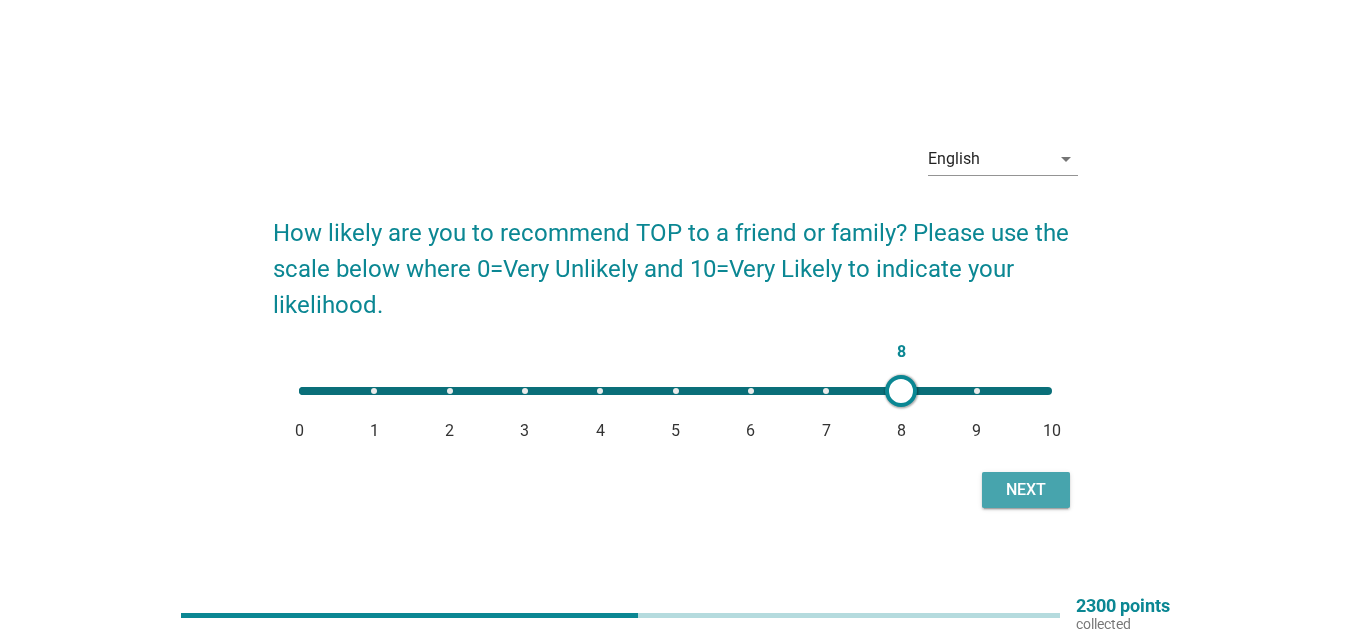 click on "Next" at bounding box center (1026, 490) 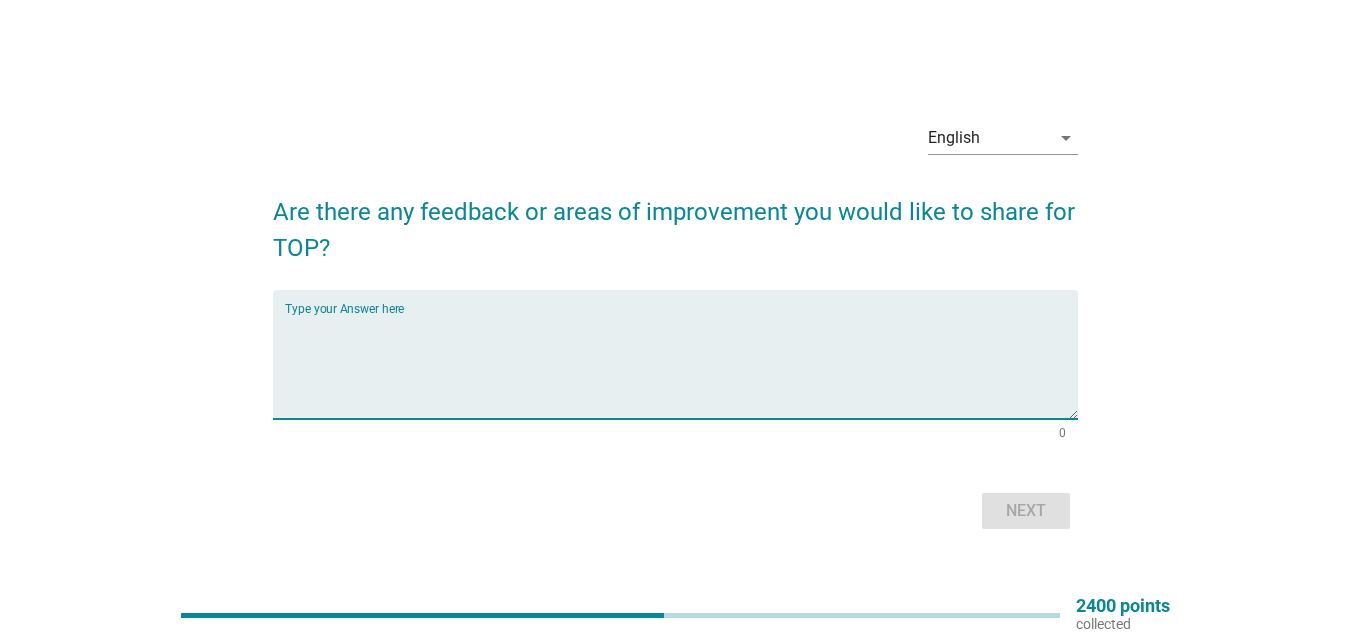click at bounding box center (681, 366) 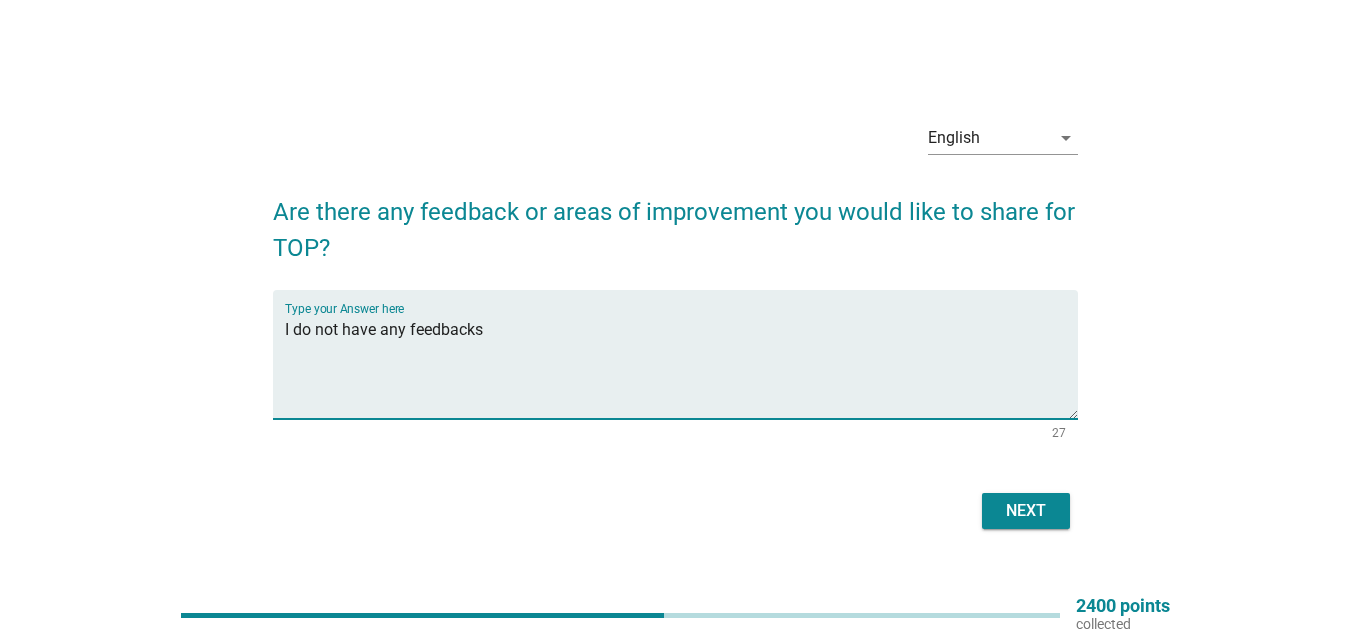 type on "I do not have any feedbacks" 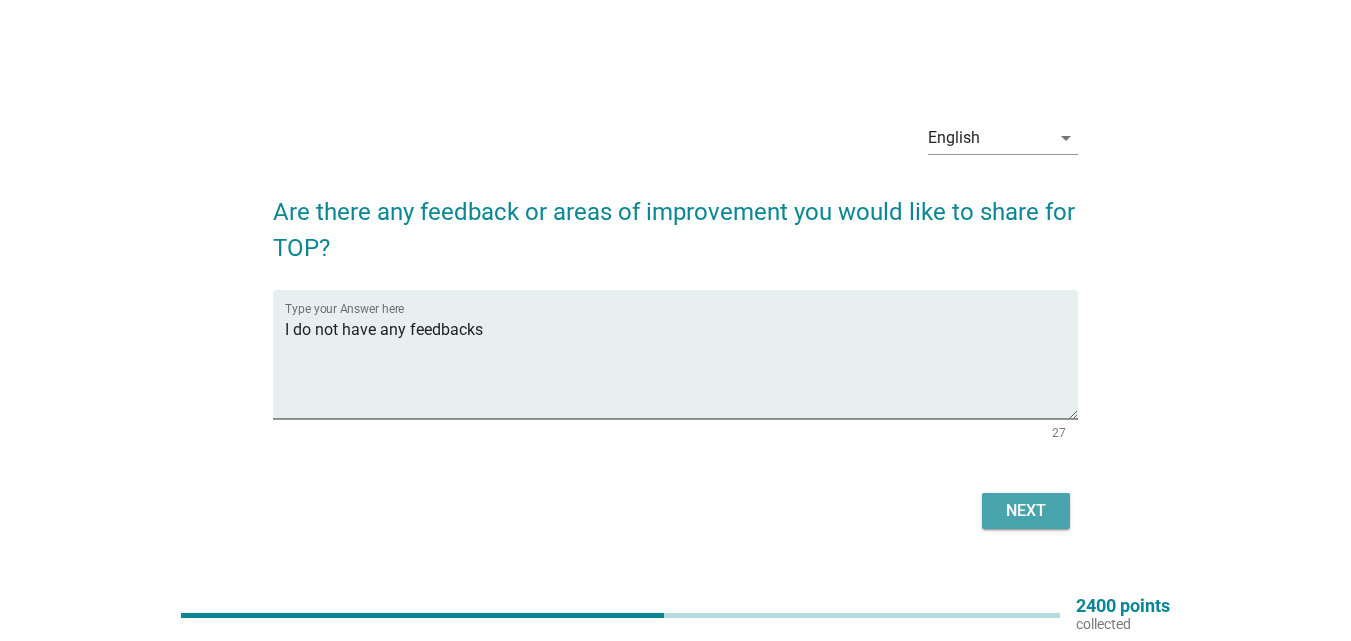 click on "Next" at bounding box center [1026, 511] 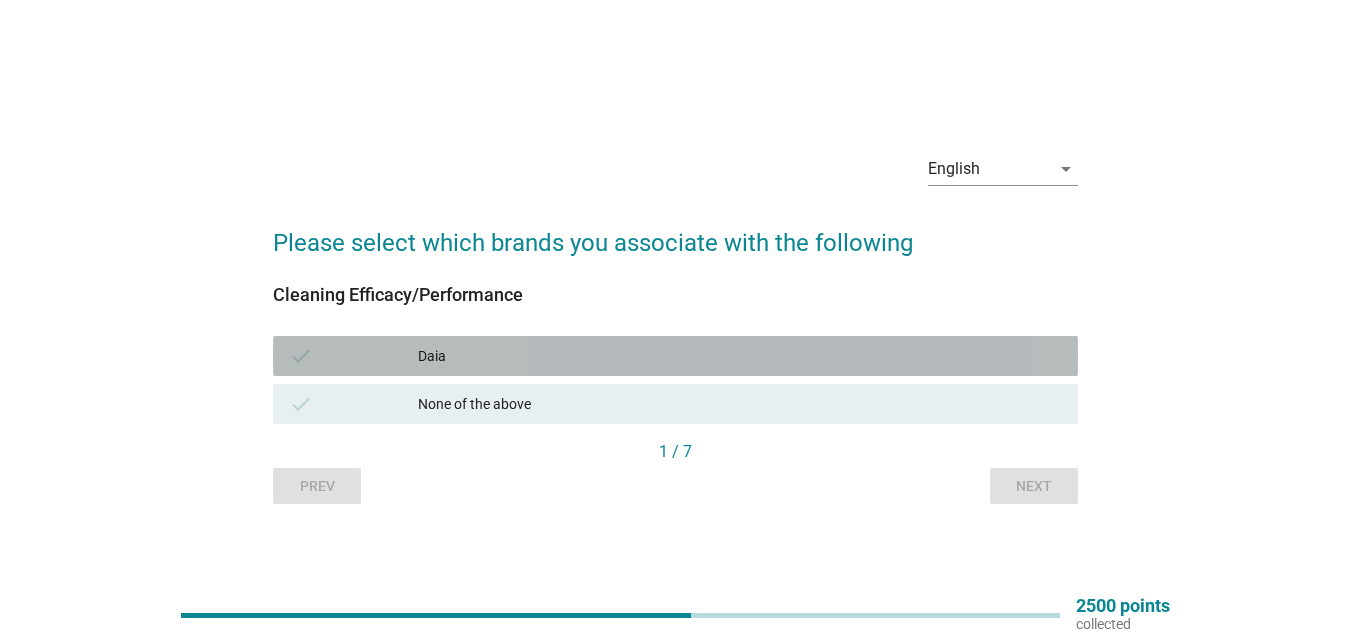 click on "Daia" at bounding box center [740, 356] 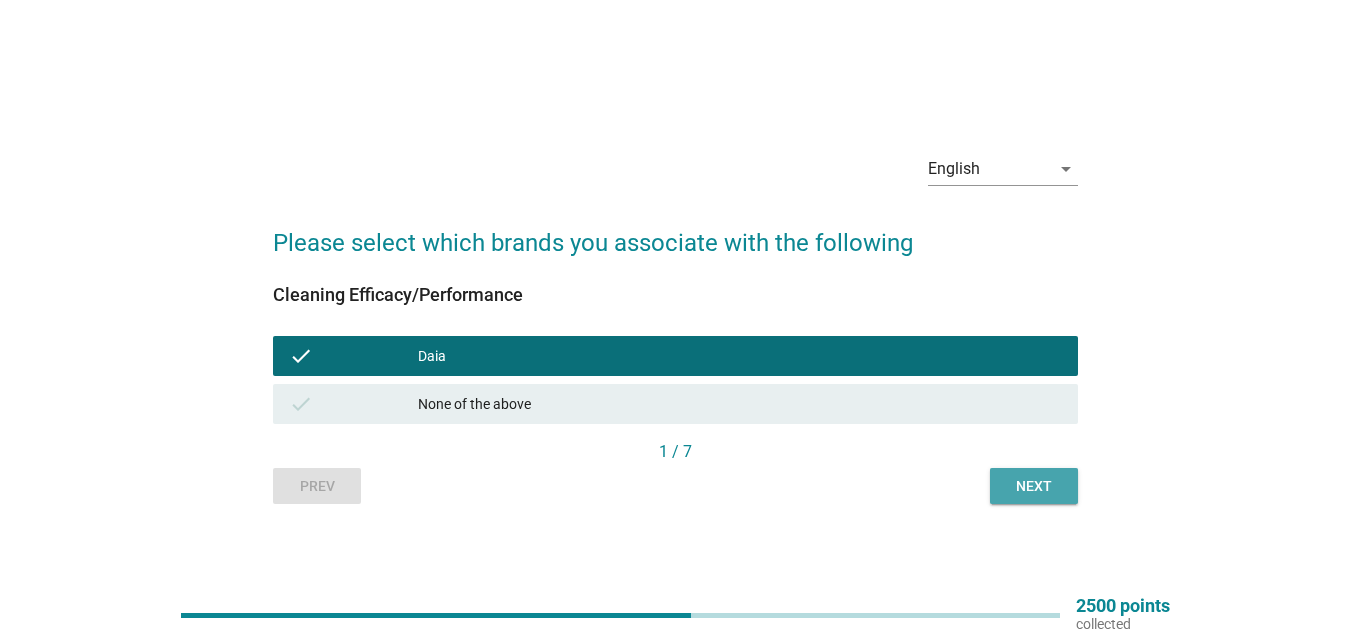 click on "Next" at bounding box center [1034, 486] 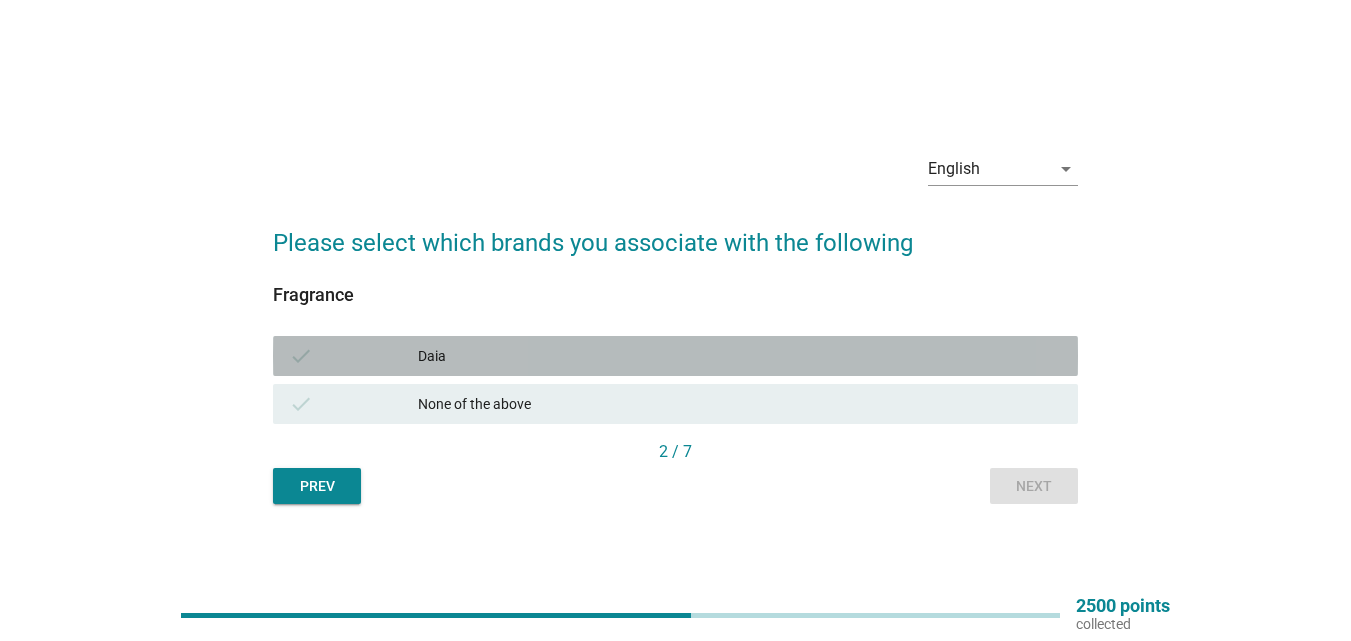 click on "check   Daia" at bounding box center (675, 356) 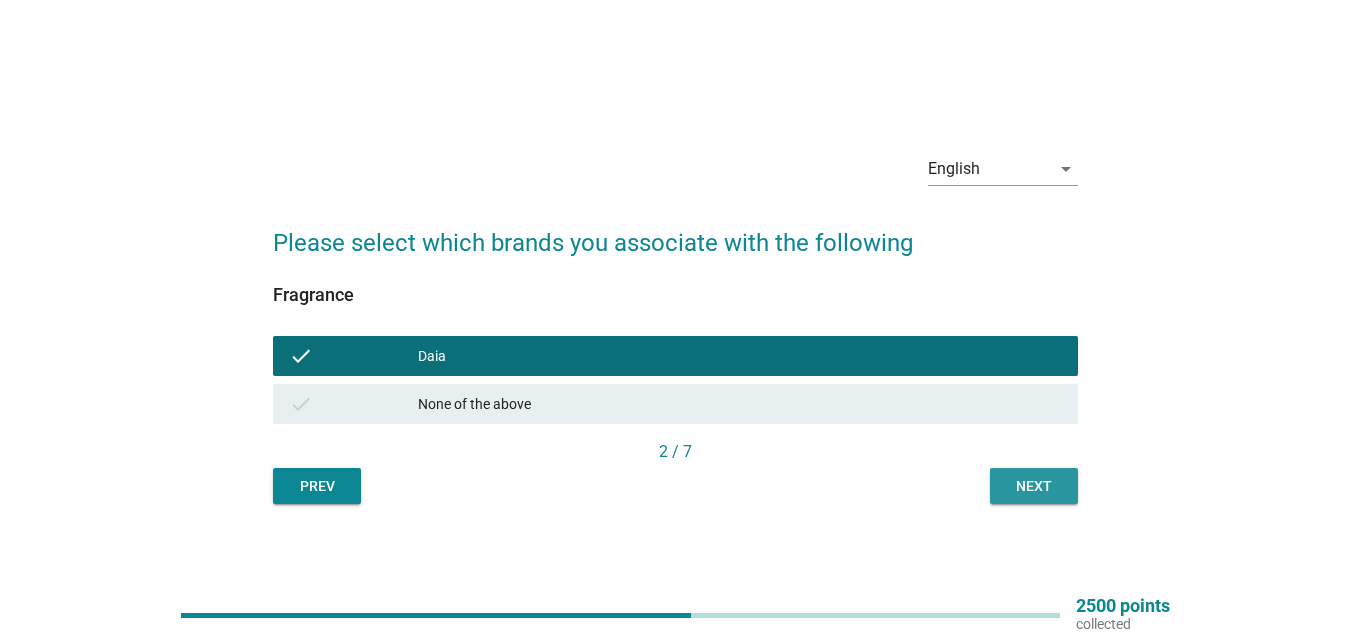 click on "Next" at bounding box center (1034, 486) 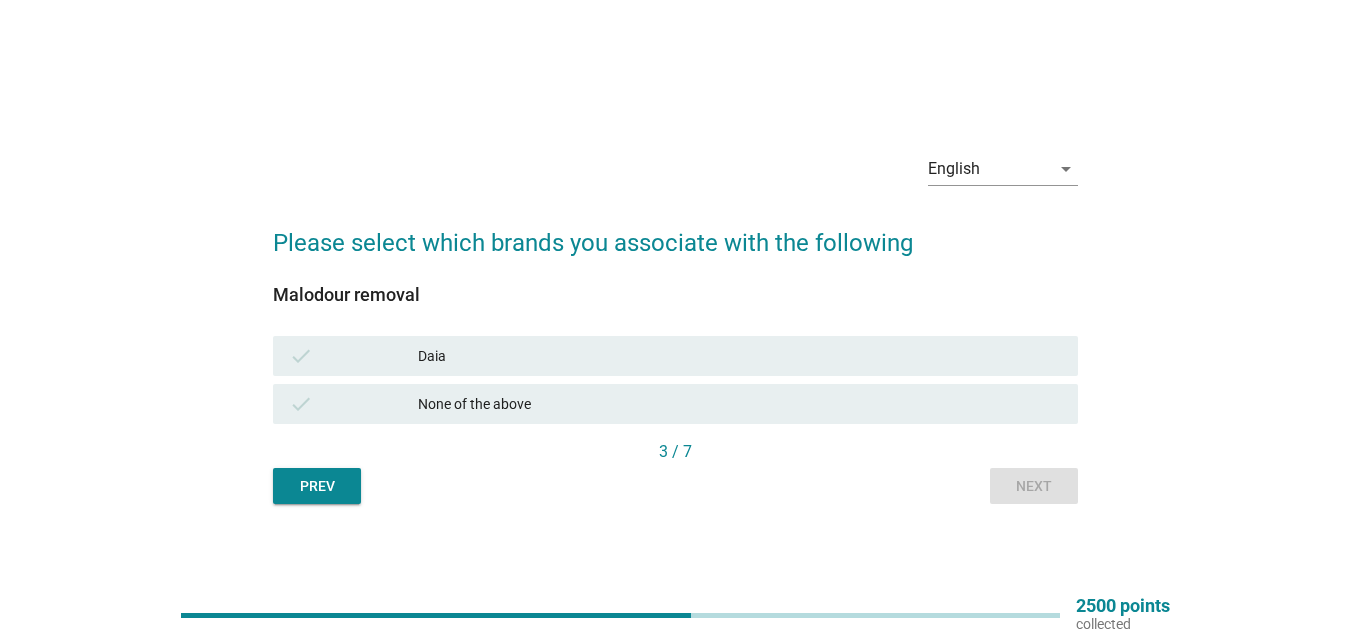 click on "Daia" at bounding box center [740, 356] 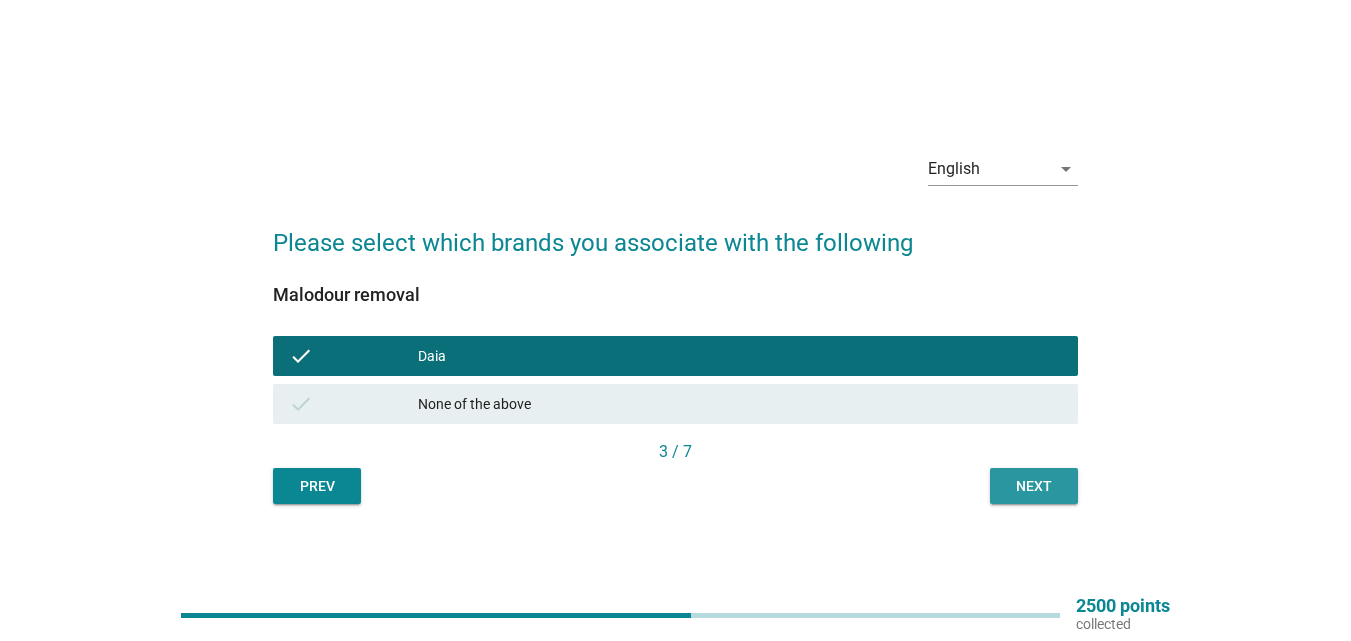 click on "Next" at bounding box center [1034, 486] 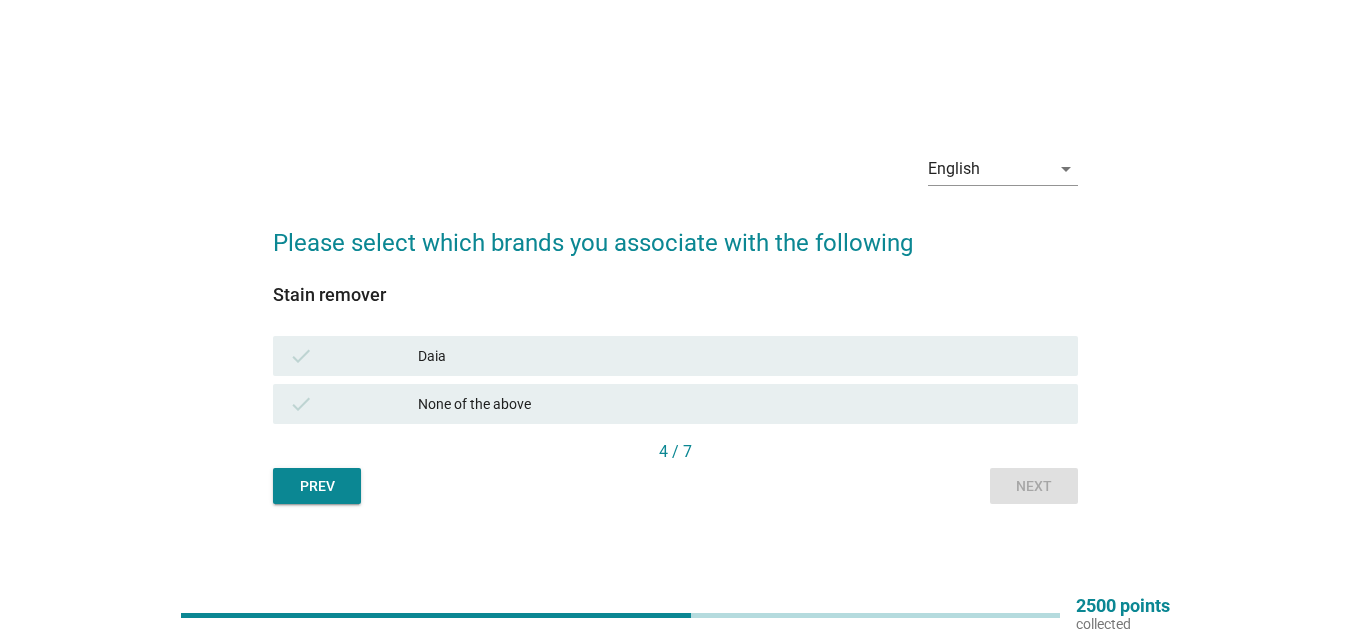 click on "check   Daia" at bounding box center [675, 356] 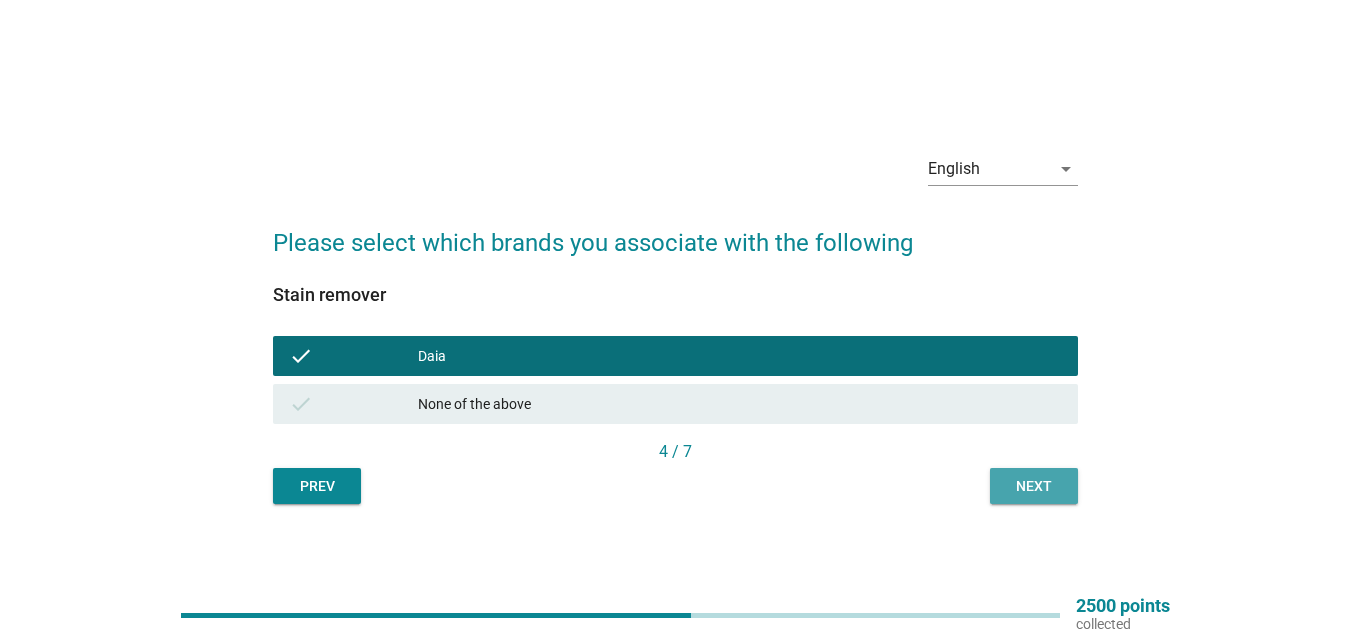 click on "Next" at bounding box center (1034, 486) 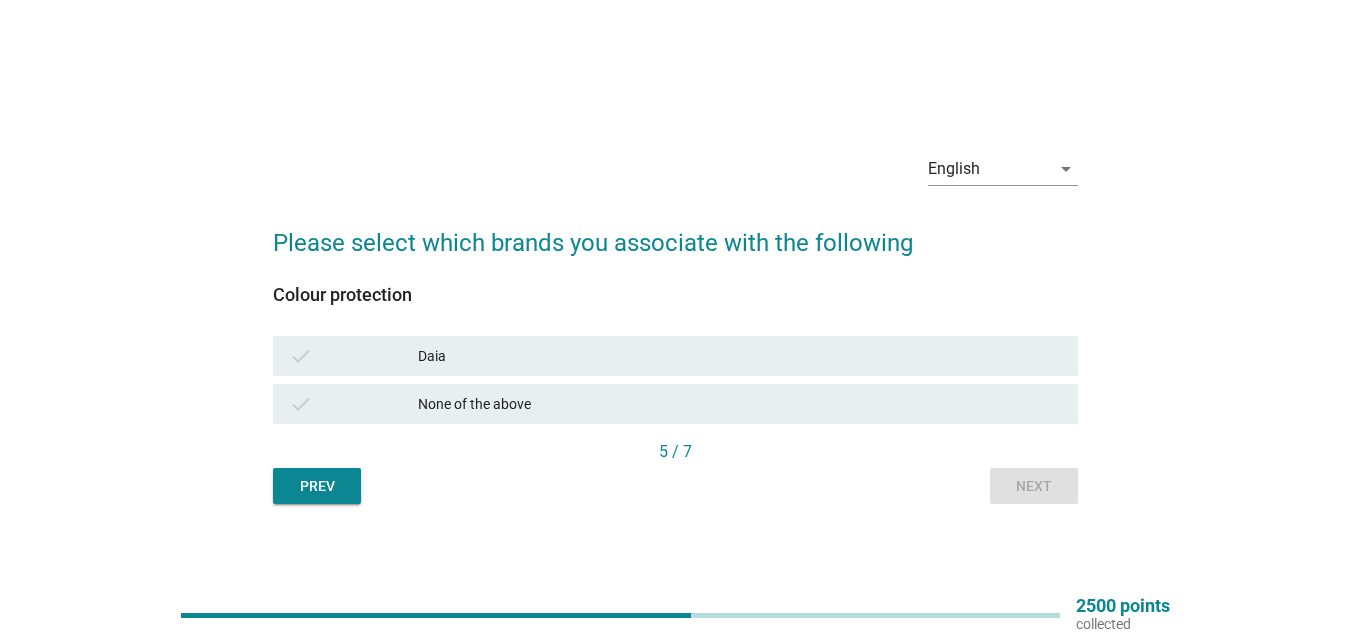 click on "Daia" at bounding box center [740, 356] 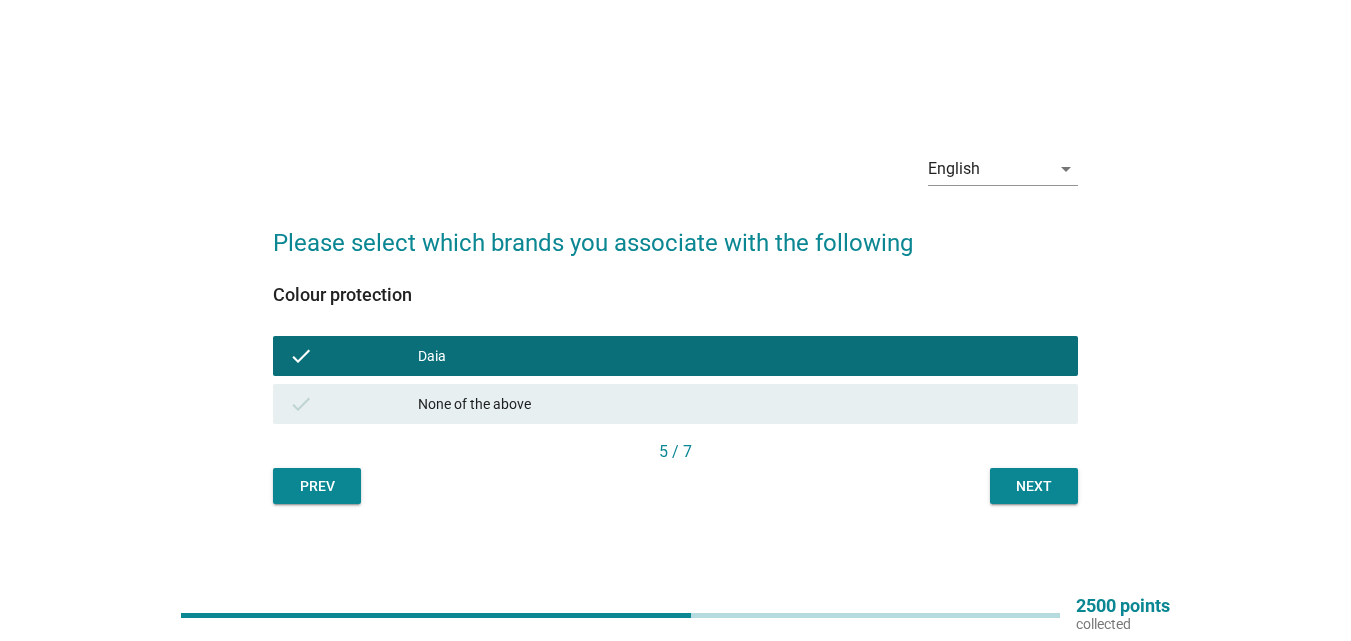 click on "Next" at bounding box center [1034, 486] 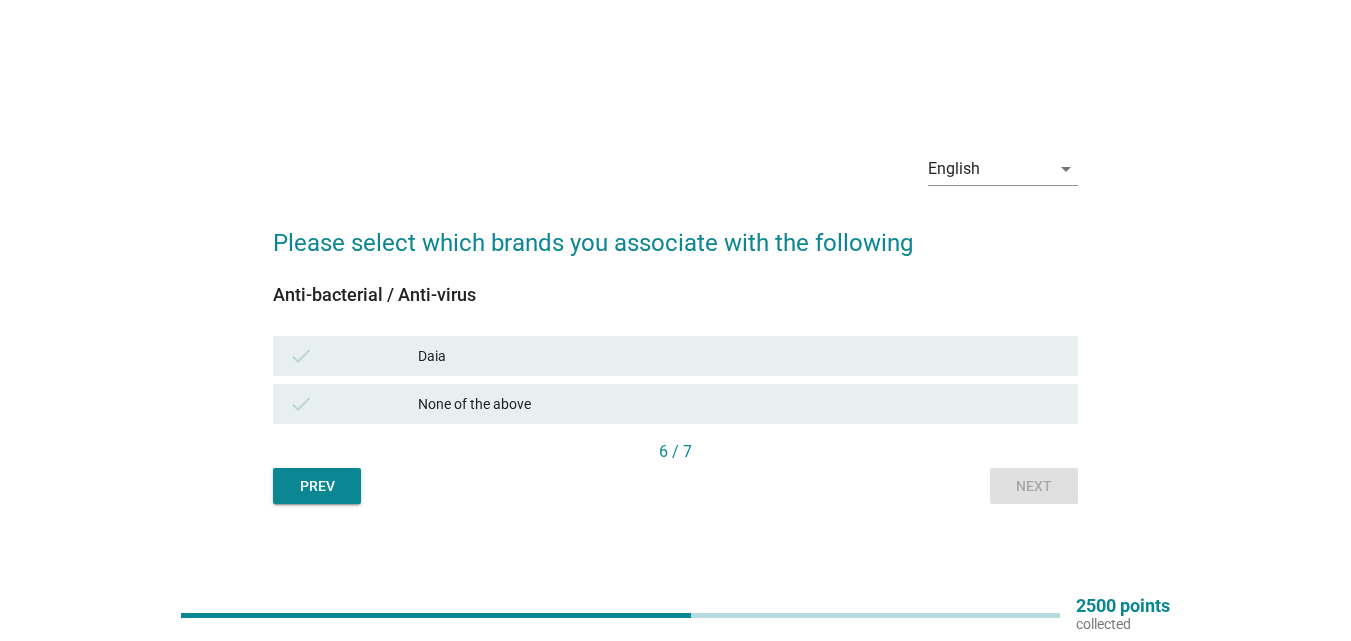 click on "Daia" at bounding box center (740, 356) 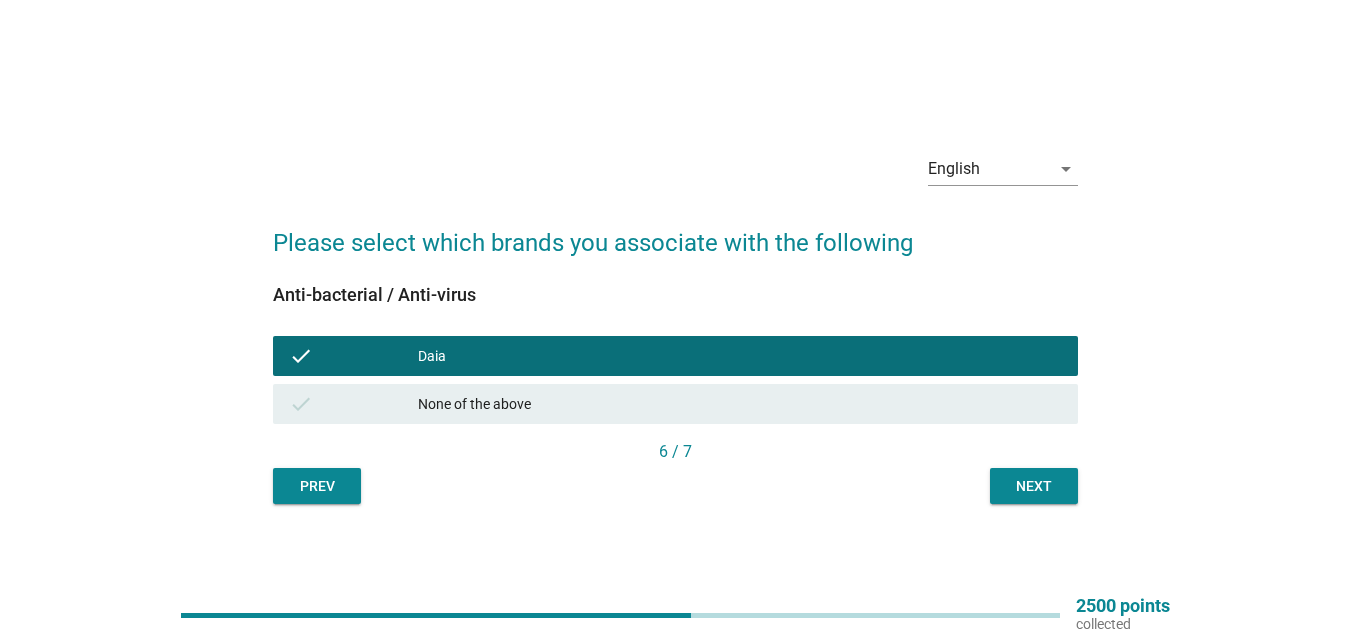 click on "Next" at bounding box center (1034, 486) 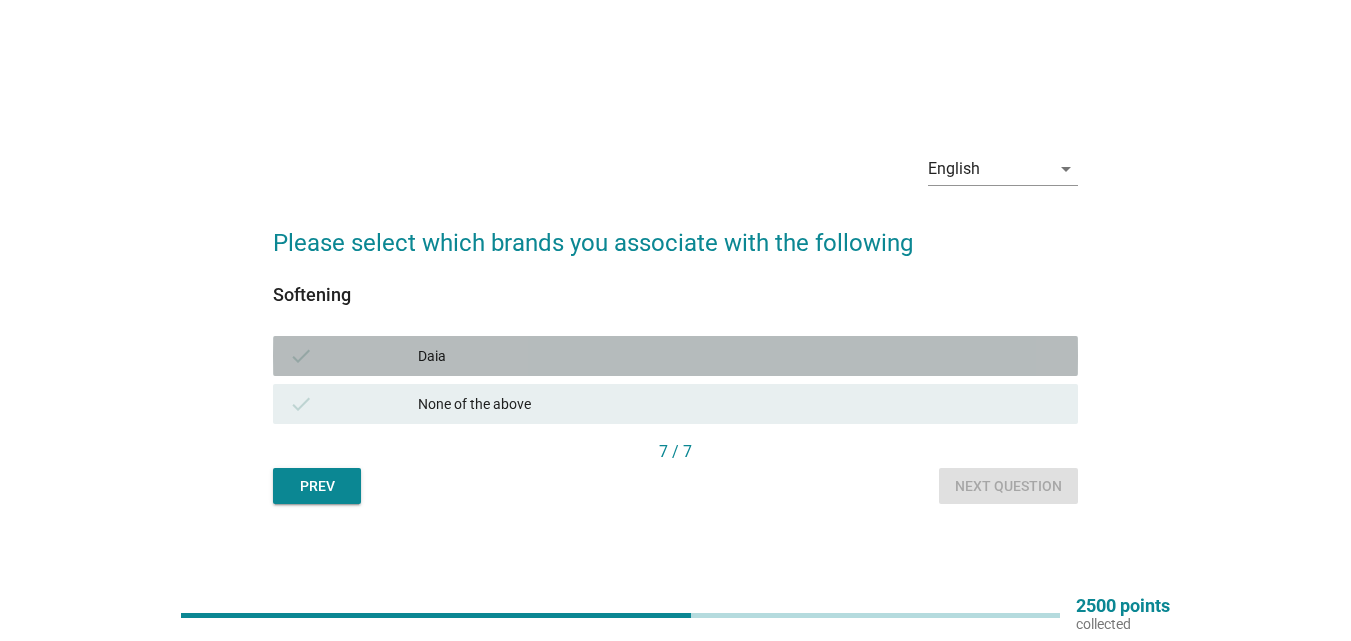 click on "Daia" at bounding box center [740, 356] 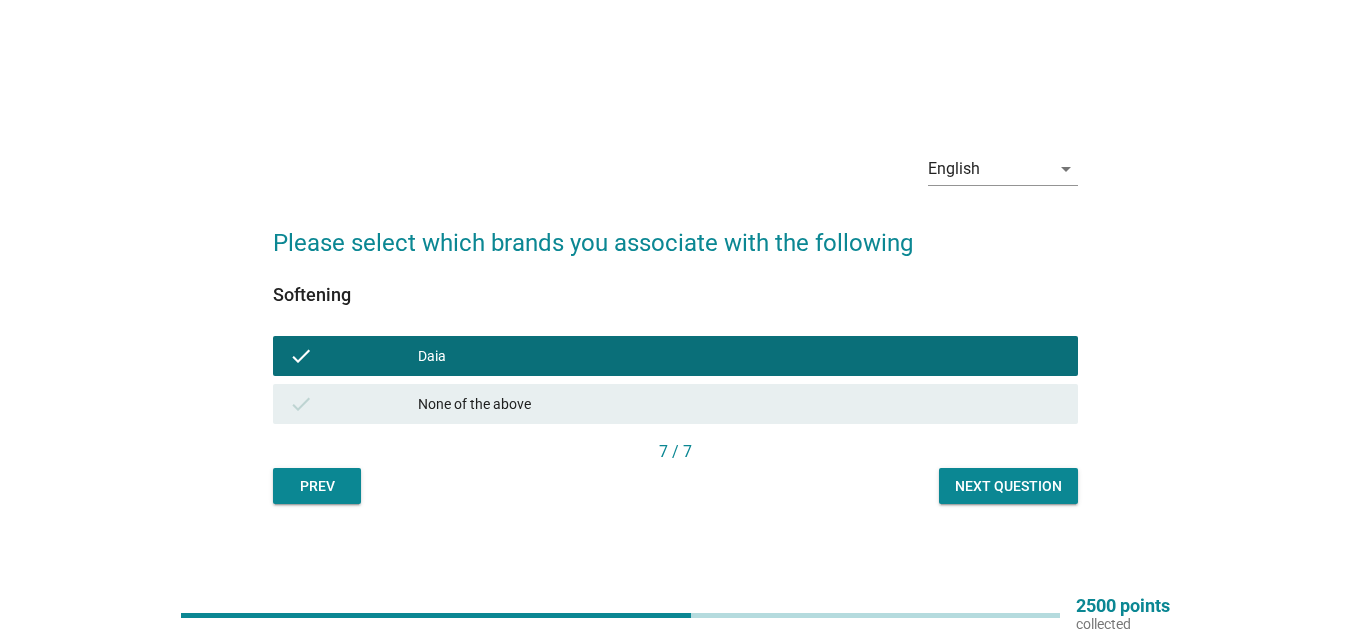 click on "Next question" at bounding box center [1008, 486] 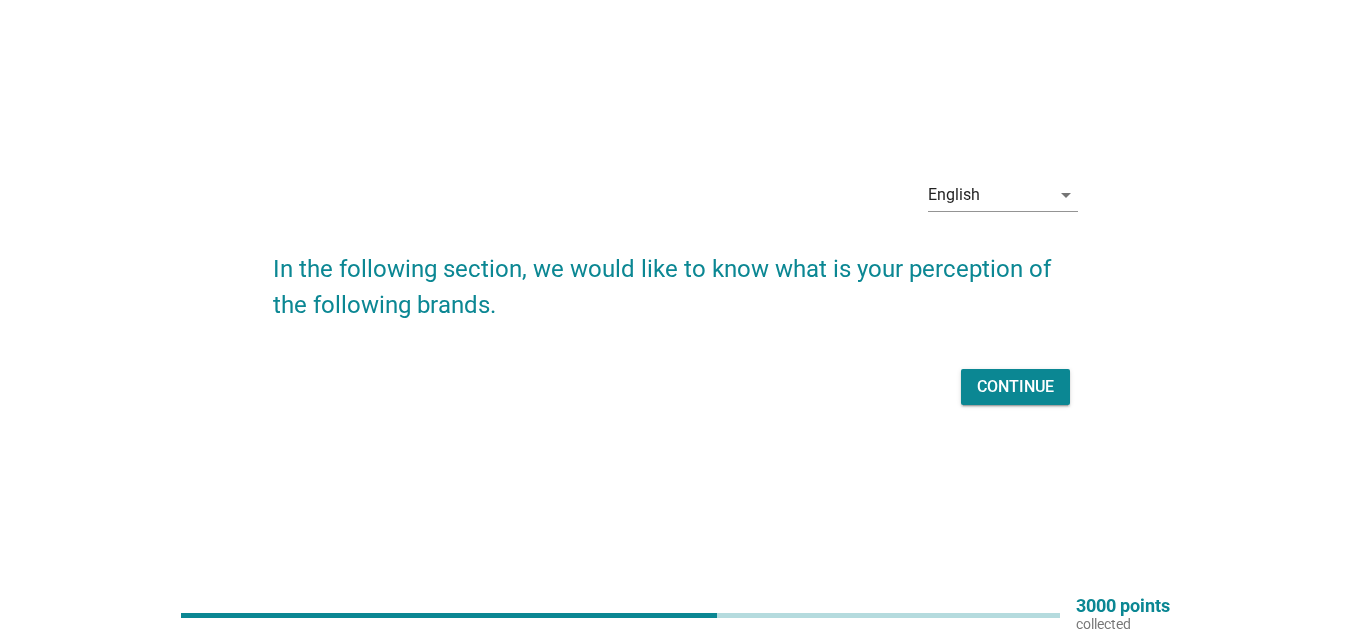 scroll, scrollTop: 52, scrollLeft: 0, axis: vertical 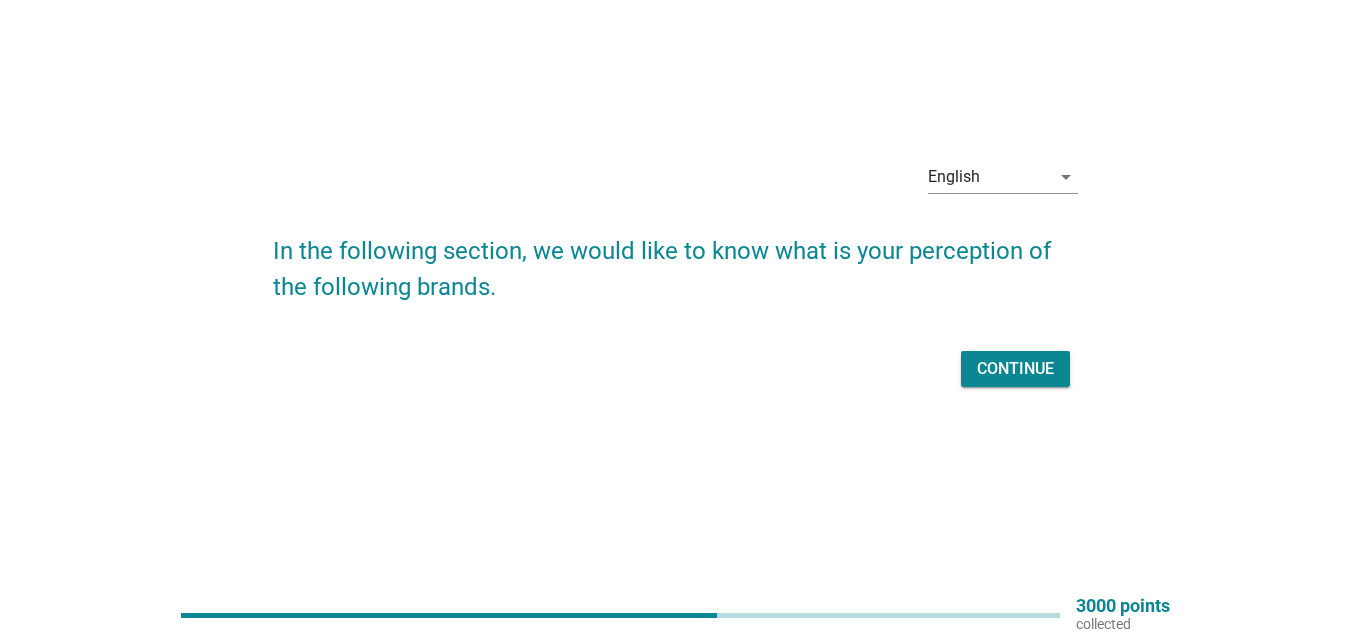 click on "Continue" at bounding box center [1015, 369] 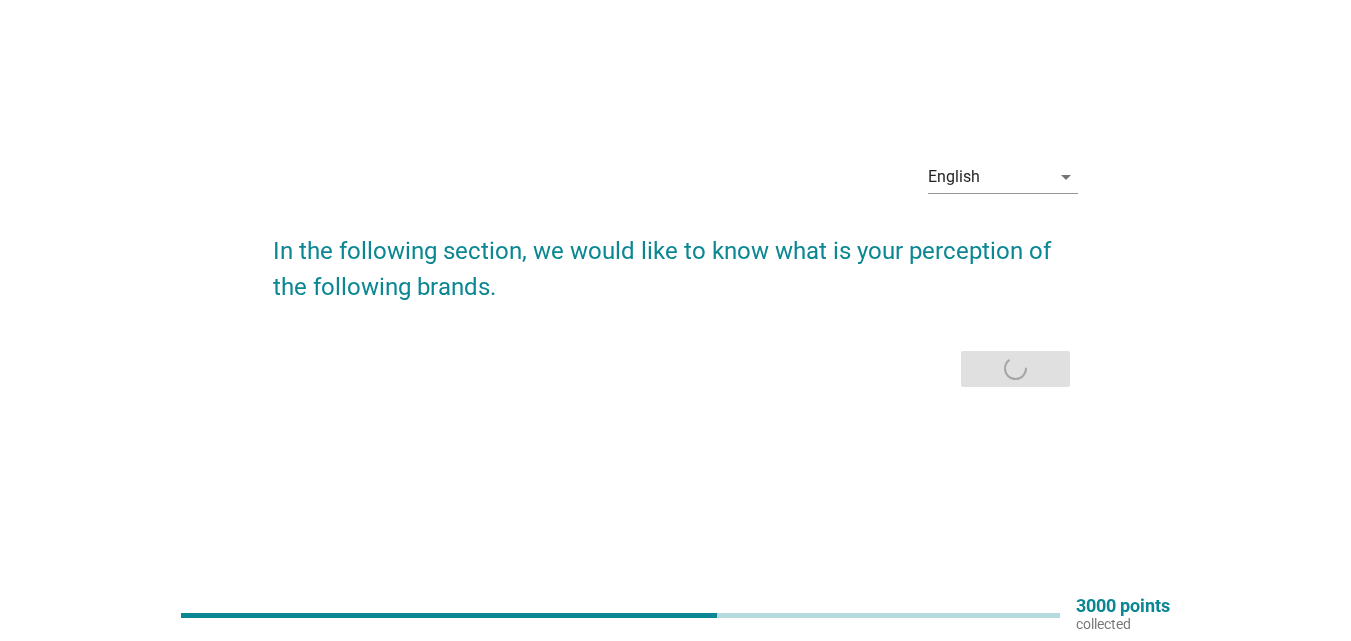 scroll, scrollTop: 0, scrollLeft: 0, axis: both 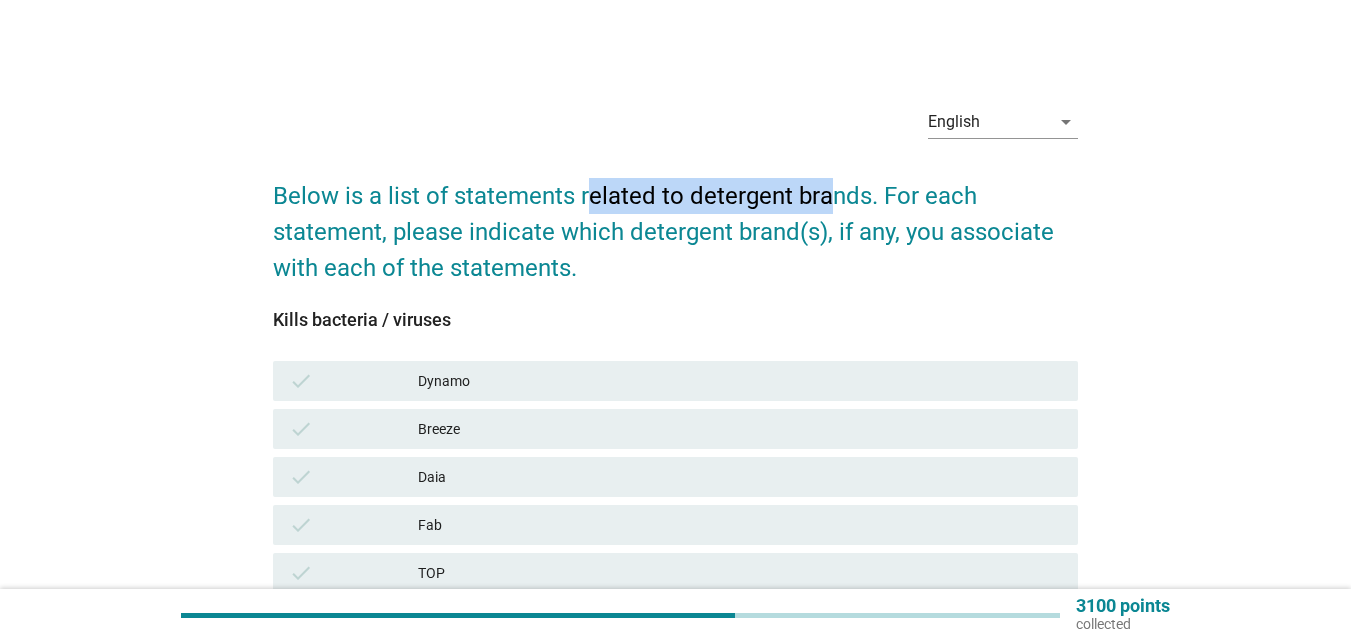 drag, startPoint x: 587, startPoint y: 194, endPoint x: 828, endPoint y: 193, distance: 241.00208 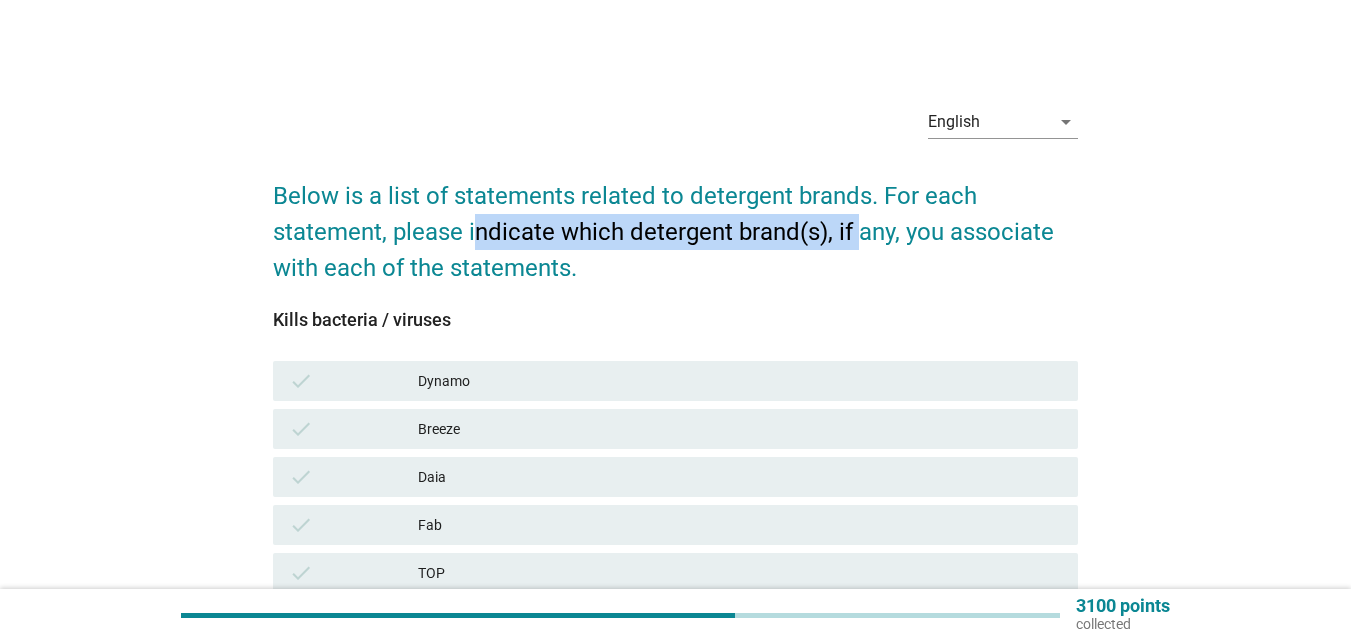 drag, startPoint x: 481, startPoint y: 236, endPoint x: 856, endPoint y: 234, distance: 375.00534 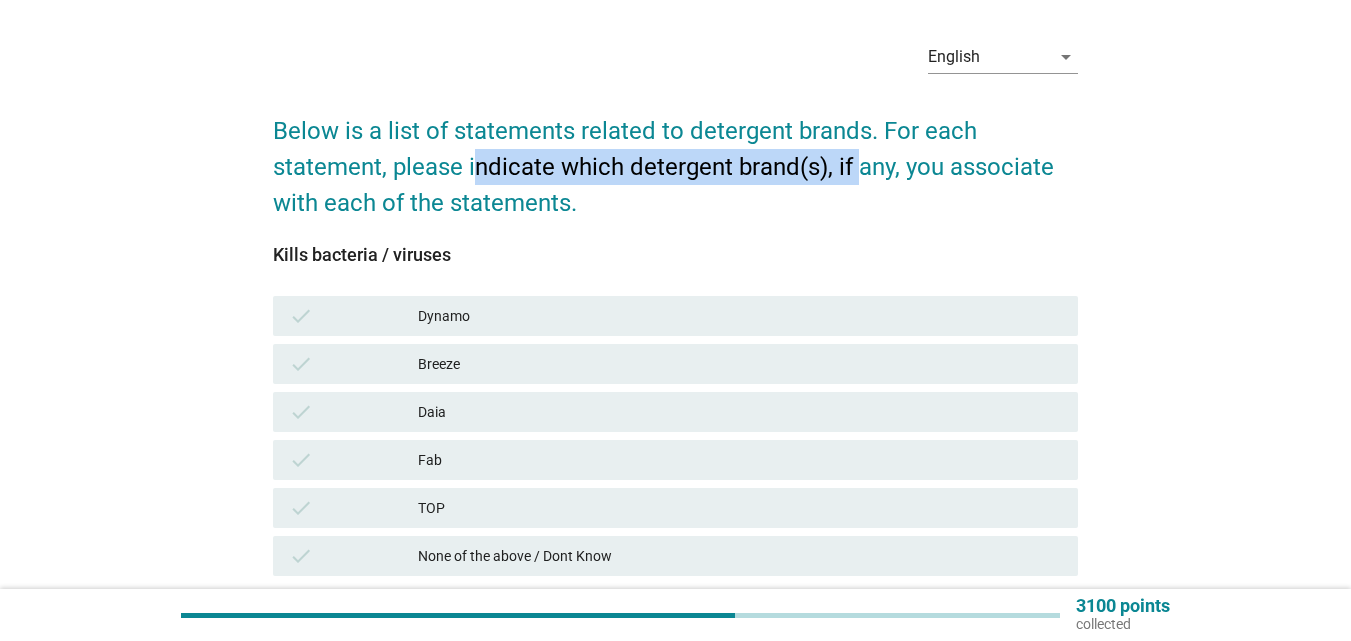 scroll, scrollTop: 100, scrollLeft: 0, axis: vertical 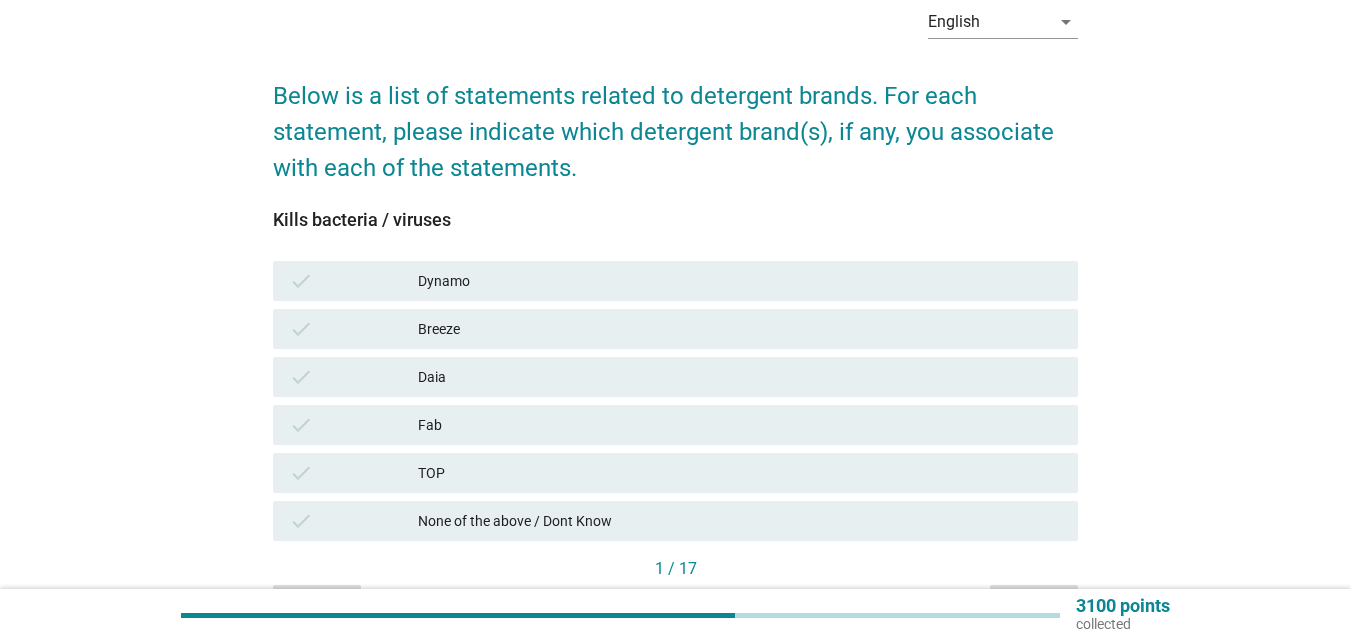 click on "Dynamo" at bounding box center (740, 281) 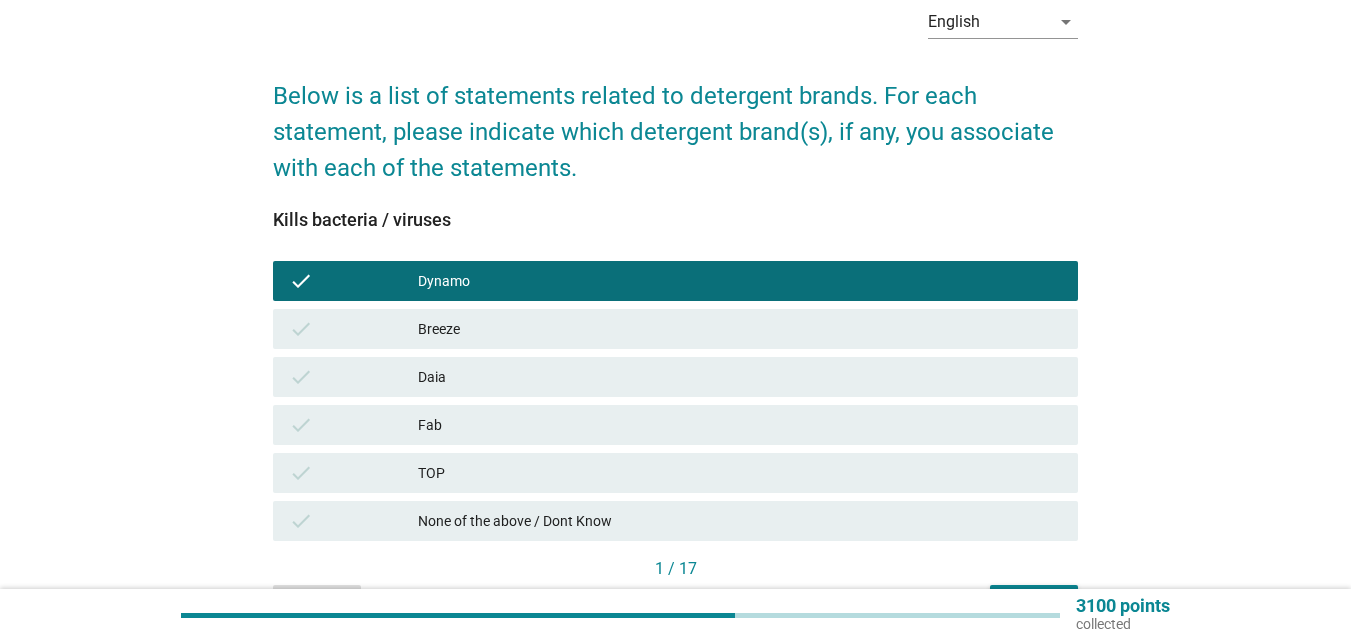 click on "check   Breeze" at bounding box center (675, 329) 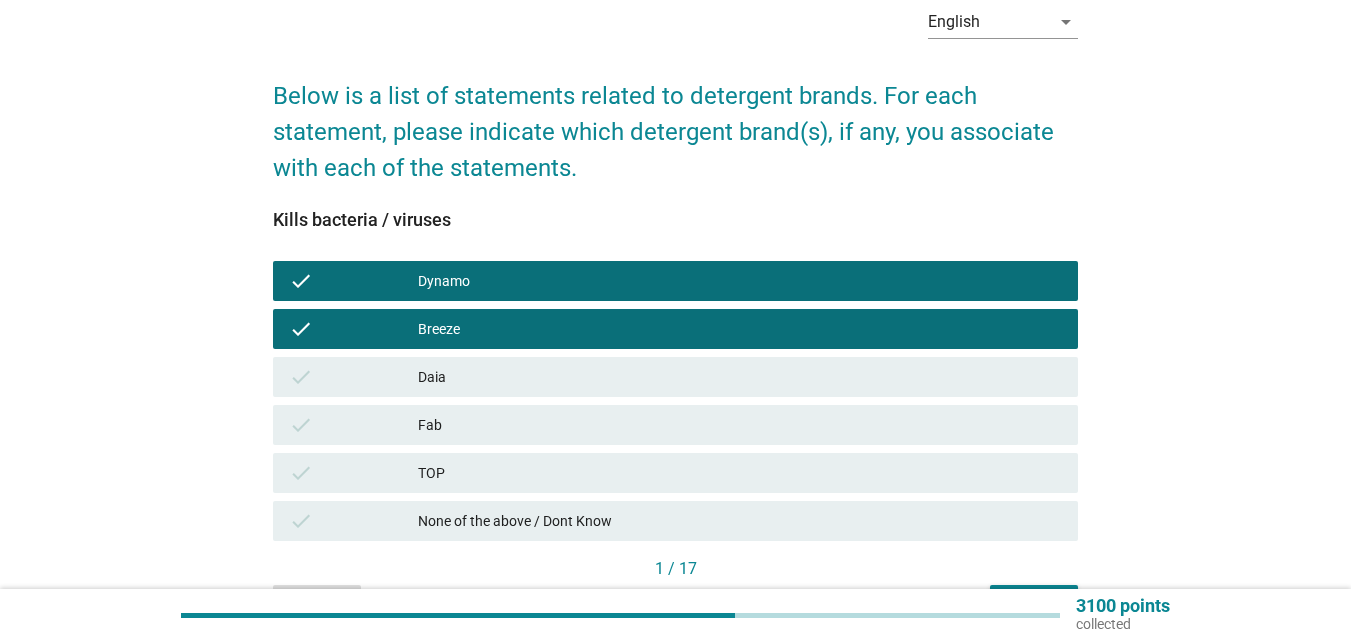 click on "Daia" at bounding box center (740, 377) 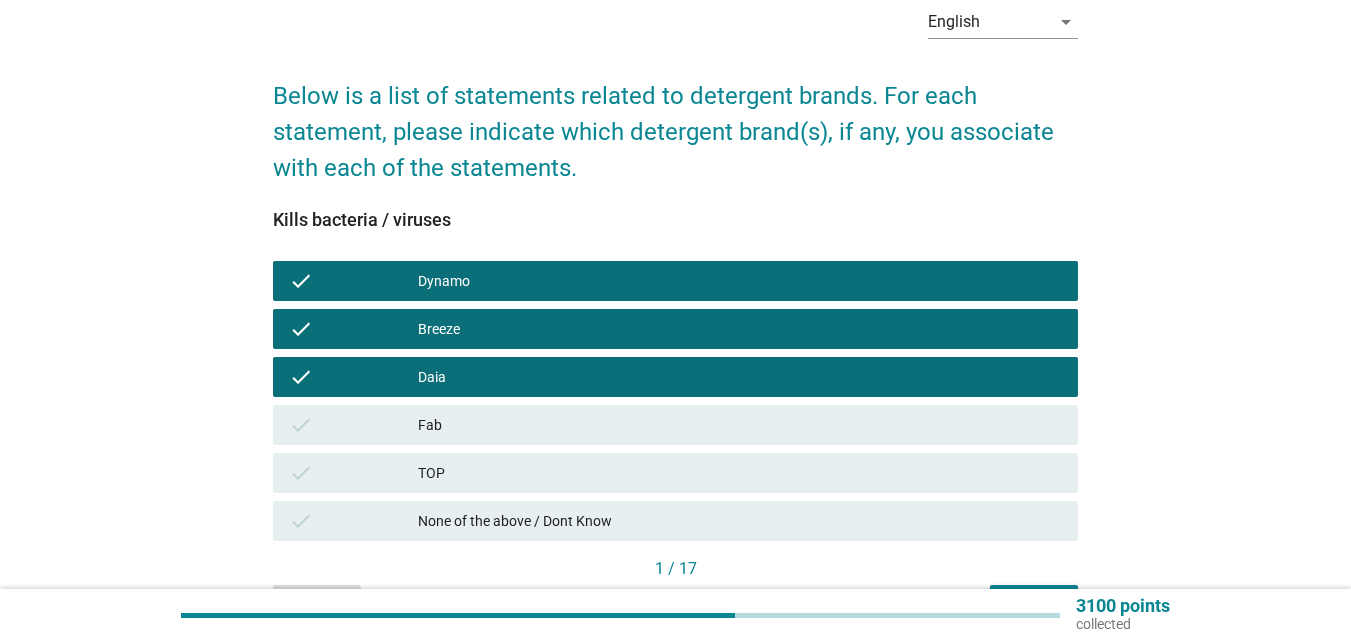 click on "Fab" at bounding box center [740, 425] 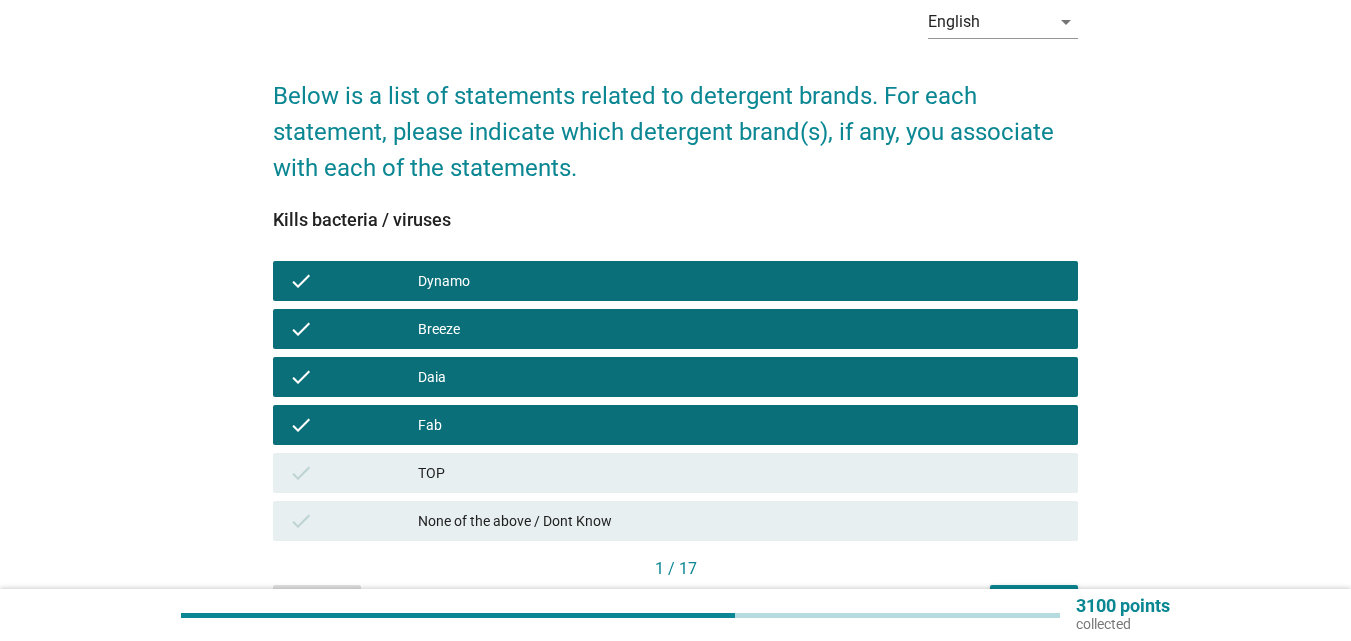 click on "check   TOP" at bounding box center (675, 473) 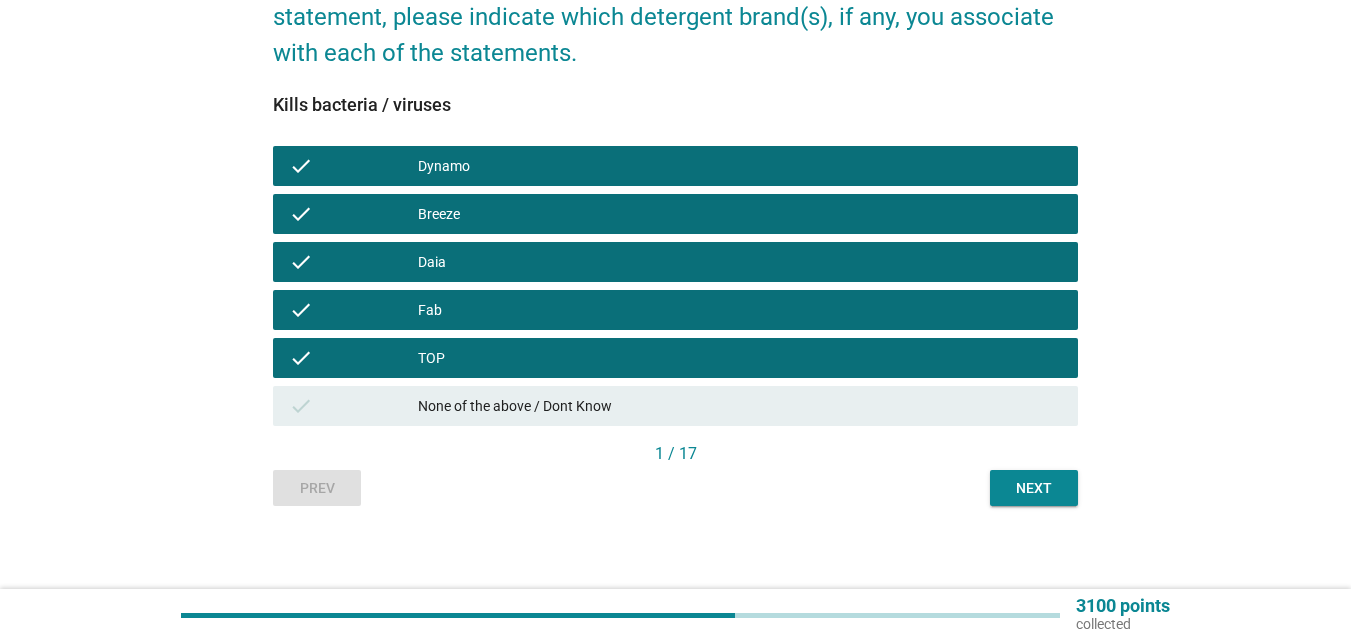 scroll, scrollTop: 222, scrollLeft: 0, axis: vertical 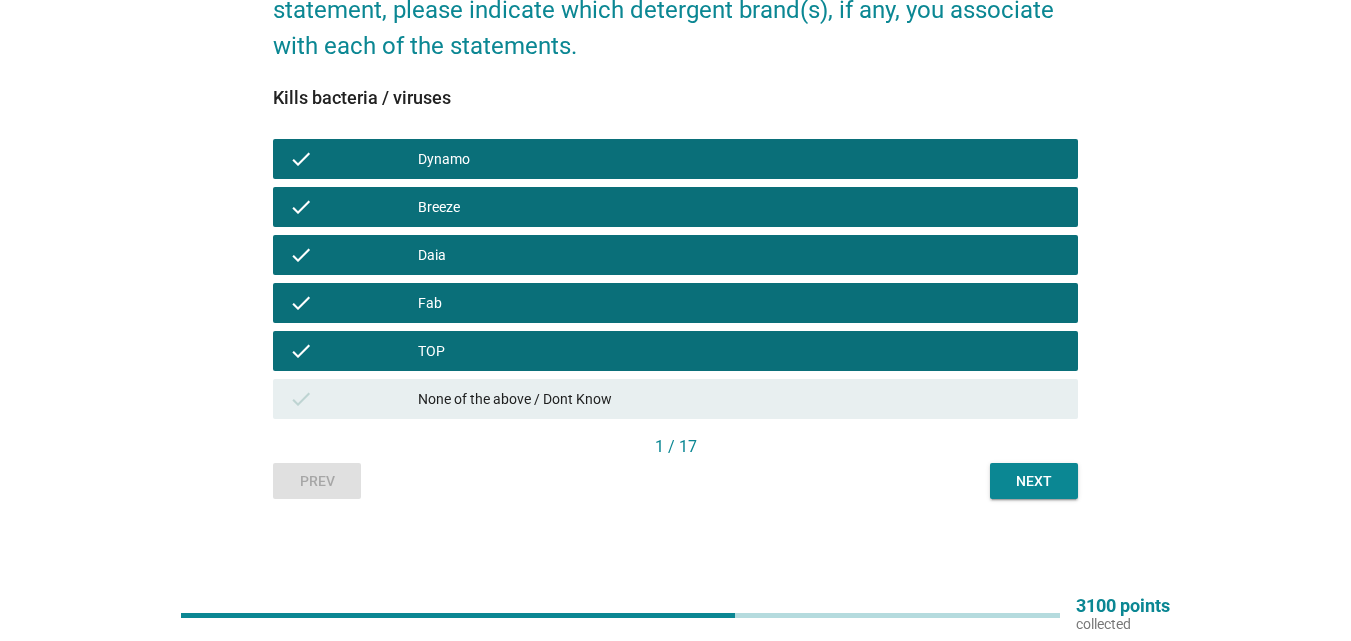 click on "Next" at bounding box center (1034, 481) 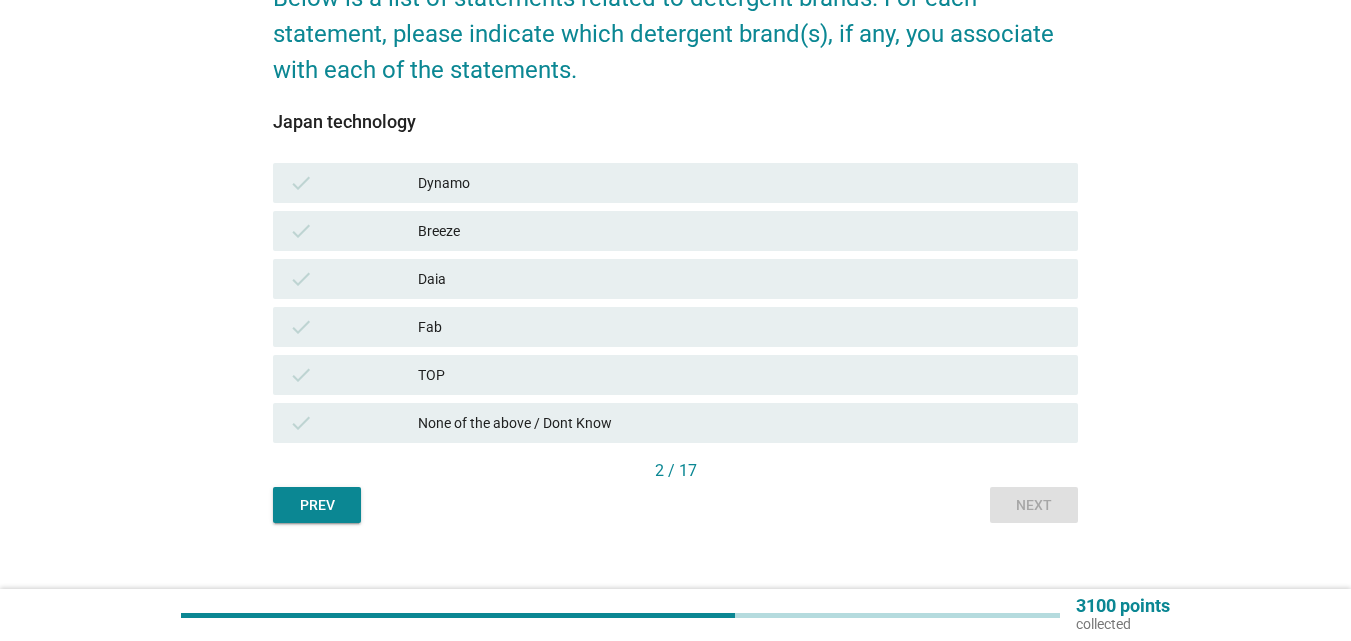 scroll, scrollTop: 200, scrollLeft: 0, axis: vertical 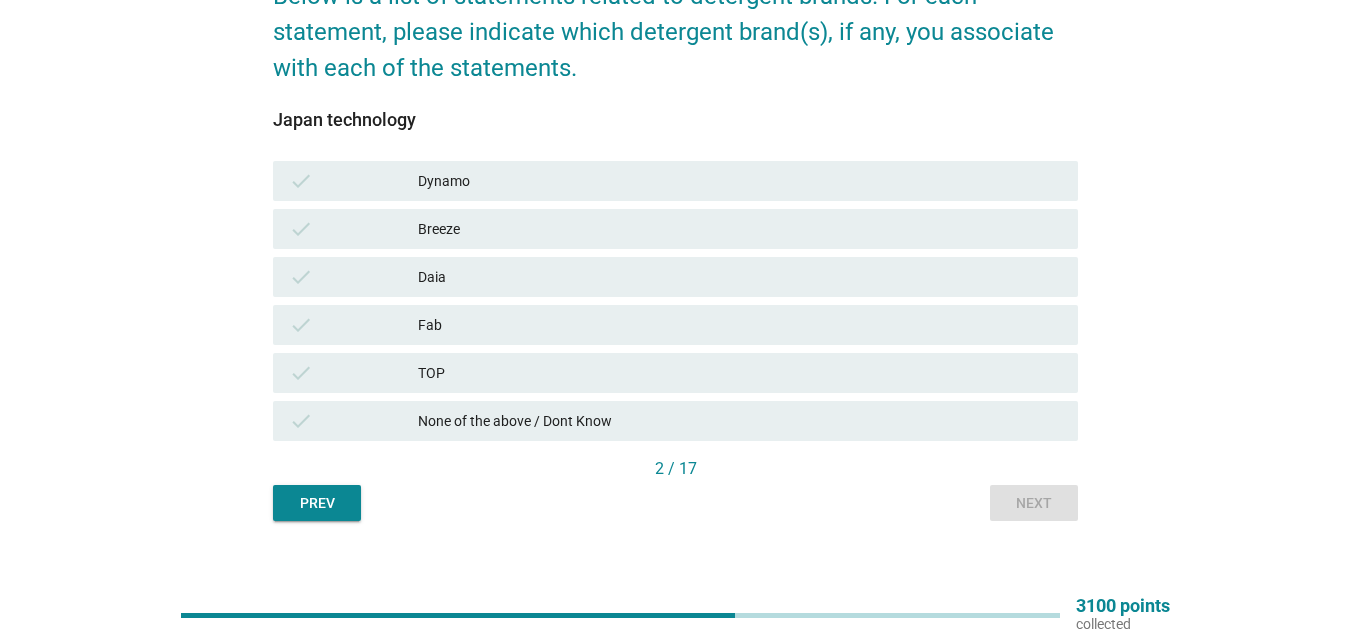 click on "check" at bounding box center (353, 373) 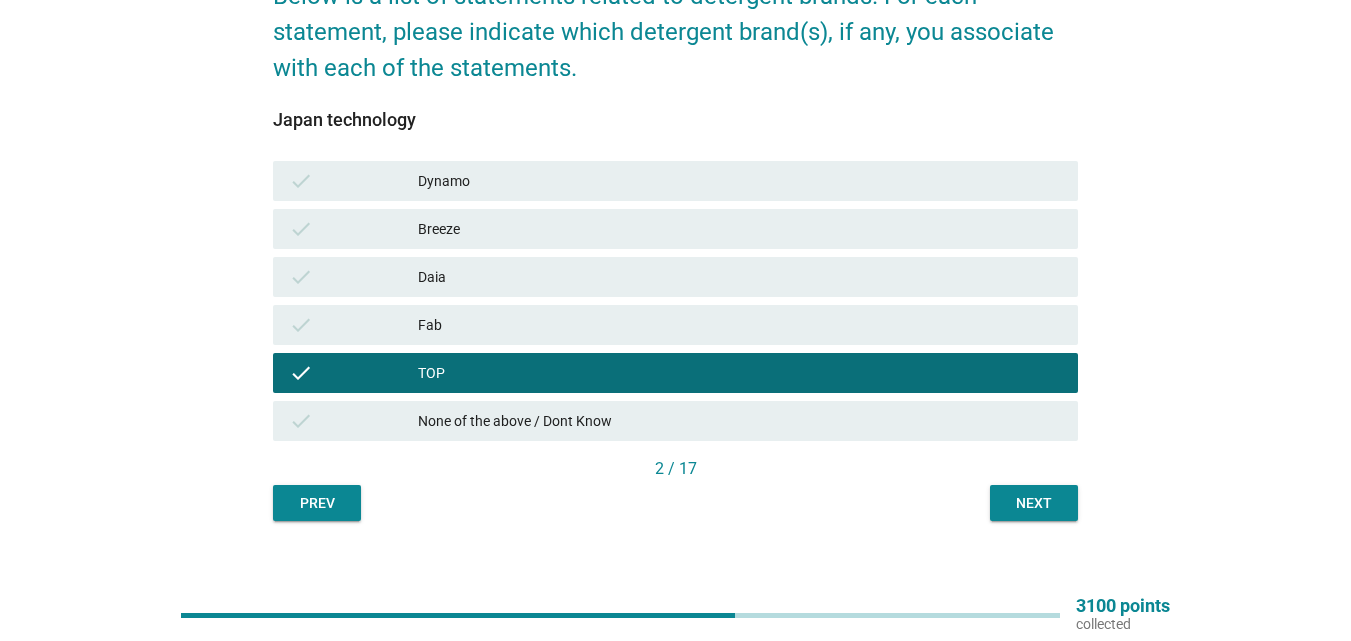 click on "Next" at bounding box center [1034, 503] 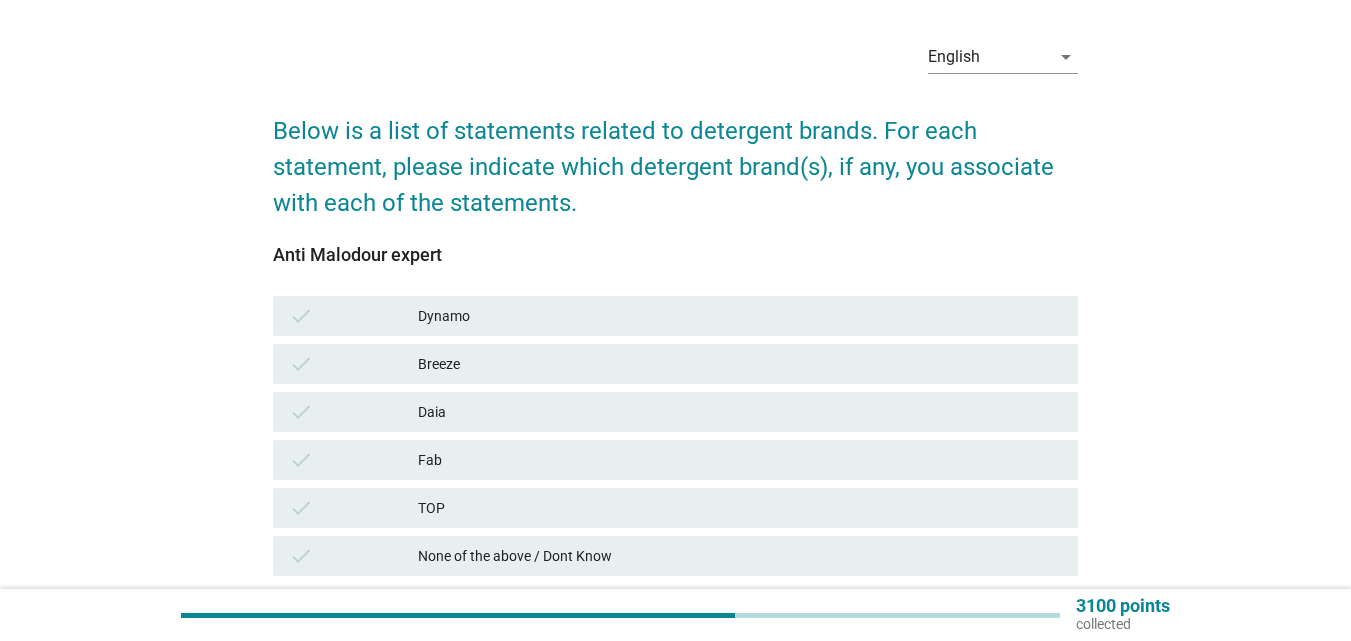 scroll, scrollTop: 100, scrollLeft: 0, axis: vertical 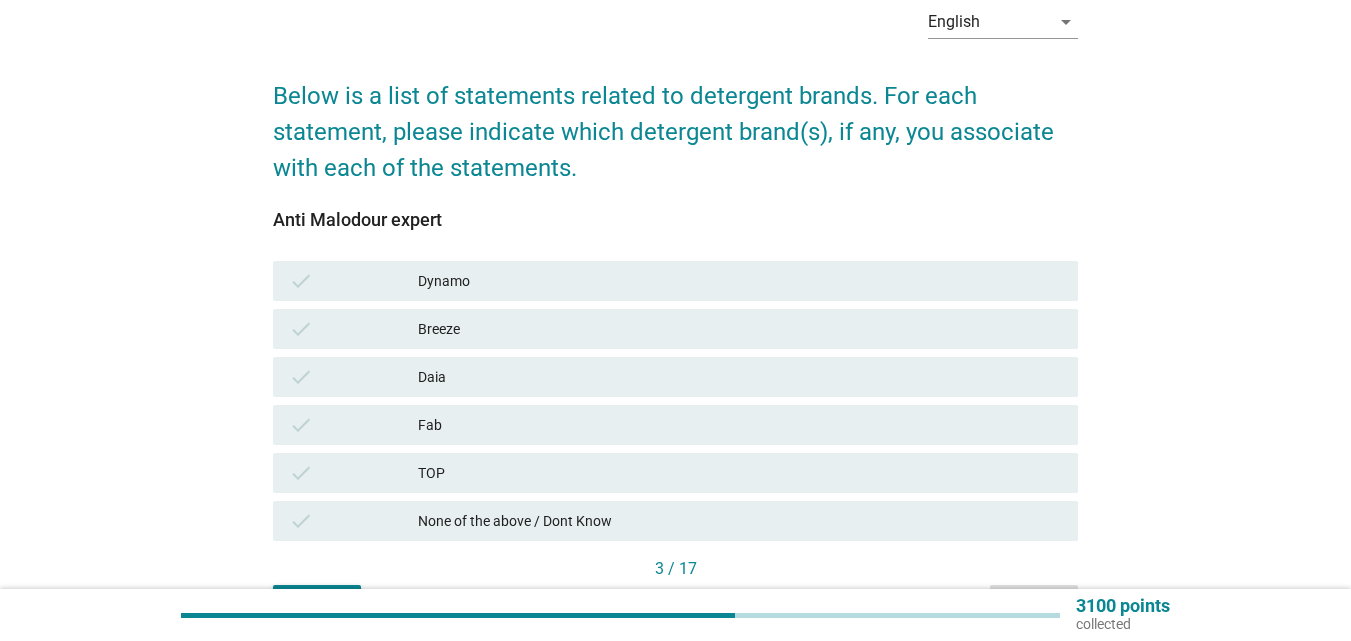 click on "Daia" at bounding box center [740, 377] 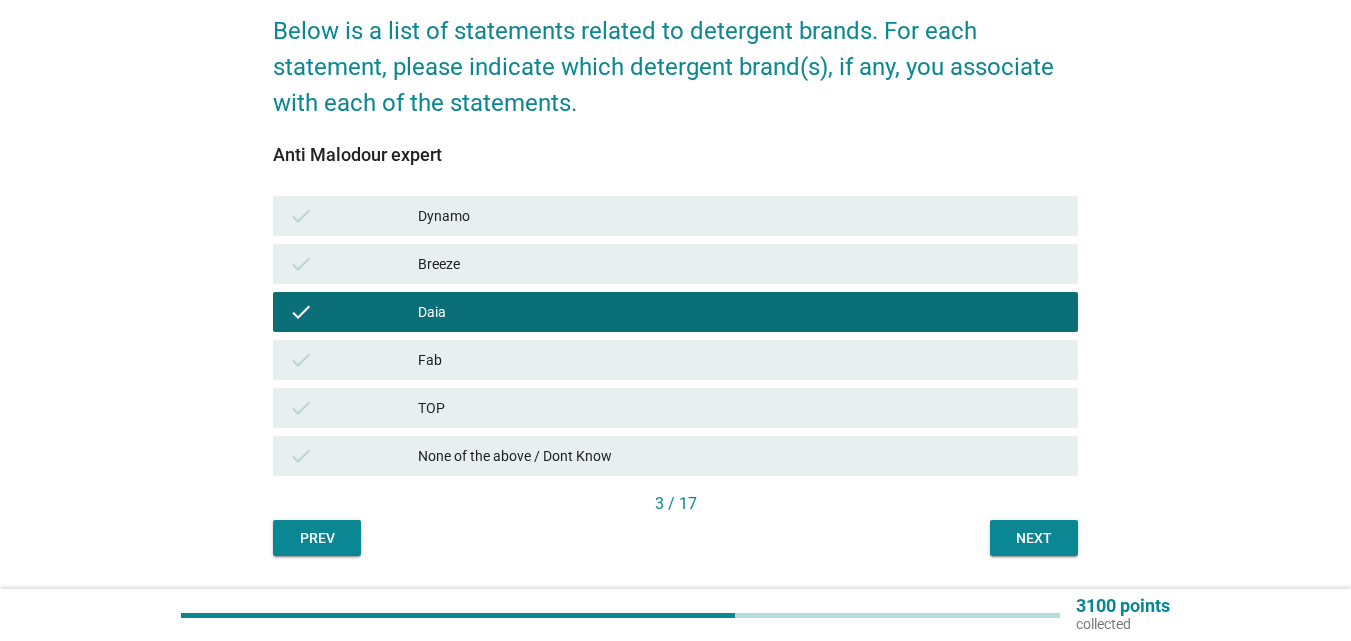 scroll, scrollTop: 200, scrollLeft: 0, axis: vertical 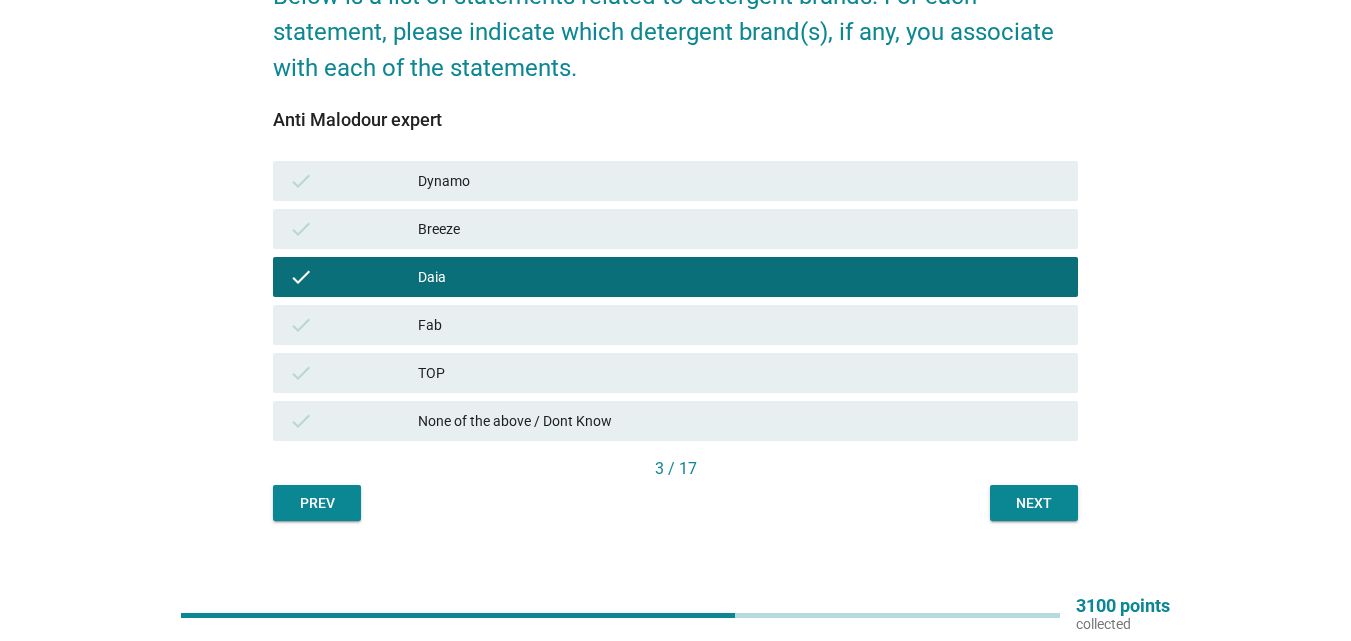 click on "Next" at bounding box center (1034, 503) 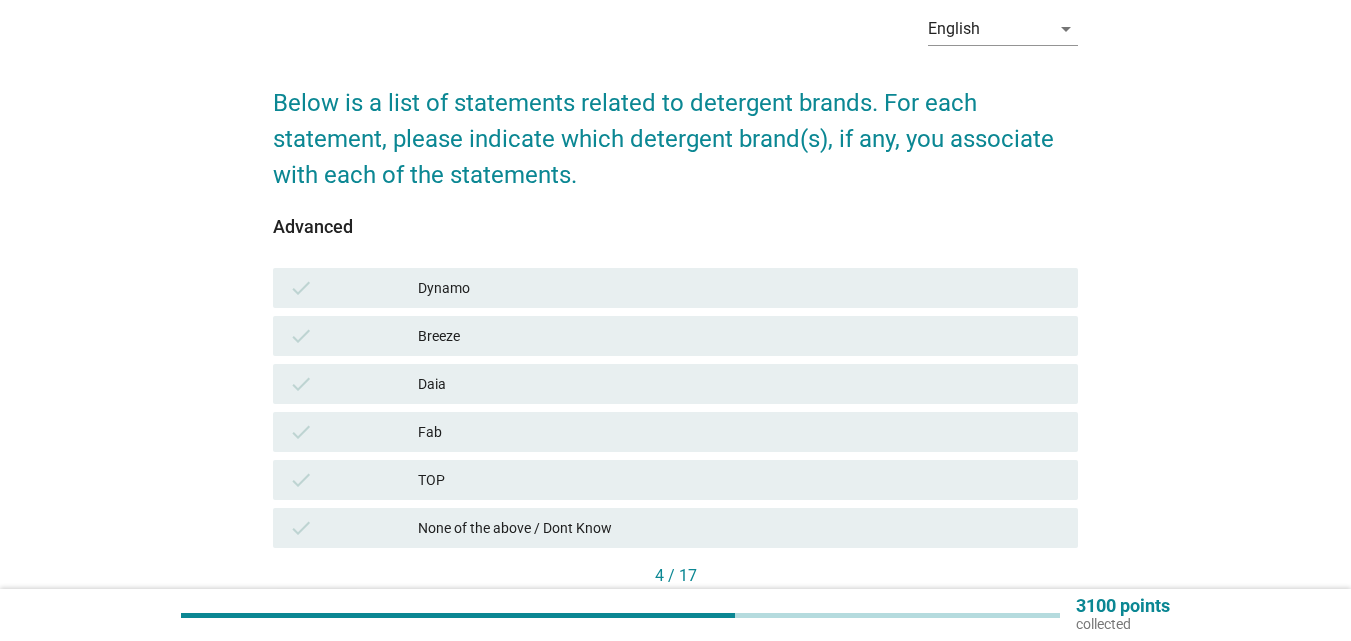 scroll, scrollTop: 200, scrollLeft: 0, axis: vertical 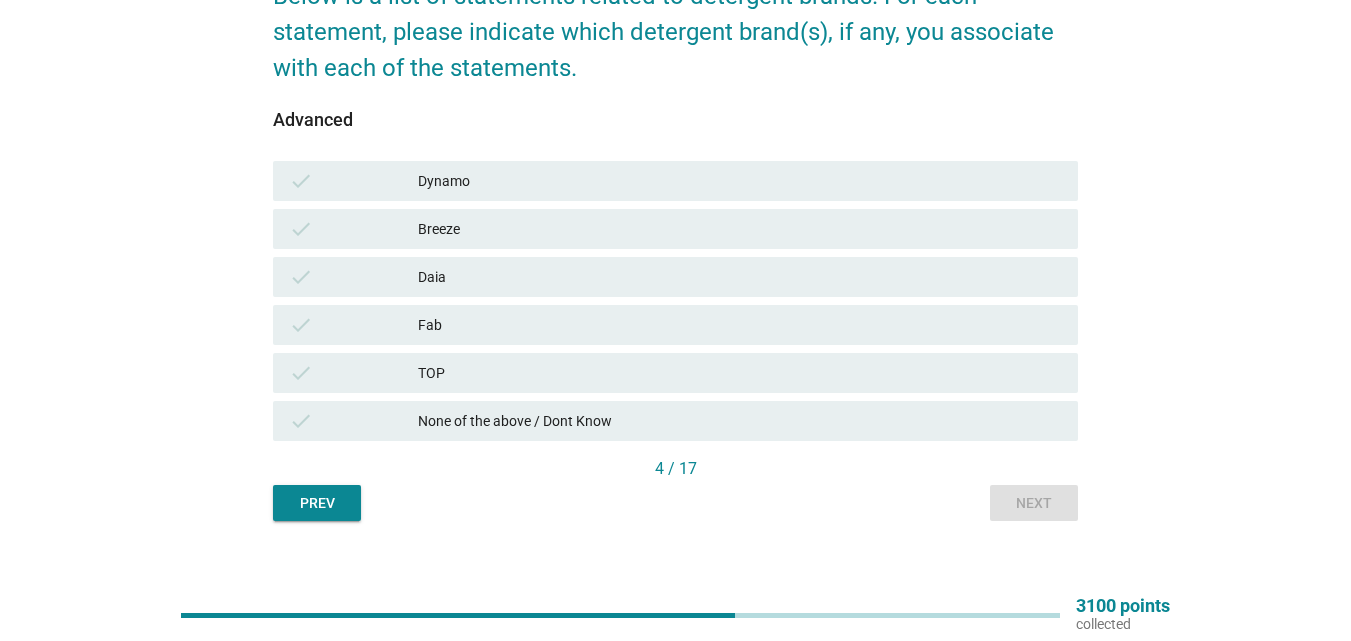 click on "TOP" at bounding box center (740, 373) 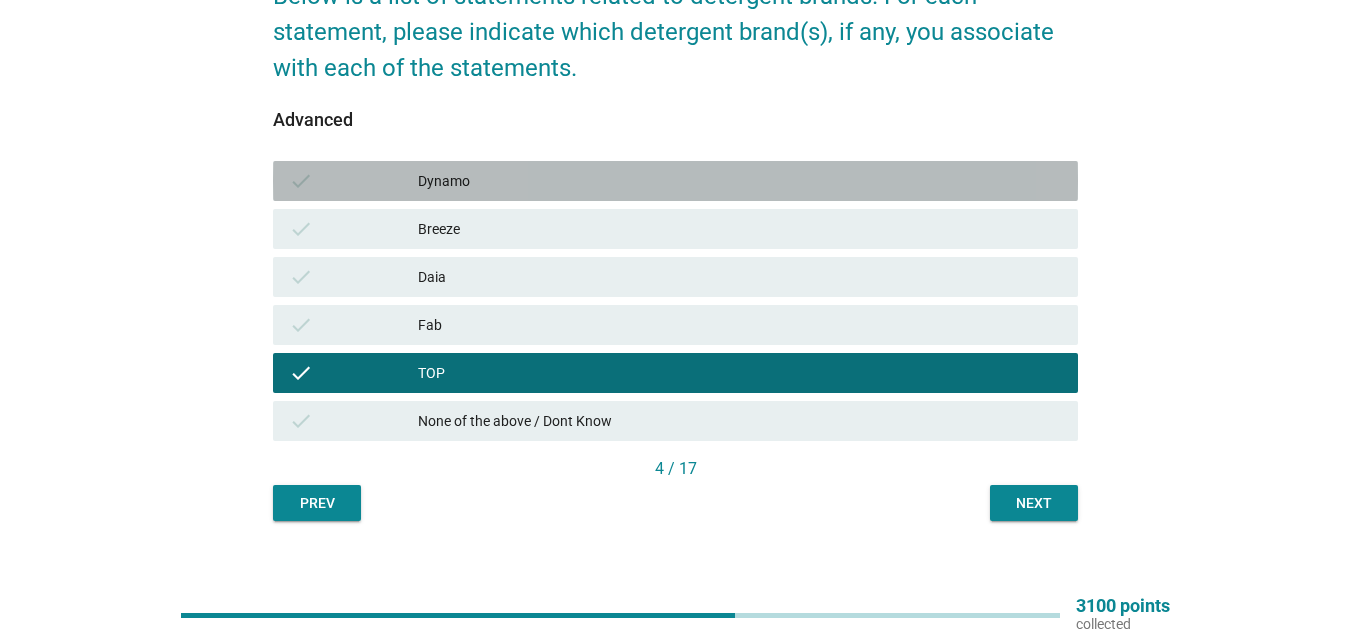 click on "Dynamo" at bounding box center [740, 181] 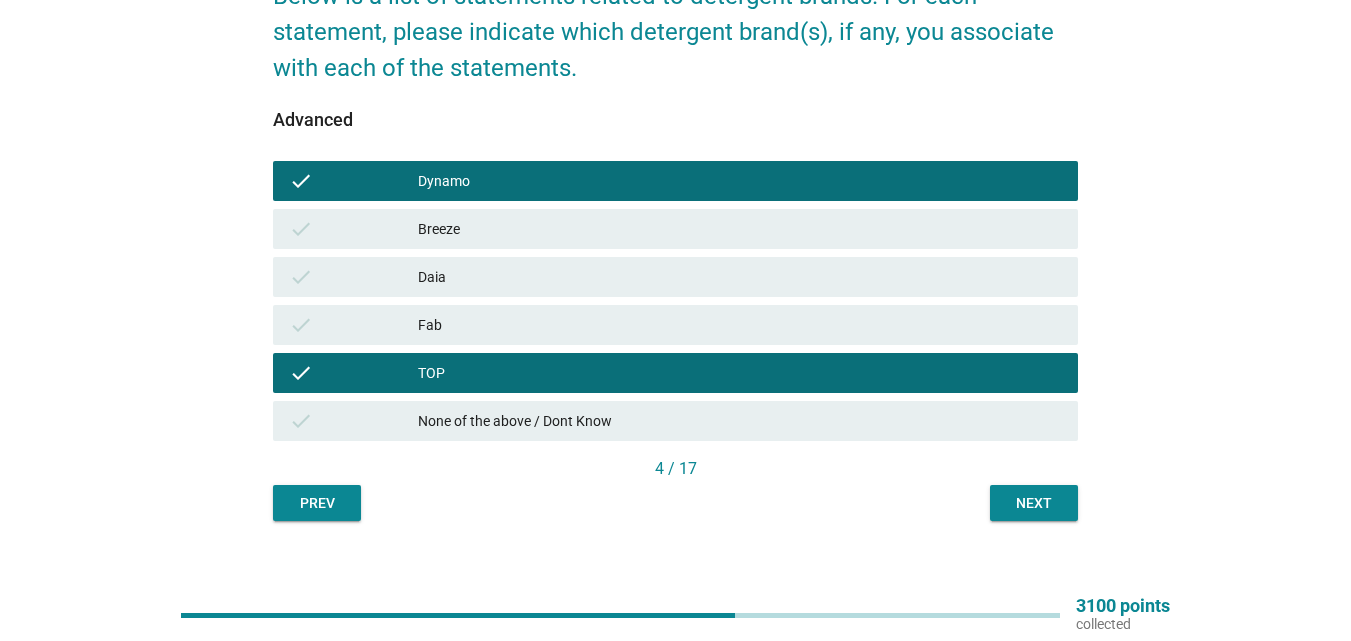 click on "Daia" at bounding box center [740, 277] 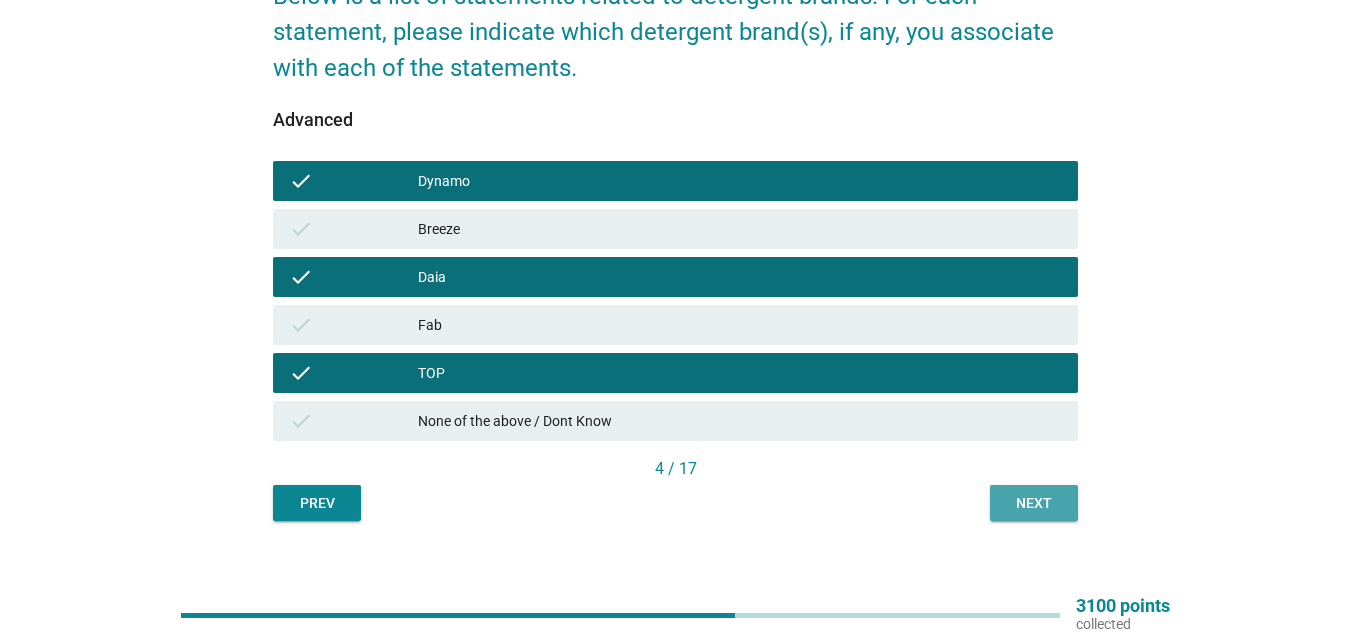 click on "Next" at bounding box center [1034, 503] 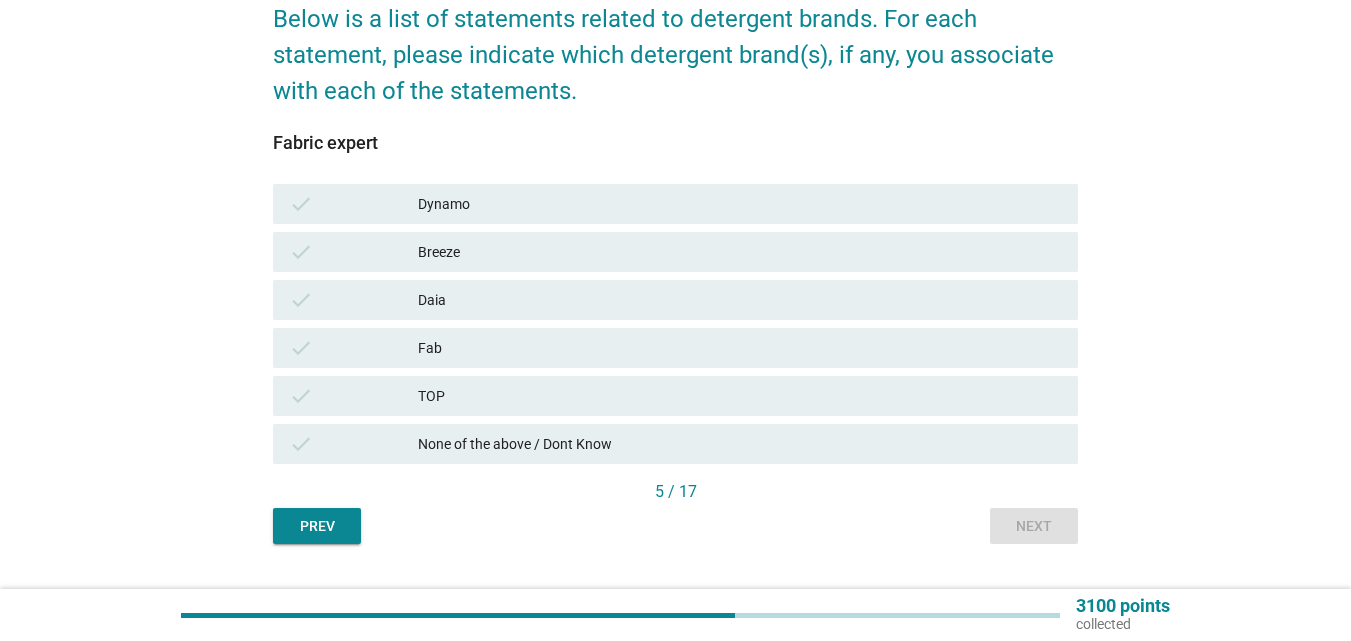 scroll, scrollTop: 200, scrollLeft: 0, axis: vertical 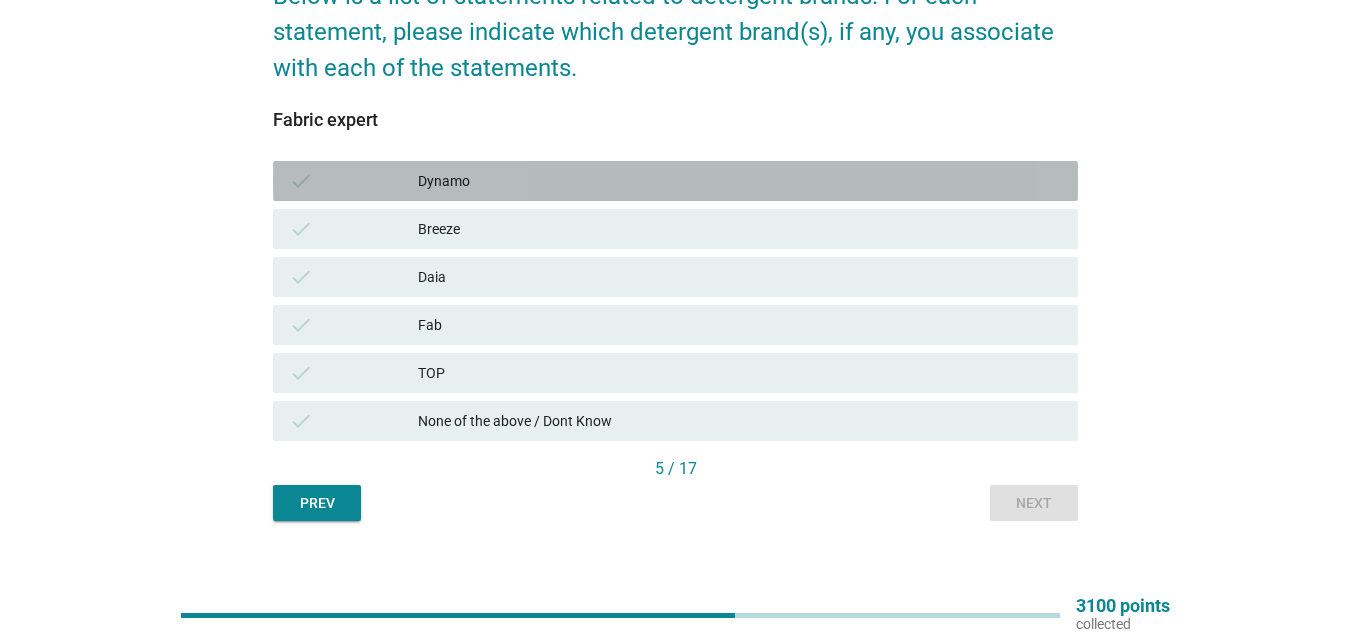 click on "Dynamo" at bounding box center (740, 181) 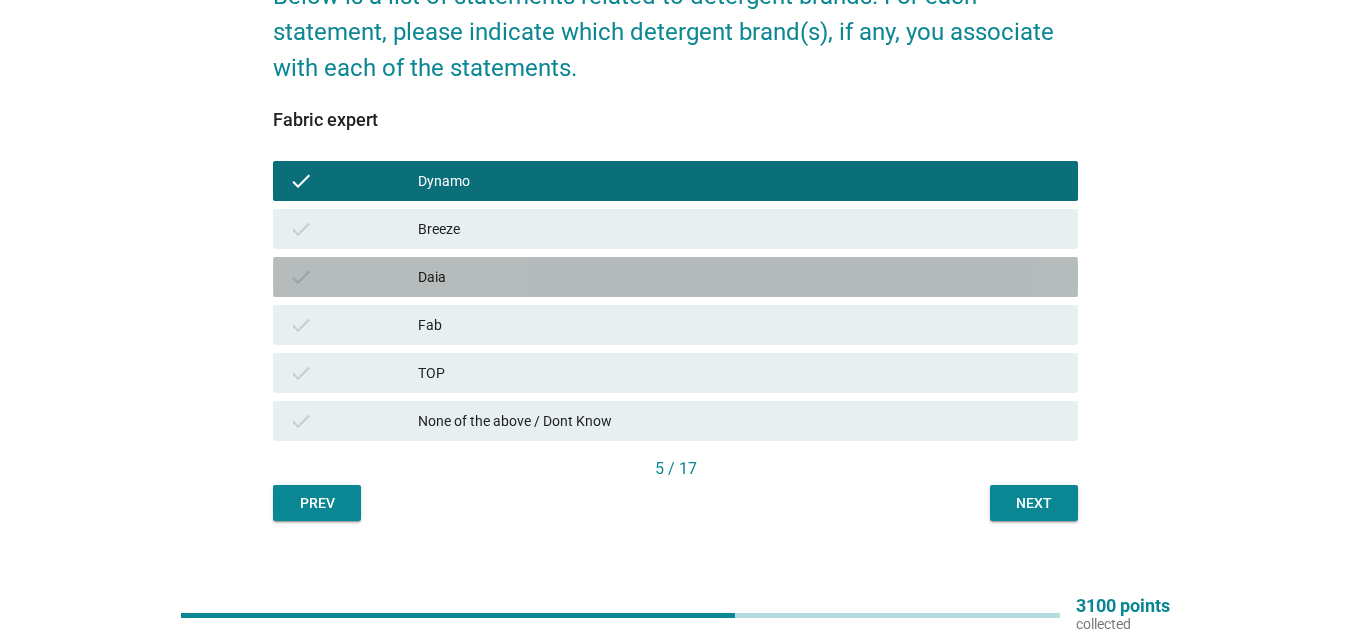 click on "Daia" at bounding box center [740, 277] 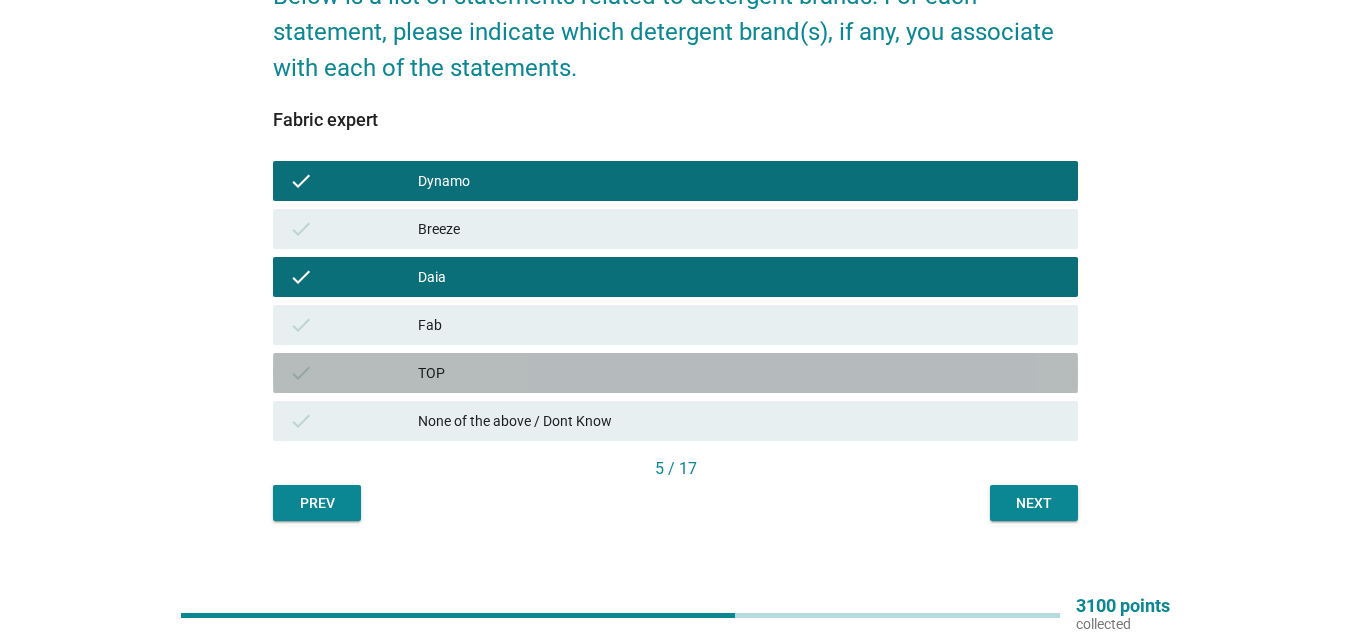 click on "TOP" at bounding box center [740, 373] 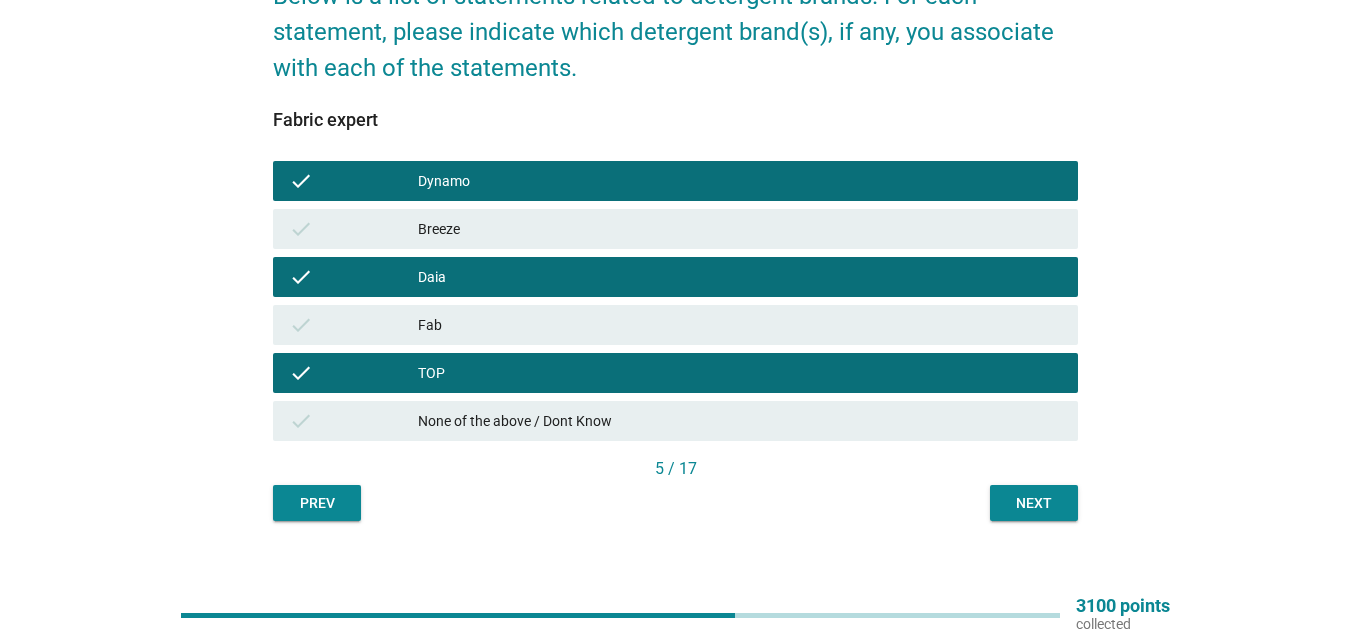 click on "check   Breeze" at bounding box center [675, 229] 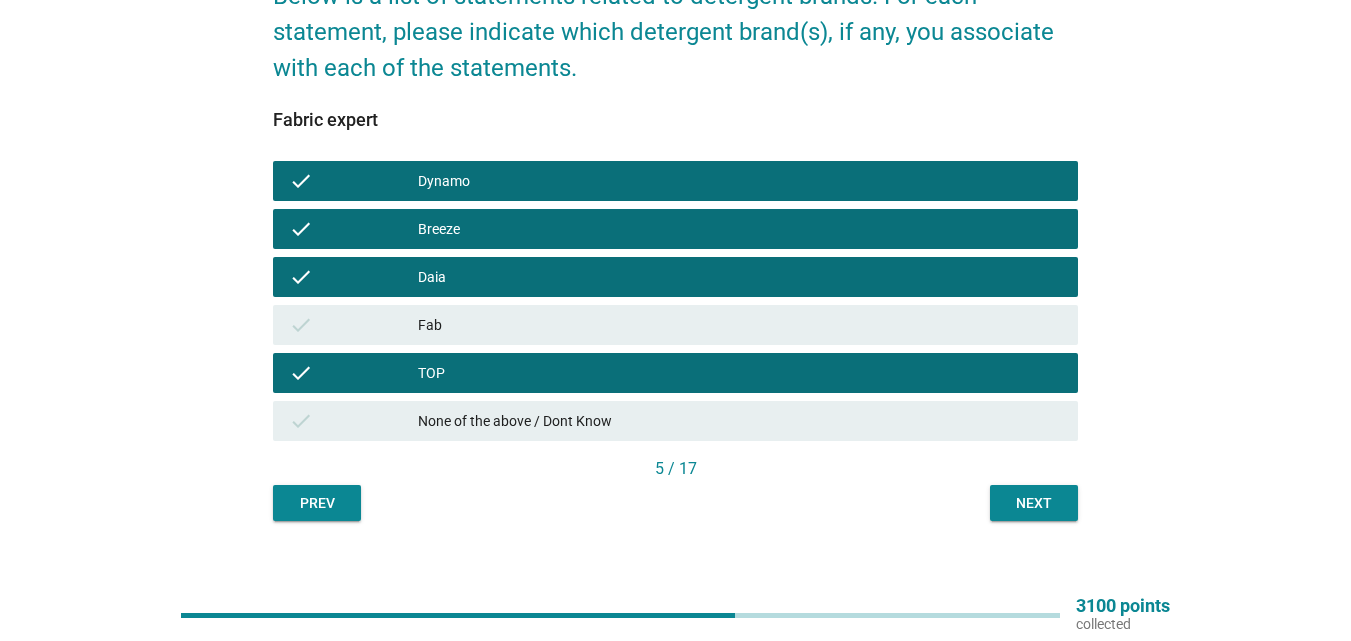 click on "Next" at bounding box center (1034, 503) 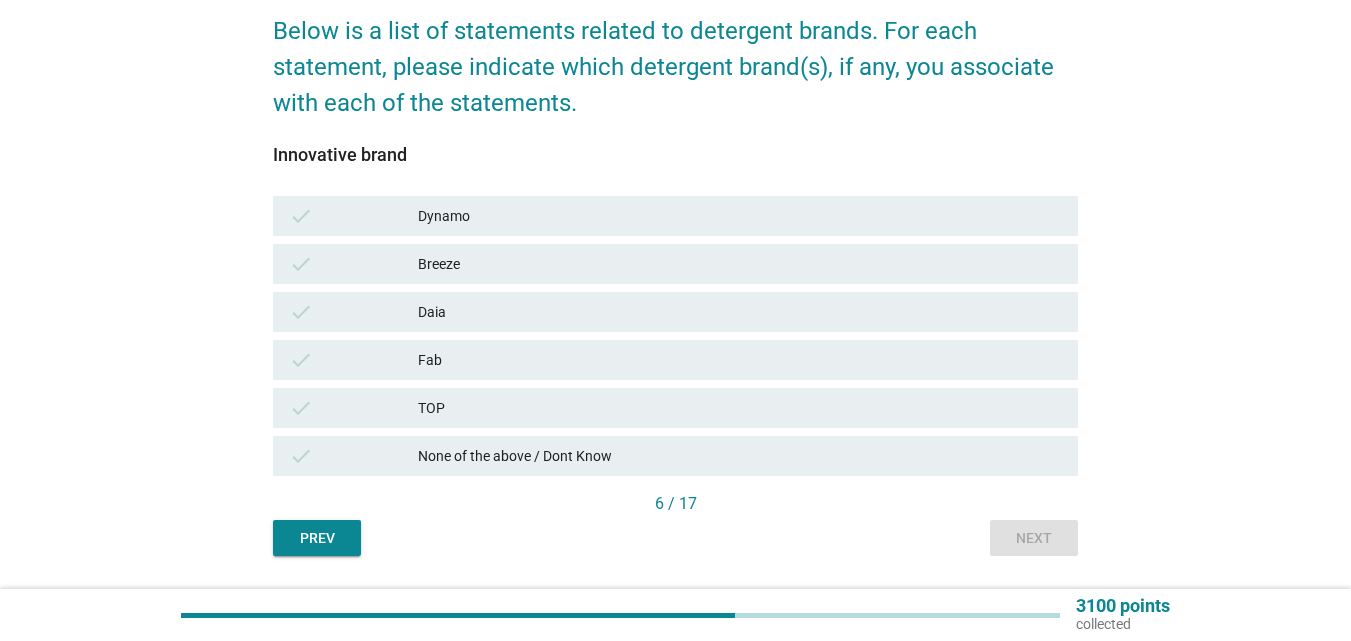 scroll, scrollTop: 200, scrollLeft: 0, axis: vertical 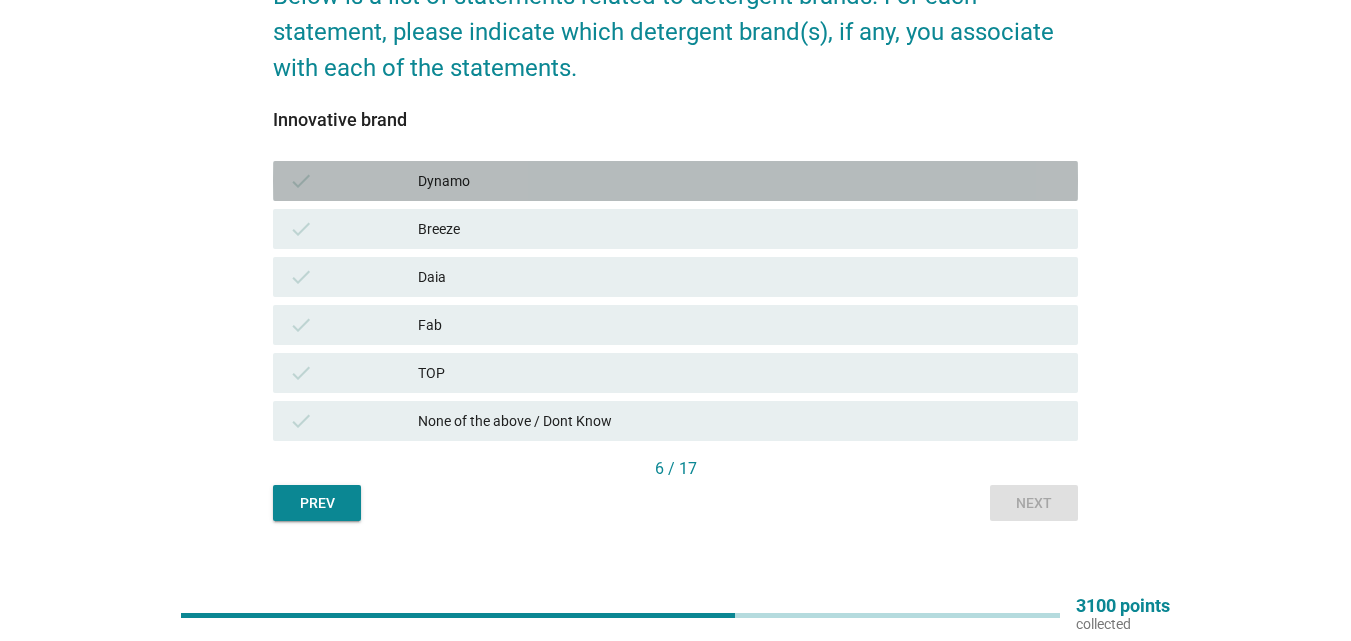 click on "check   Dynamo" at bounding box center [675, 181] 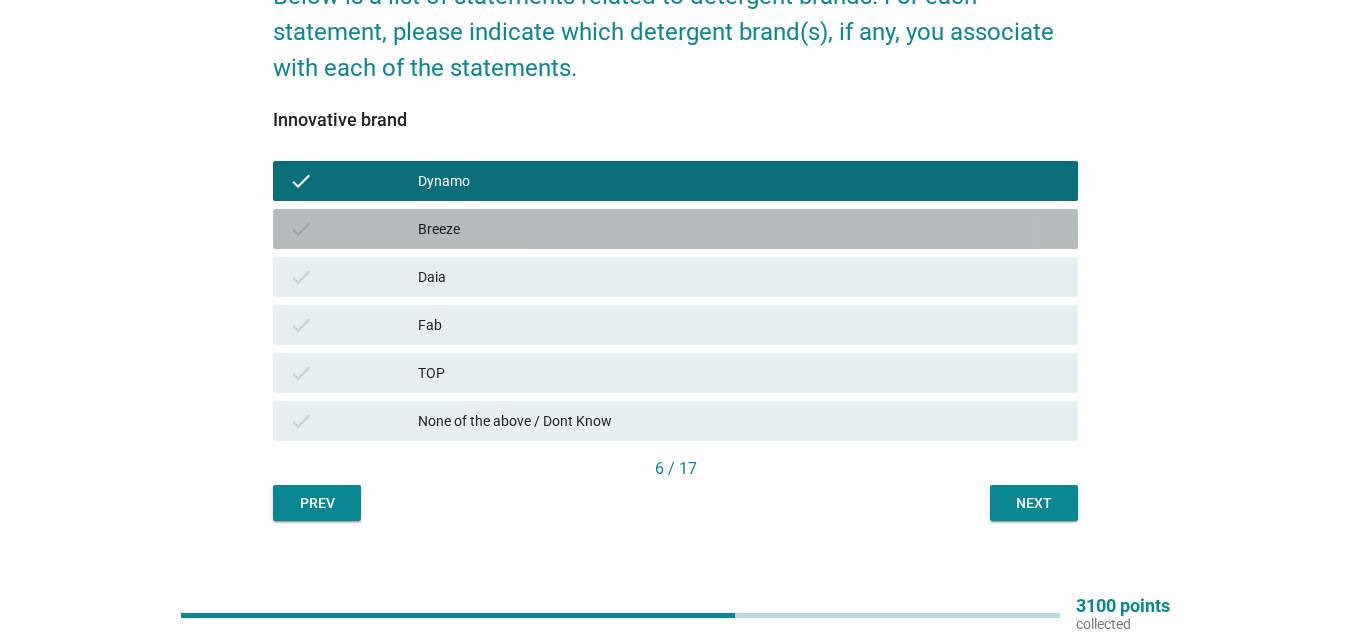 drag, startPoint x: 600, startPoint y: 220, endPoint x: 599, endPoint y: 231, distance: 11.045361 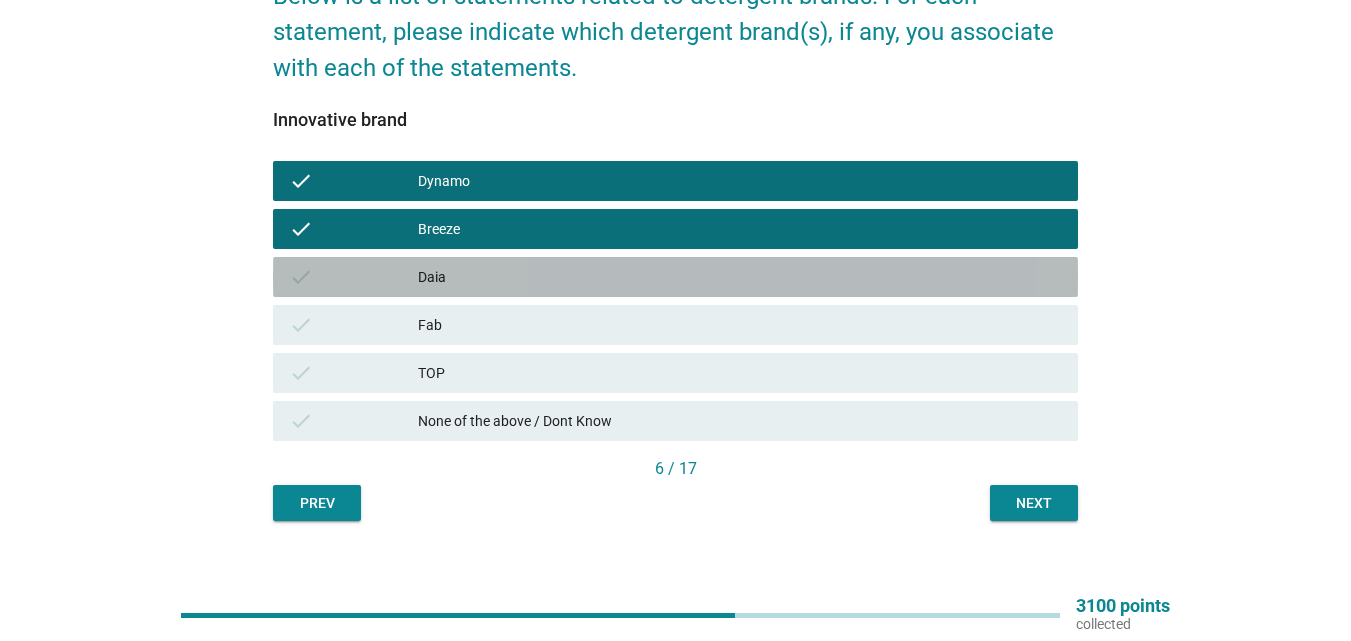 click on "check   Daia" at bounding box center [675, 277] 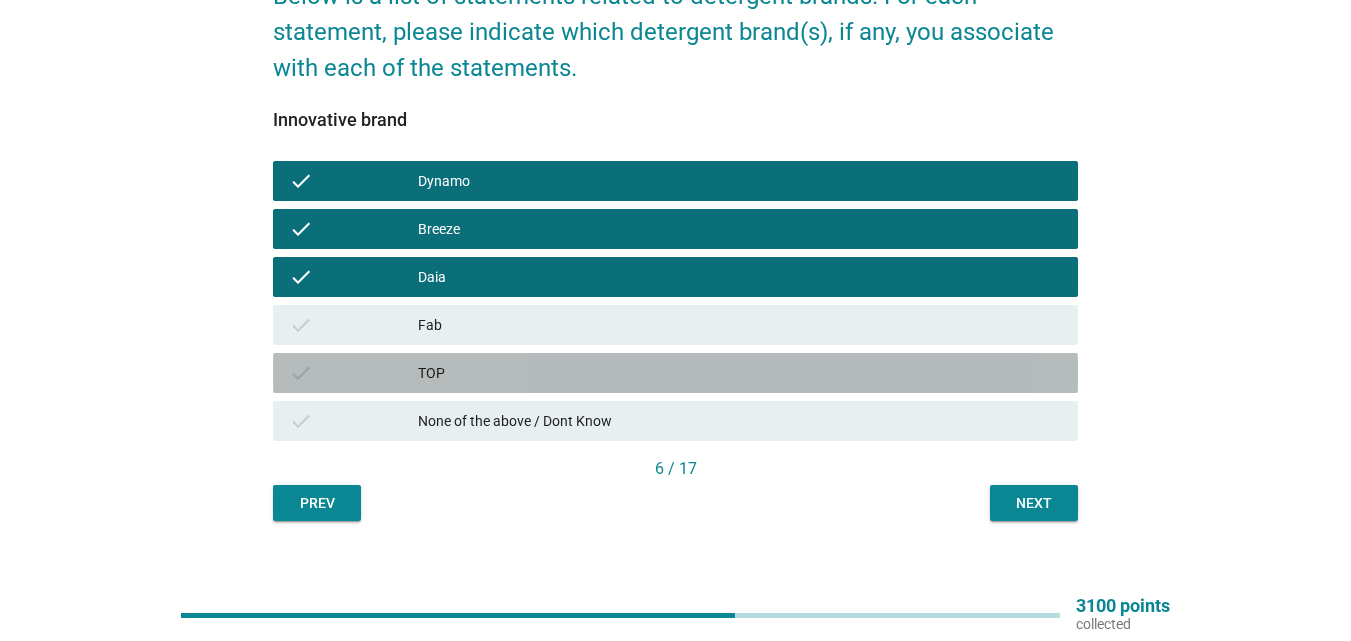 click on "check   TOP" at bounding box center [675, 373] 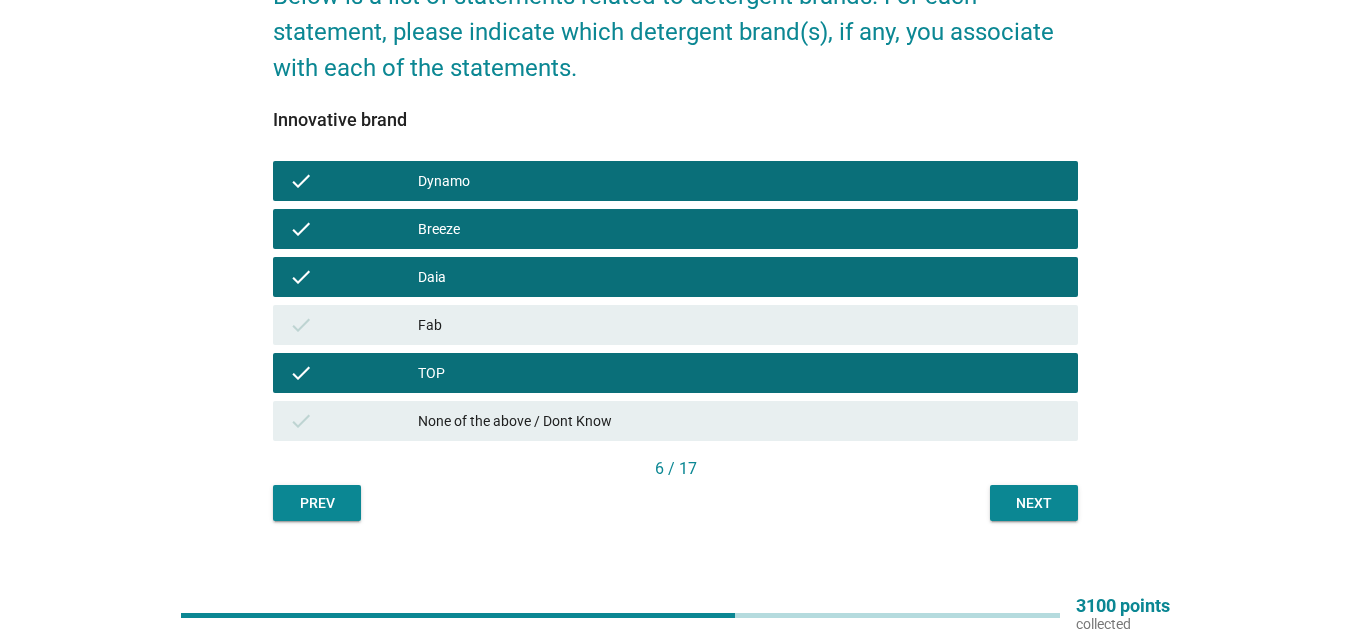 click on "Next" at bounding box center [1034, 503] 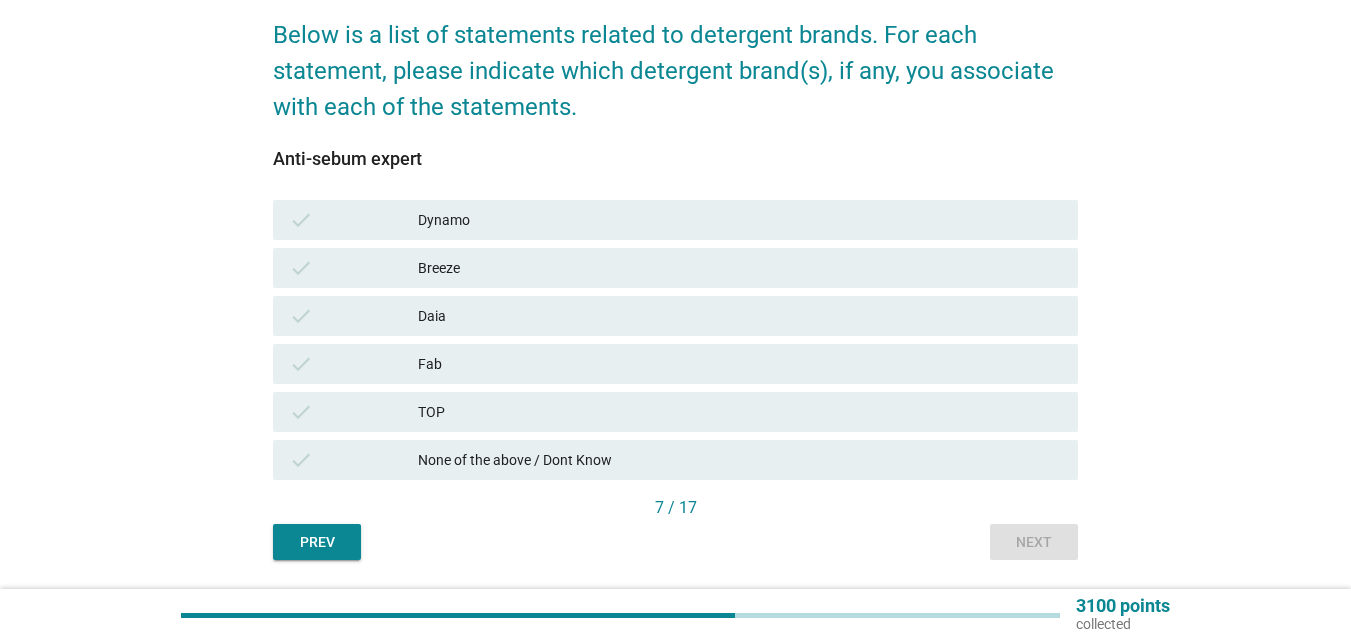 scroll, scrollTop: 200, scrollLeft: 0, axis: vertical 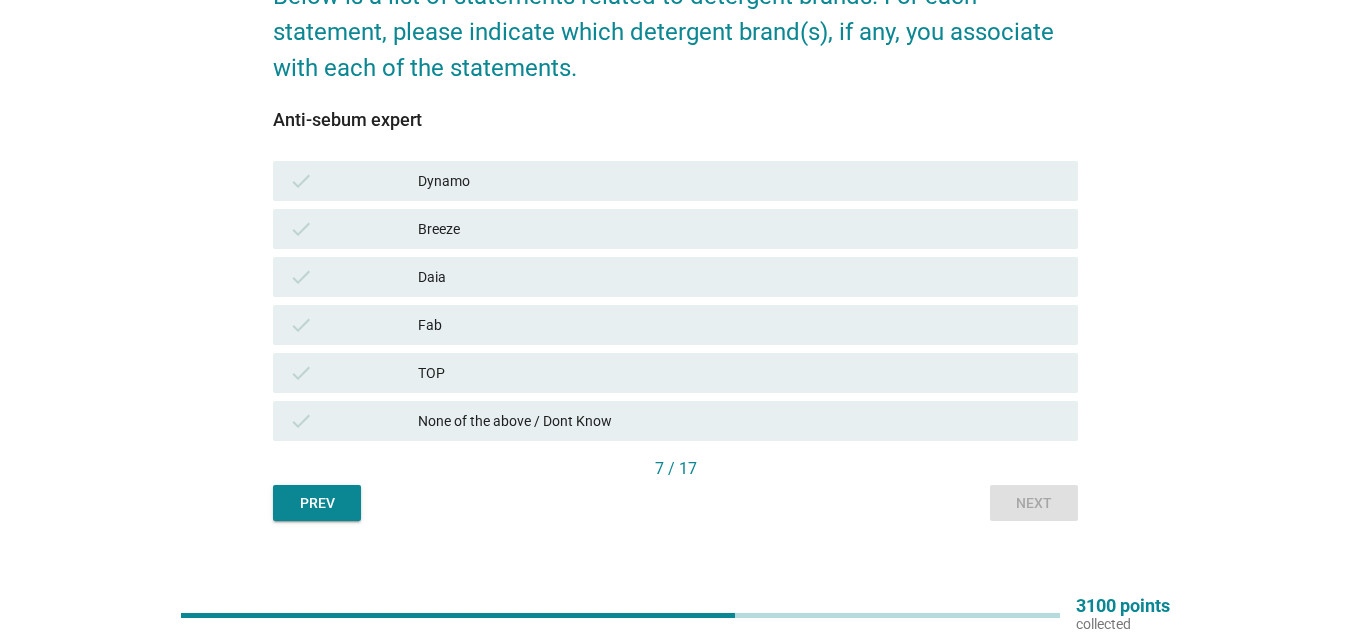 click on "None of the above / Dont Know" at bounding box center [740, 421] 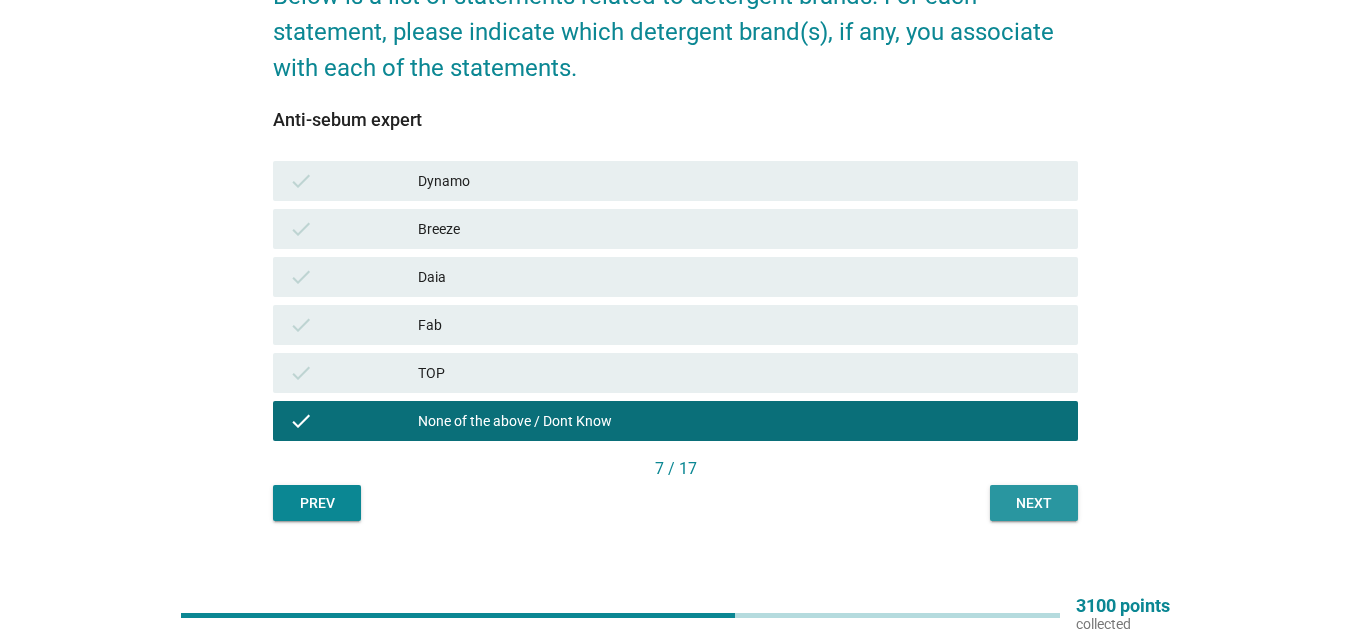 click on "Next" at bounding box center [1034, 503] 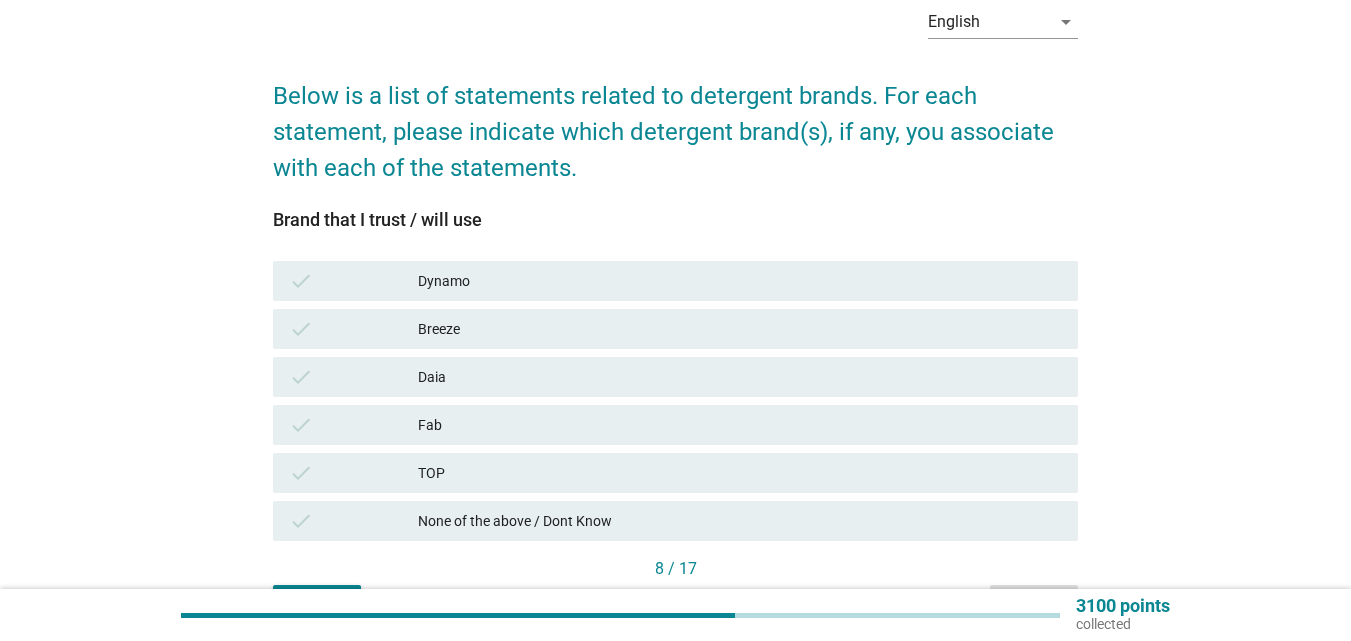 scroll, scrollTop: 200, scrollLeft: 0, axis: vertical 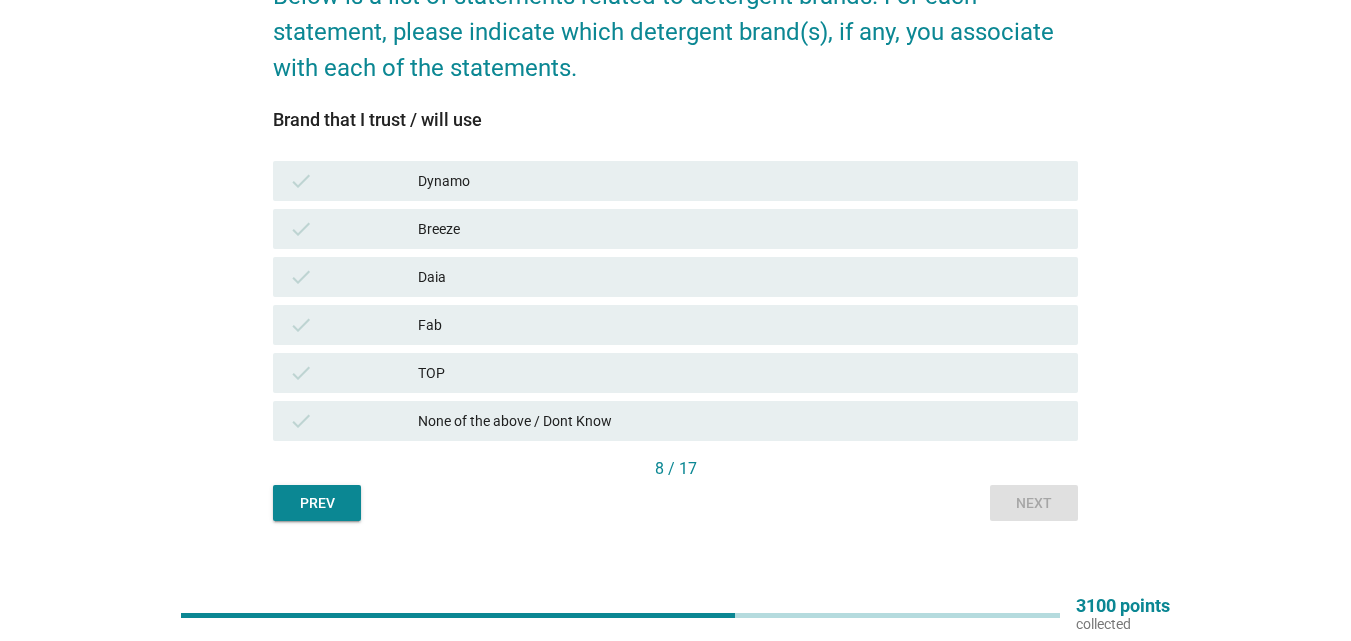 click on "Dynamo" at bounding box center (740, 181) 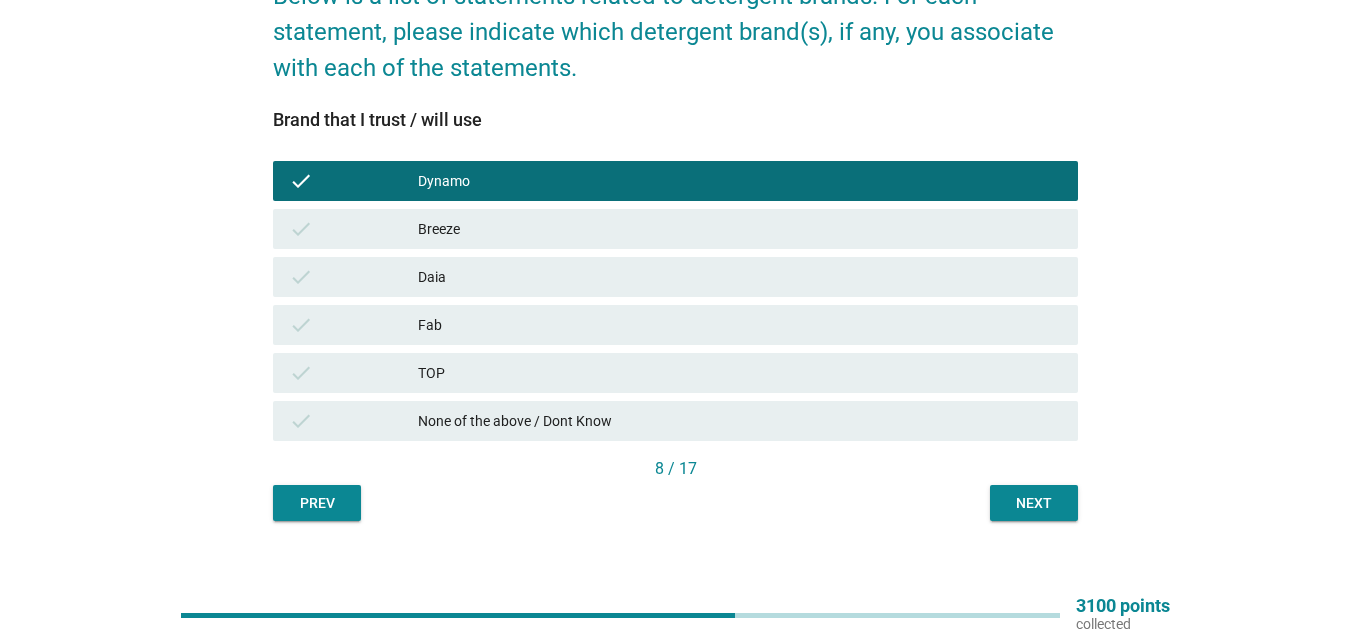click on "Breeze" at bounding box center (740, 229) 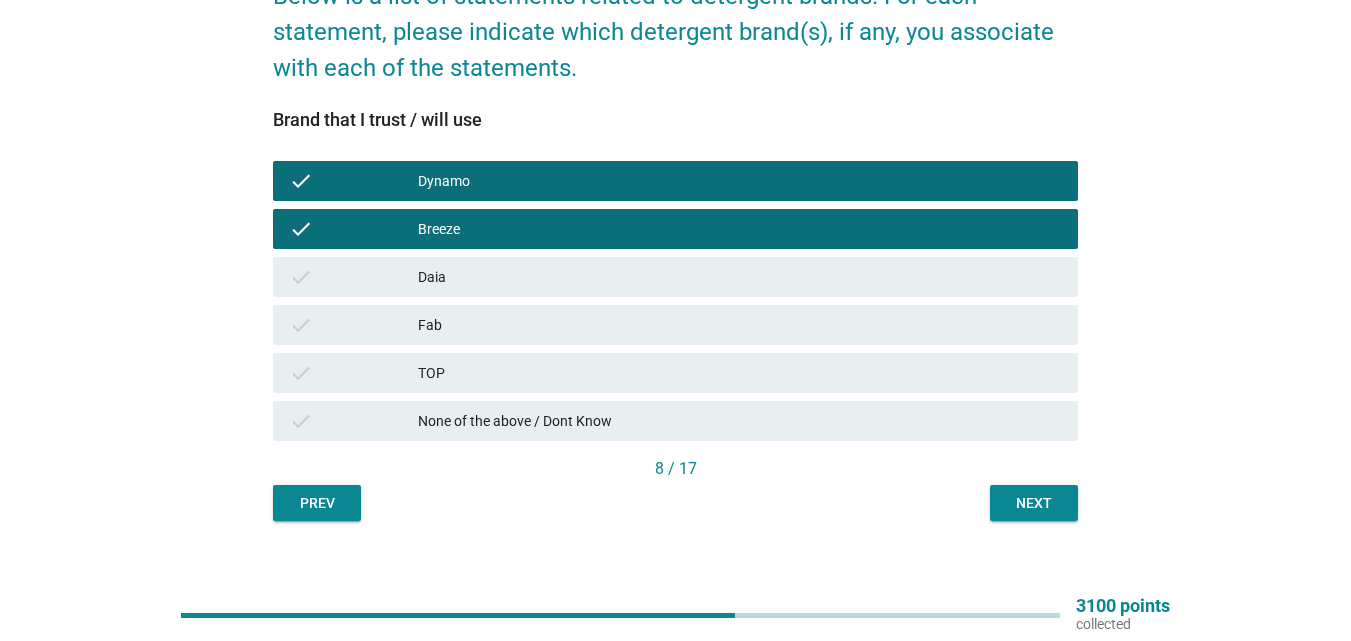 click on "Daia" at bounding box center [740, 277] 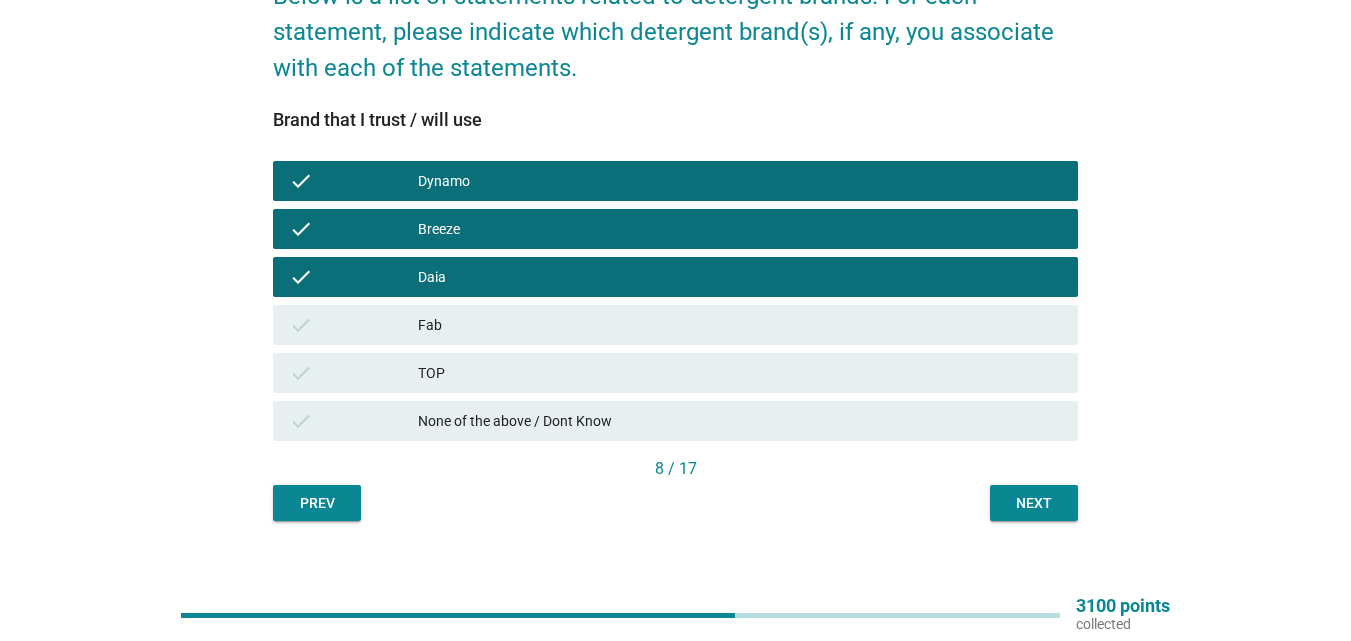 click on "TOP" at bounding box center [740, 373] 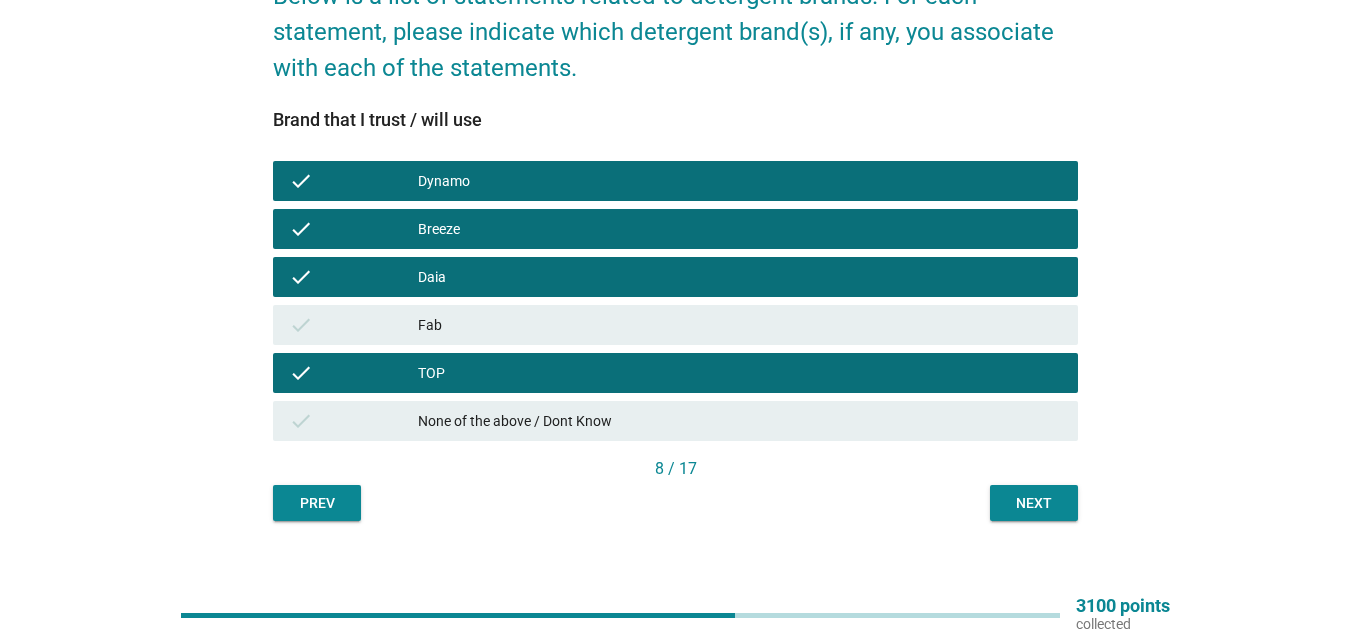 click on "check   Fab" at bounding box center [675, 325] 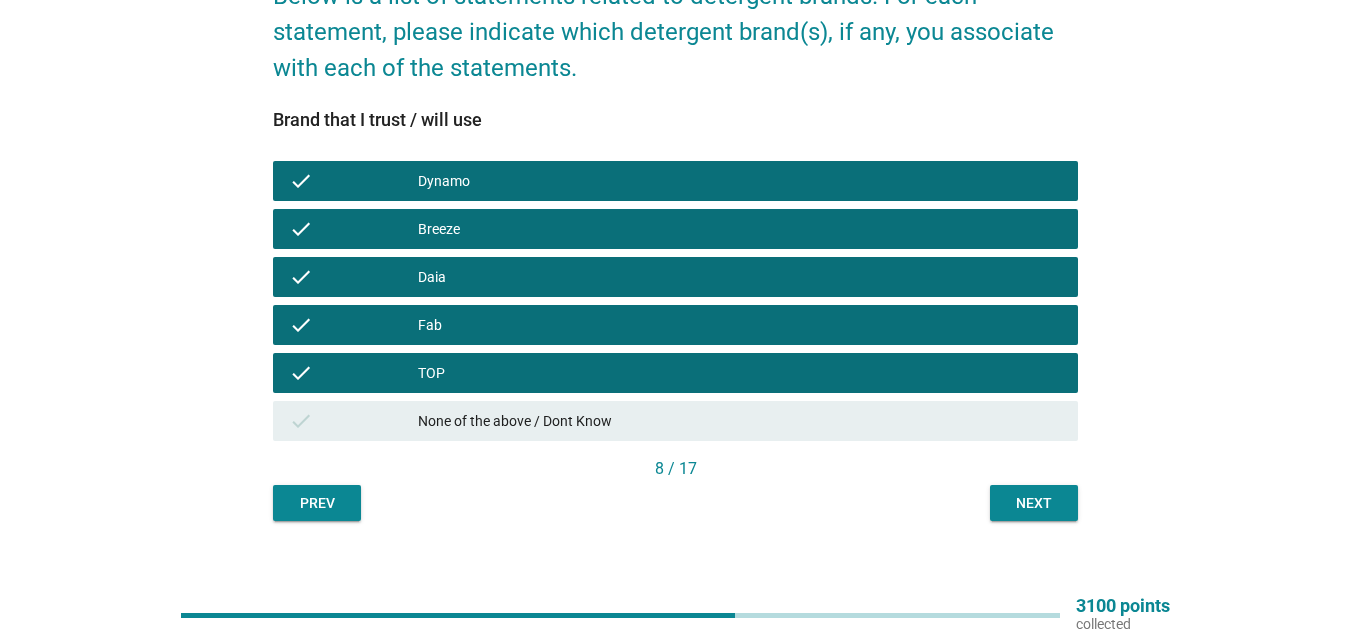 click on "Next" at bounding box center (1034, 503) 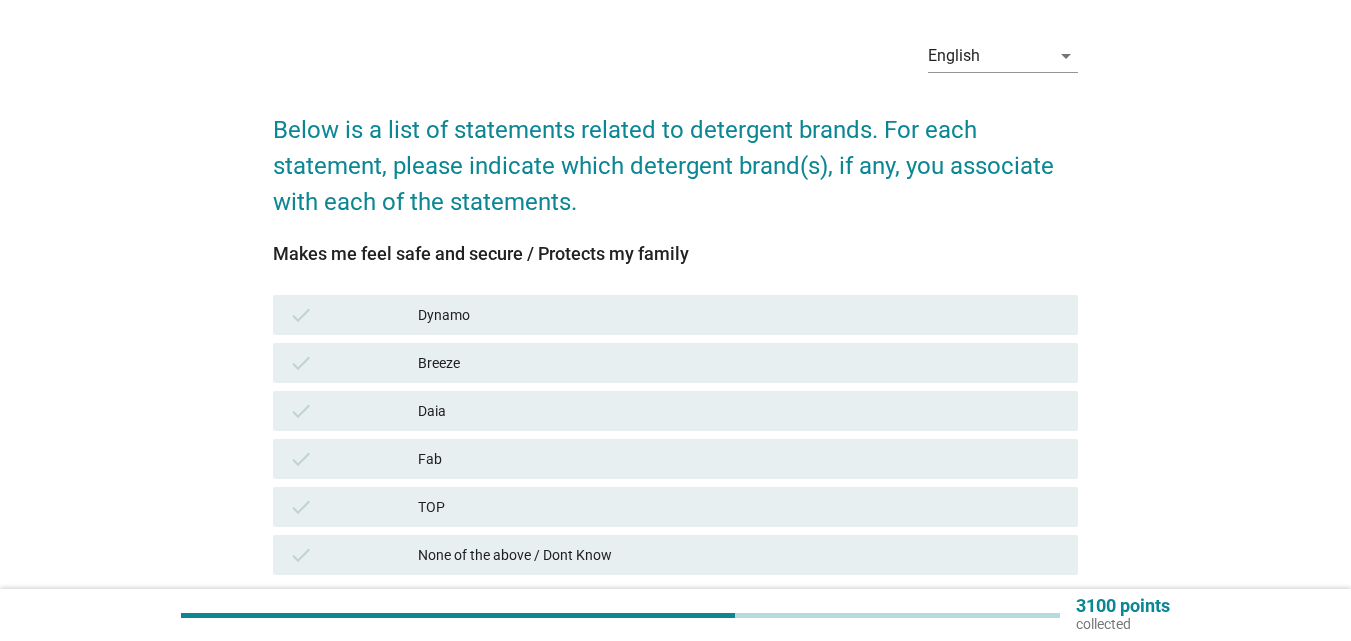 scroll, scrollTop: 100, scrollLeft: 0, axis: vertical 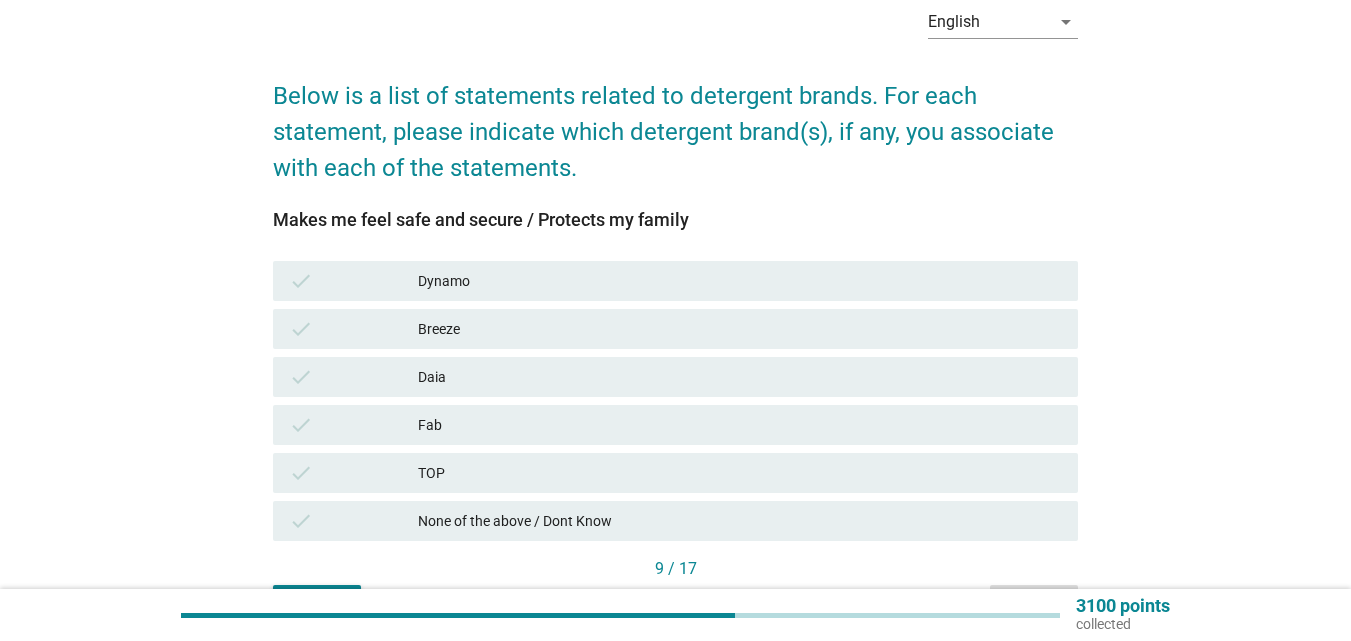 click on "Dynamo" at bounding box center [740, 281] 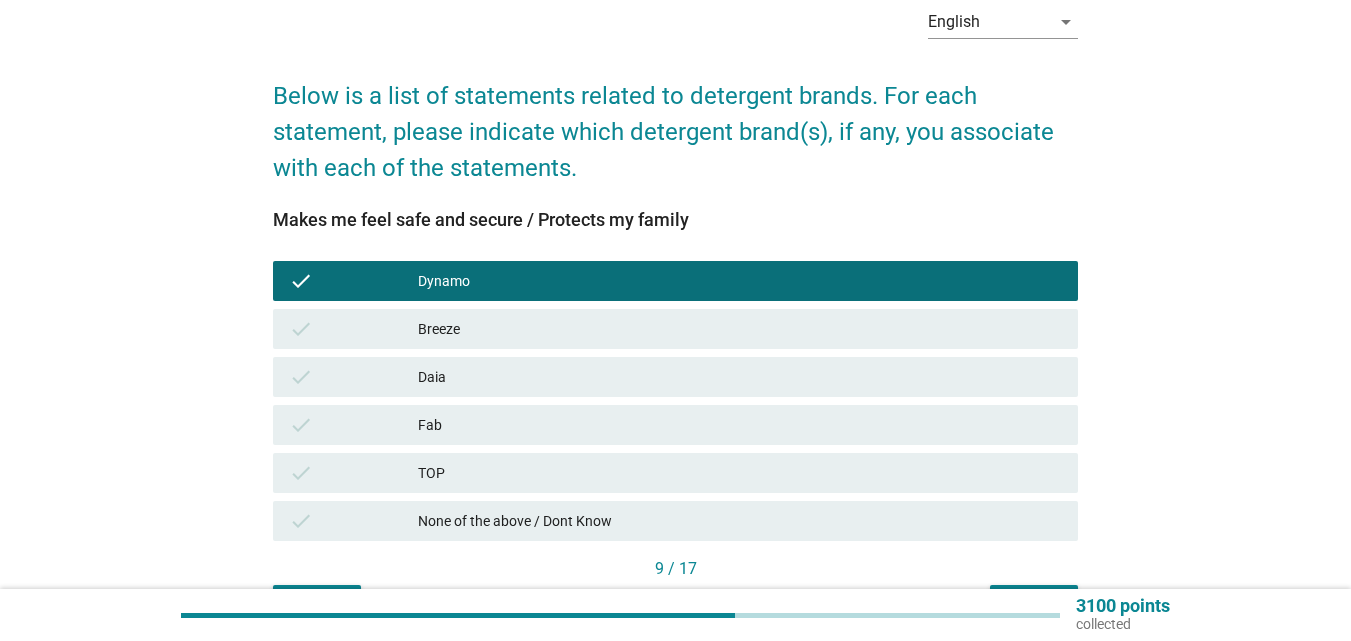 click on "Breeze" at bounding box center [740, 329] 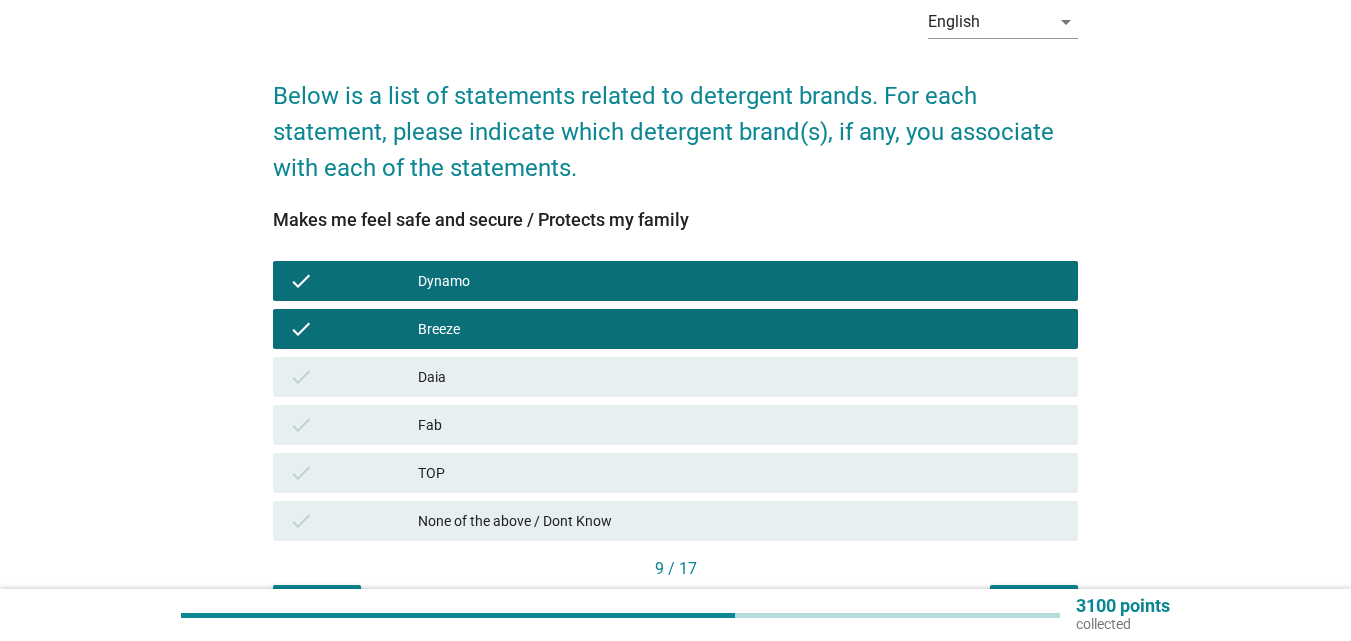 click on "Daia" at bounding box center (740, 377) 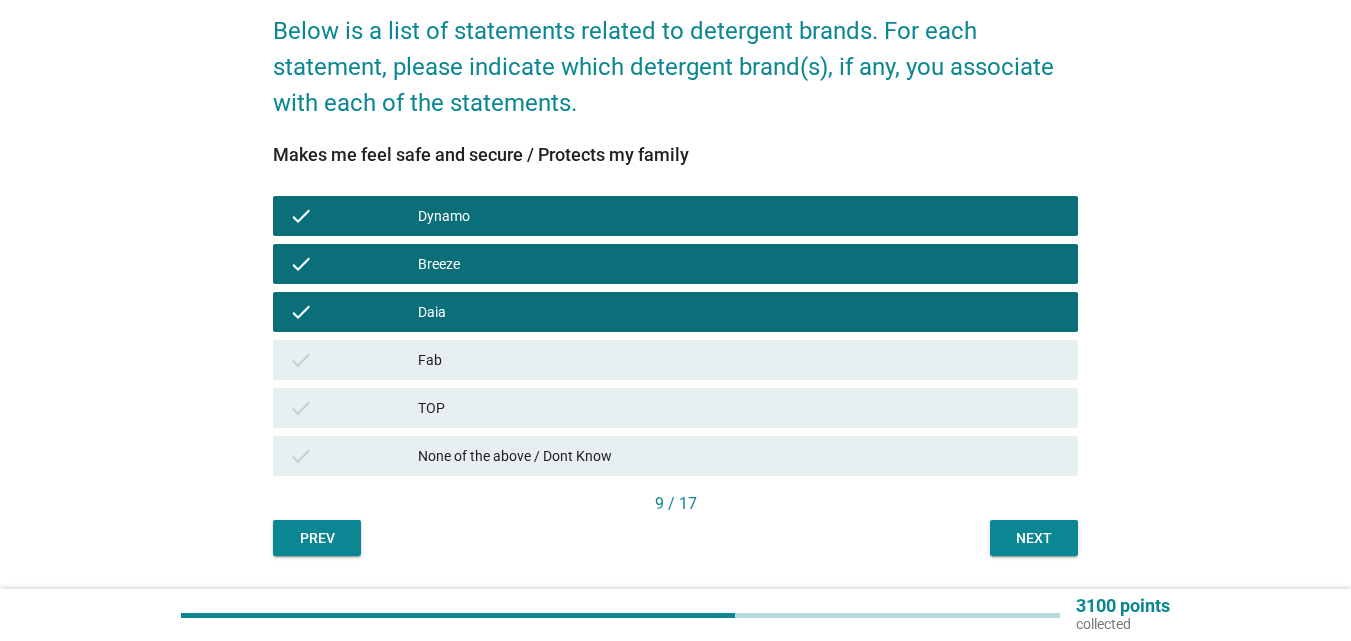 scroll, scrollTop: 200, scrollLeft: 0, axis: vertical 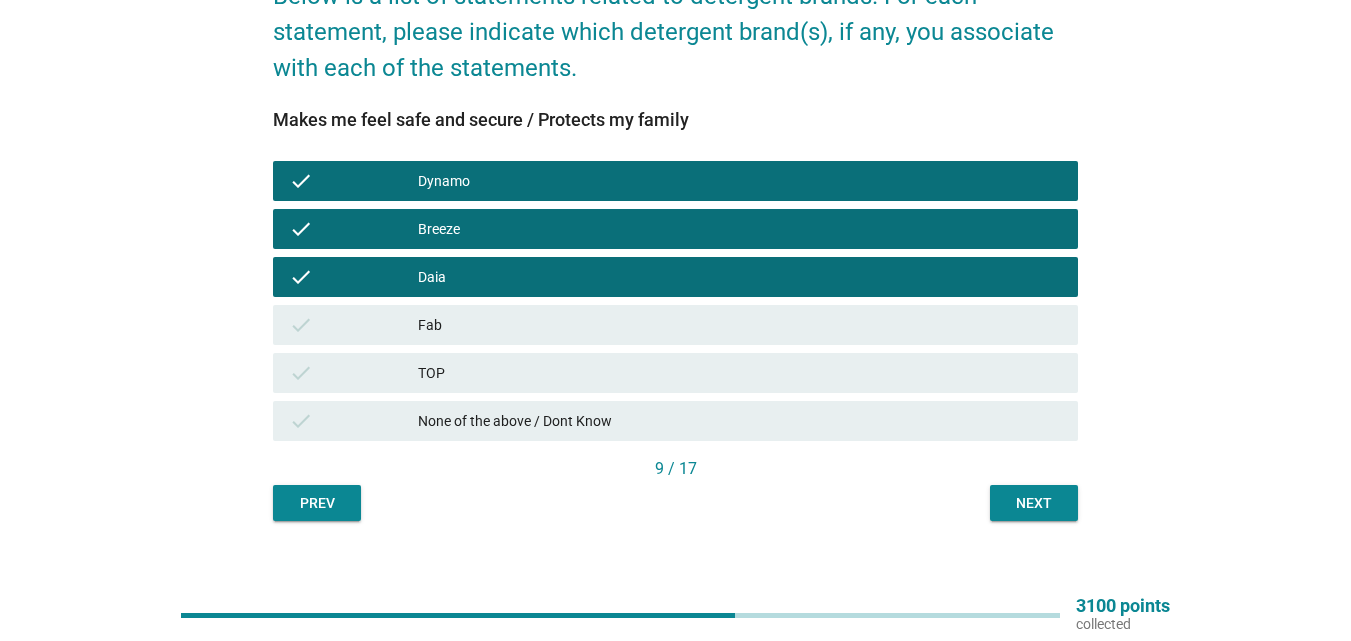 click on "TOP" at bounding box center (740, 373) 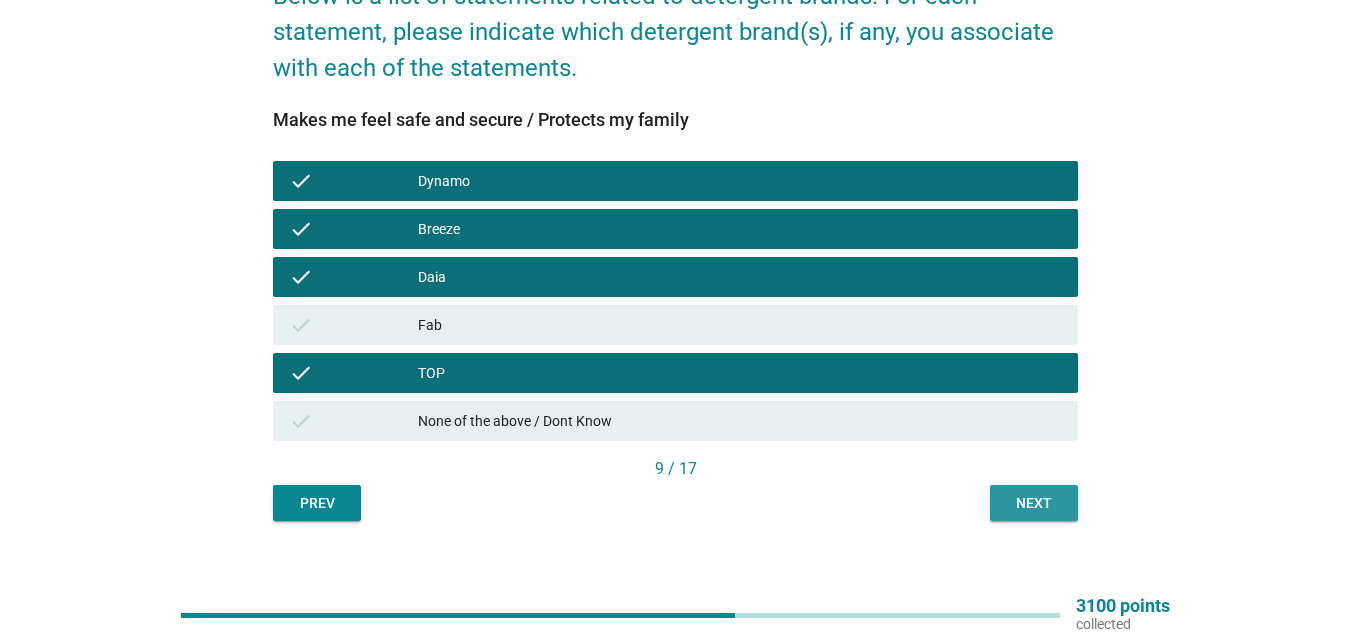 click on "Next" at bounding box center [1034, 503] 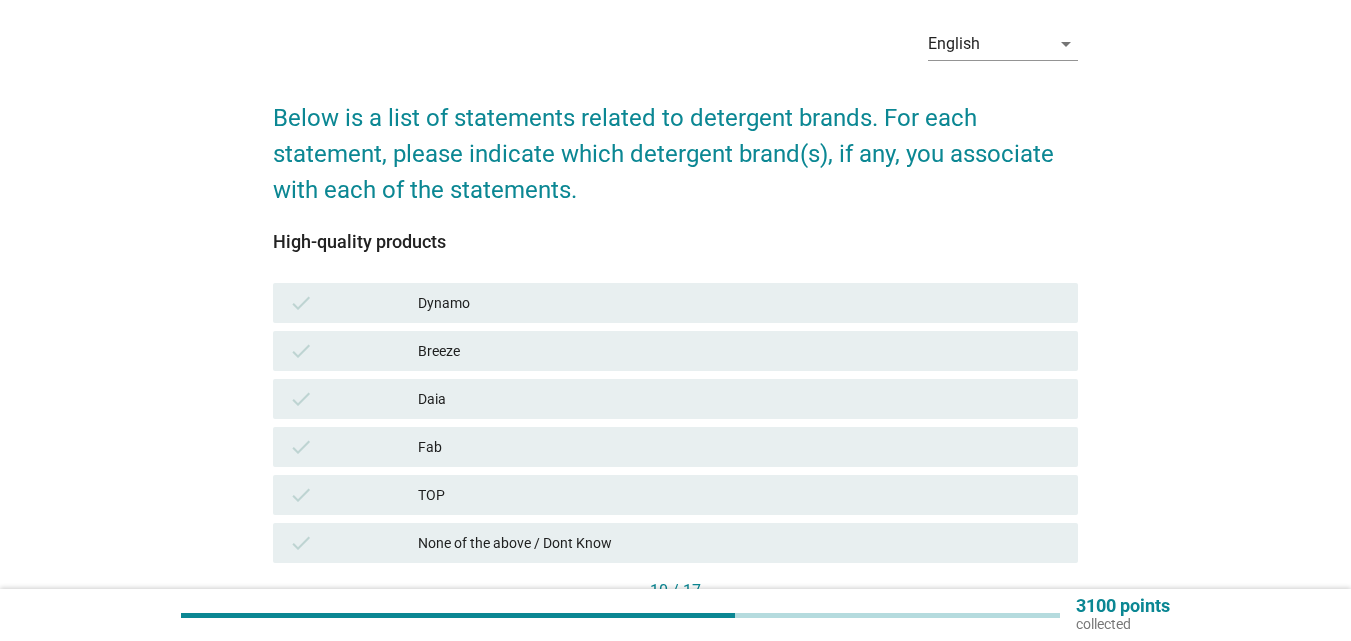 scroll, scrollTop: 100, scrollLeft: 0, axis: vertical 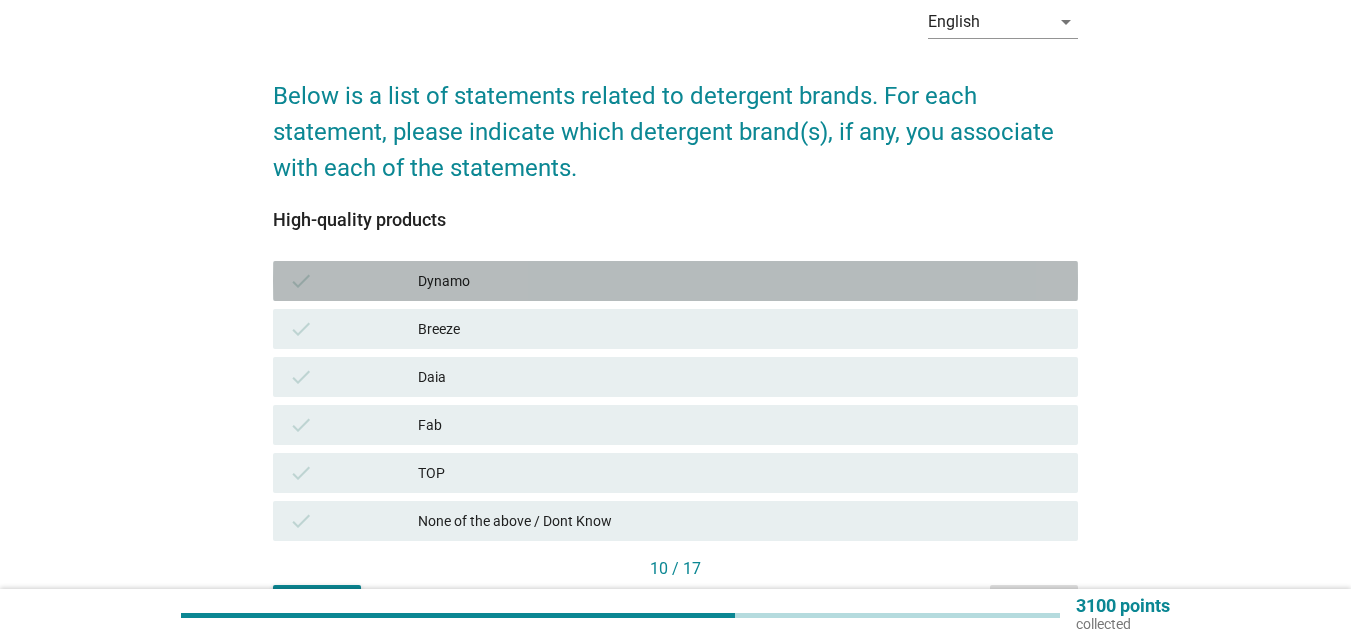 click on "Dynamo" at bounding box center (740, 281) 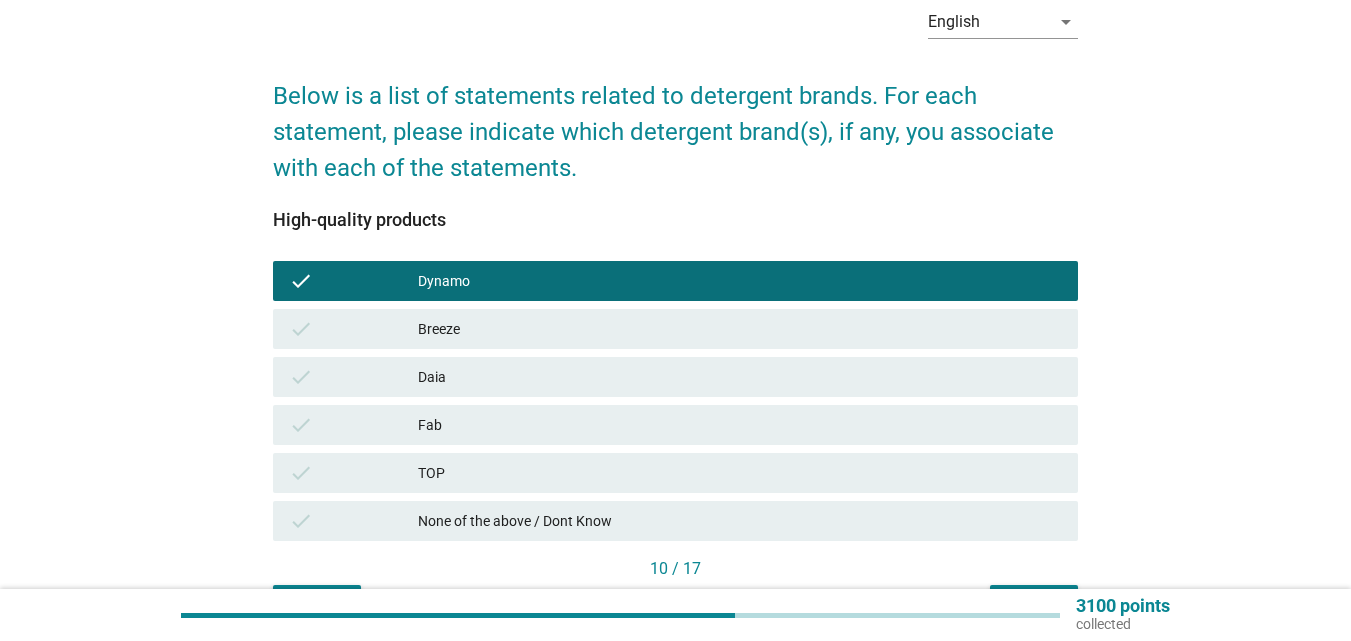 click on "Breeze" at bounding box center [740, 329] 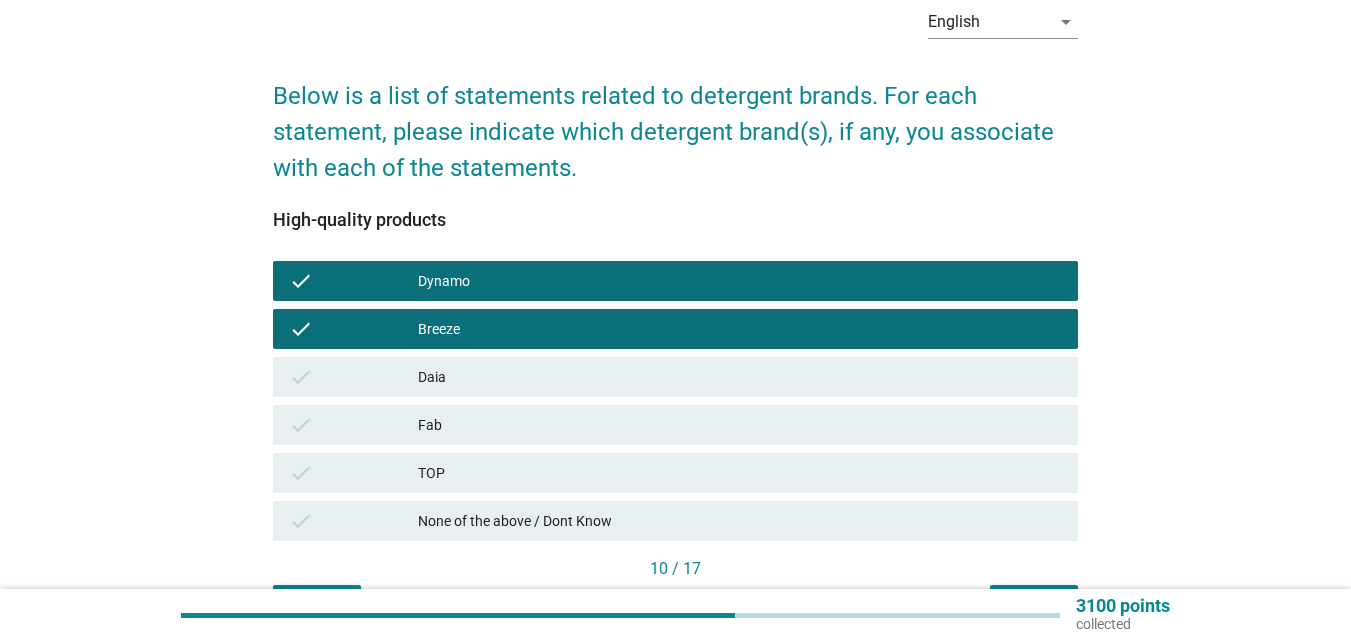 click on "Daia" at bounding box center [740, 377] 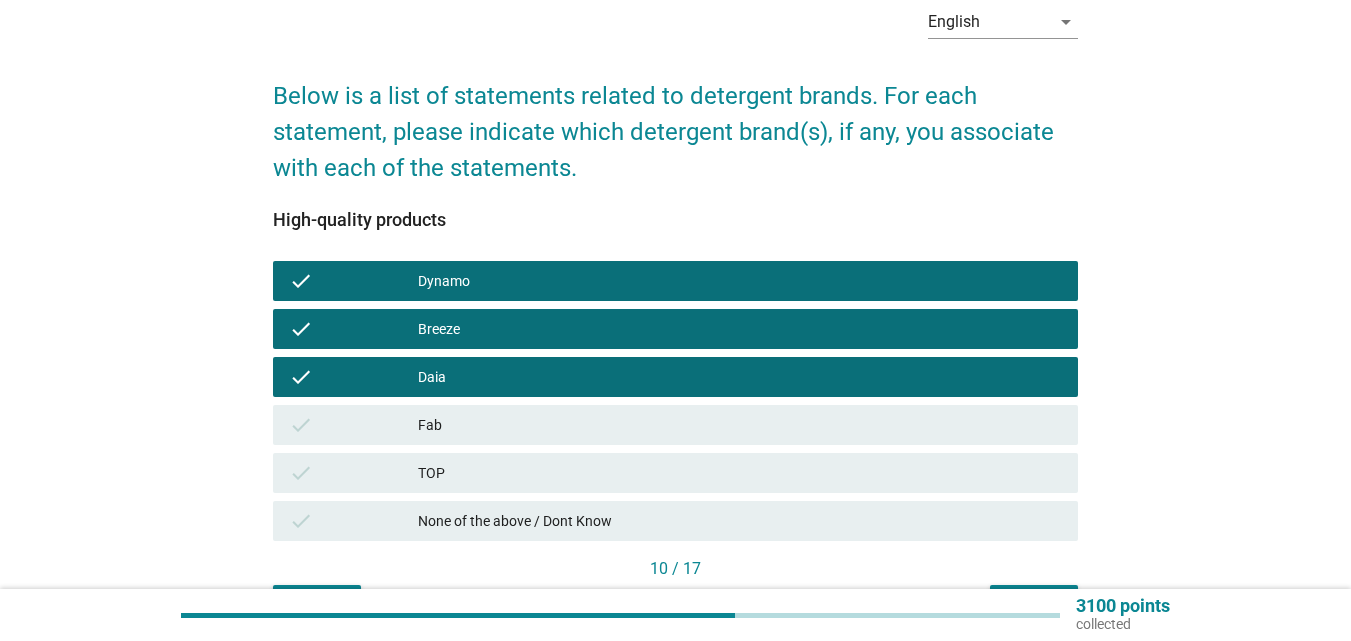 click on "check   TOP" at bounding box center [675, 473] 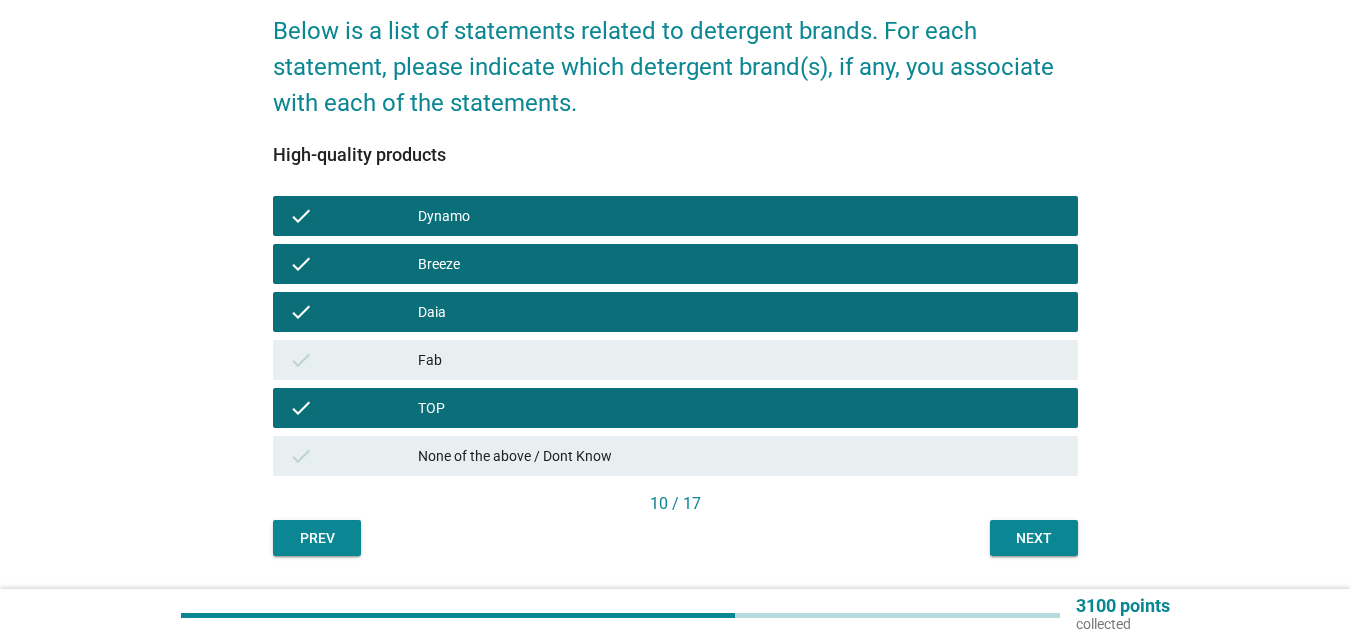 scroll, scrollTop: 200, scrollLeft: 0, axis: vertical 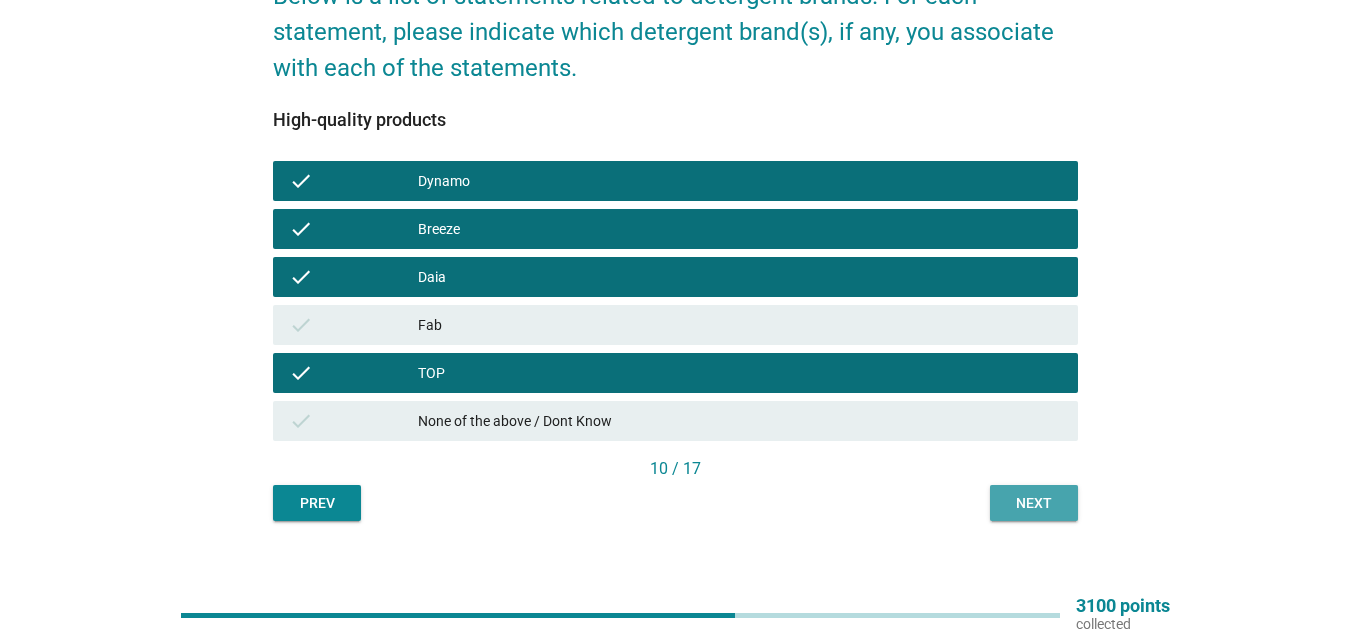 click on "Next" at bounding box center [1034, 503] 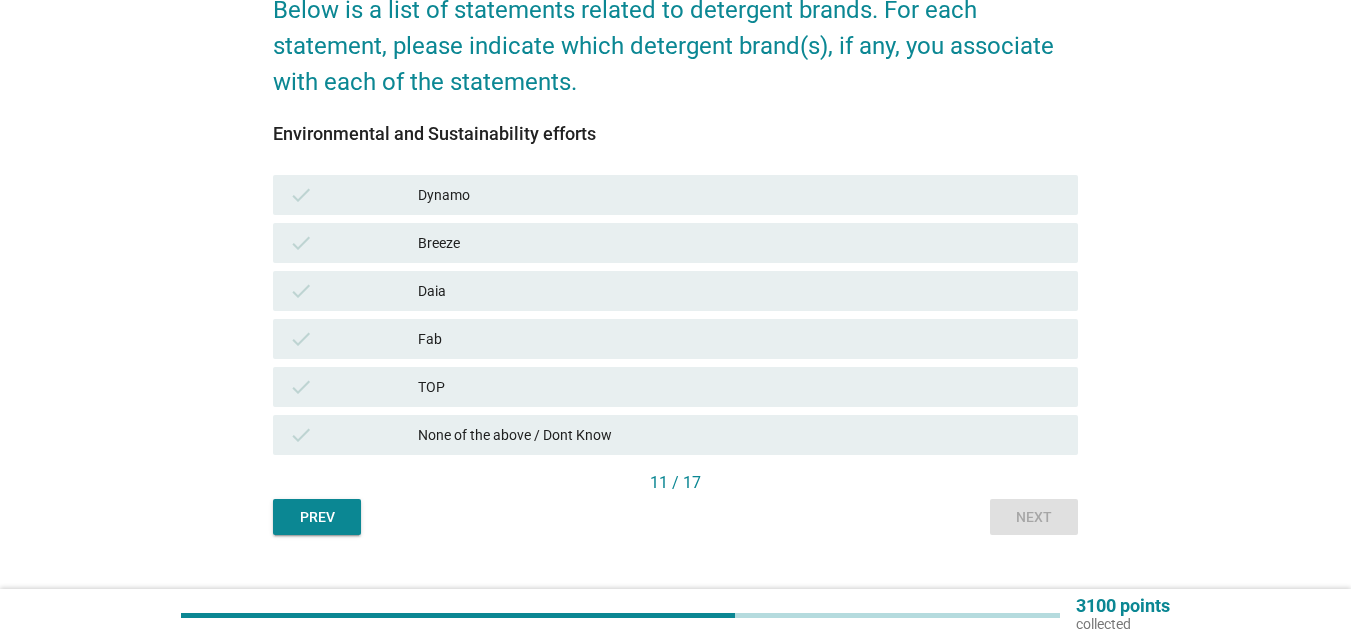 scroll, scrollTop: 200, scrollLeft: 0, axis: vertical 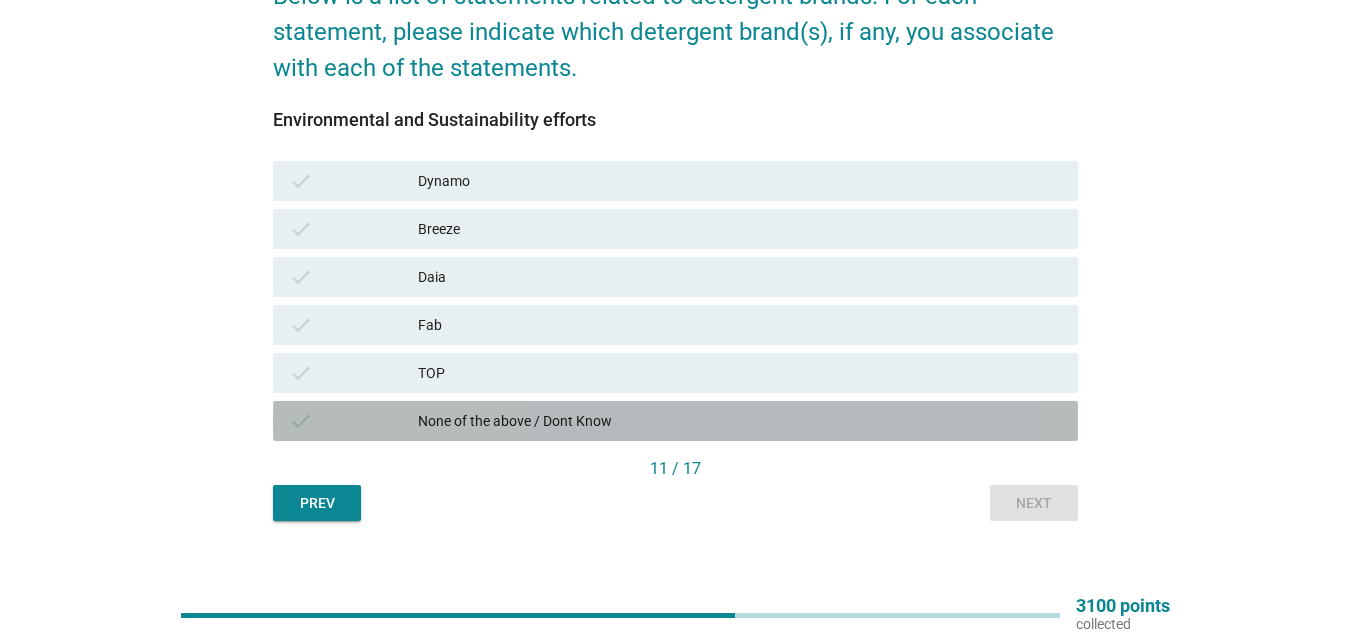 click on "None of the above / Dont Know" at bounding box center [740, 421] 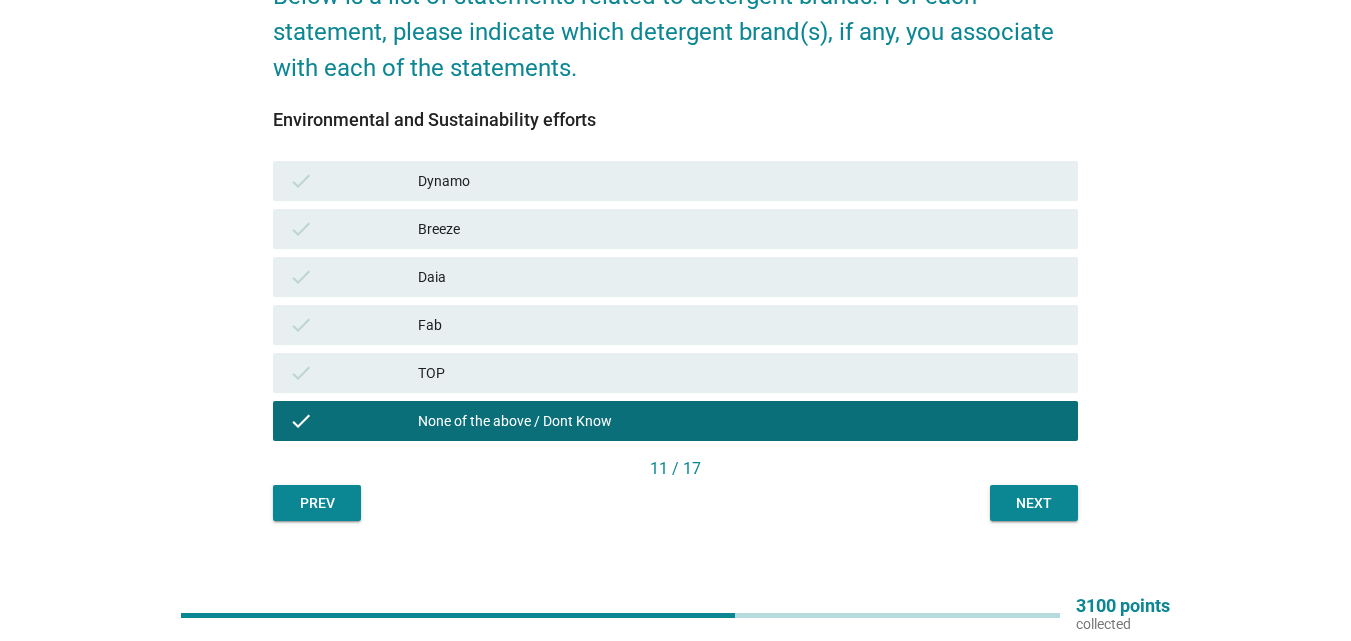 click on "Next" at bounding box center (1034, 503) 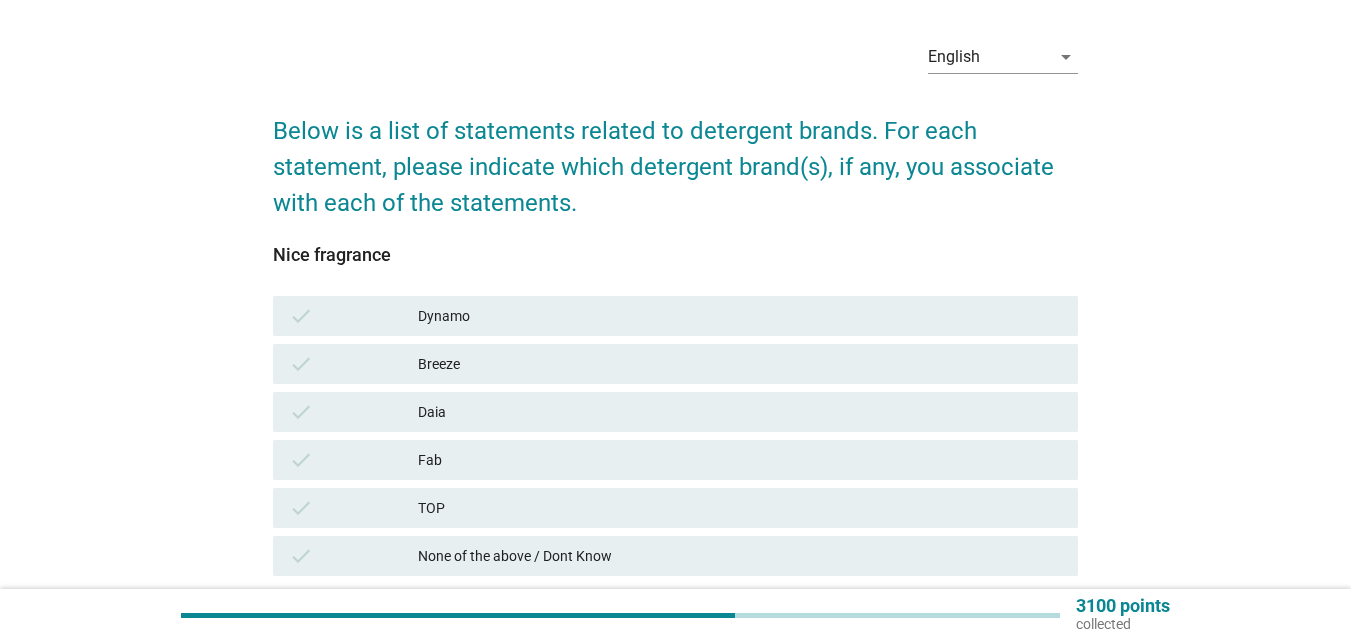 scroll, scrollTop: 100, scrollLeft: 0, axis: vertical 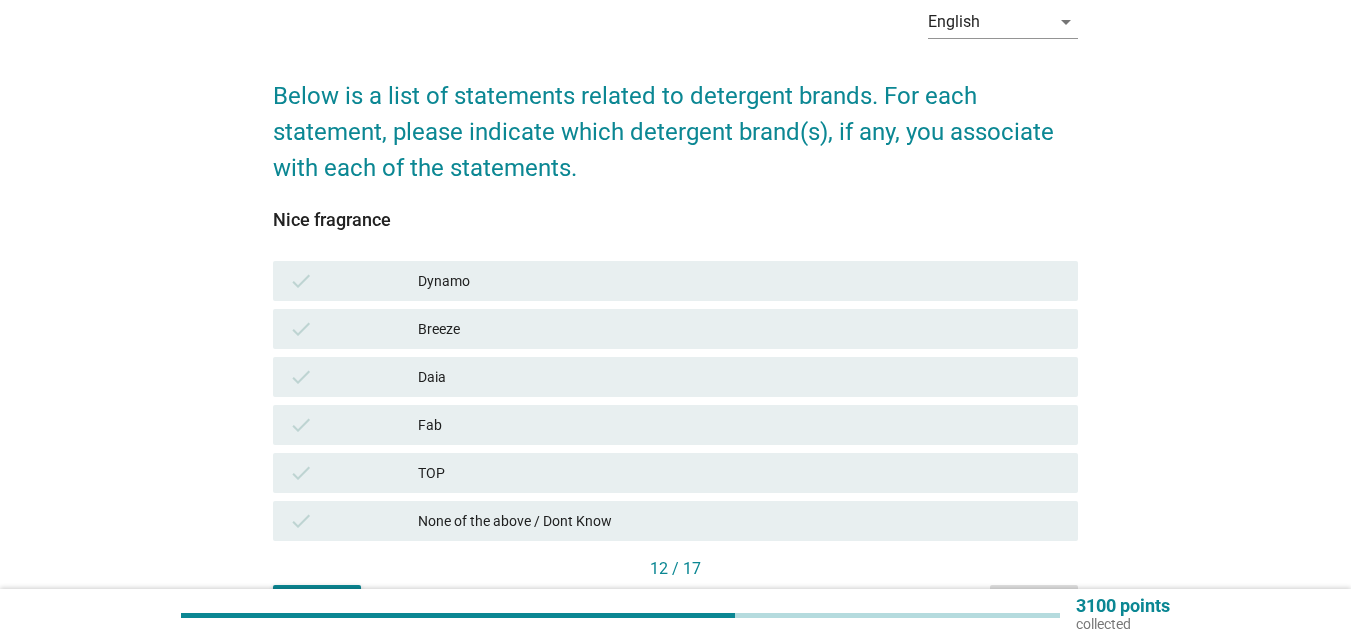 click on "check   Dynamo" at bounding box center (675, 281) 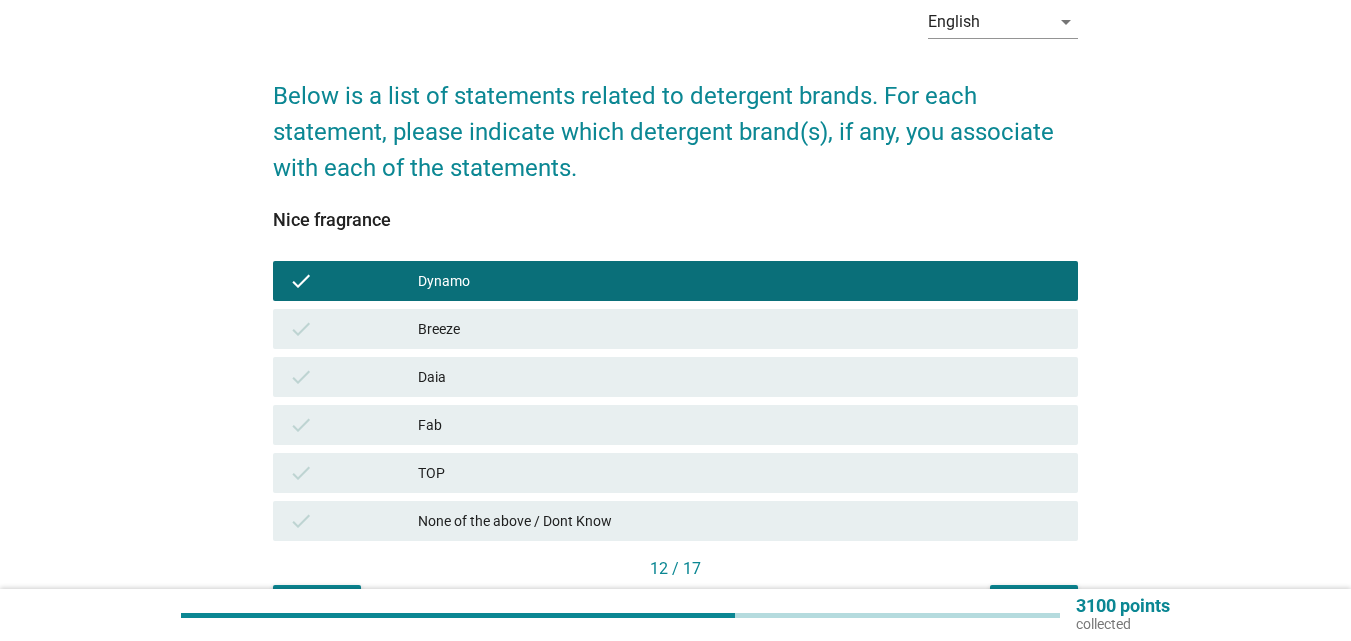 click on "Breeze" at bounding box center [740, 329] 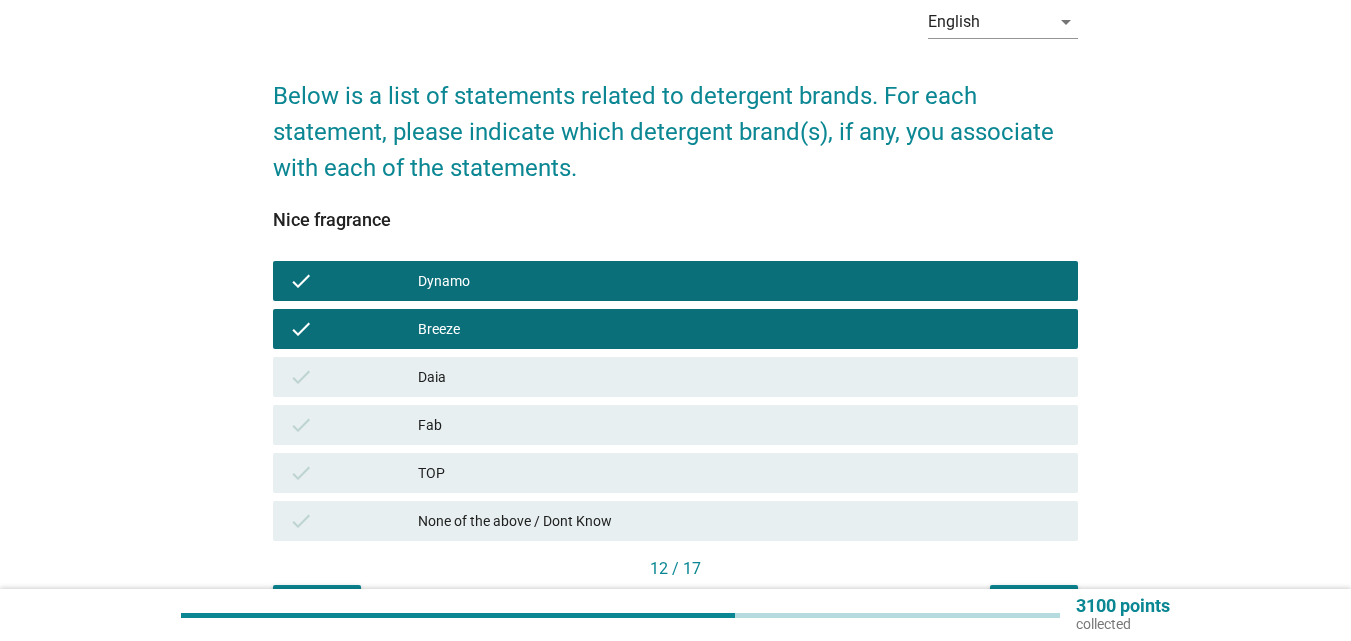click on "Daia" at bounding box center [740, 377] 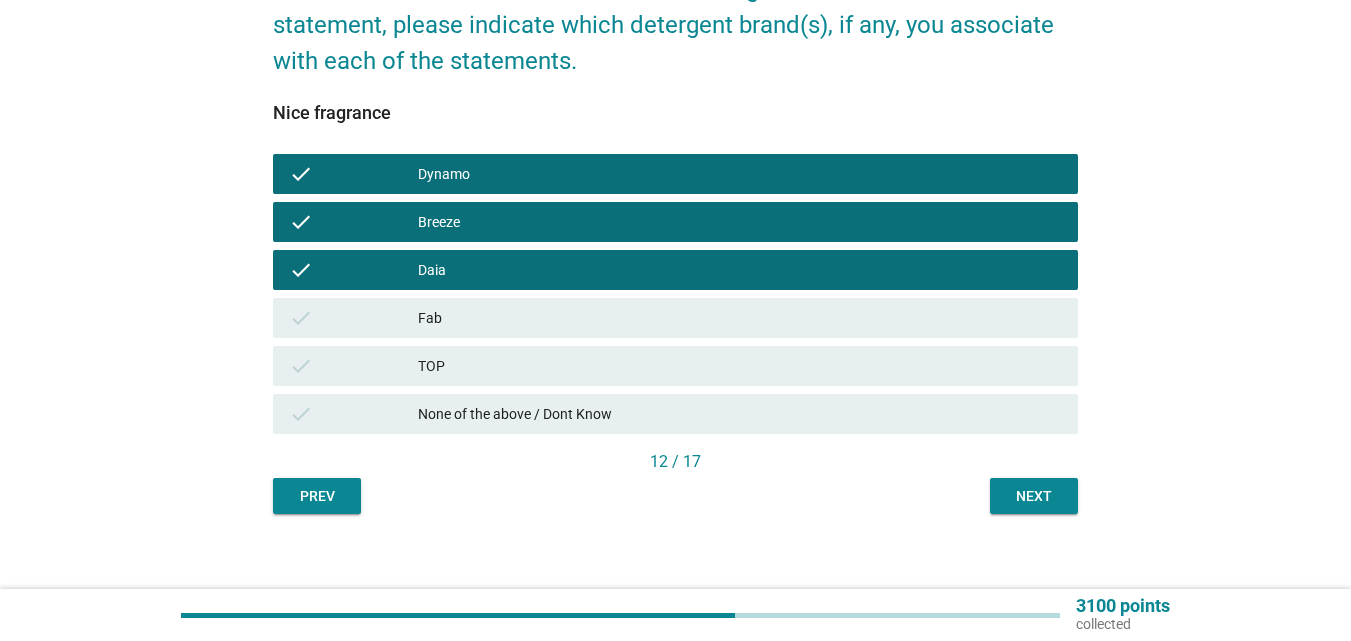 scroll, scrollTop: 222, scrollLeft: 0, axis: vertical 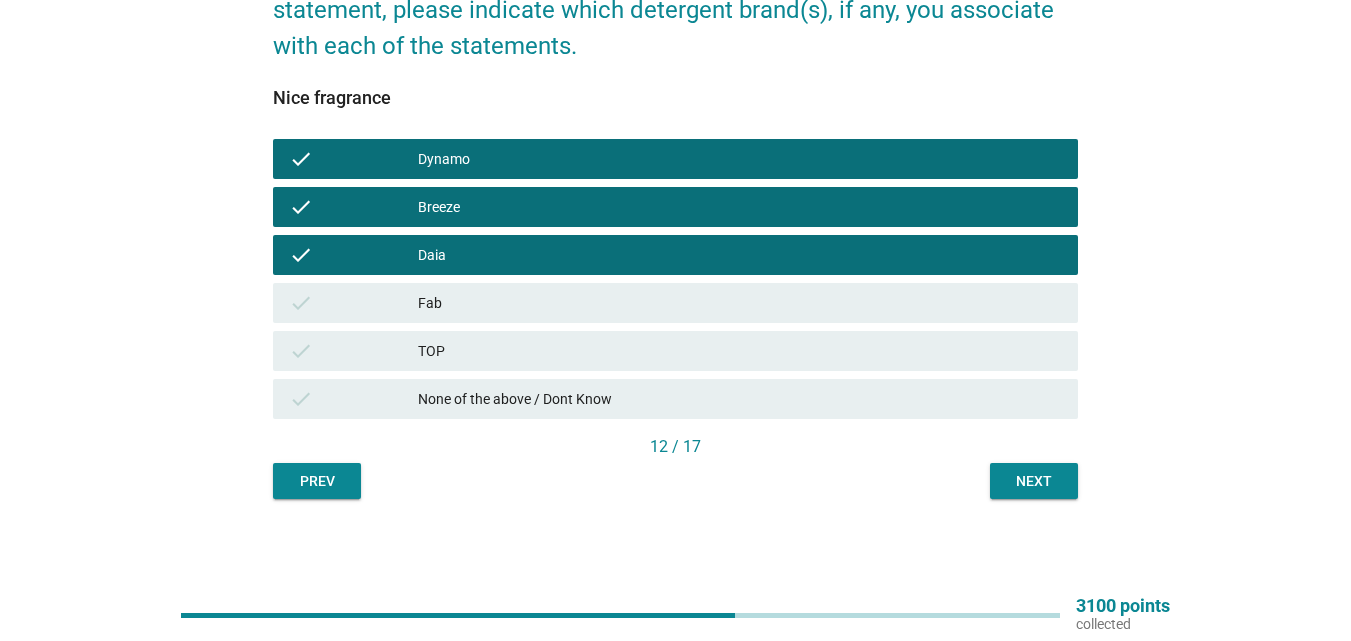 click on "Next" at bounding box center (1034, 481) 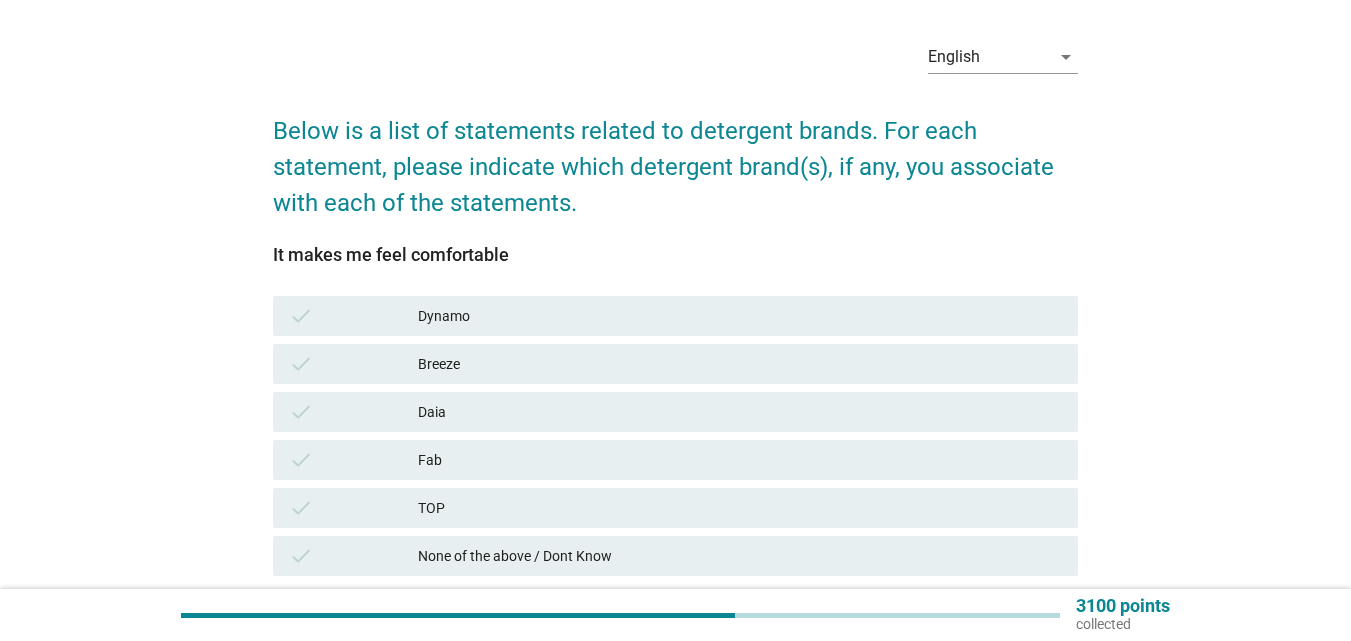 scroll, scrollTop: 100, scrollLeft: 0, axis: vertical 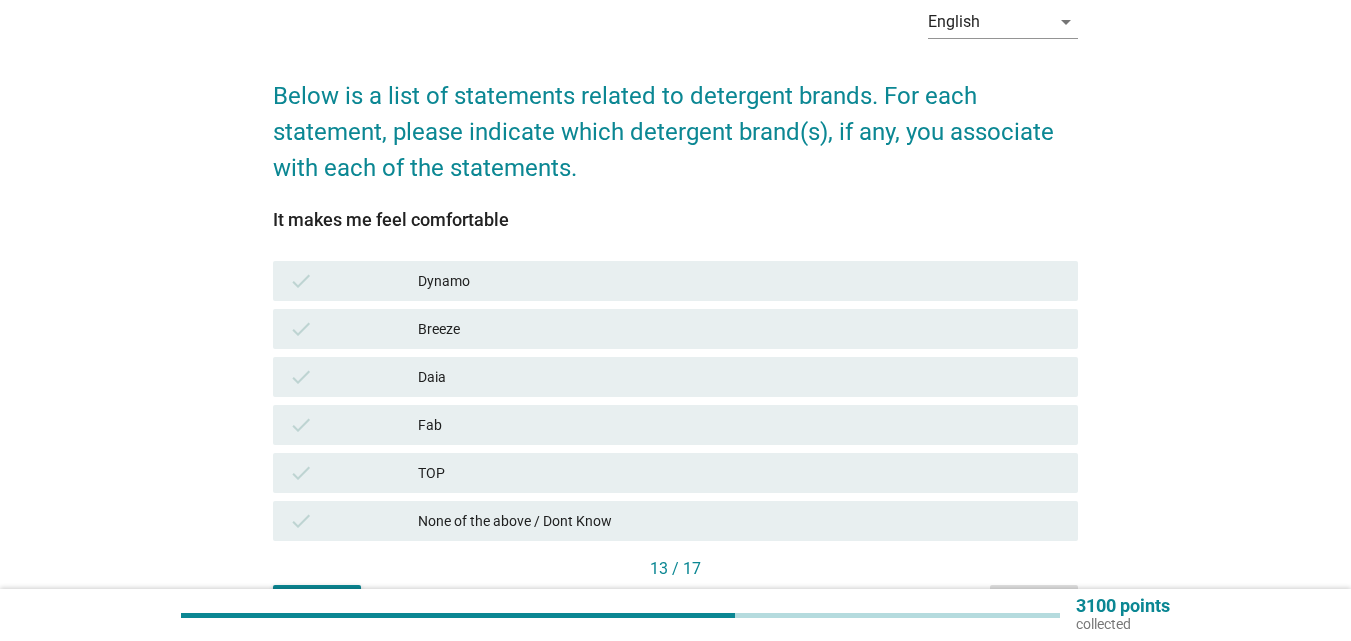 click on "Dynamo" at bounding box center (740, 281) 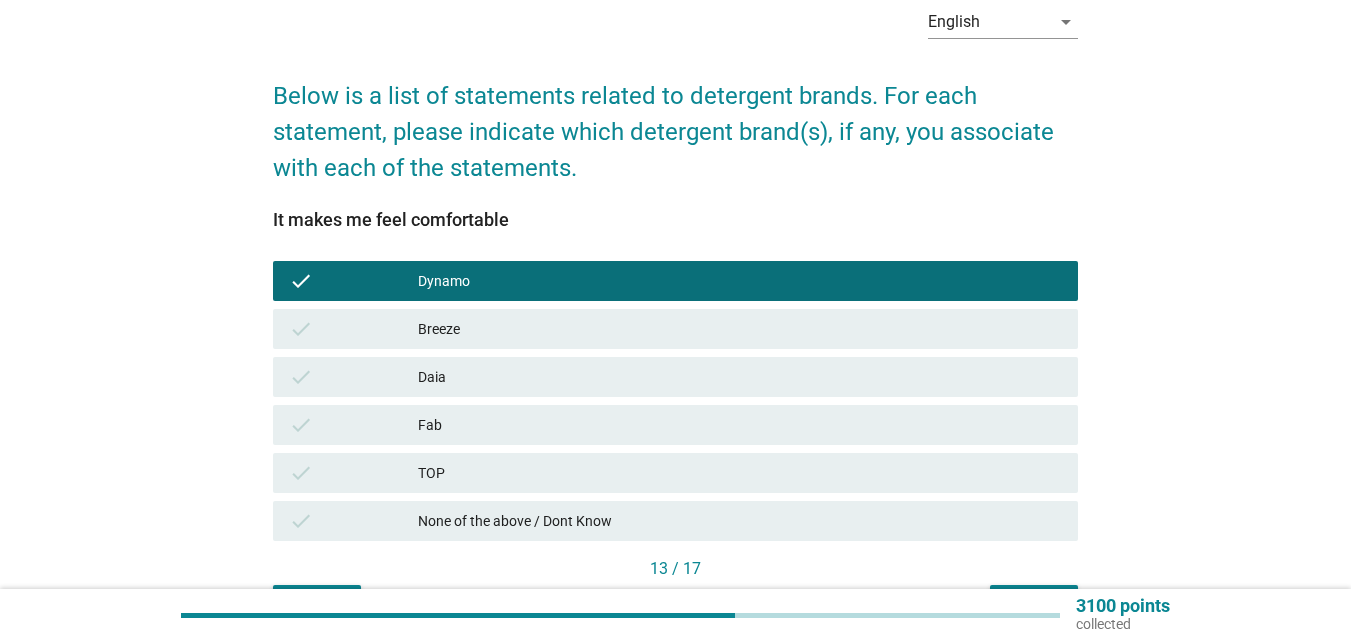 click on "Breeze" at bounding box center (740, 329) 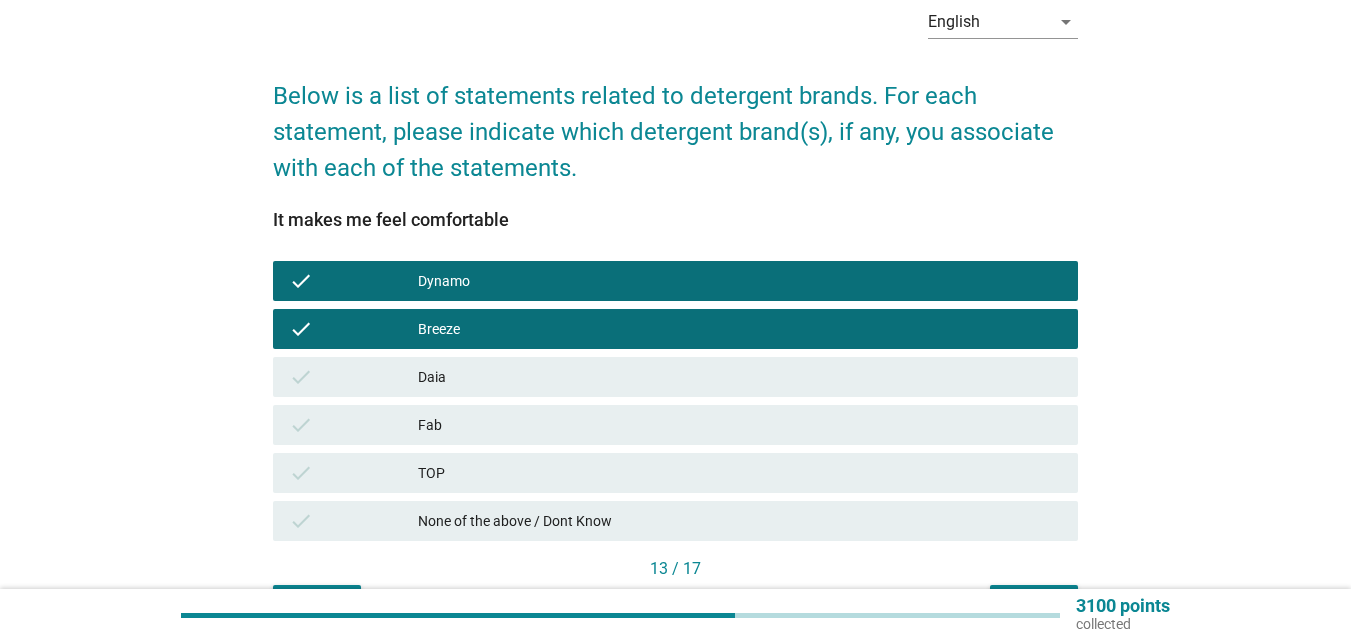 click on "check   Daia" at bounding box center [675, 377] 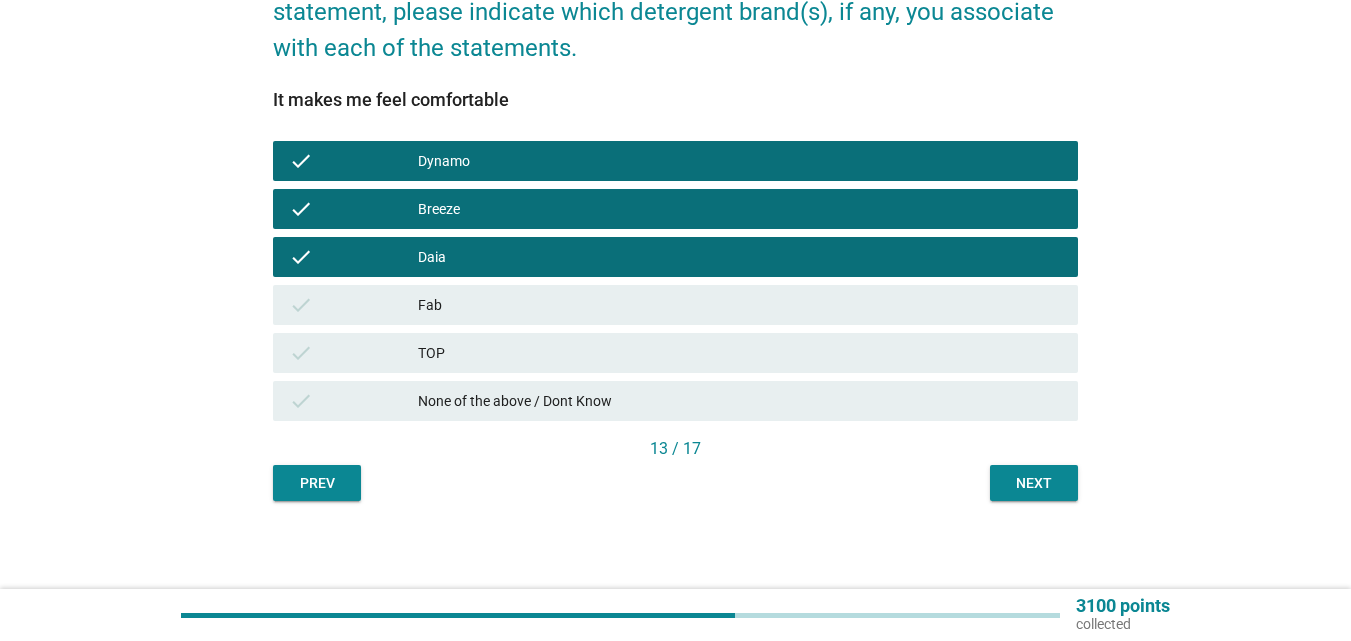 scroll, scrollTop: 222, scrollLeft: 0, axis: vertical 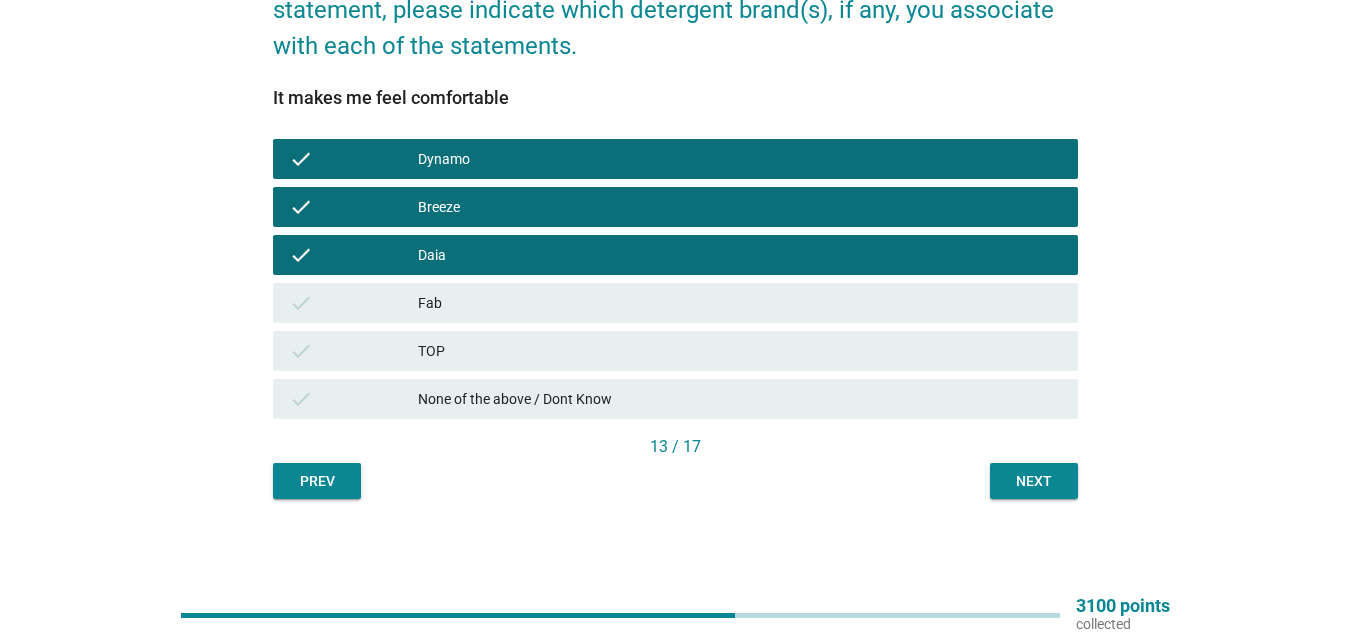 click on "Next" at bounding box center [1034, 481] 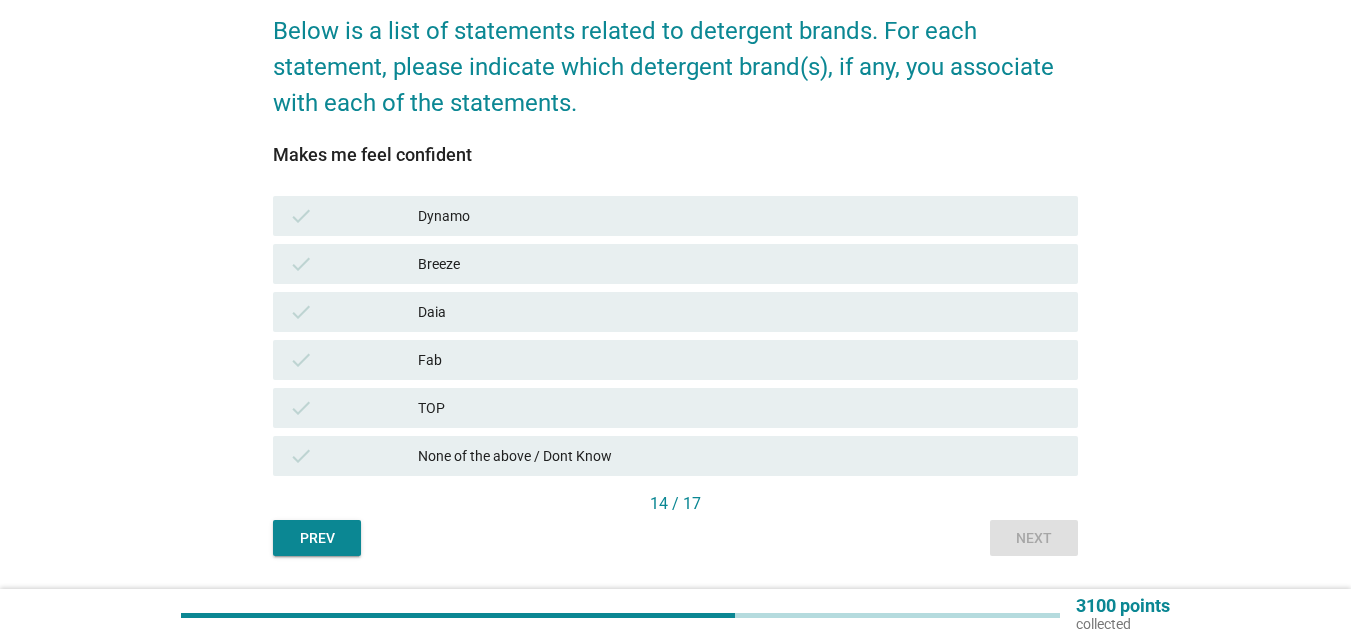 scroll, scrollTop: 200, scrollLeft: 0, axis: vertical 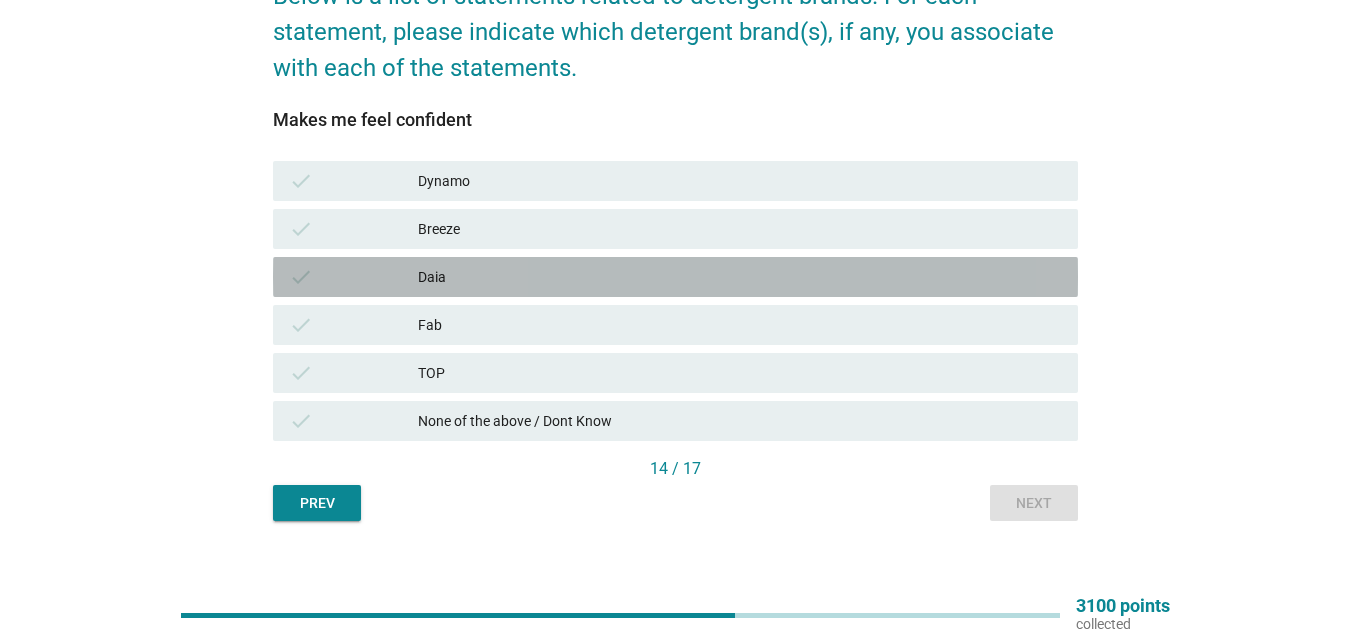 click on "Daia" at bounding box center [740, 277] 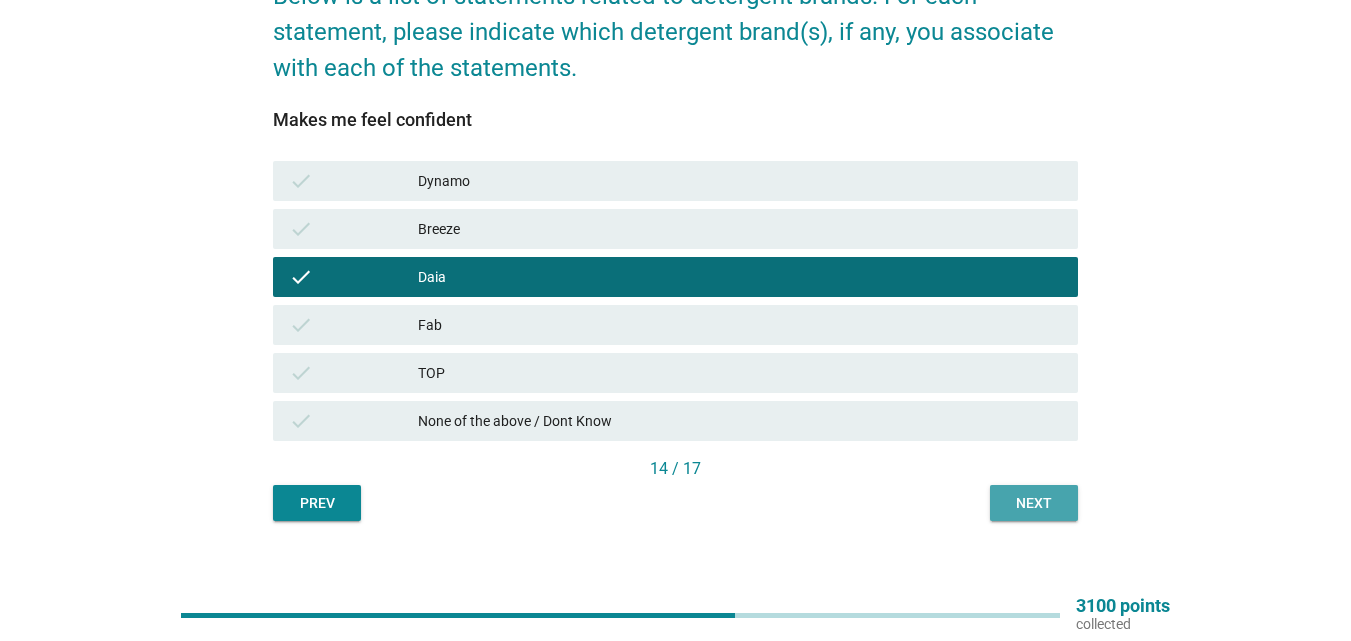click on "Next" at bounding box center (1034, 503) 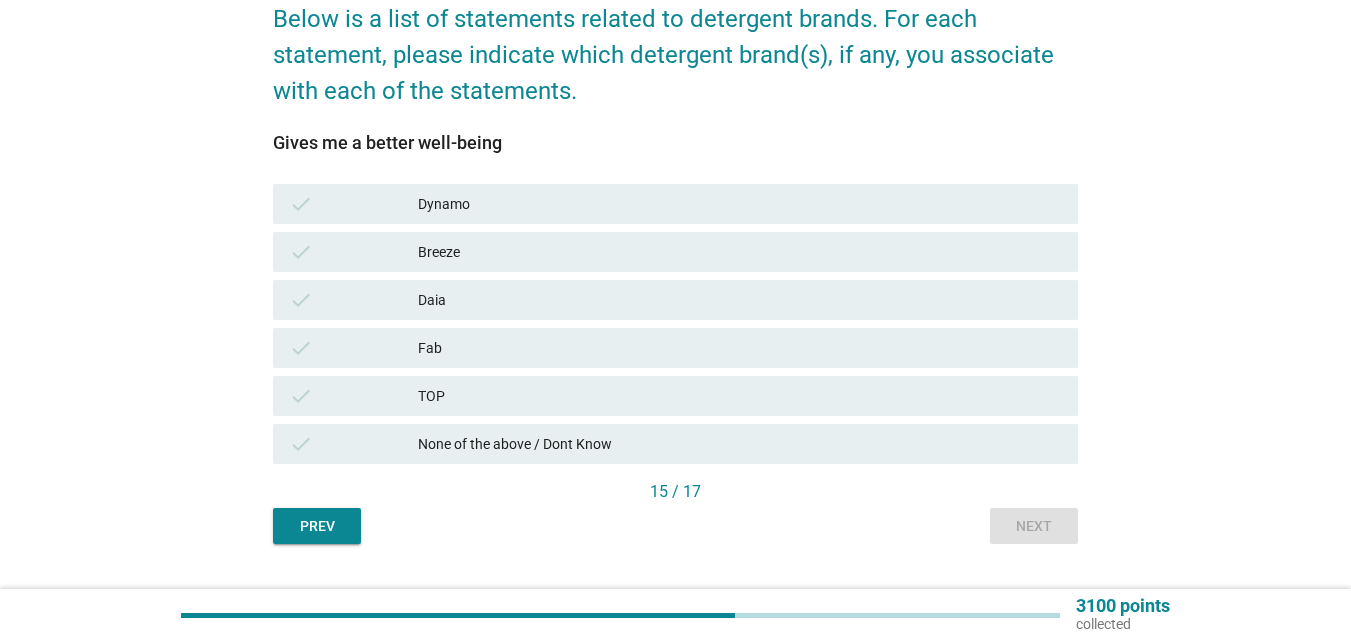 scroll, scrollTop: 200, scrollLeft: 0, axis: vertical 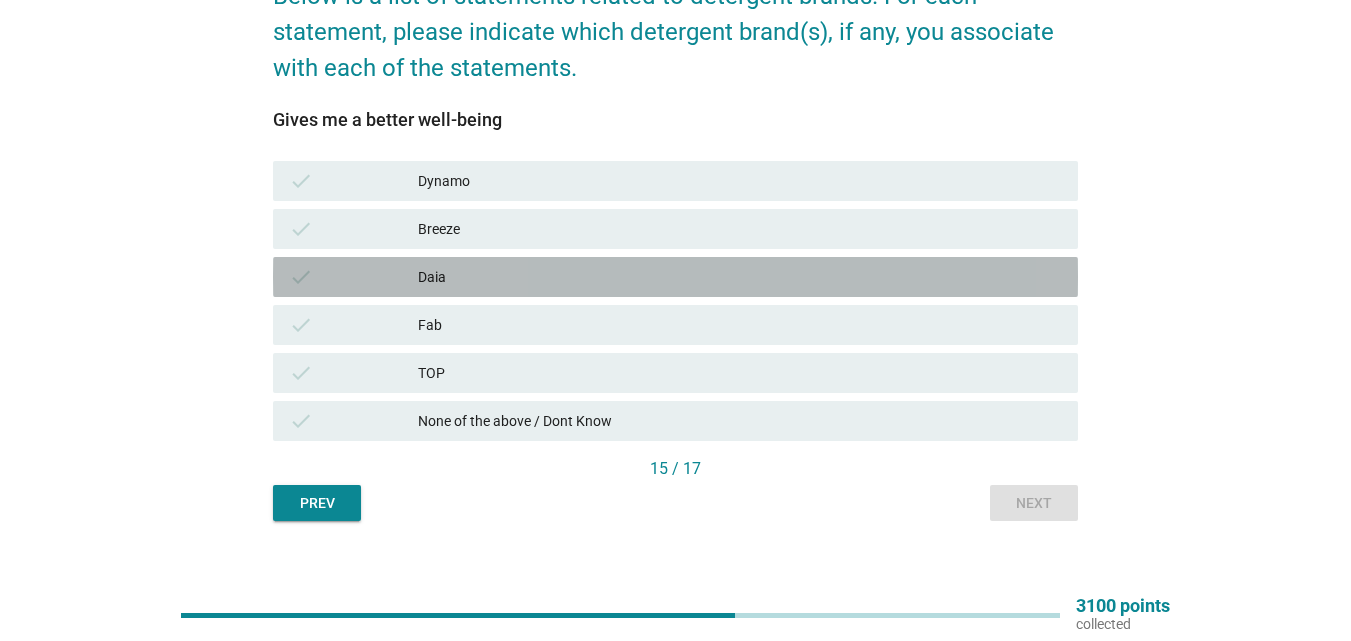 click on "Daia" at bounding box center [740, 277] 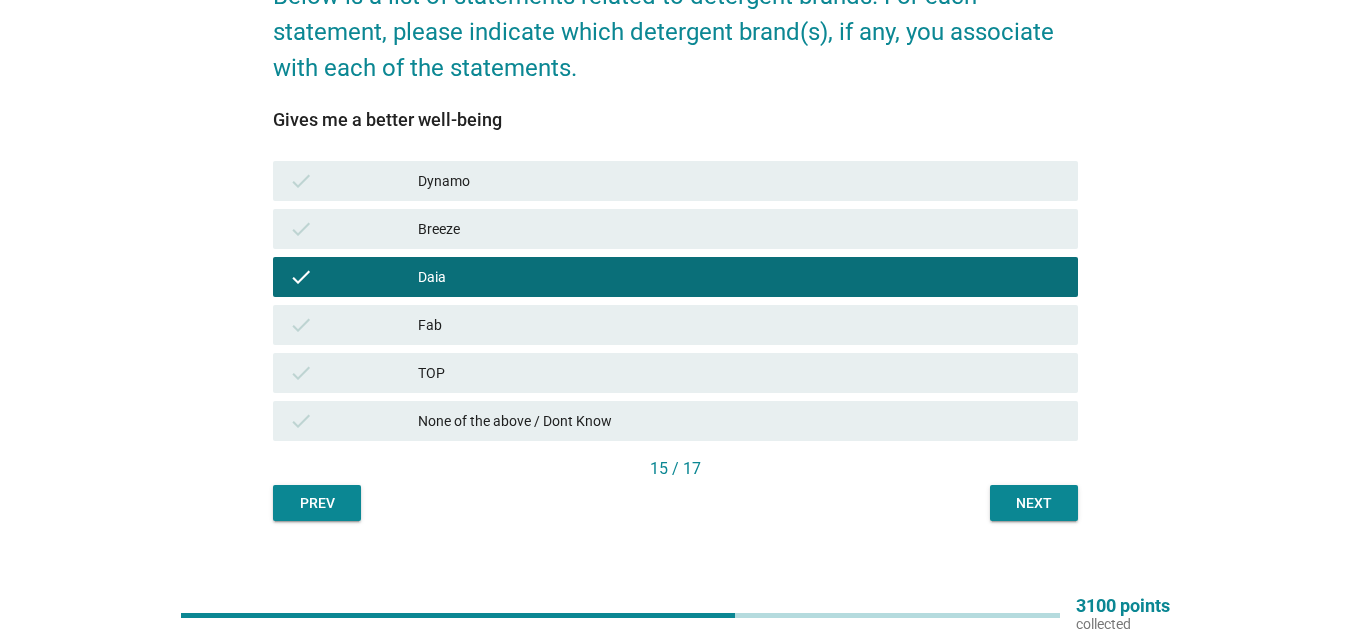 click on "Next" at bounding box center [1034, 503] 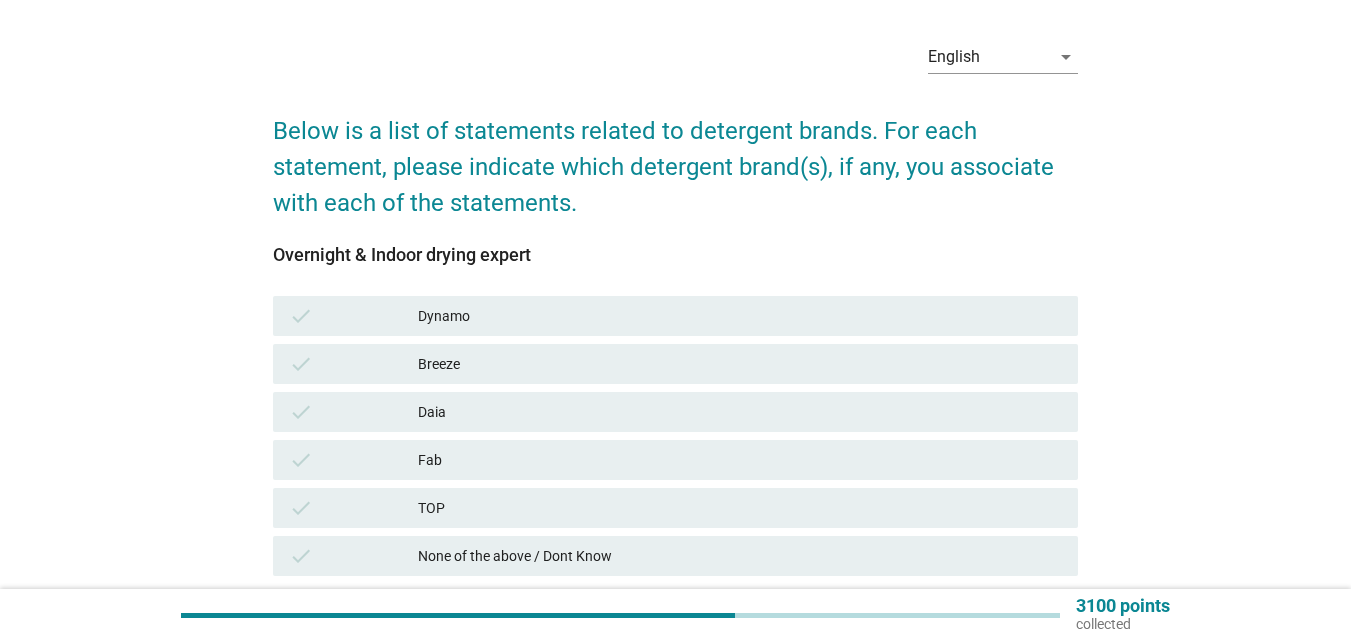 scroll, scrollTop: 200, scrollLeft: 0, axis: vertical 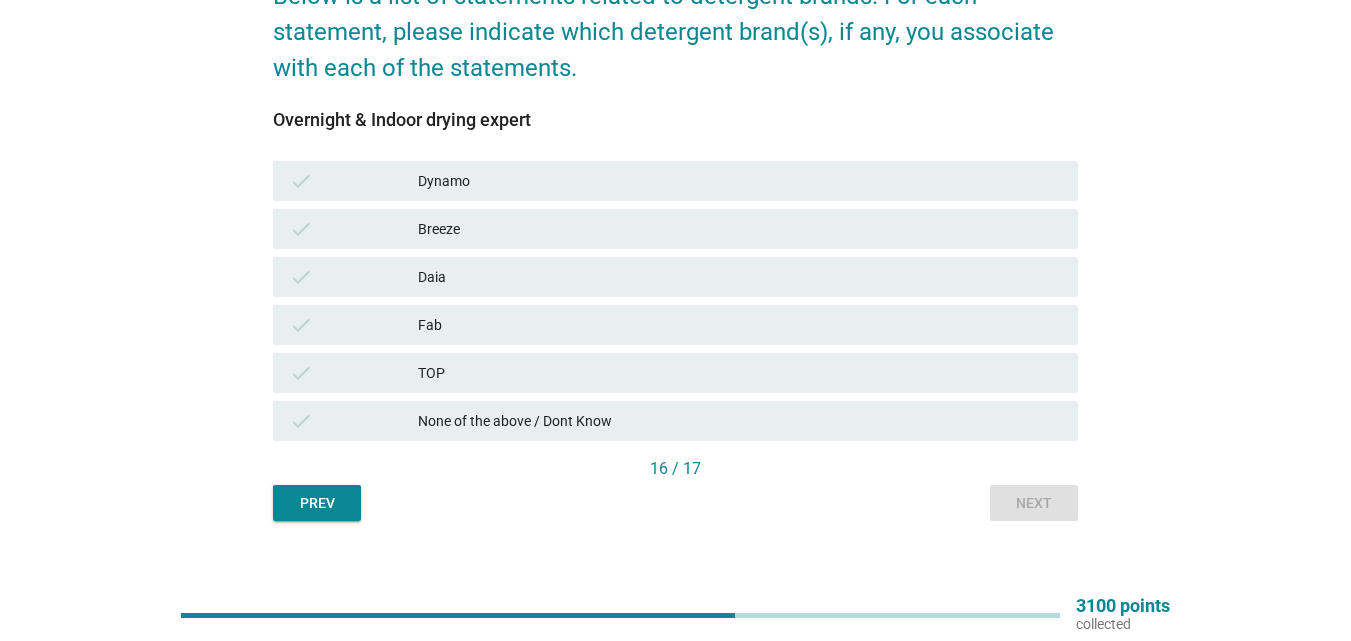 click on "Daia" at bounding box center [740, 277] 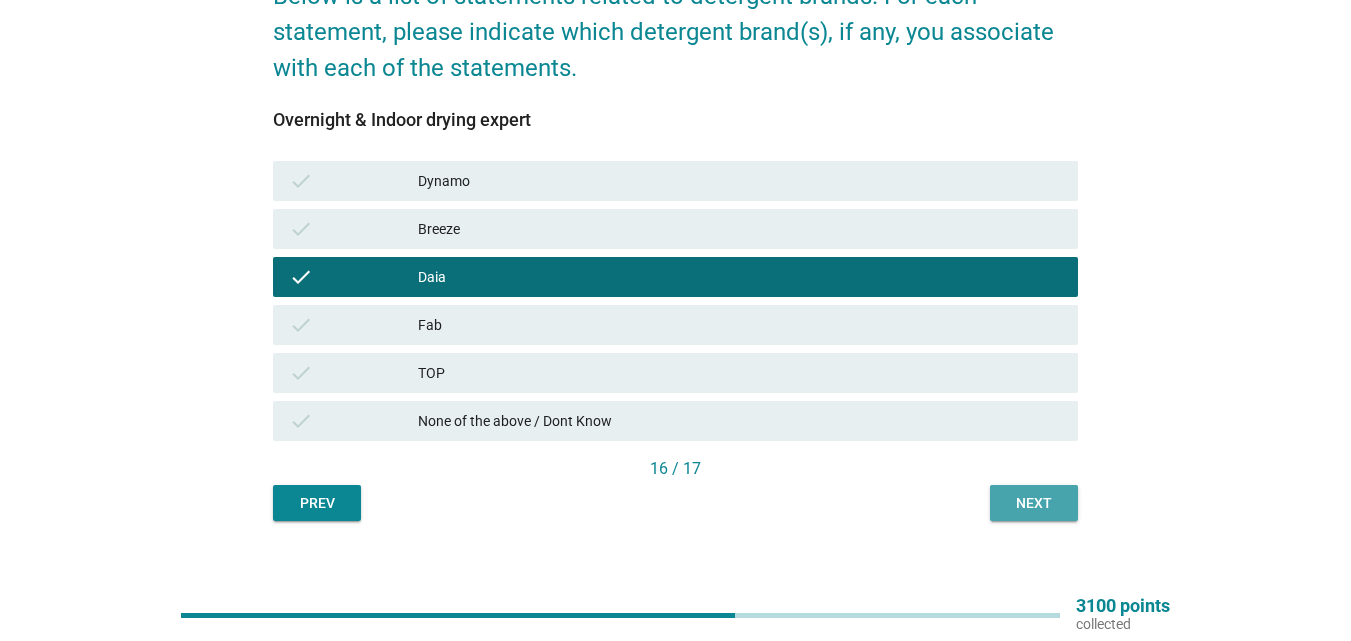 click on "Next" at bounding box center (1034, 503) 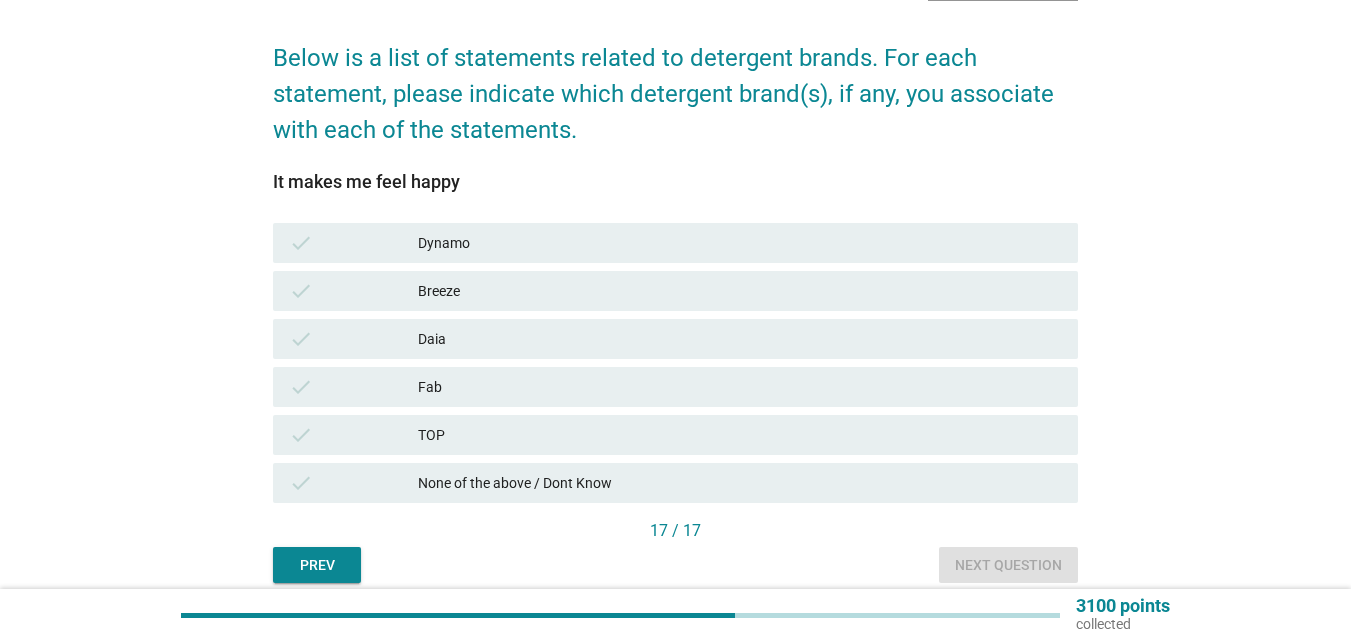 scroll, scrollTop: 200, scrollLeft: 0, axis: vertical 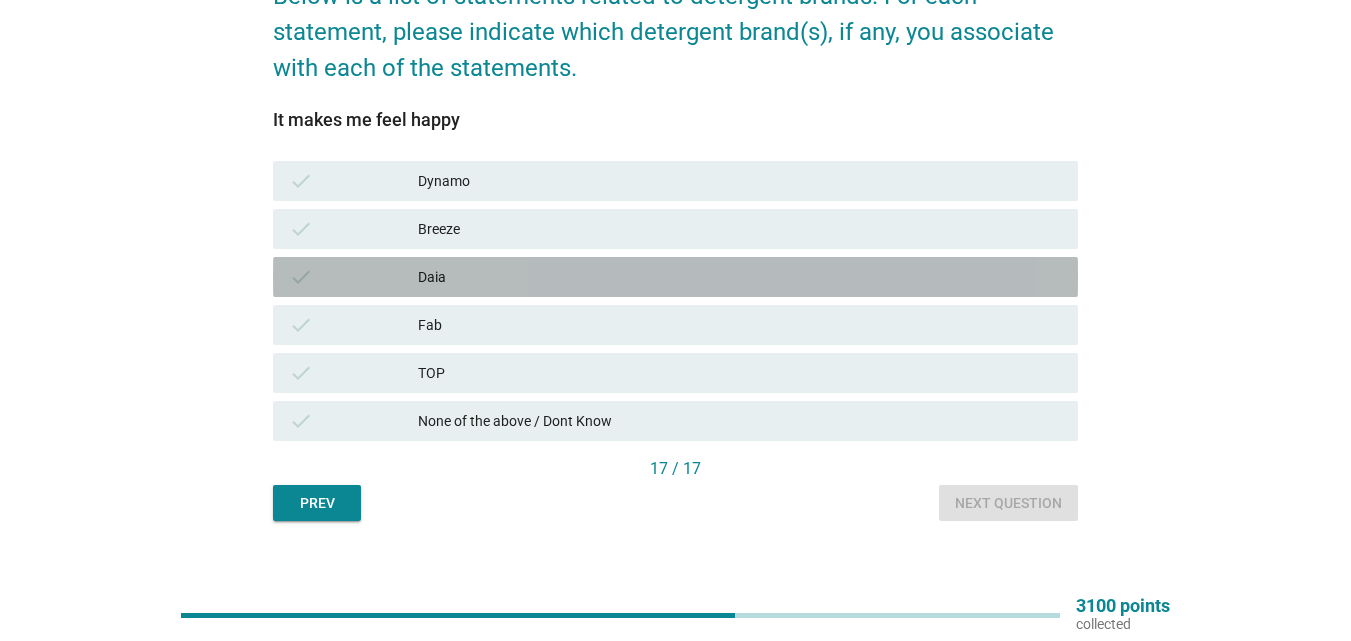 click on "Daia" at bounding box center [740, 277] 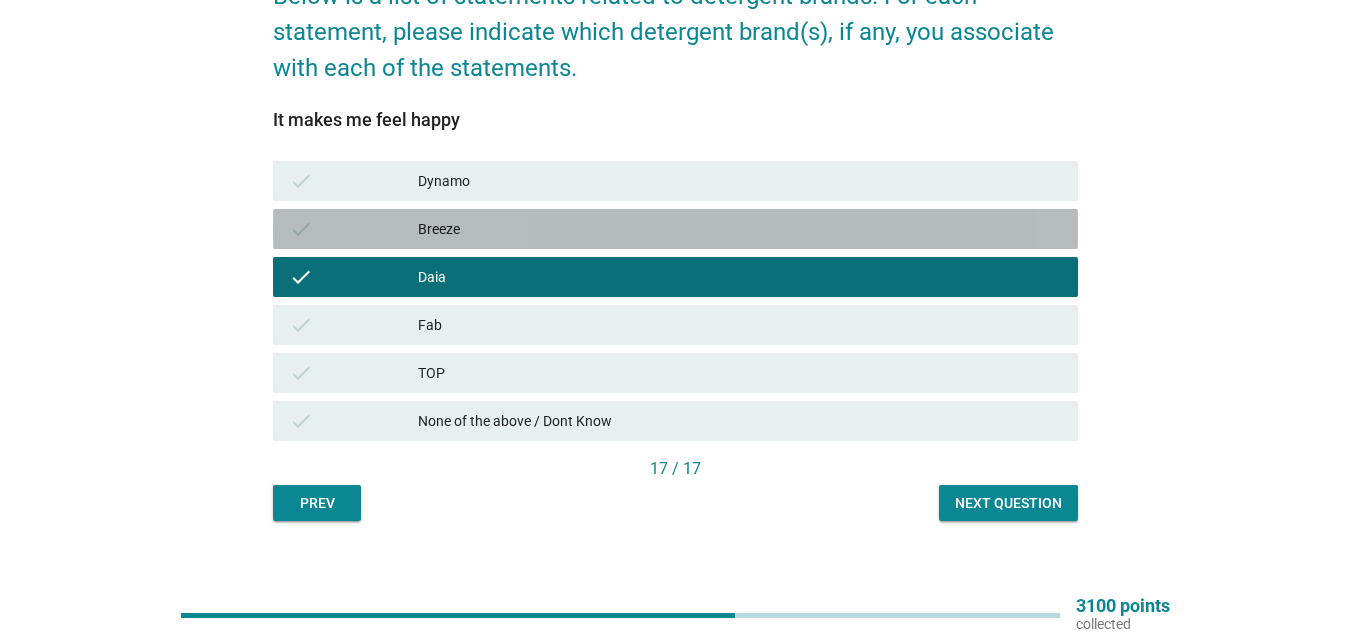 click on "Breeze" at bounding box center [740, 229] 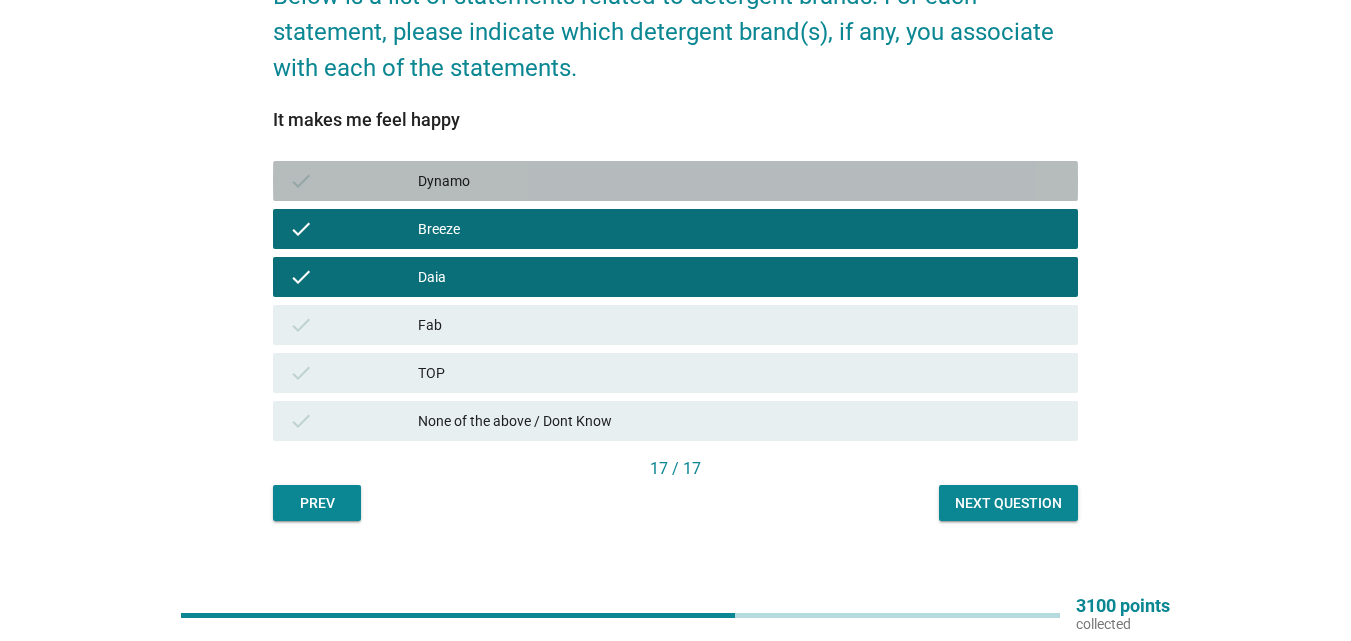 drag, startPoint x: 626, startPoint y: 181, endPoint x: 735, endPoint y: 322, distance: 178.21896 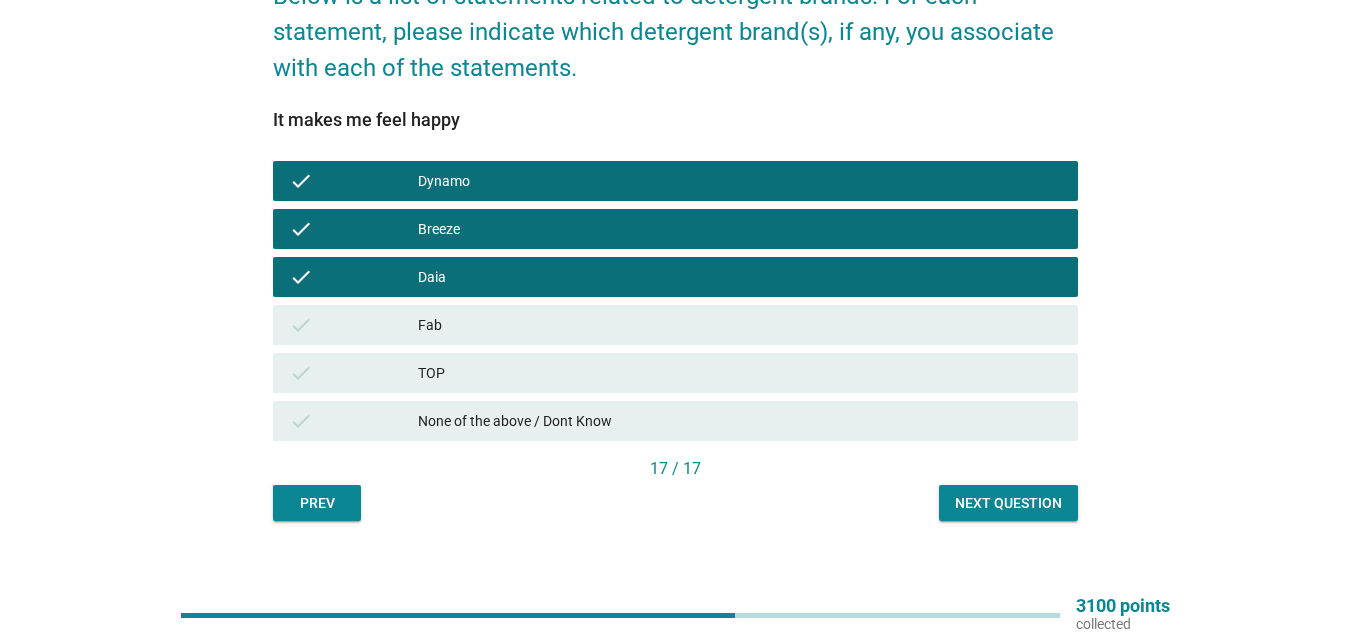 click on "Next question" at bounding box center [1008, 503] 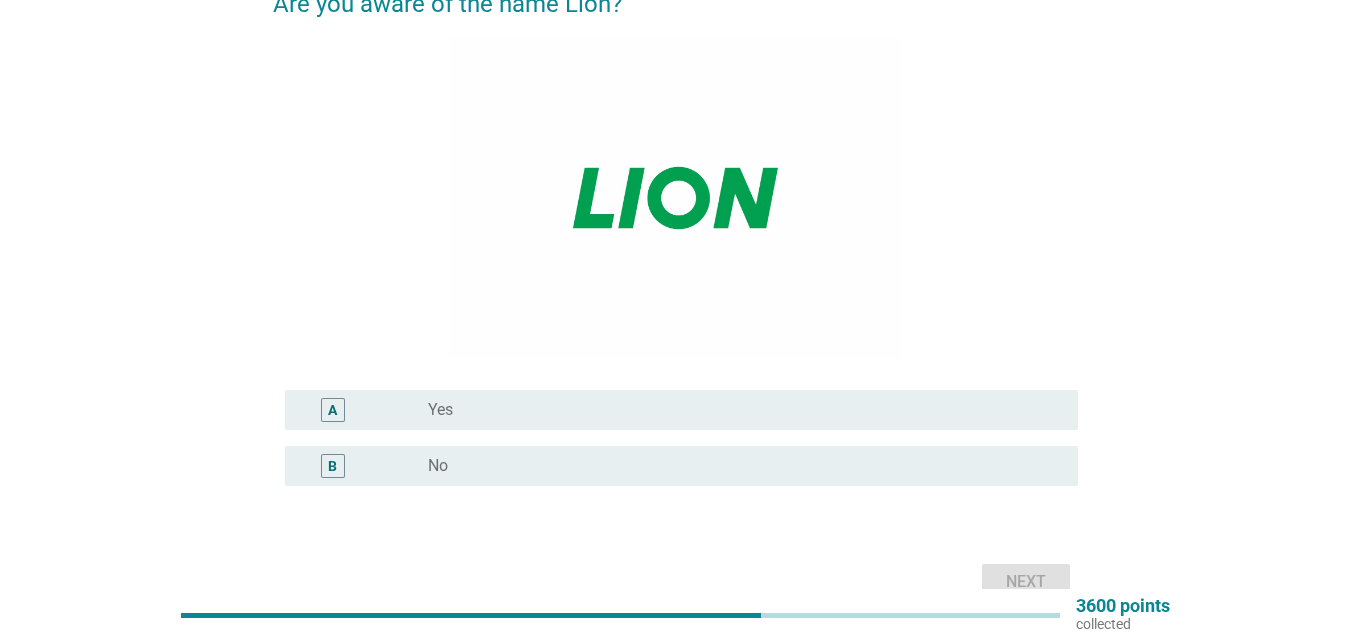 scroll, scrollTop: 200, scrollLeft: 0, axis: vertical 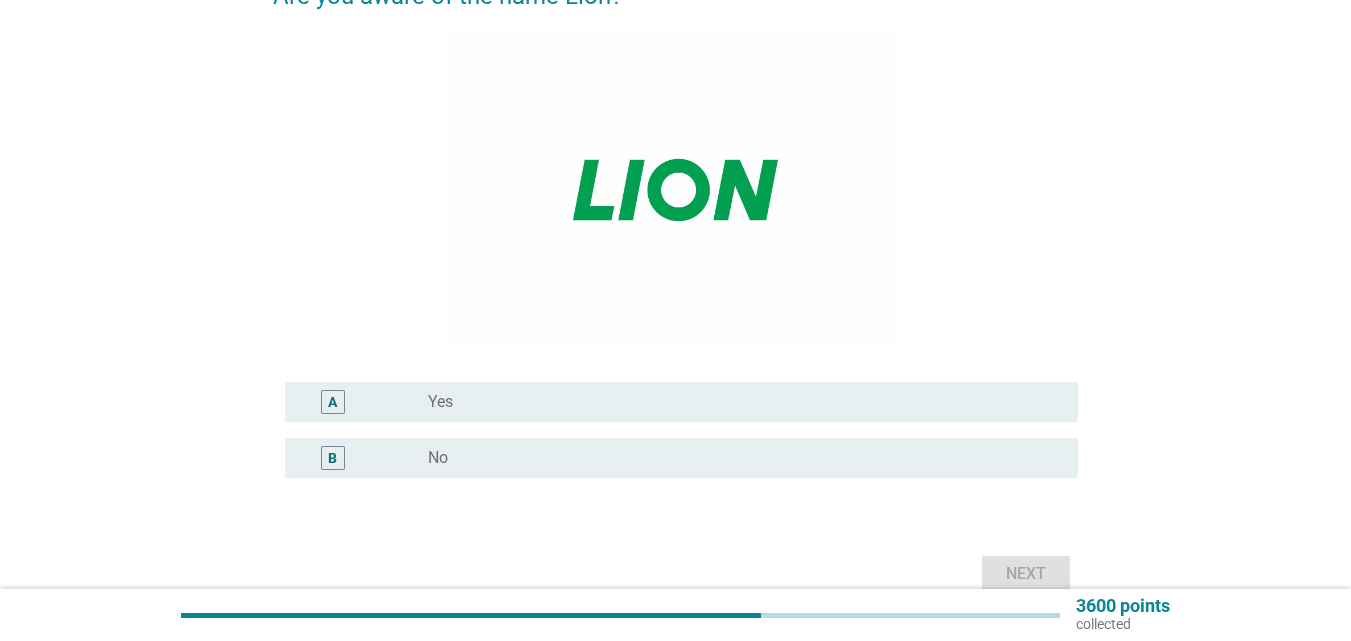 click on "radio_button_unchecked Yes" at bounding box center (737, 402) 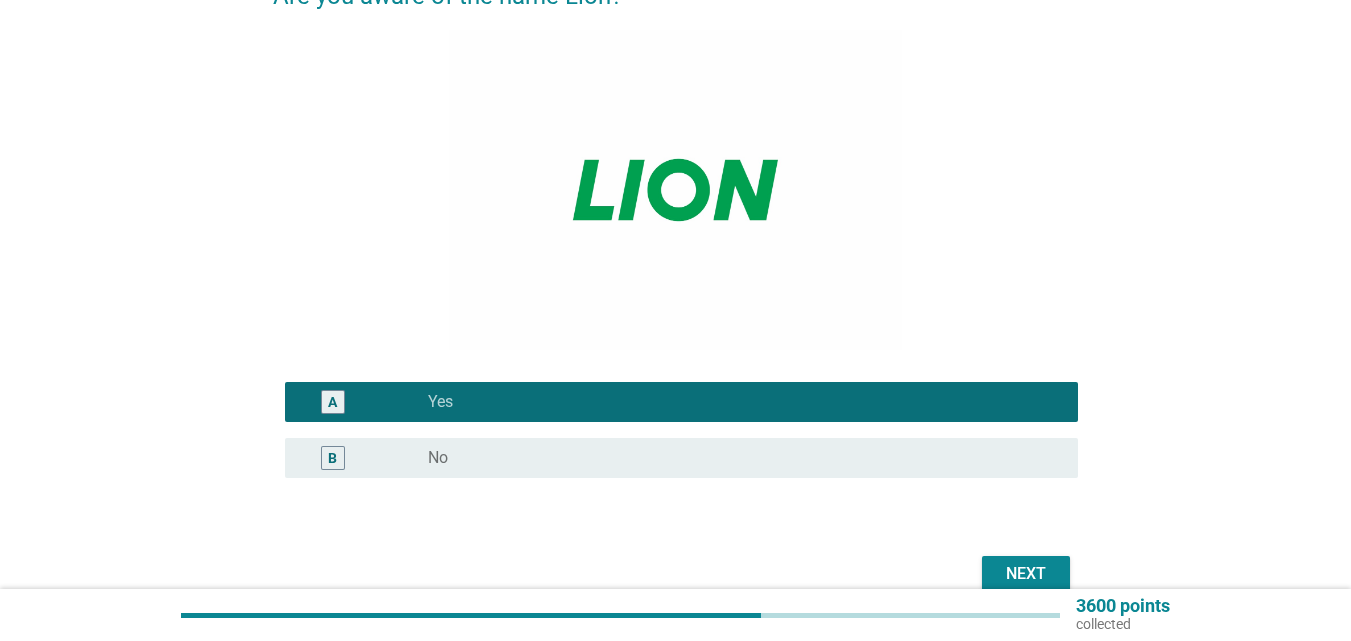 click on "Next" at bounding box center [1026, 574] 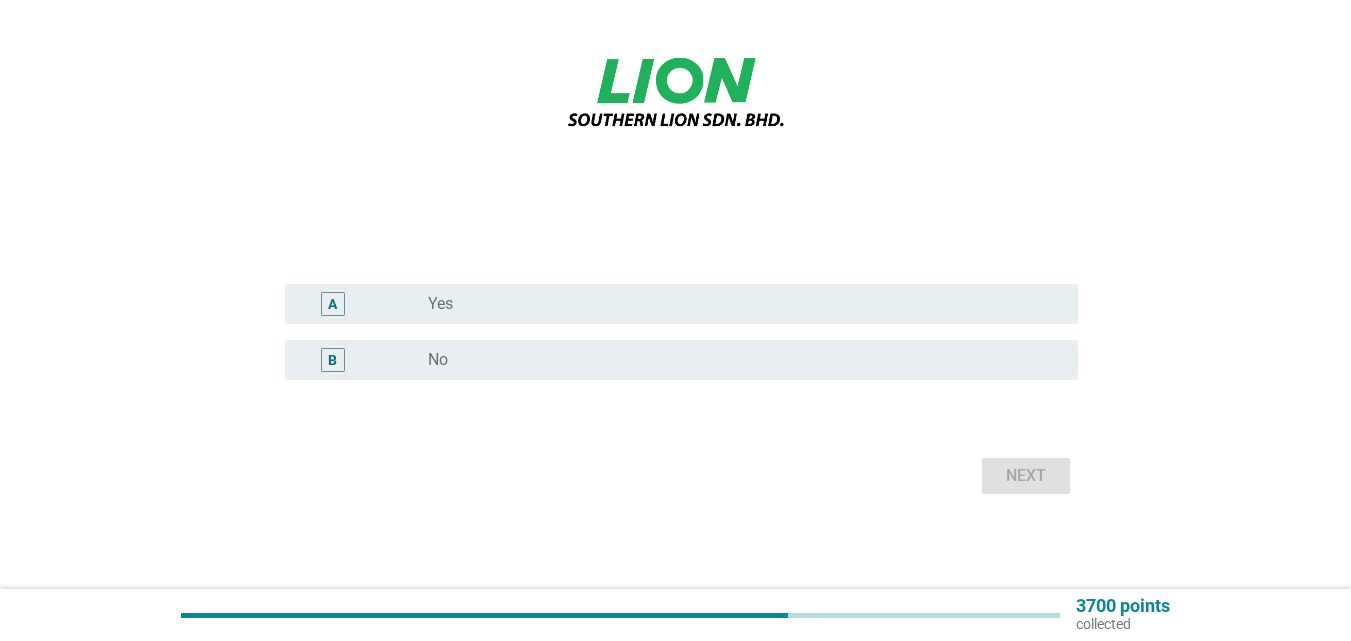 scroll, scrollTop: 299, scrollLeft: 0, axis: vertical 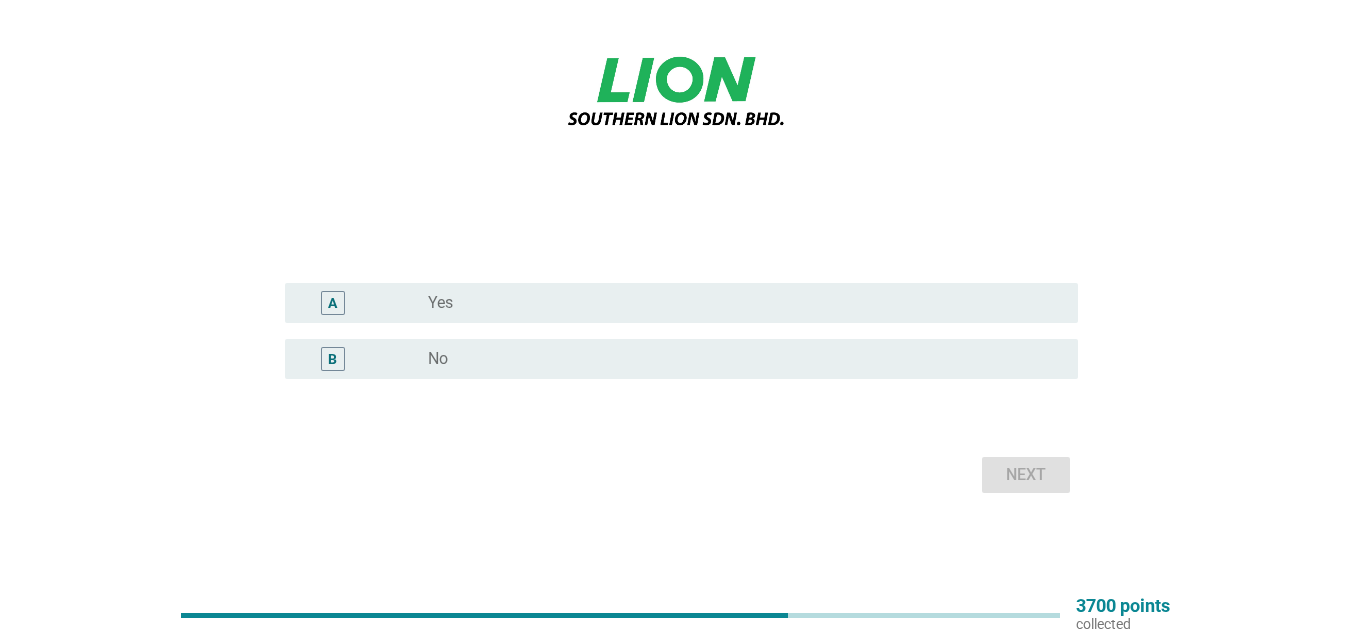 click on "radio_button_unchecked No" at bounding box center (737, 359) 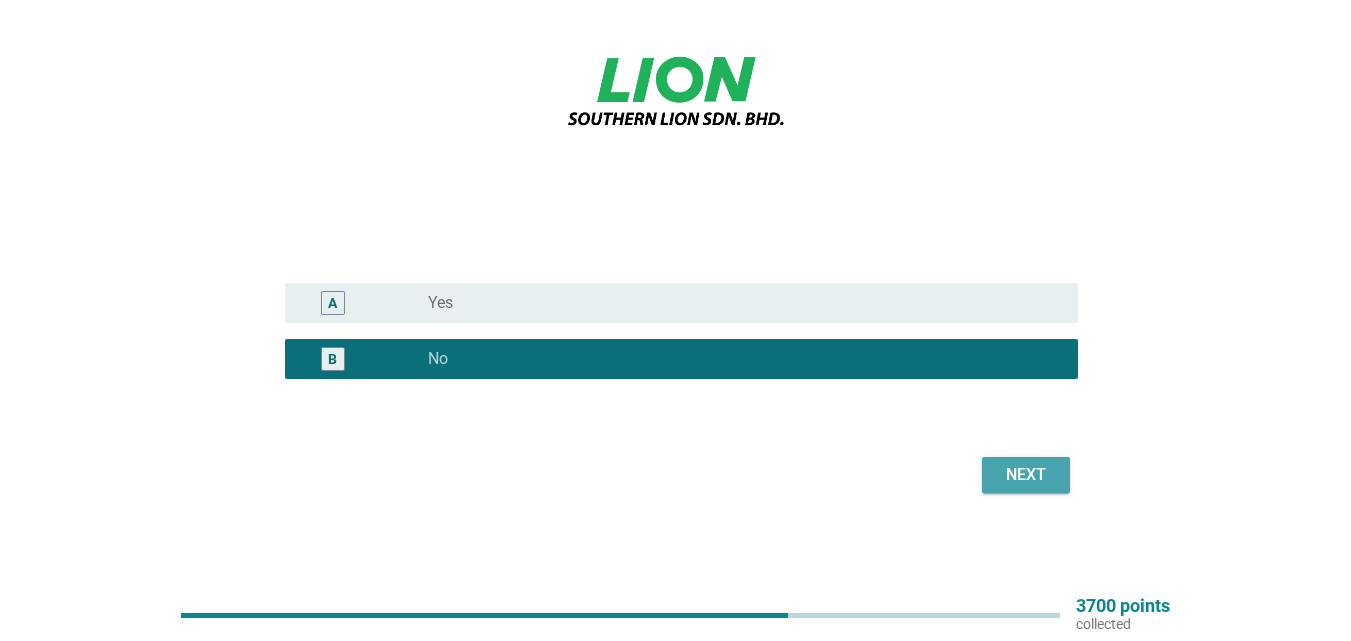 click on "Next" at bounding box center [1026, 475] 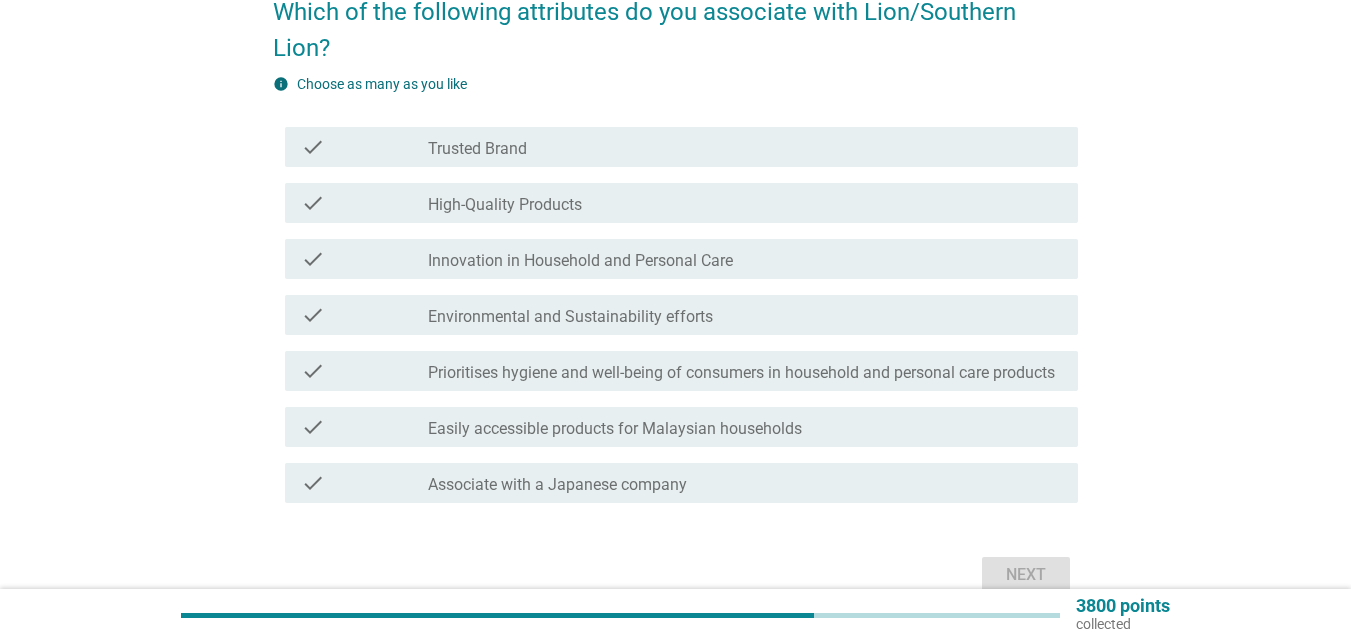 scroll, scrollTop: 304, scrollLeft: 0, axis: vertical 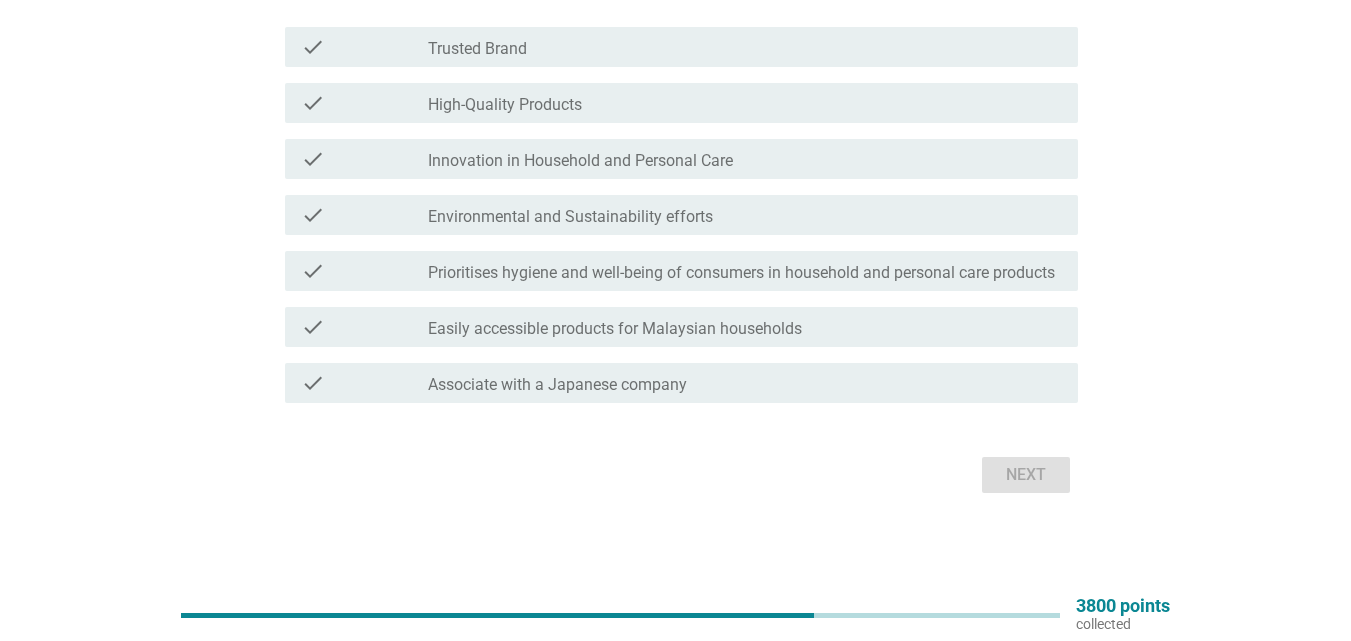 click on "Associate with a Japanese company" at bounding box center [557, 385] 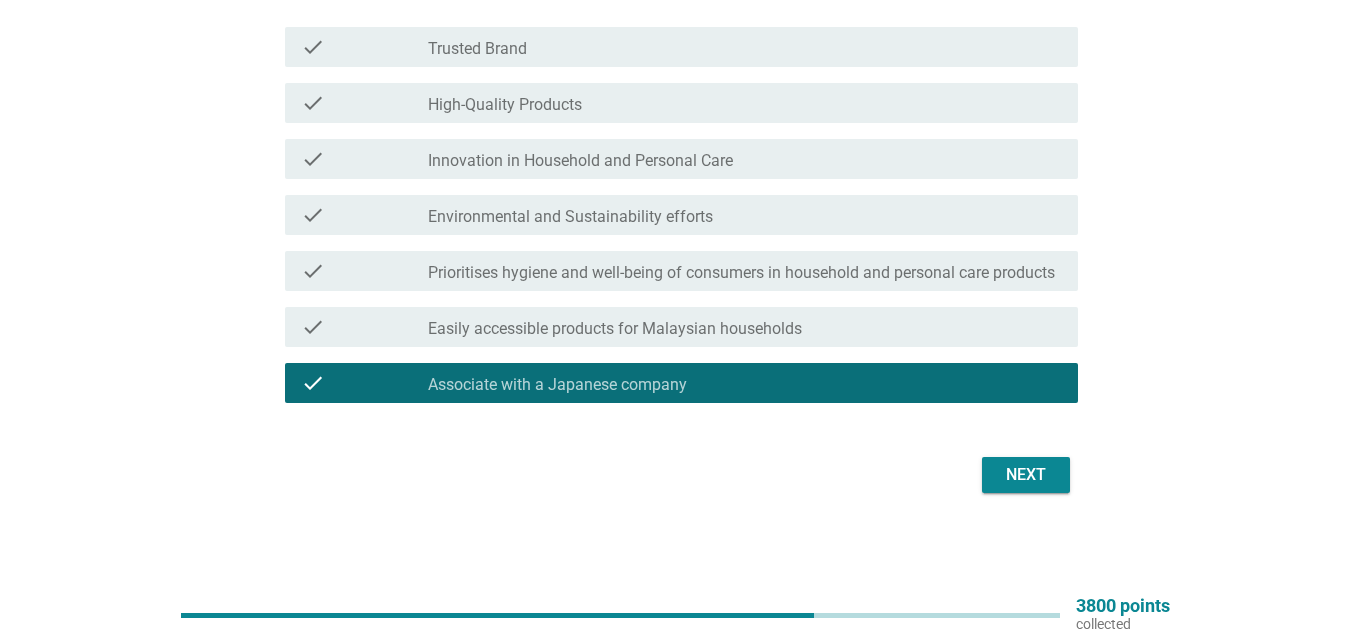 click on "Easily accessible products for Malaysian households" at bounding box center [615, 329] 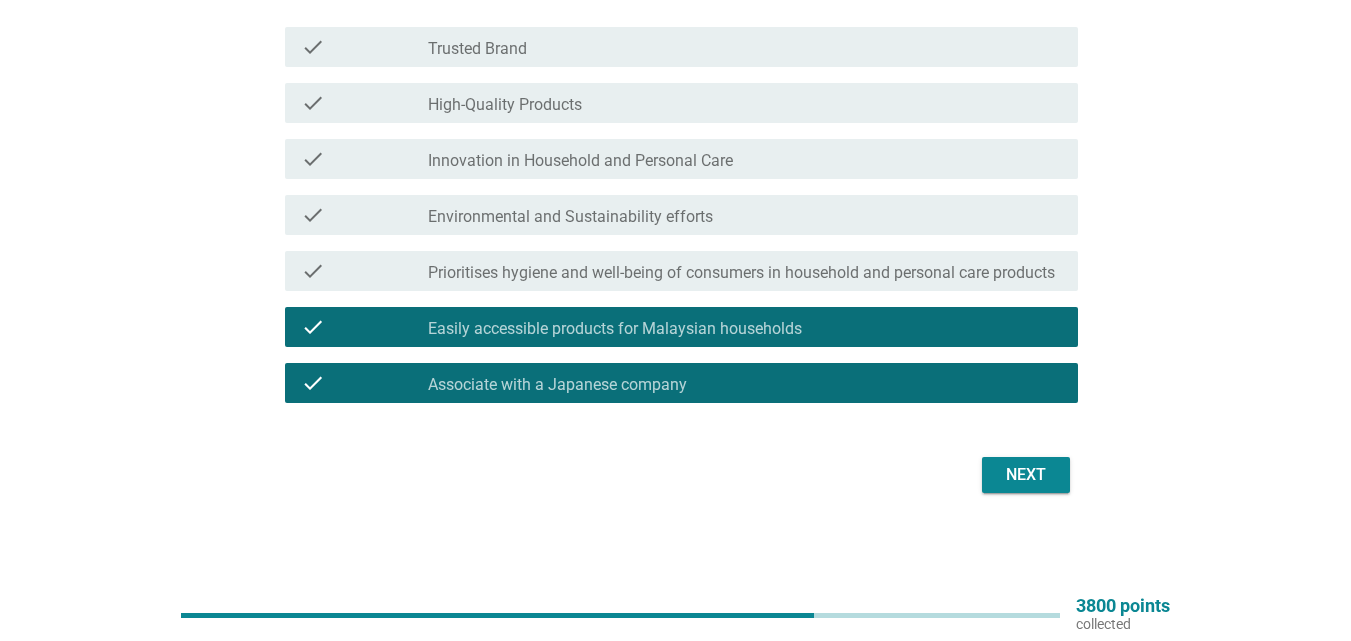 click on "check_box_outline_blank Innovation in Household and Personal Care" at bounding box center [745, 159] 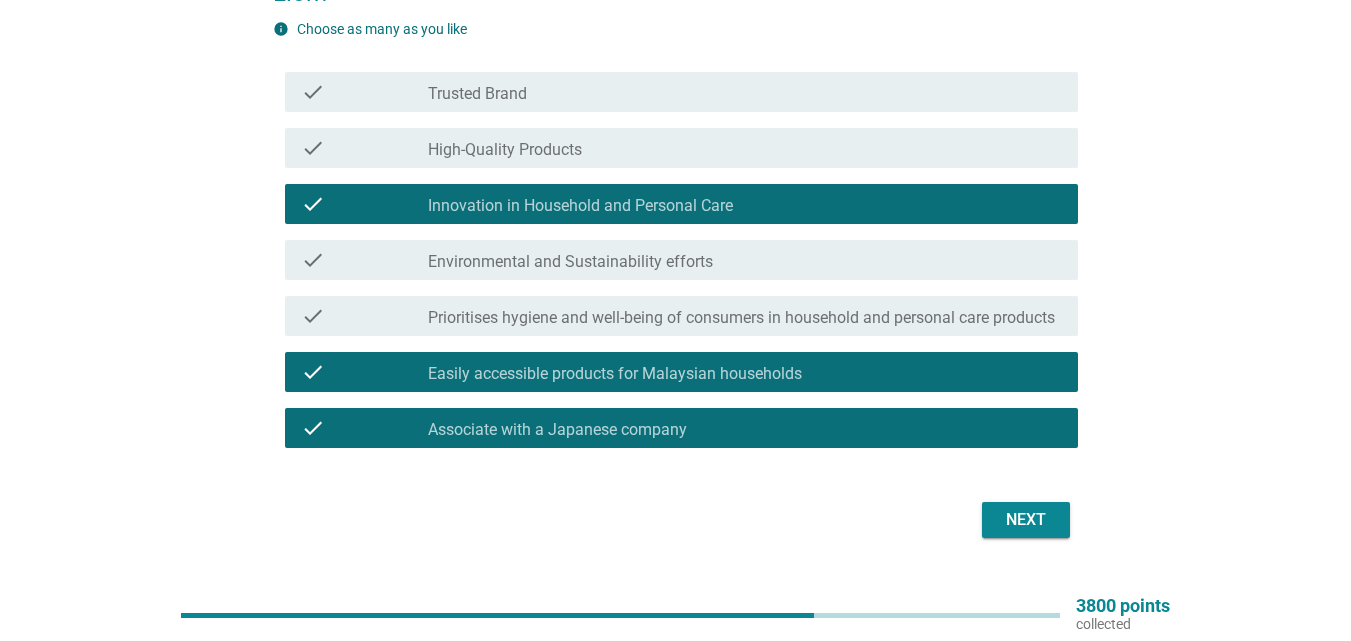 scroll, scrollTop: 204, scrollLeft: 0, axis: vertical 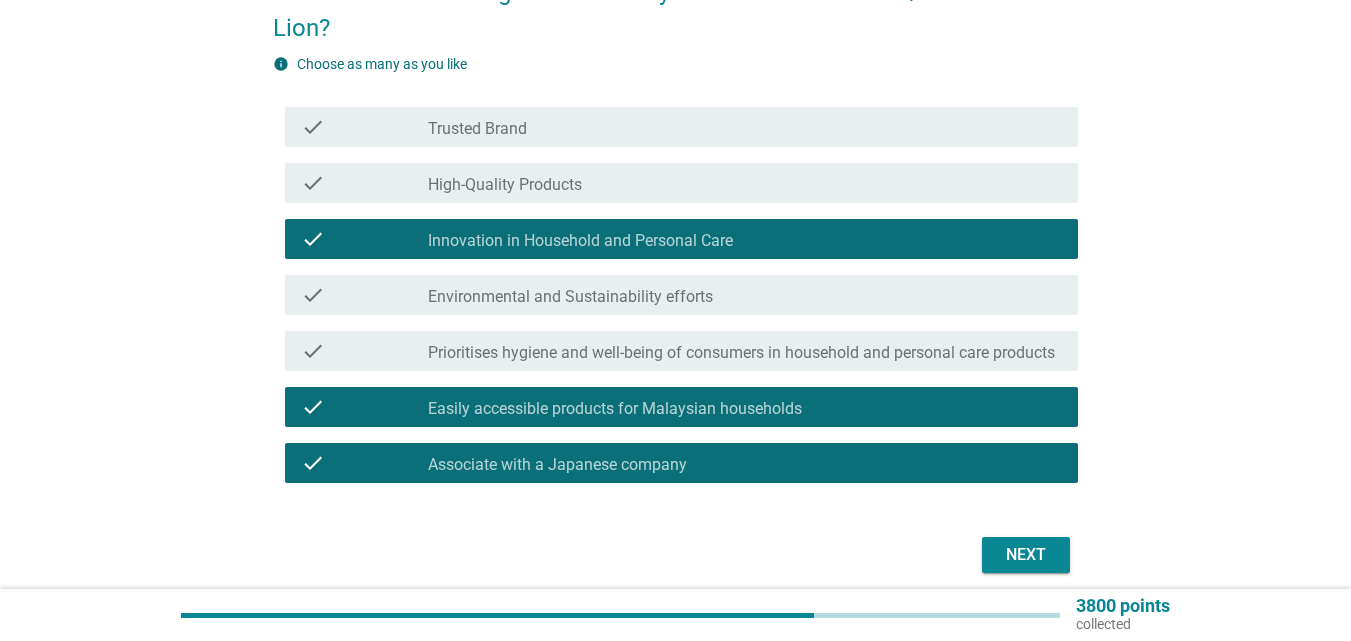 click on "check_box_outline_blank Trusted Brand" at bounding box center (745, 127) 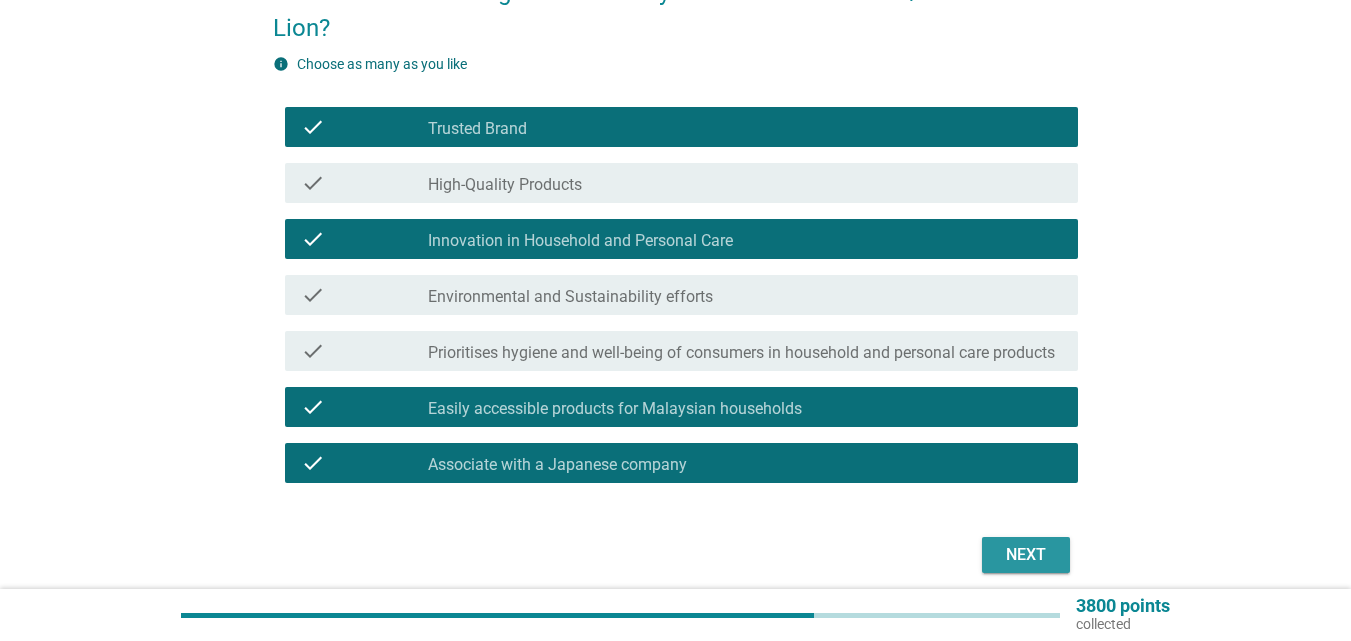 click on "Next" at bounding box center (1026, 555) 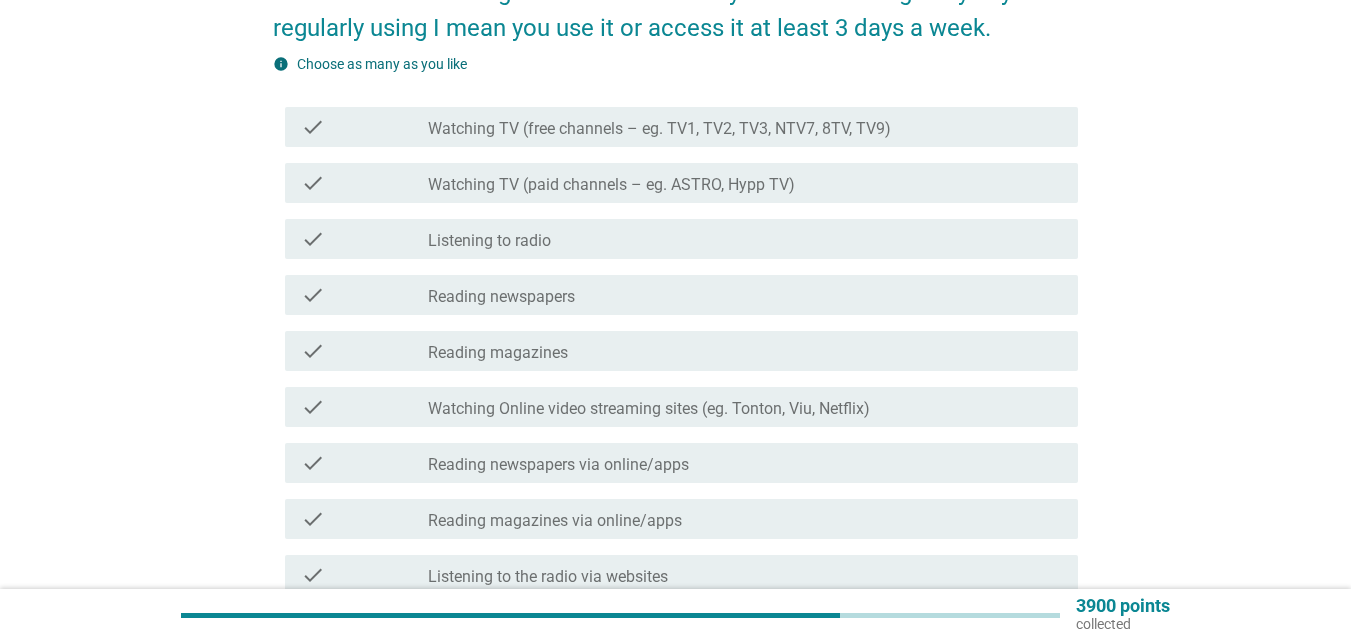 scroll, scrollTop: 0, scrollLeft: 0, axis: both 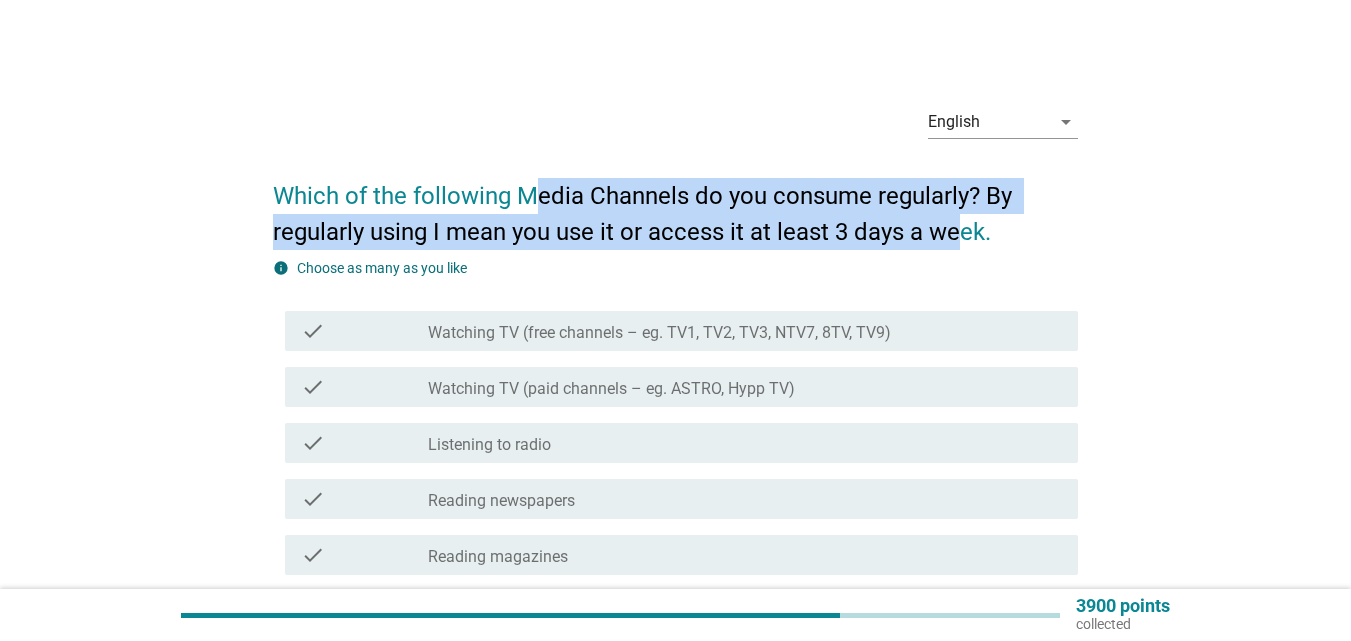 drag, startPoint x: 534, startPoint y: 194, endPoint x: 958, endPoint y: 238, distance: 426.27692 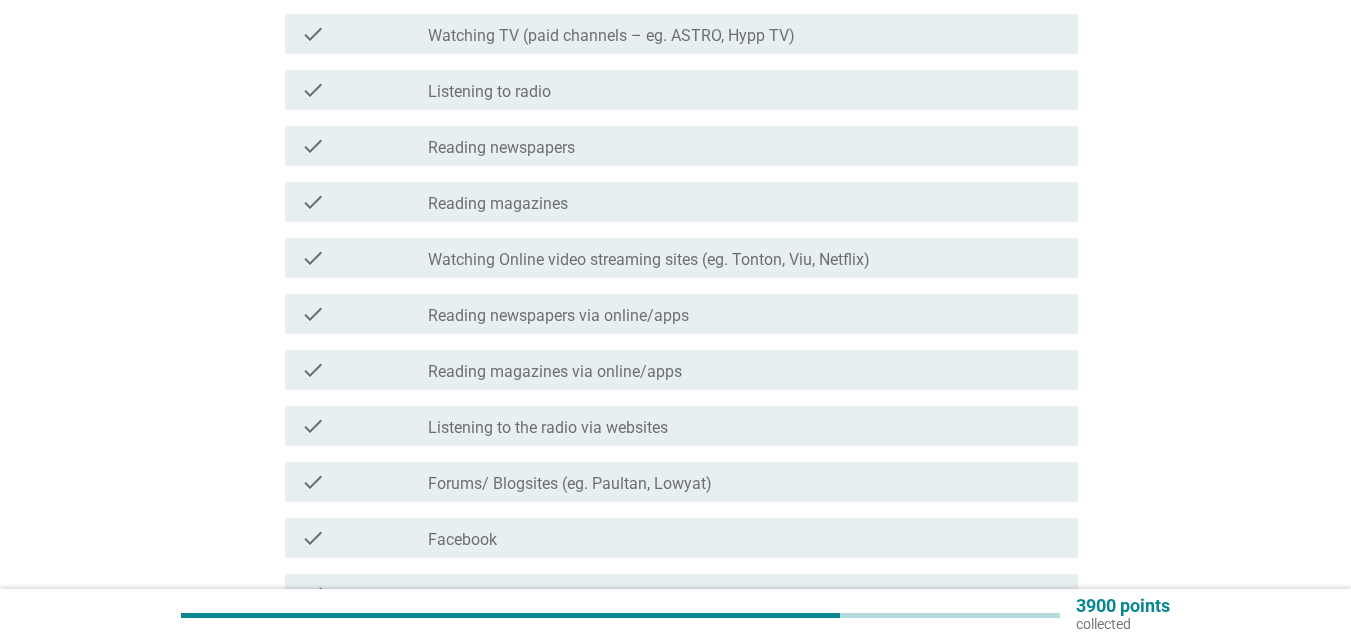 scroll, scrollTop: 400, scrollLeft: 0, axis: vertical 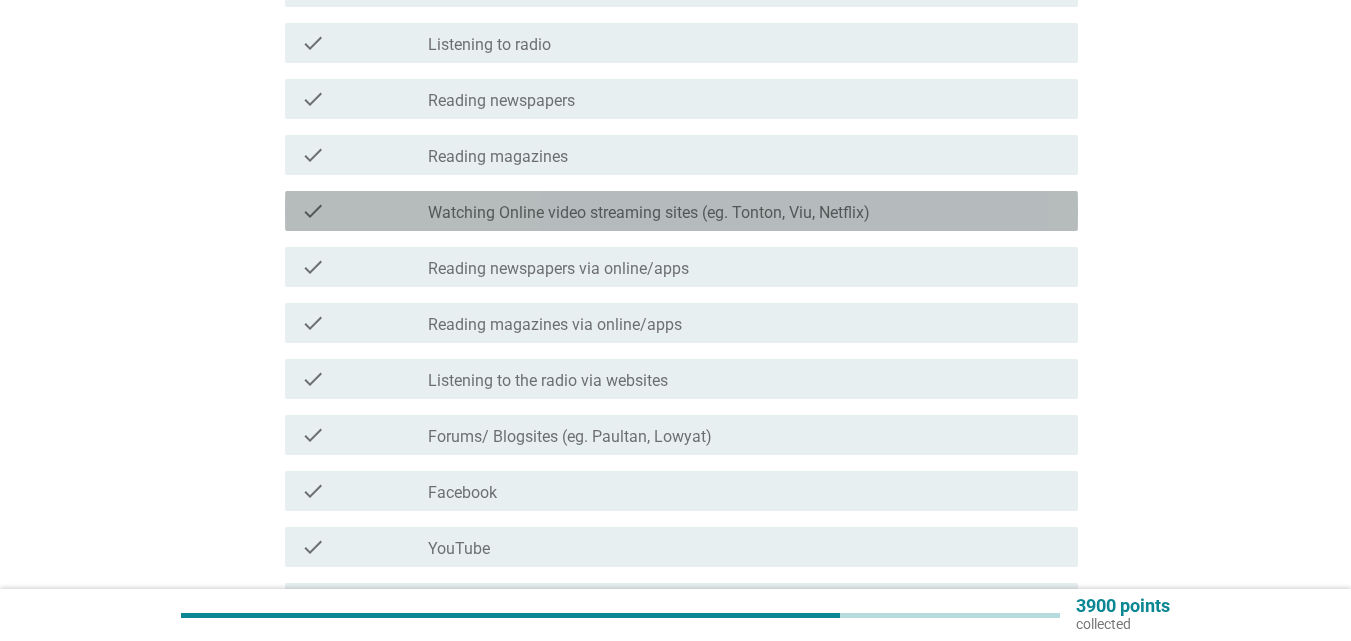 click on "Watching Online video streaming sites (eg. Tonton, Viu, Netflix)" at bounding box center [649, 213] 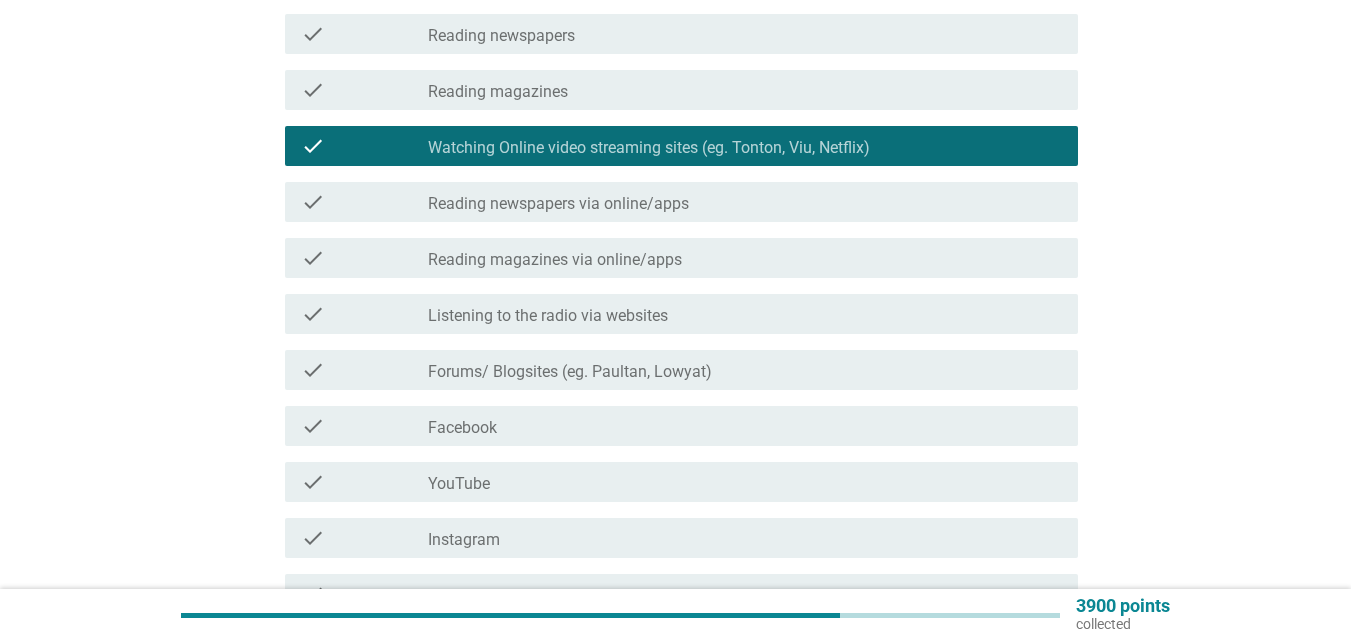 scroll, scrollTop: 500, scrollLeft: 0, axis: vertical 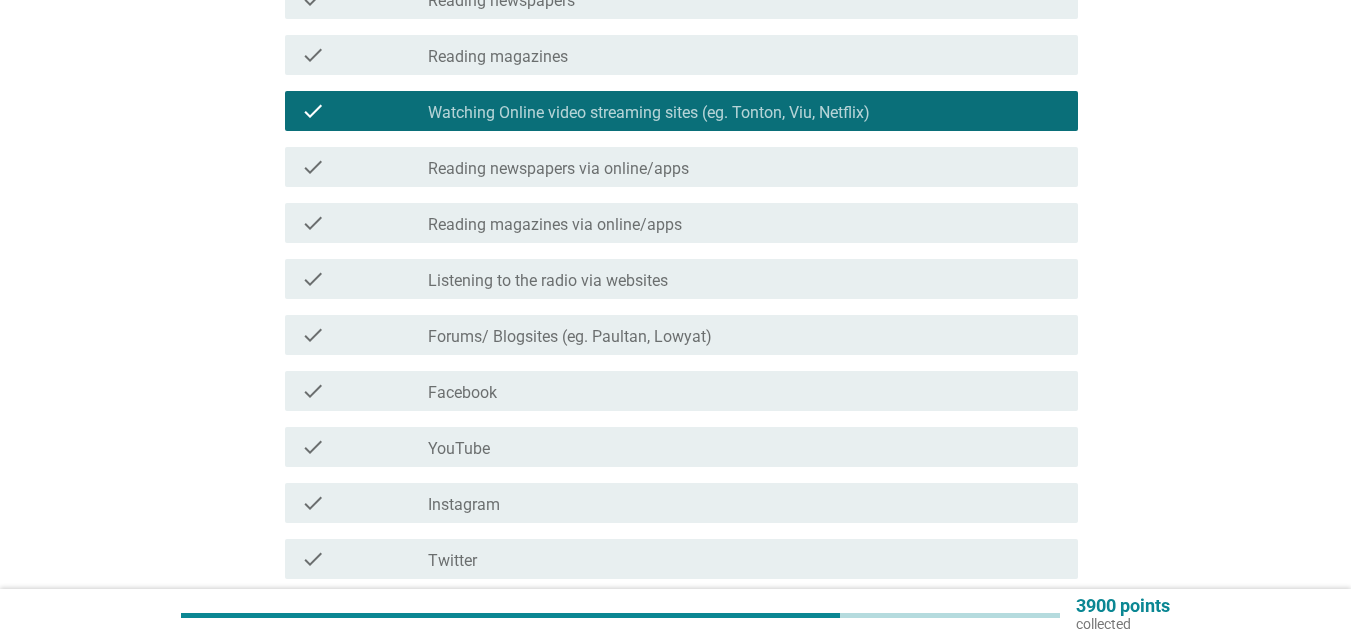 click on "check_box_outline_blank Facebook" at bounding box center (745, 391) 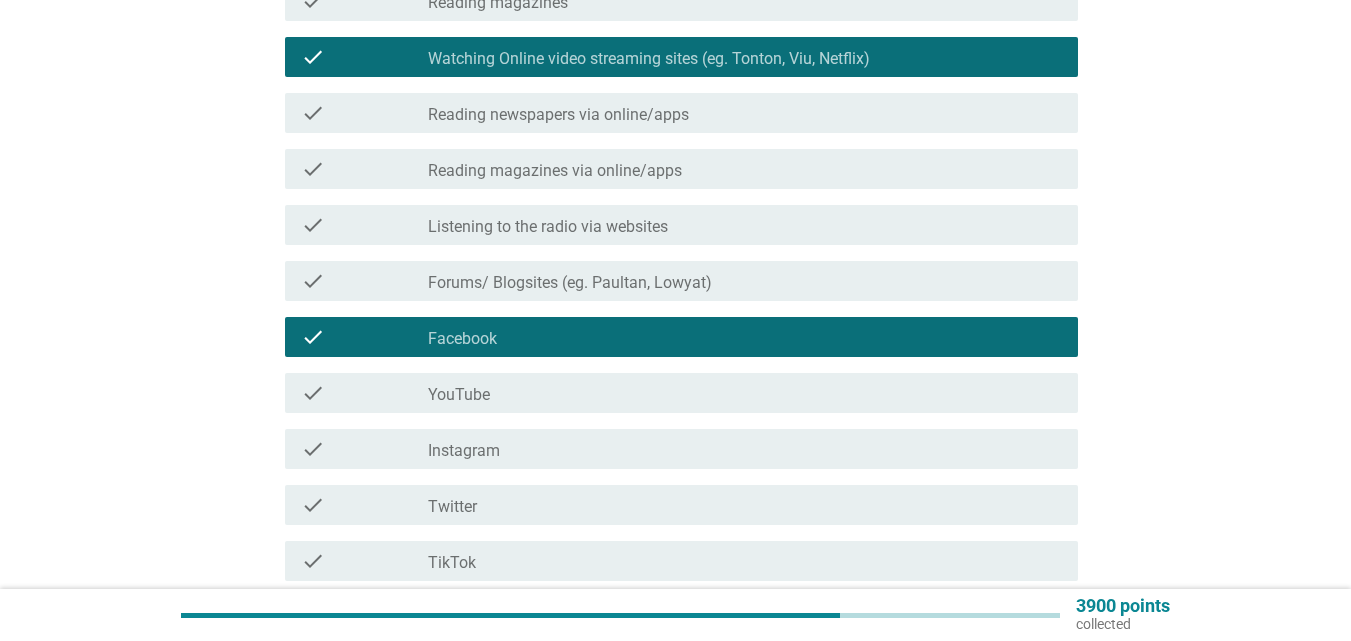 scroll, scrollTop: 600, scrollLeft: 0, axis: vertical 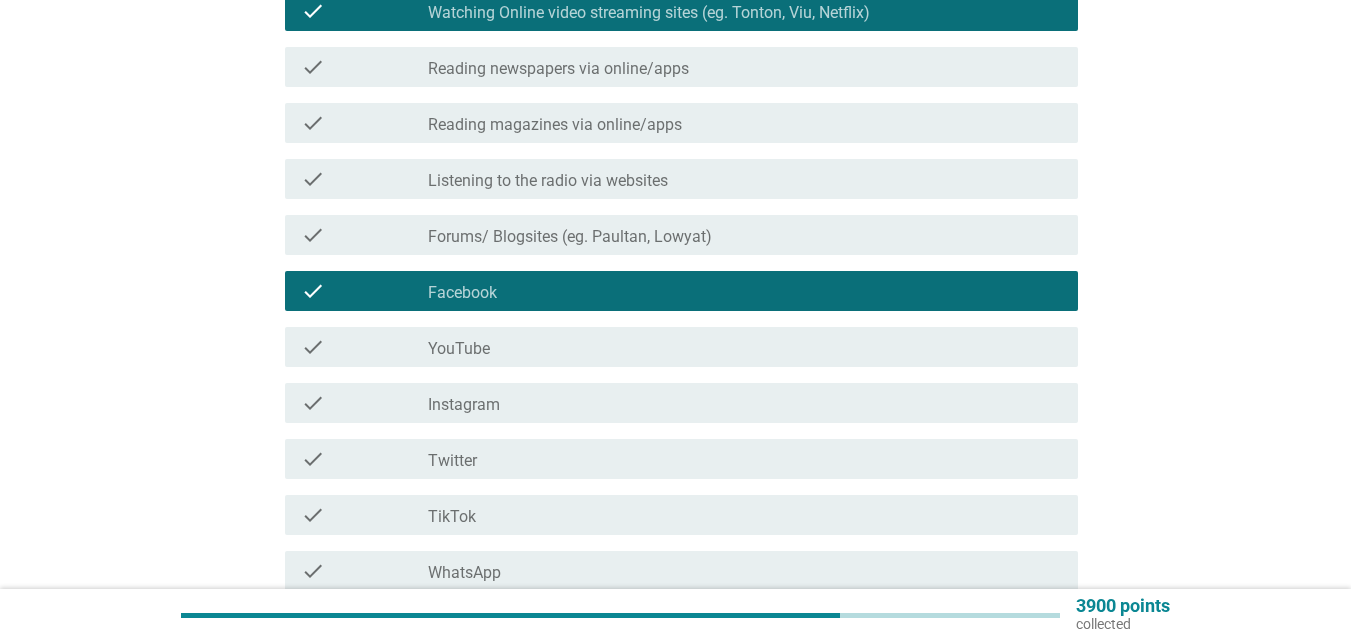 click on "check_box_outline_blank Instagram" at bounding box center [745, 403] 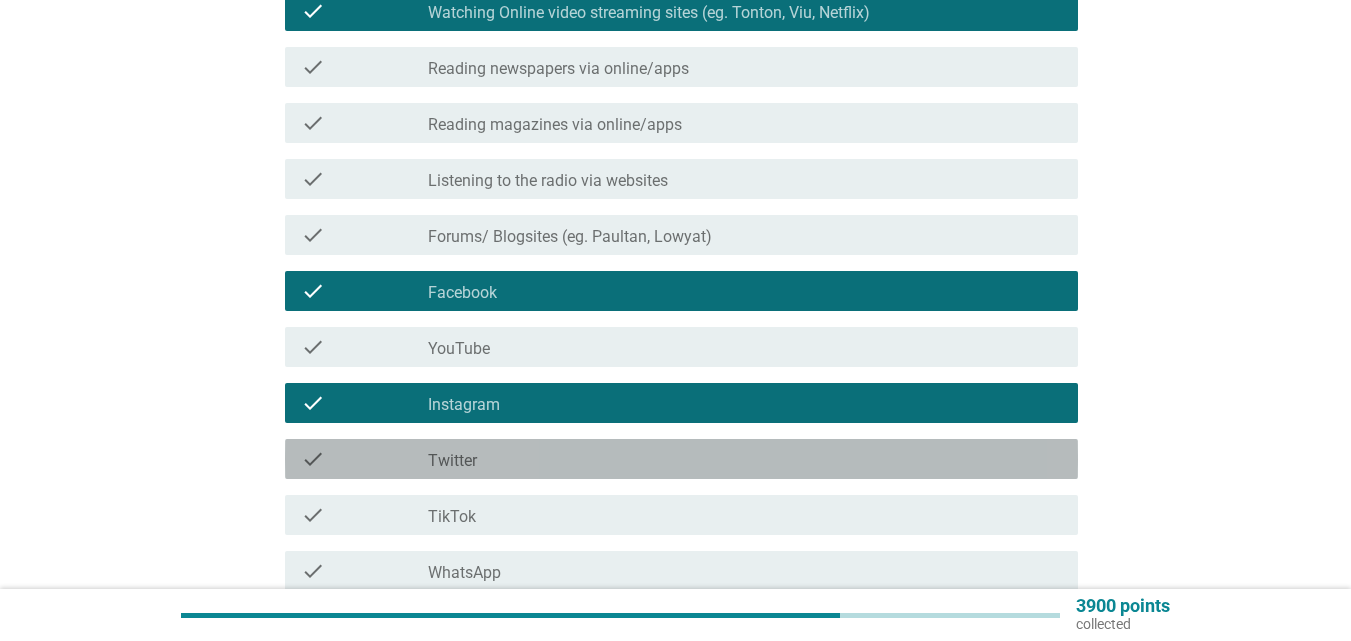 drag, startPoint x: 517, startPoint y: 460, endPoint x: 517, endPoint y: 483, distance: 23 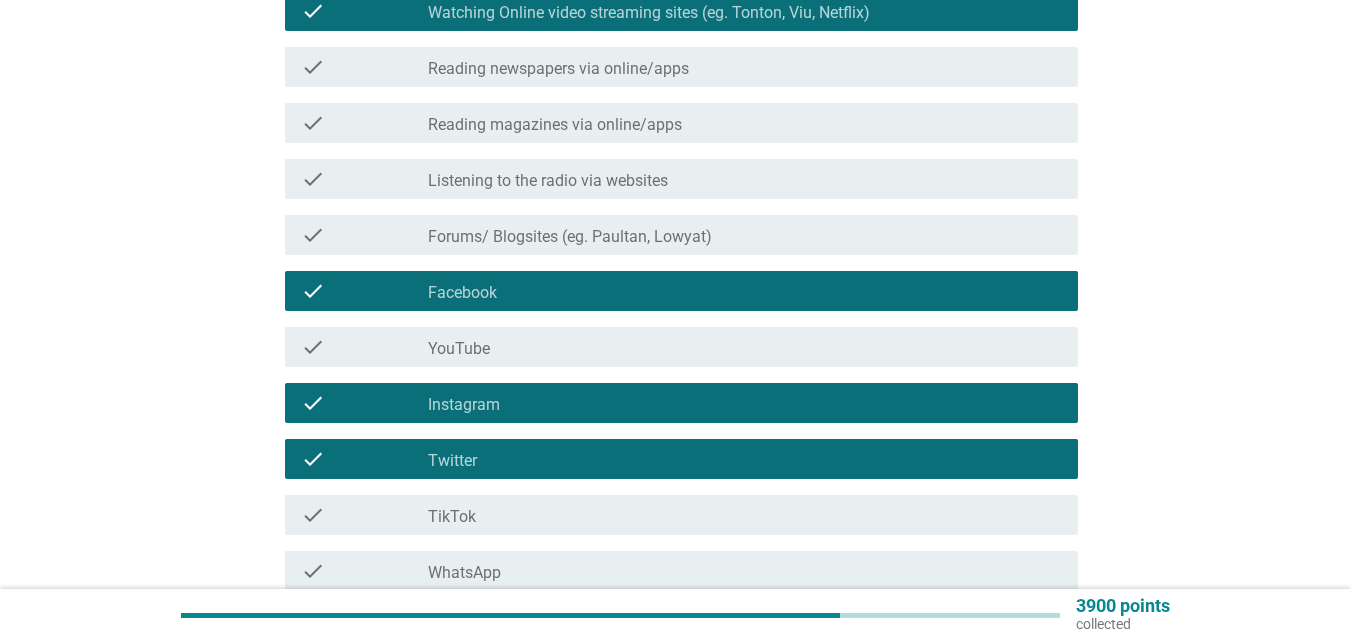 click on "check_box_outline_blank TikTok" at bounding box center (745, 515) 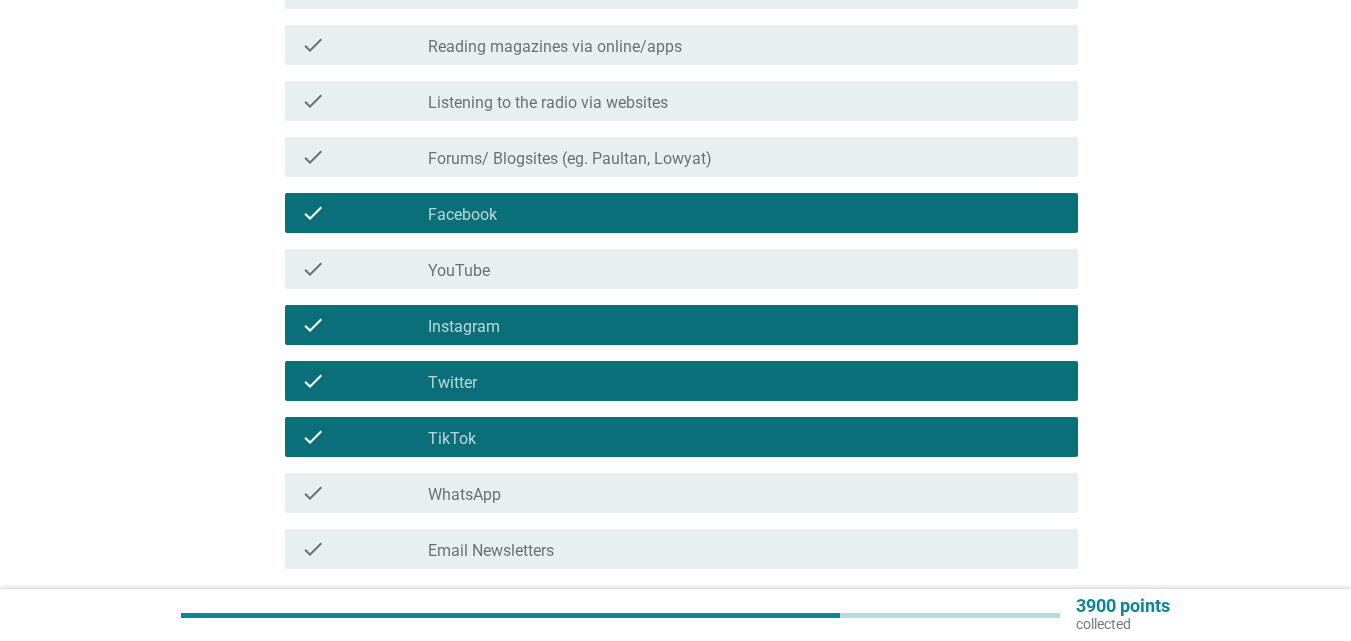 scroll, scrollTop: 700, scrollLeft: 0, axis: vertical 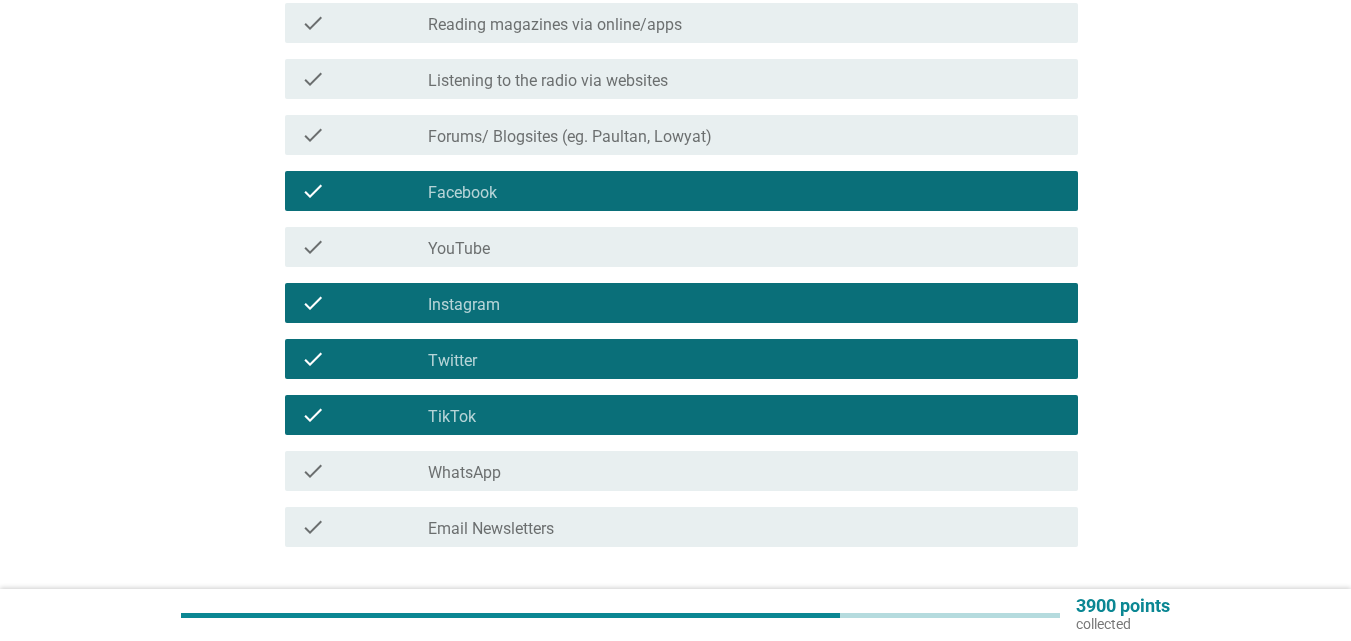 click on "check_box_outline_blank WhatsApp" at bounding box center (745, 471) 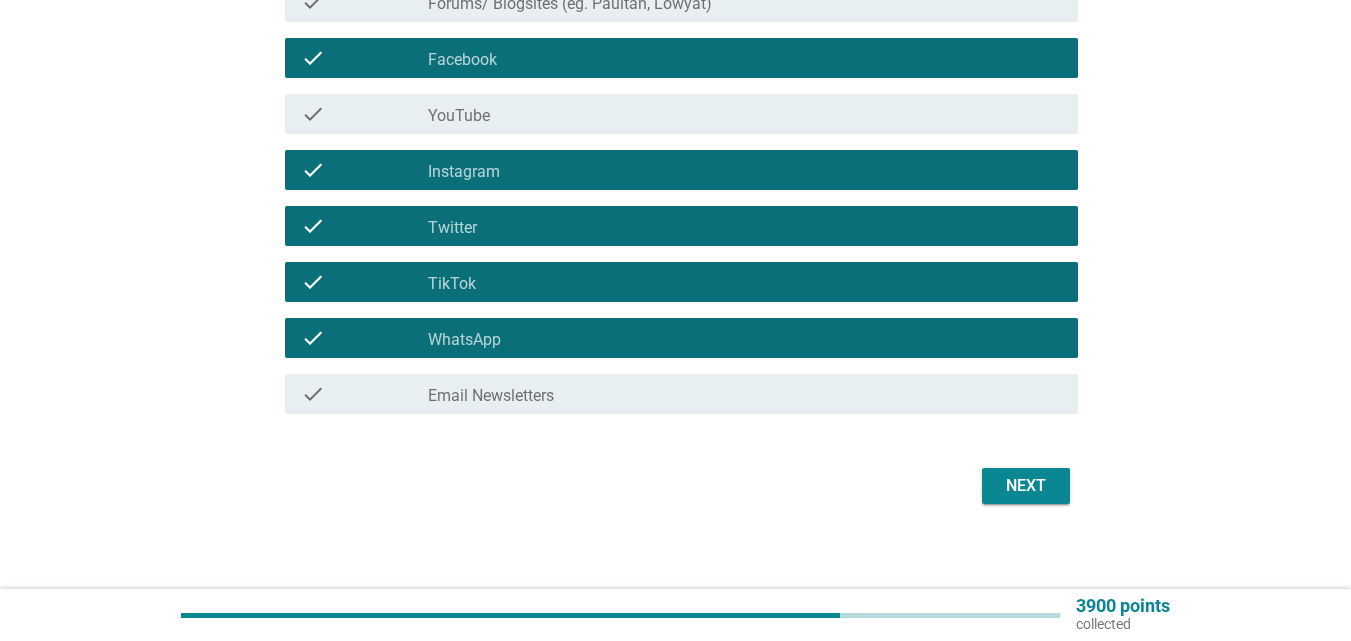 scroll, scrollTop: 844, scrollLeft: 0, axis: vertical 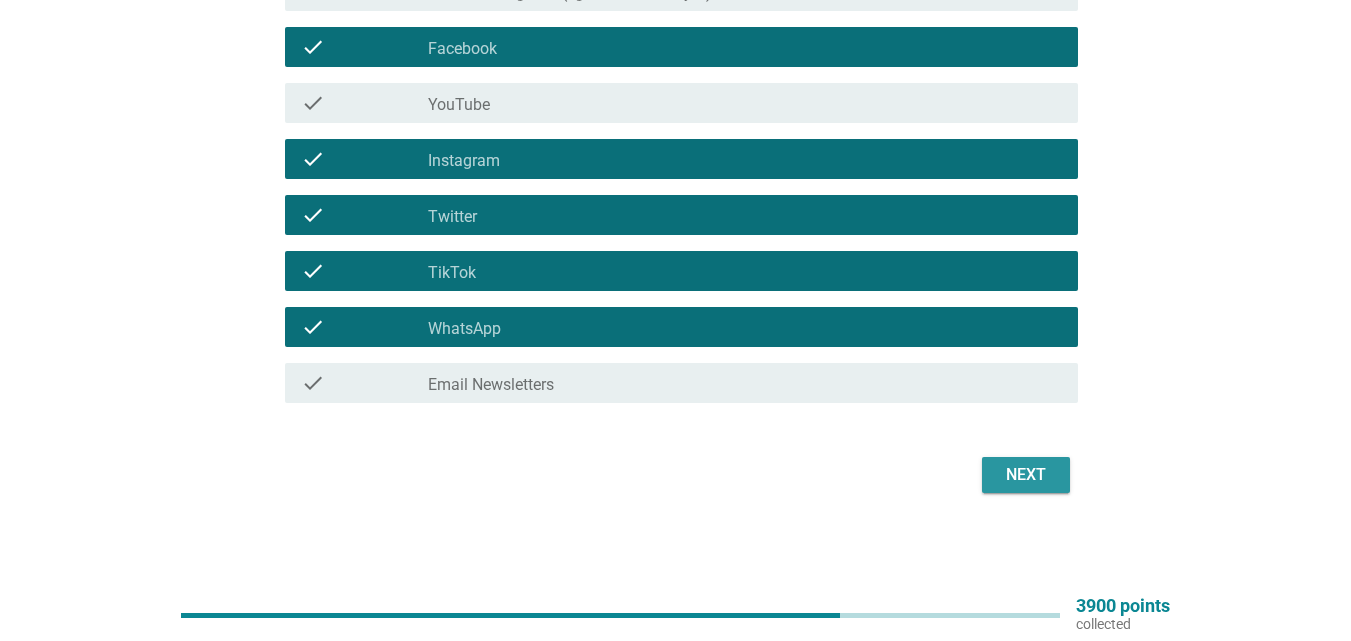 click on "Next" at bounding box center (1026, 475) 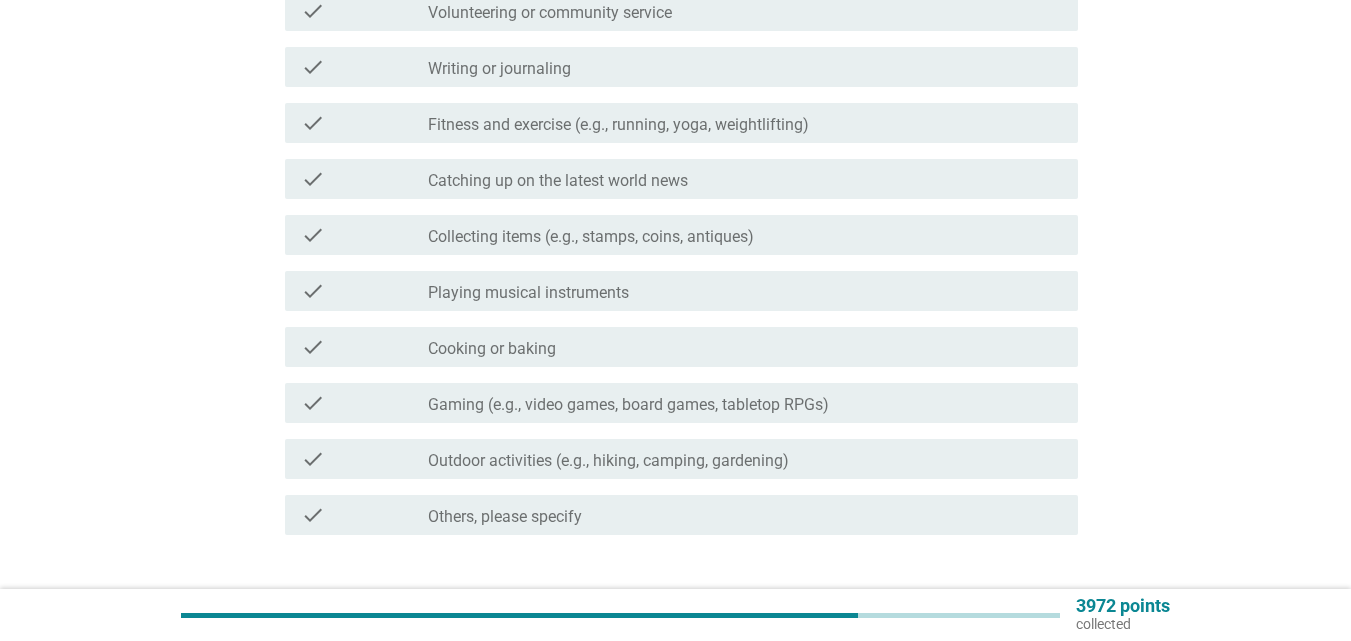 scroll, scrollTop: 0, scrollLeft: 0, axis: both 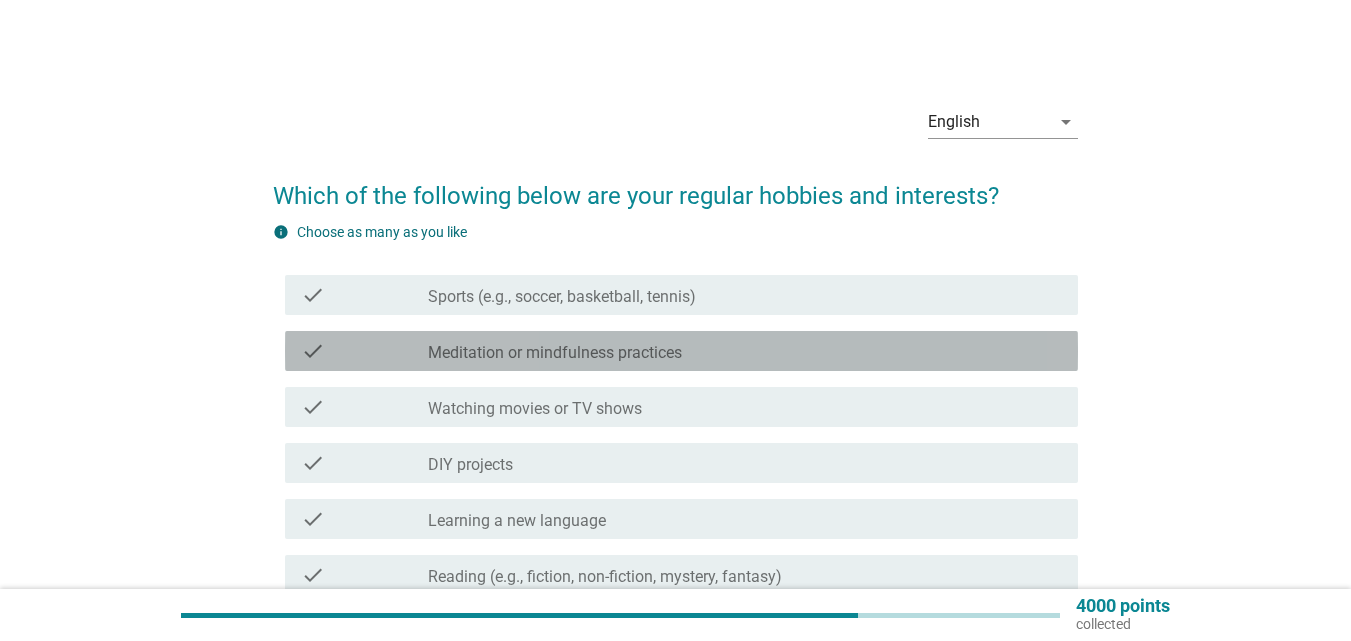 click on "check_box_outline_blank Meditation or mindfulness practices" at bounding box center (745, 351) 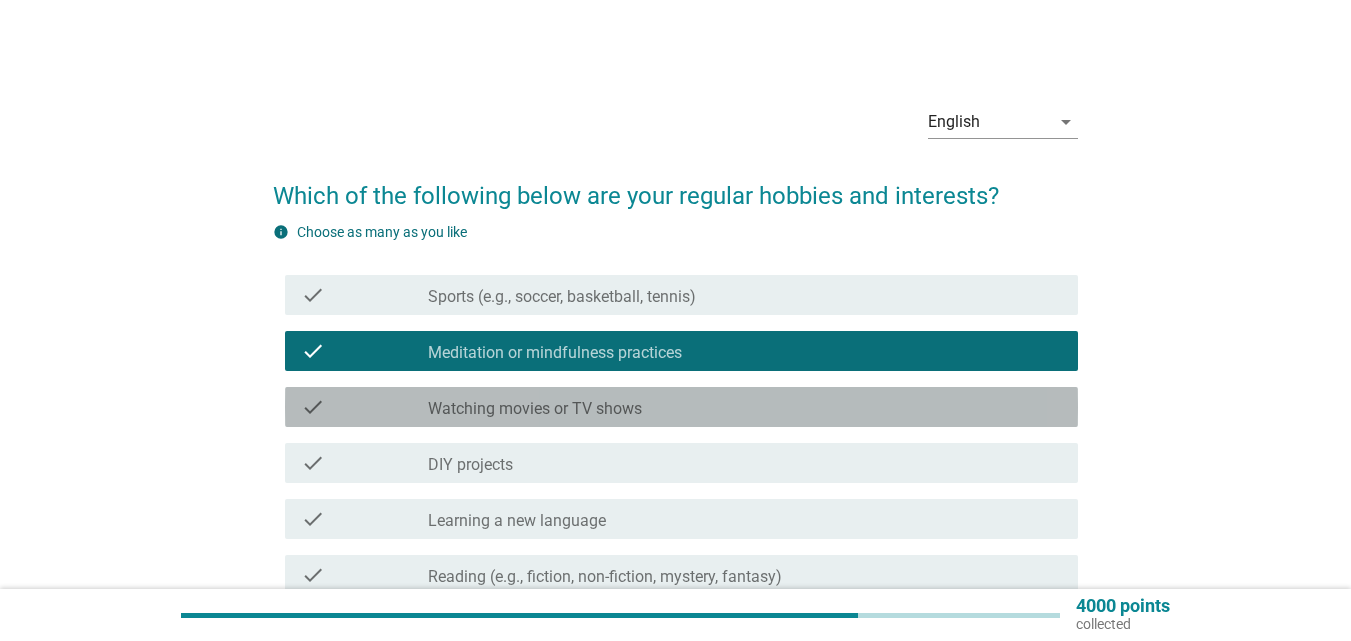 click on "Watching movies or TV shows" at bounding box center (535, 409) 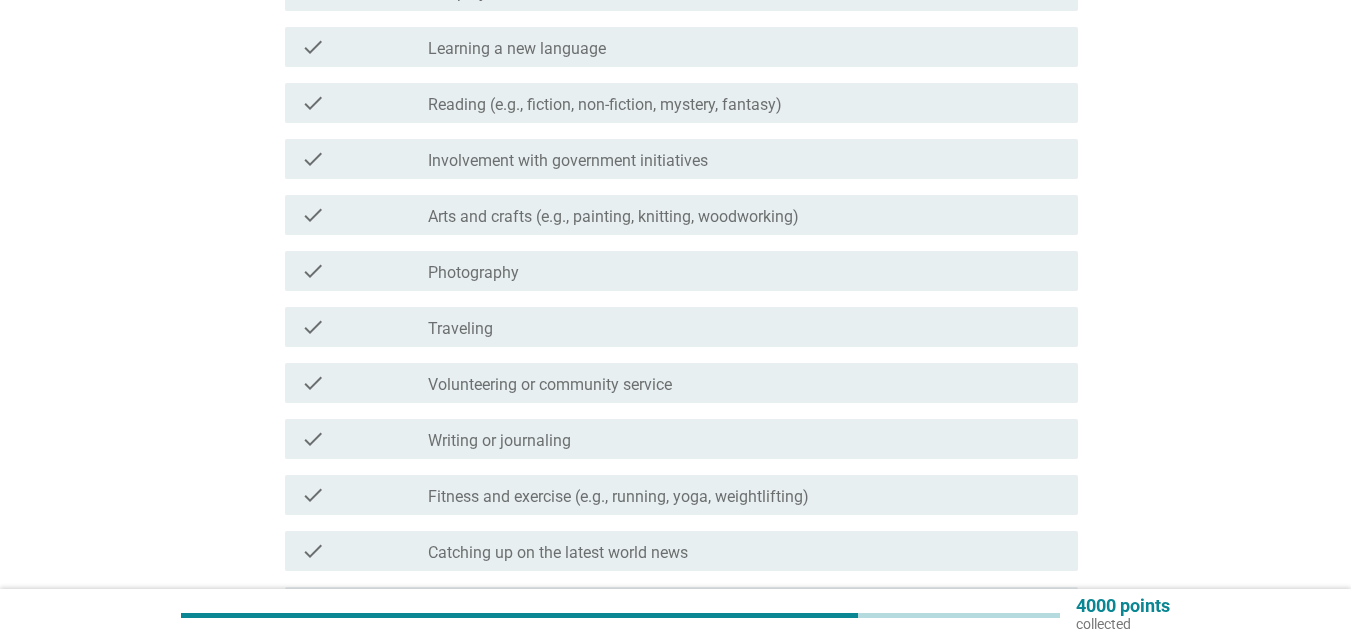 scroll, scrollTop: 500, scrollLeft: 0, axis: vertical 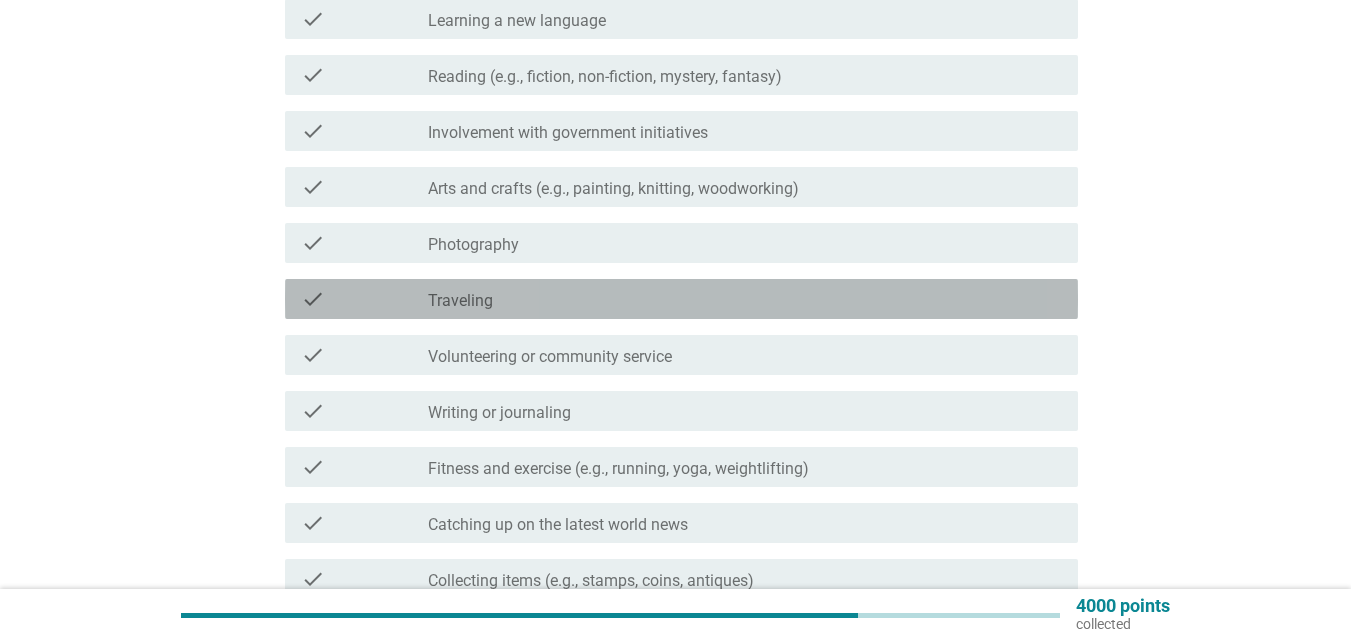 click on "check_box_outline_blank Traveling" at bounding box center [745, 299] 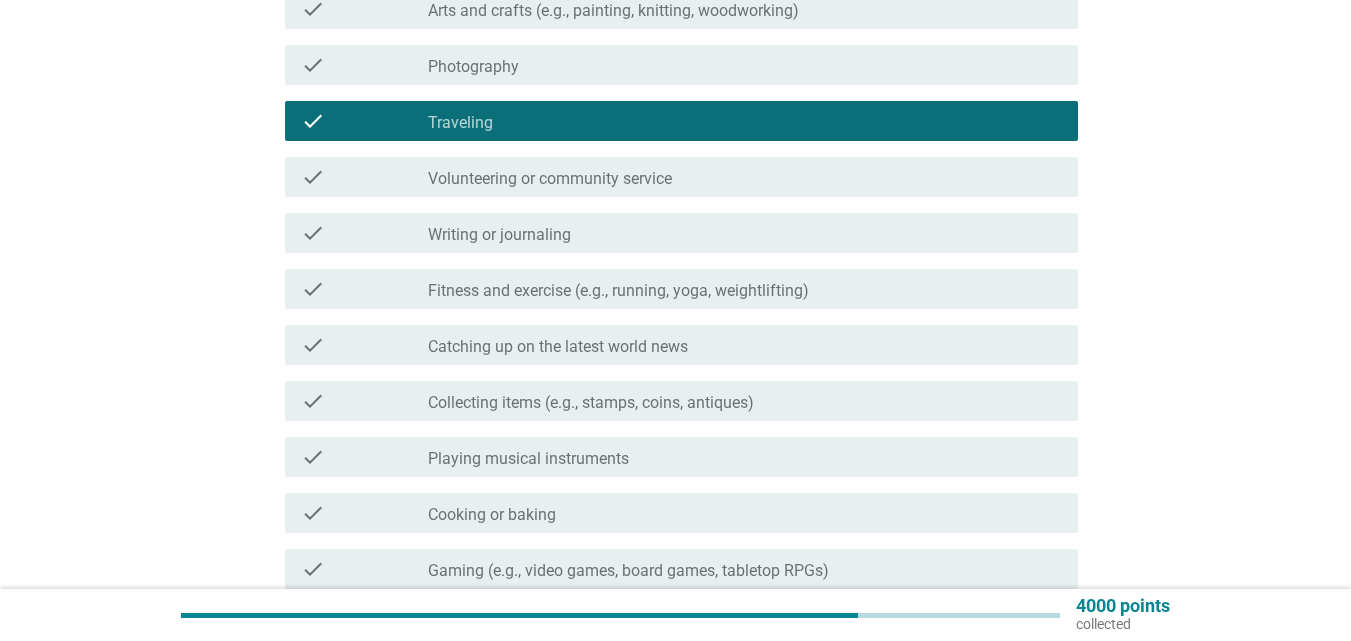 scroll, scrollTop: 700, scrollLeft: 0, axis: vertical 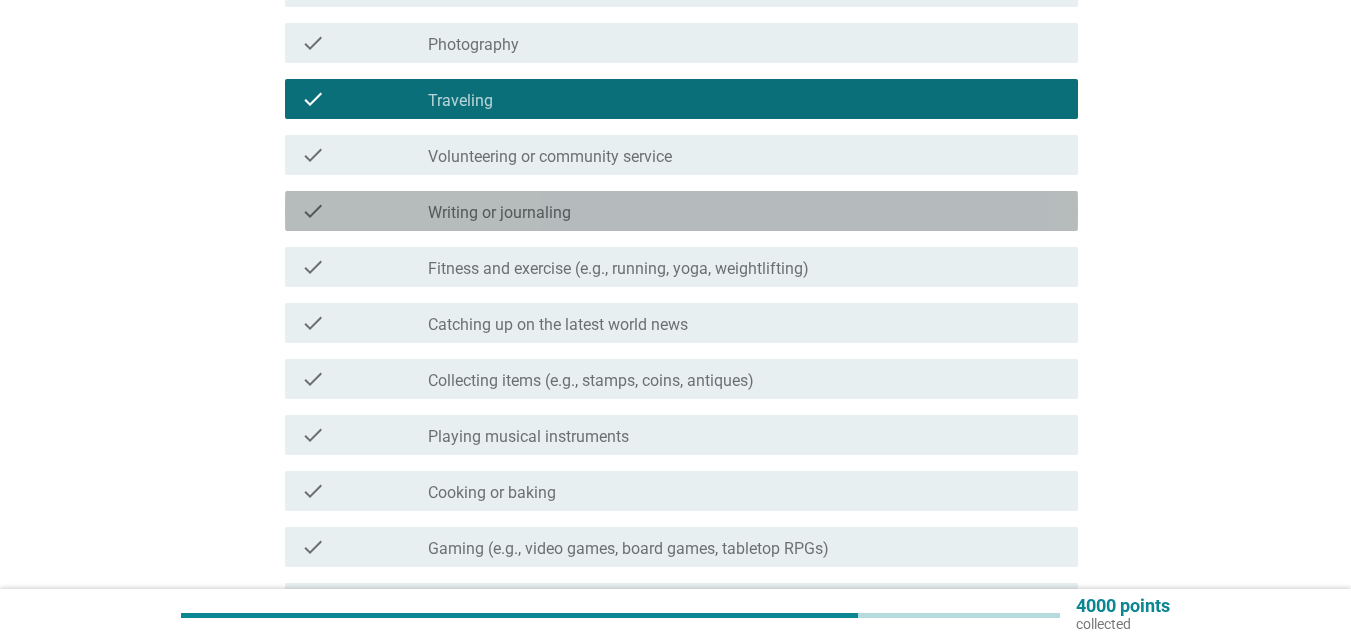 click on "check     check_box_outline_blank Writing or journaling" at bounding box center (681, 211) 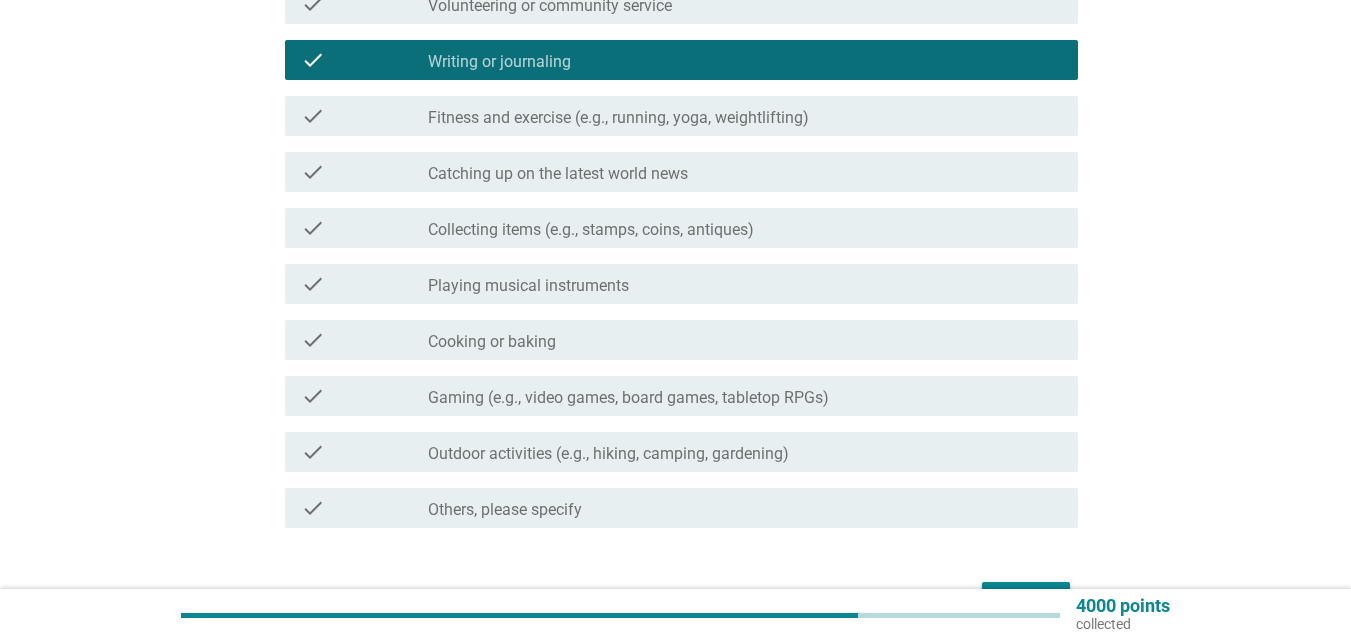 scroll, scrollTop: 900, scrollLeft: 0, axis: vertical 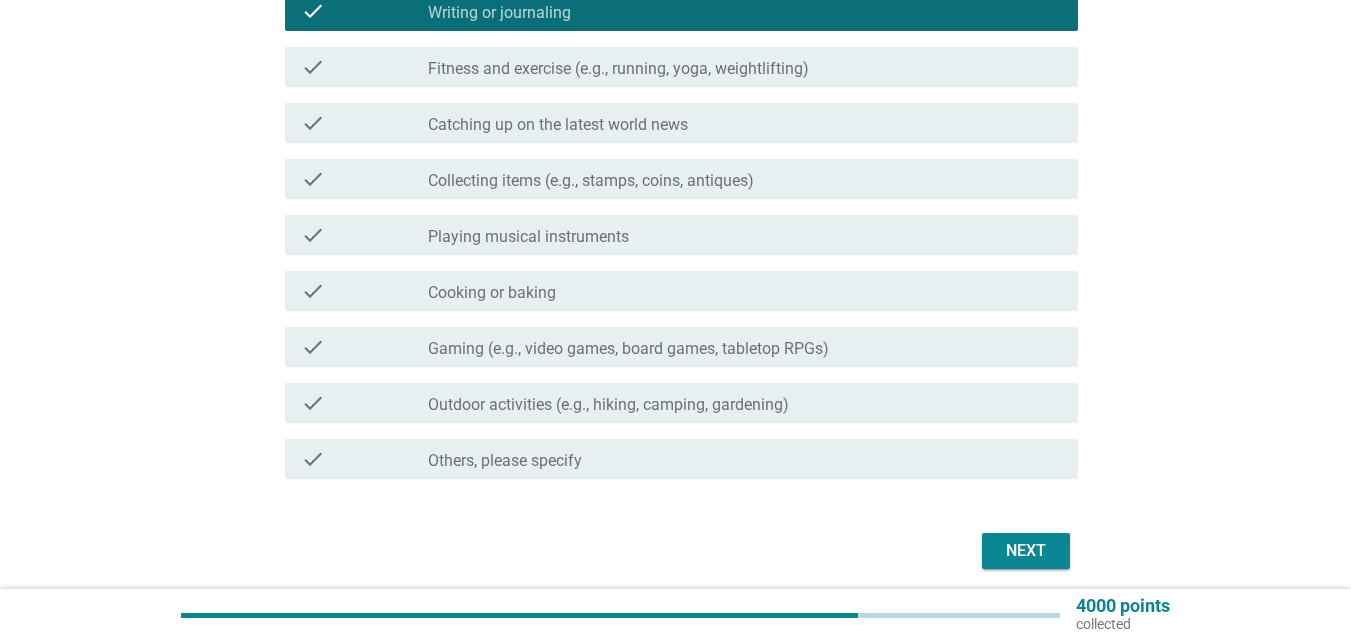 click on "check     check_box_outline_blank Cooking or baking" at bounding box center (681, 291) 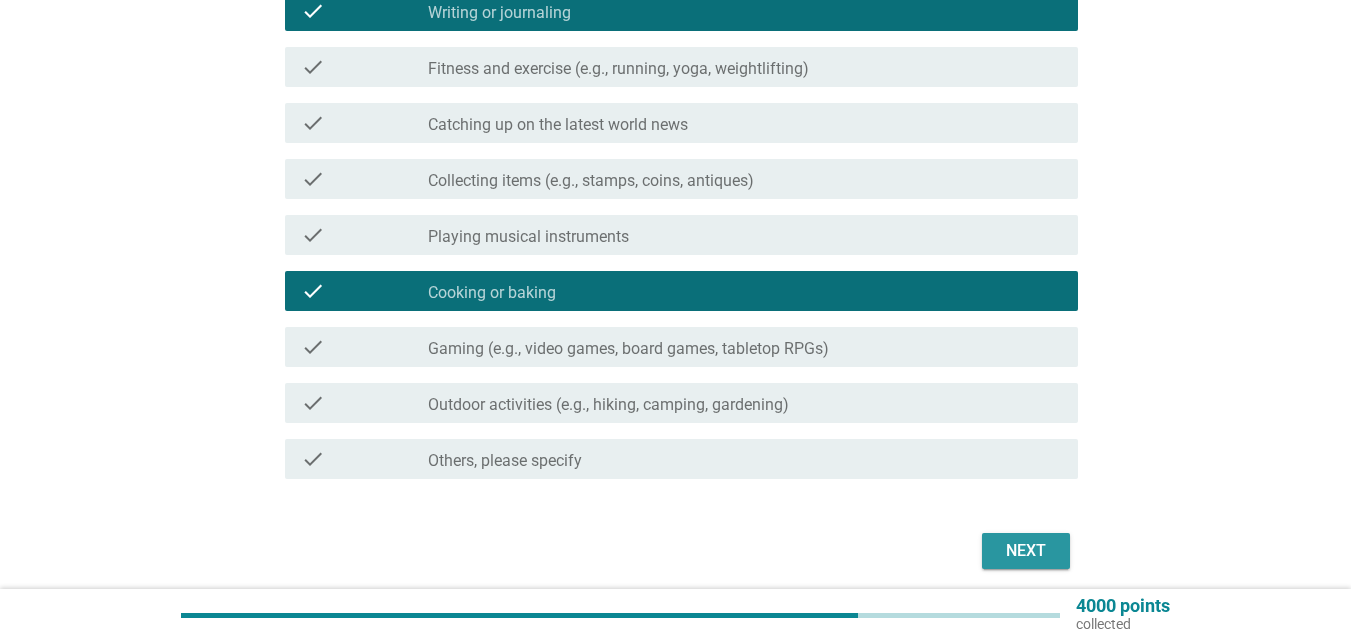 click on "Next" at bounding box center (1026, 551) 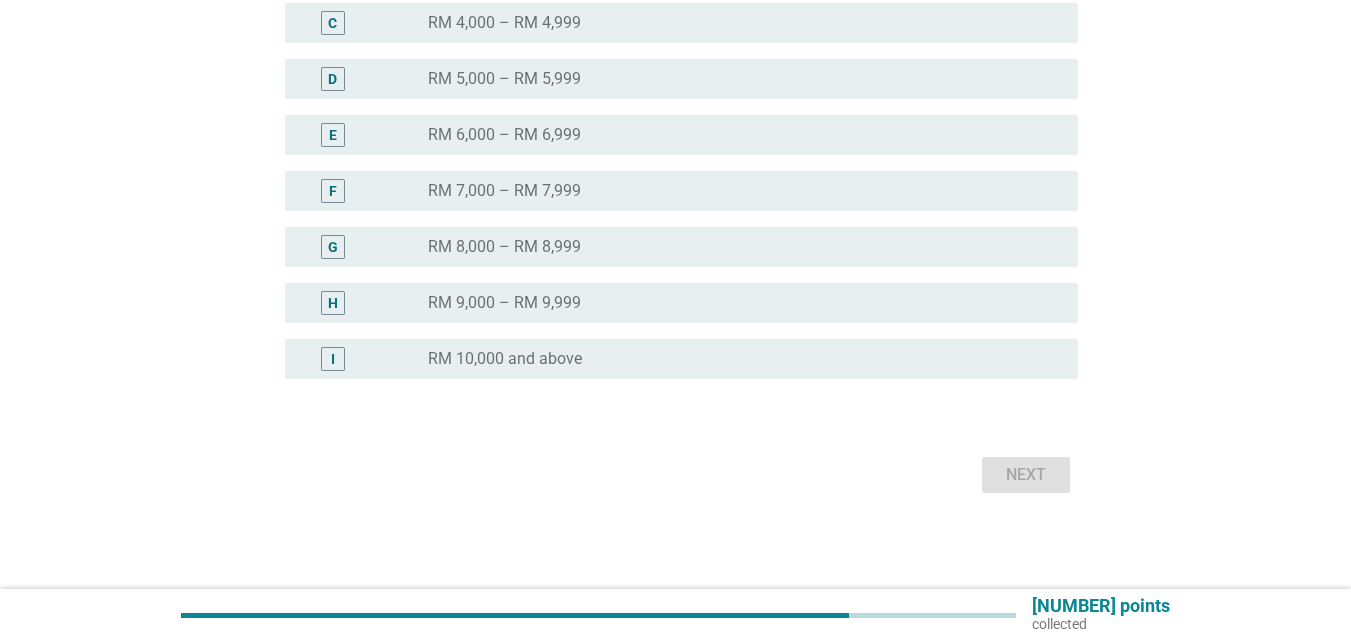 scroll, scrollTop: 0, scrollLeft: 0, axis: both 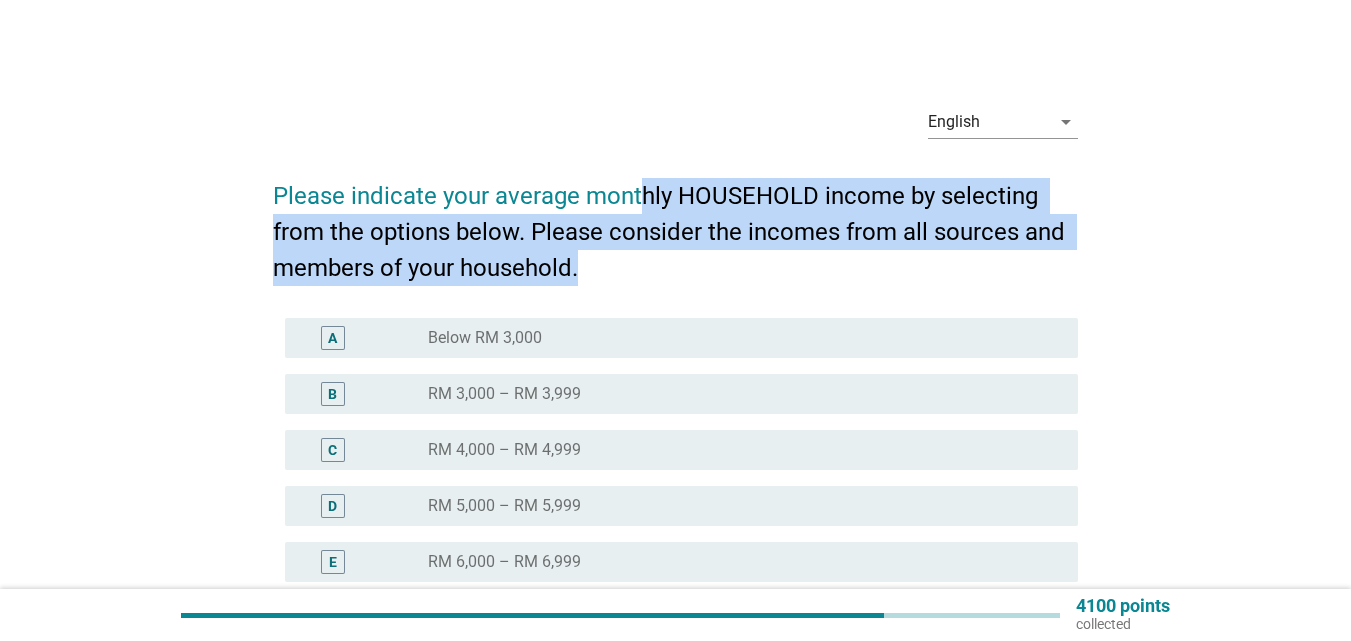 drag, startPoint x: 645, startPoint y: 194, endPoint x: 1003, endPoint y: 258, distance: 363.6757 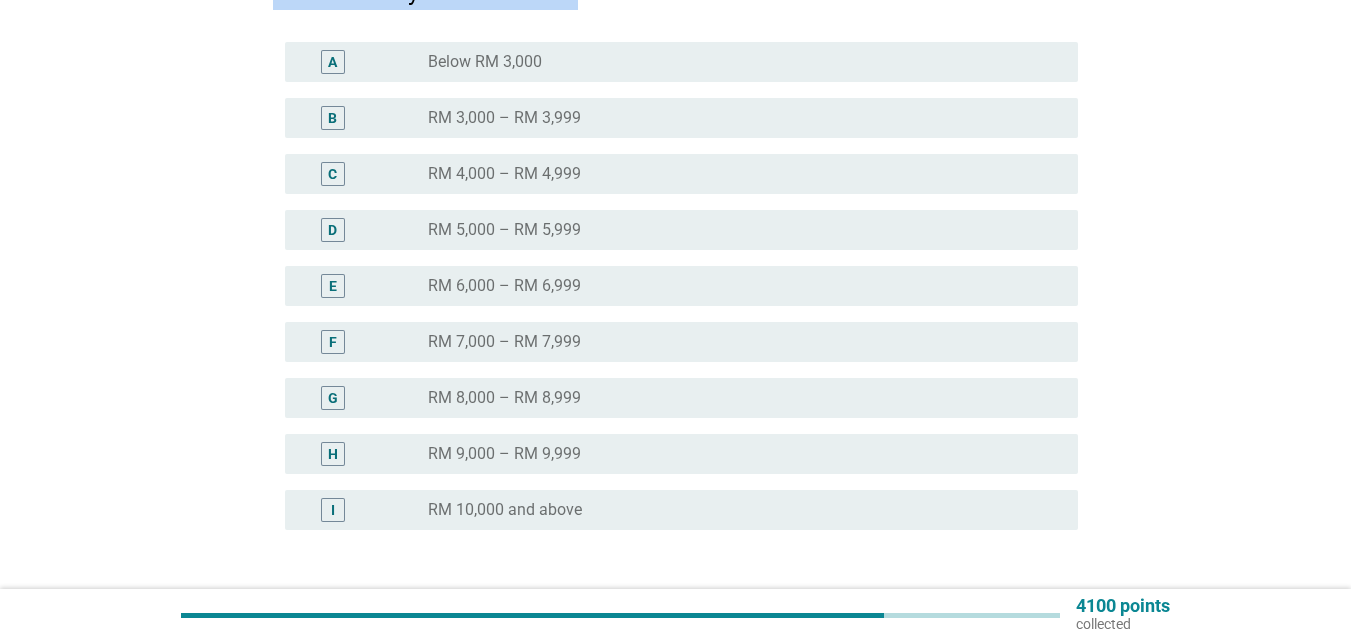 scroll, scrollTop: 300, scrollLeft: 0, axis: vertical 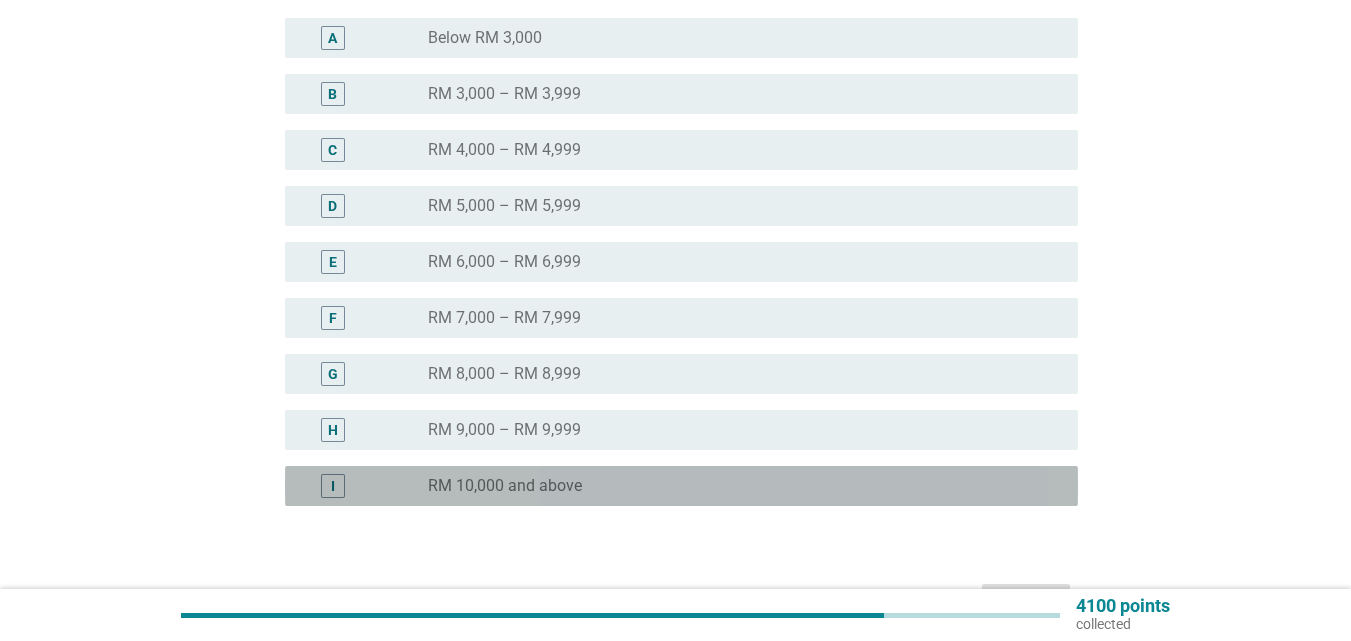 click on "I     radio_button_unchecked RM 10,000 and above" at bounding box center (681, 486) 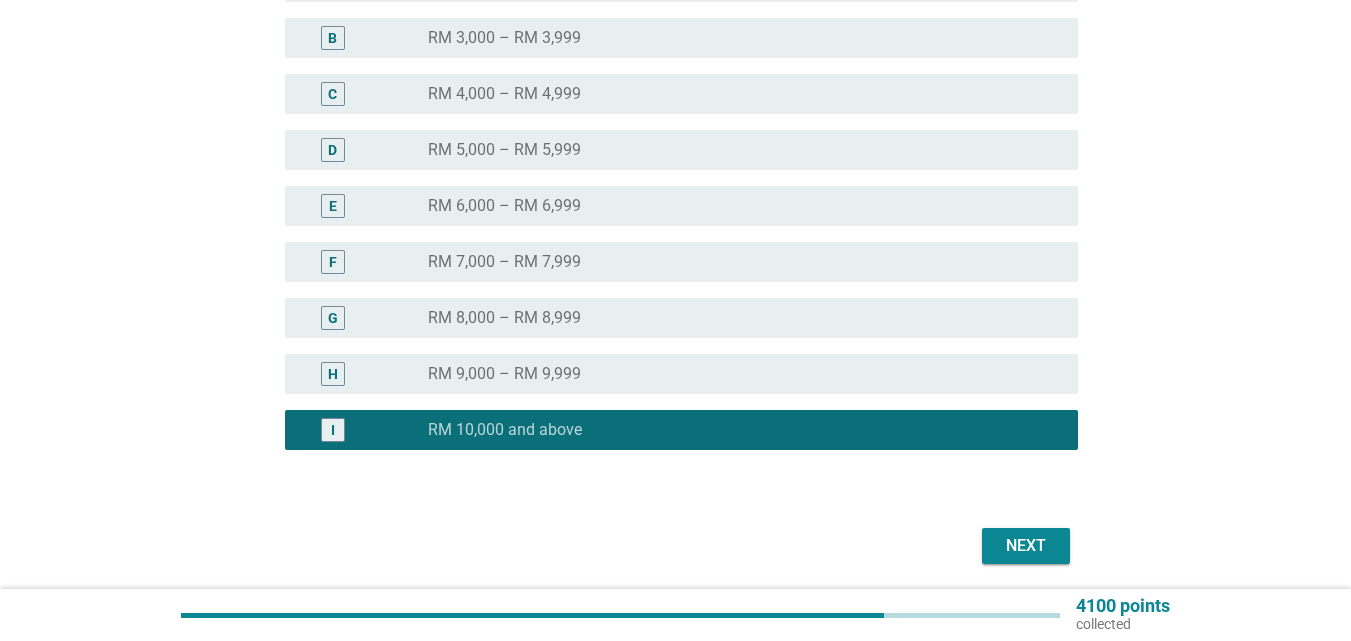 scroll, scrollTop: 400, scrollLeft: 0, axis: vertical 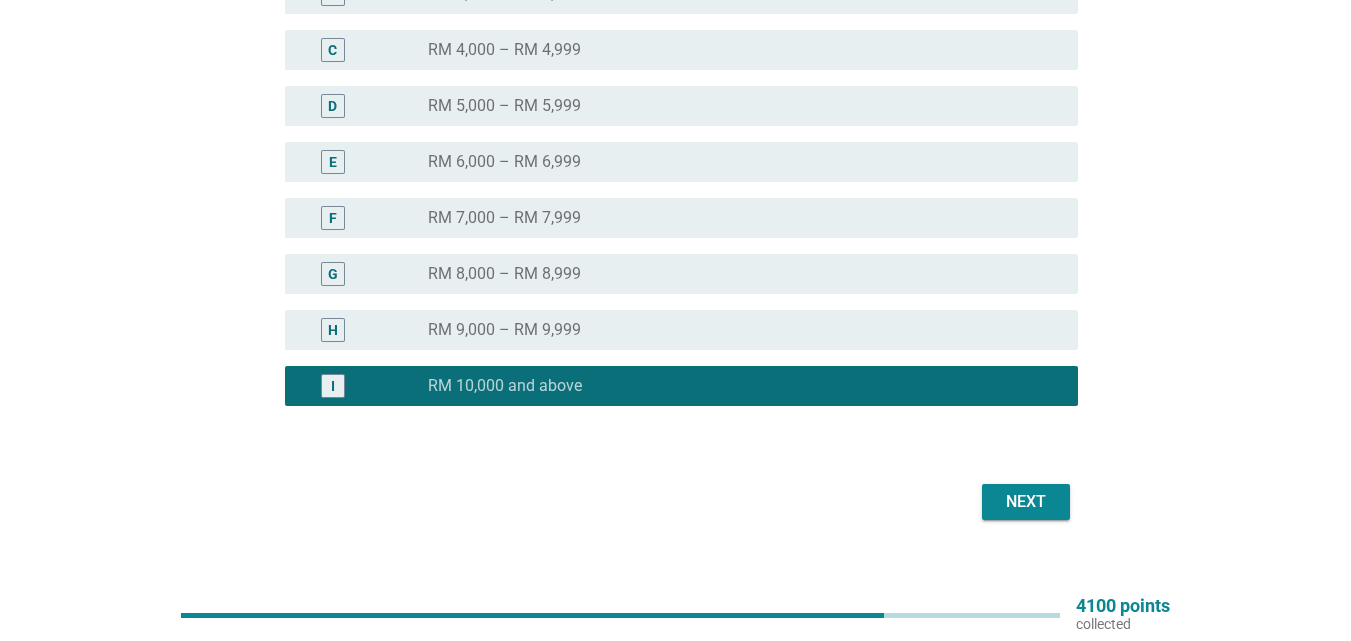 click on "Next" at bounding box center [1026, 502] 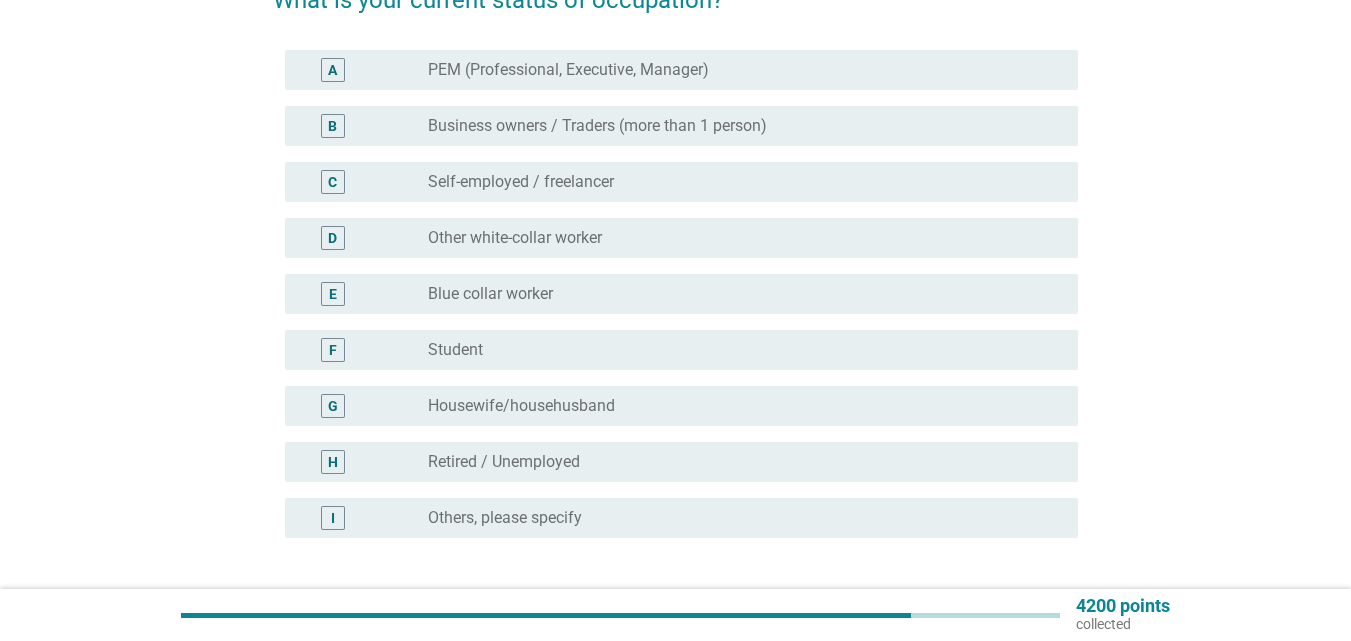 scroll, scrollTop: 200, scrollLeft: 0, axis: vertical 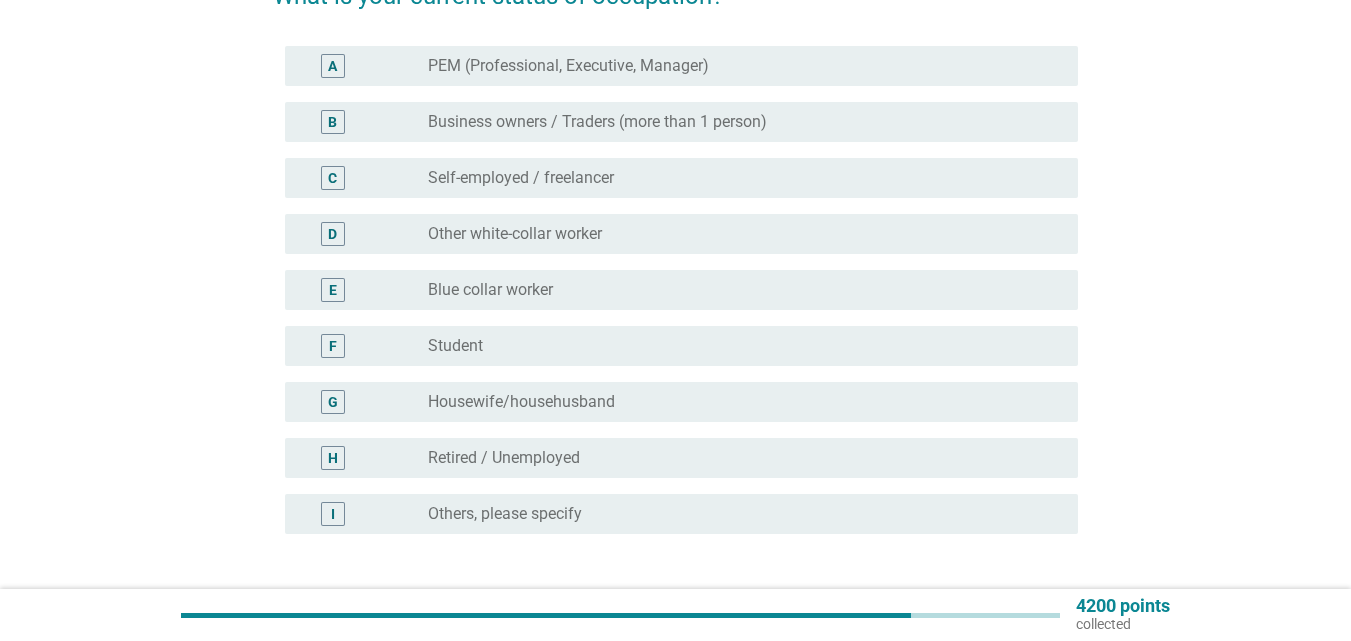 click on "C" at bounding box center [332, 178] 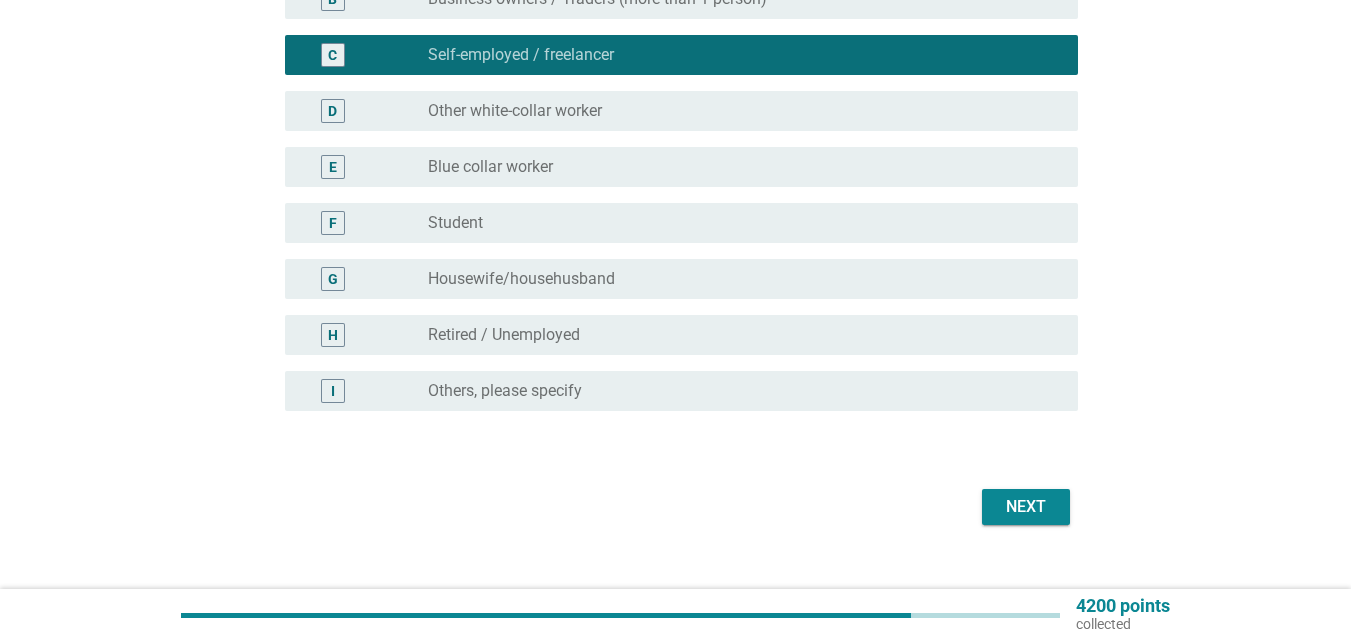 scroll, scrollTop: 355, scrollLeft: 0, axis: vertical 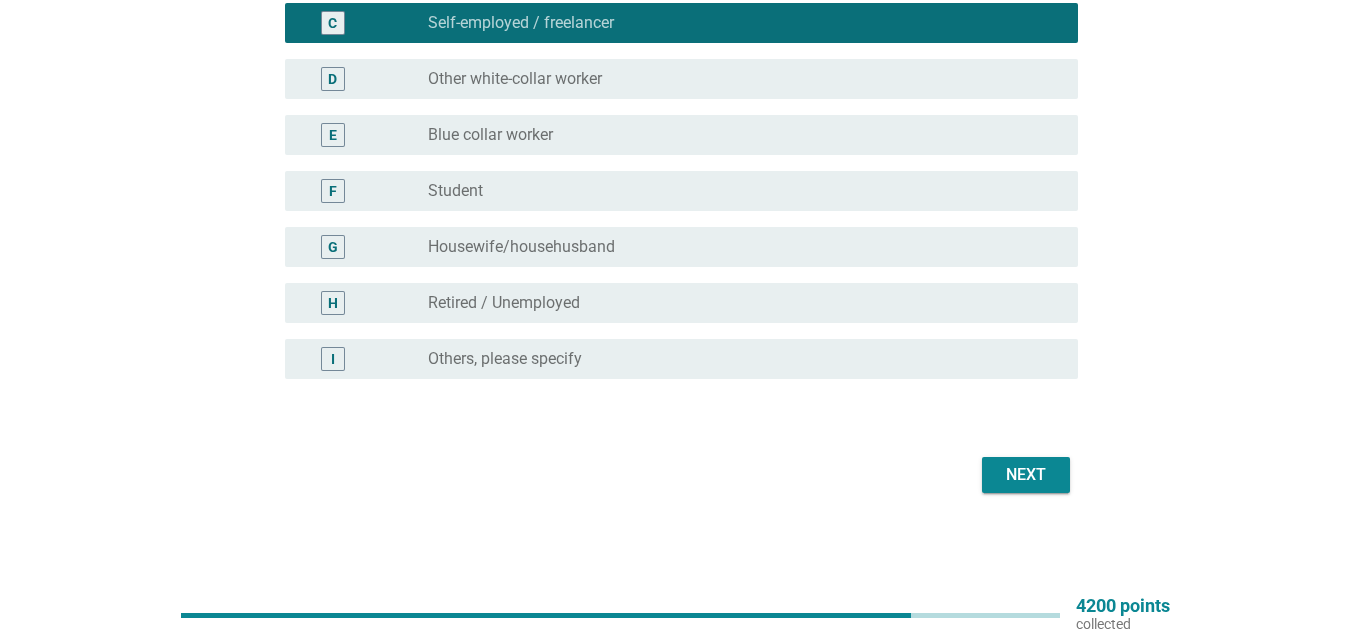 click on "Next" at bounding box center (1026, 475) 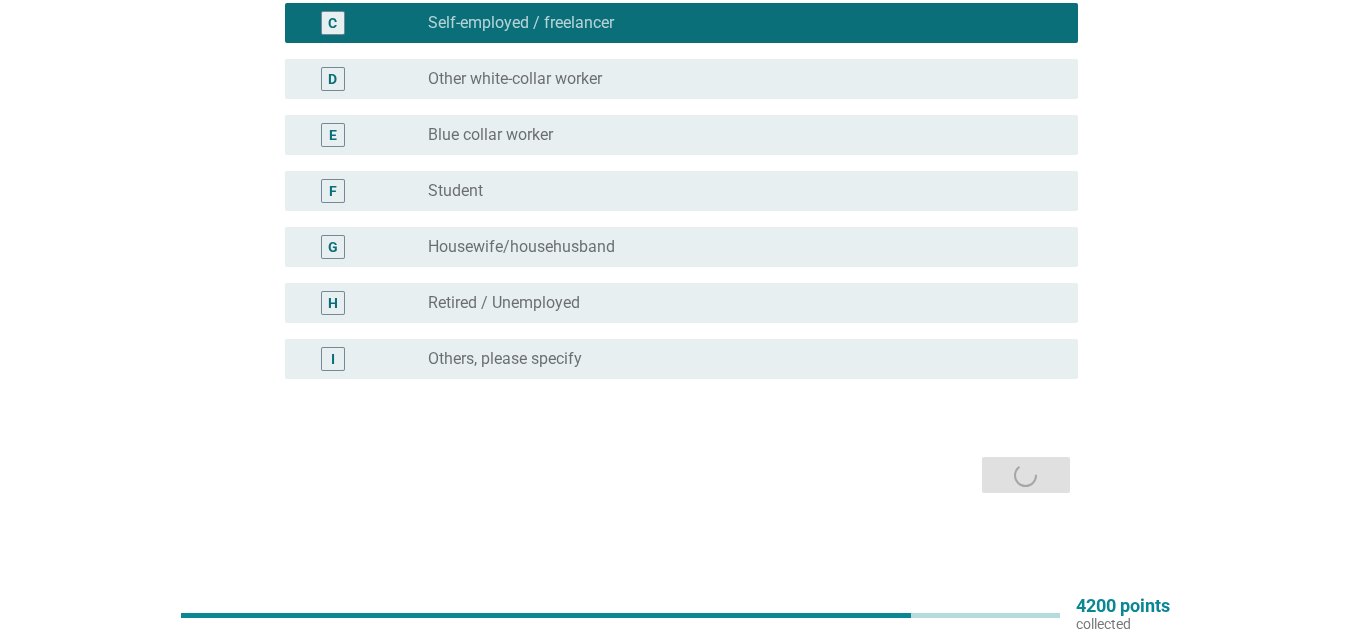 scroll, scrollTop: 0, scrollLeft: 0, axis: both 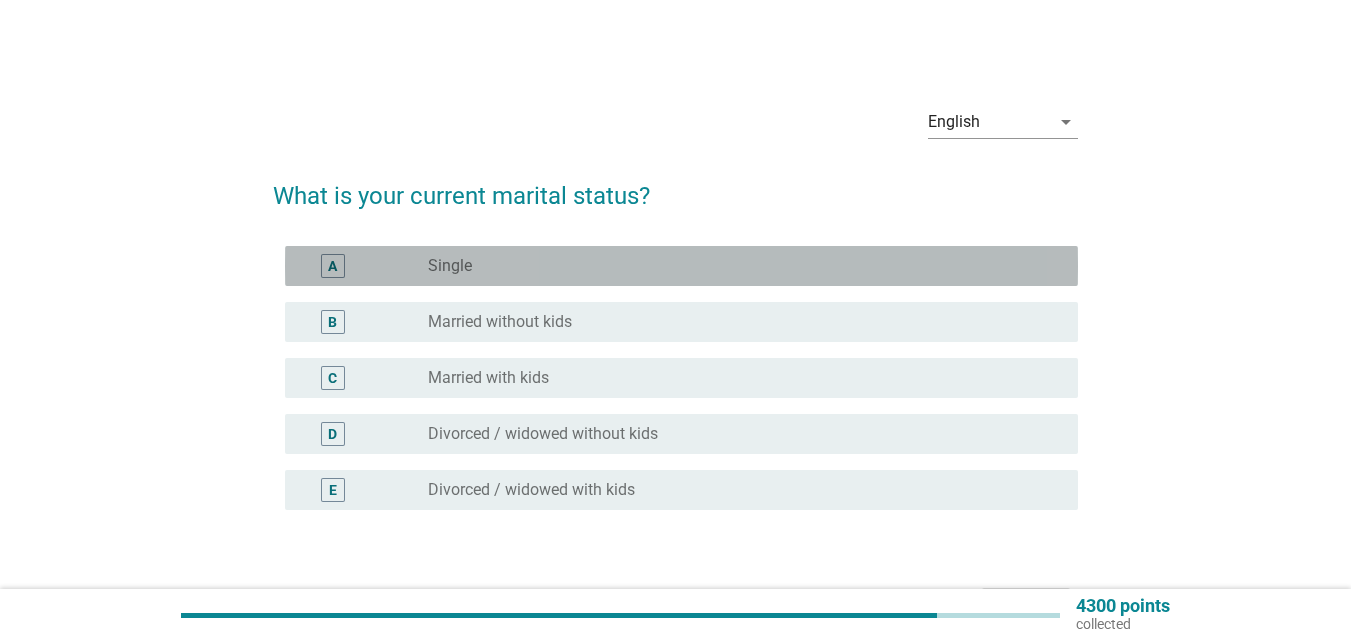 click on "radio_button_unchecked Single" at bounding box center (737, 266) 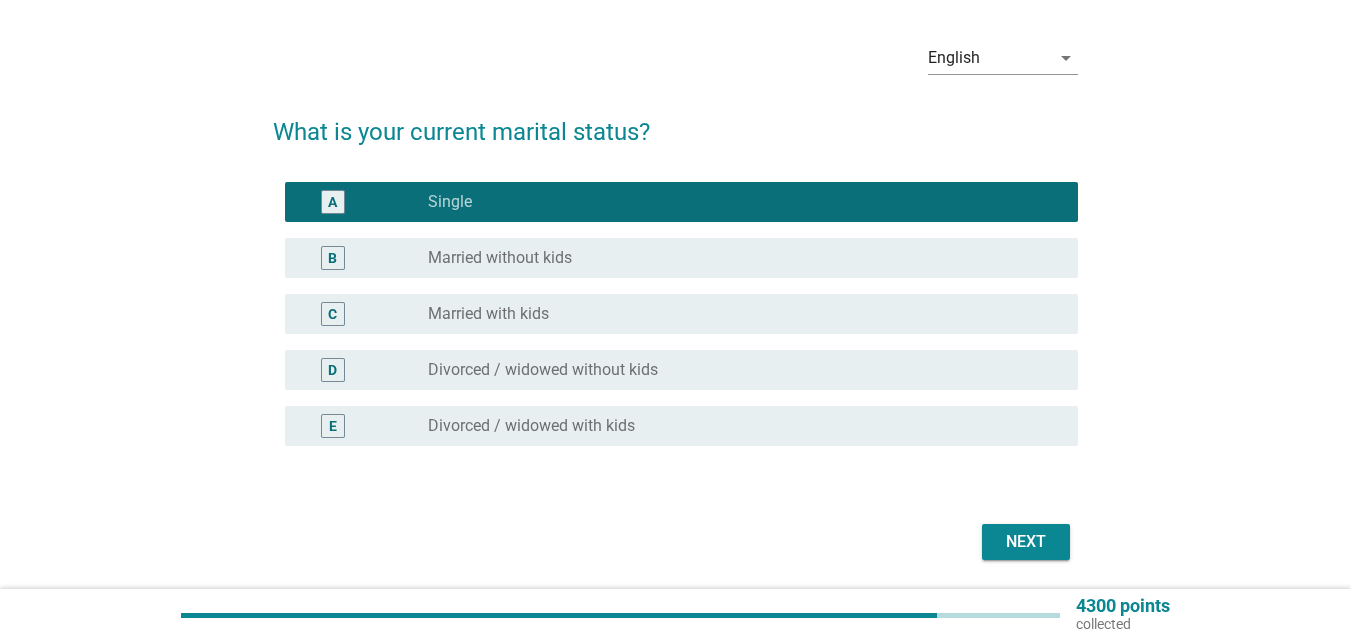 scroll, scrollTop: 100, scrollLeft: 0, axis: vertical 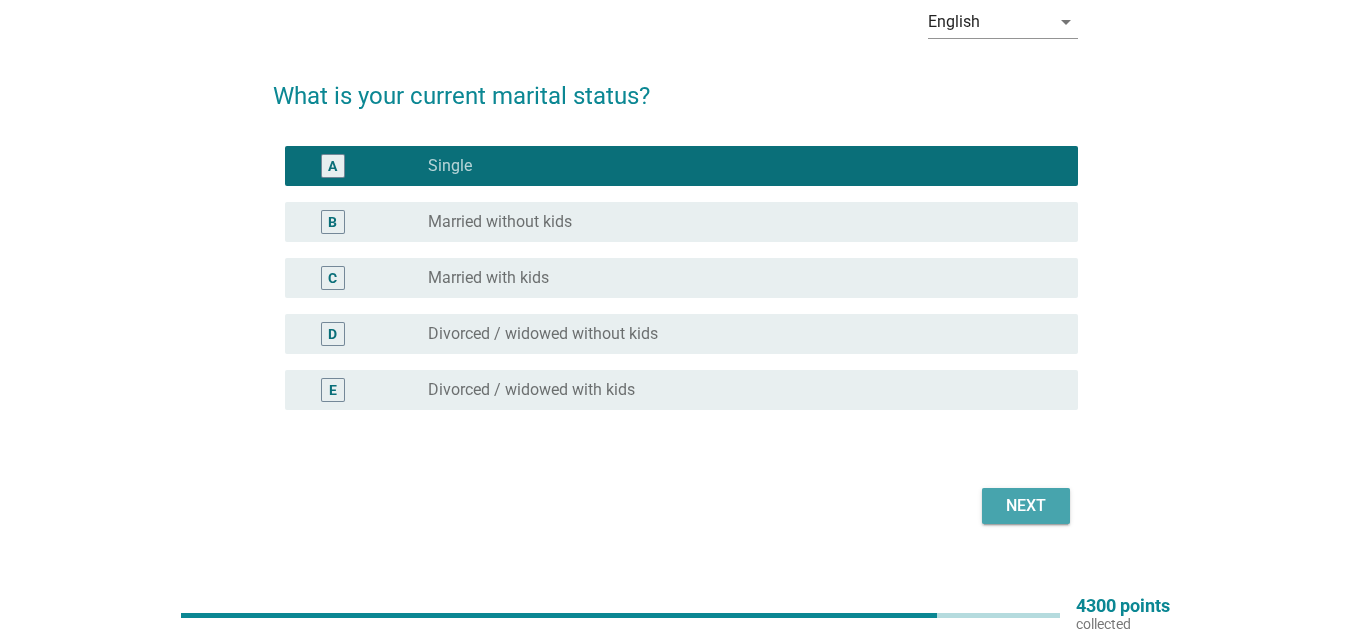 click on "Next" at bounding box center [1026, 506] 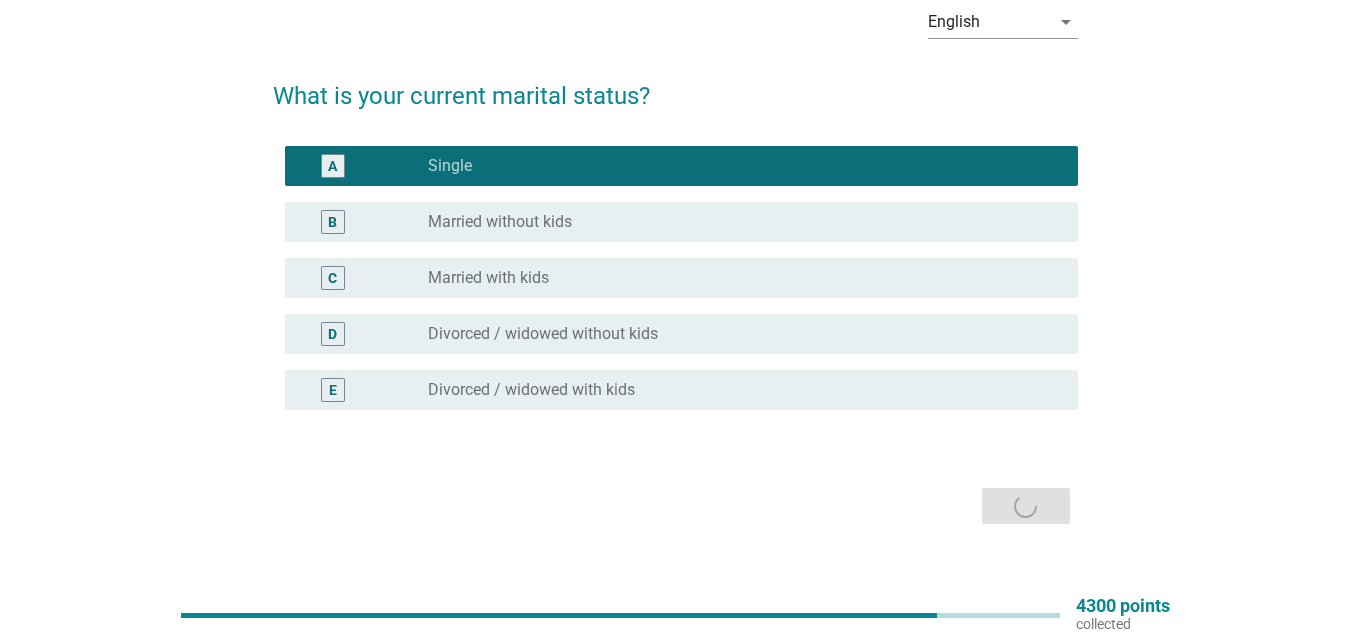 scroll, scrollTop: 0, scrollLeft: 0, axis: both 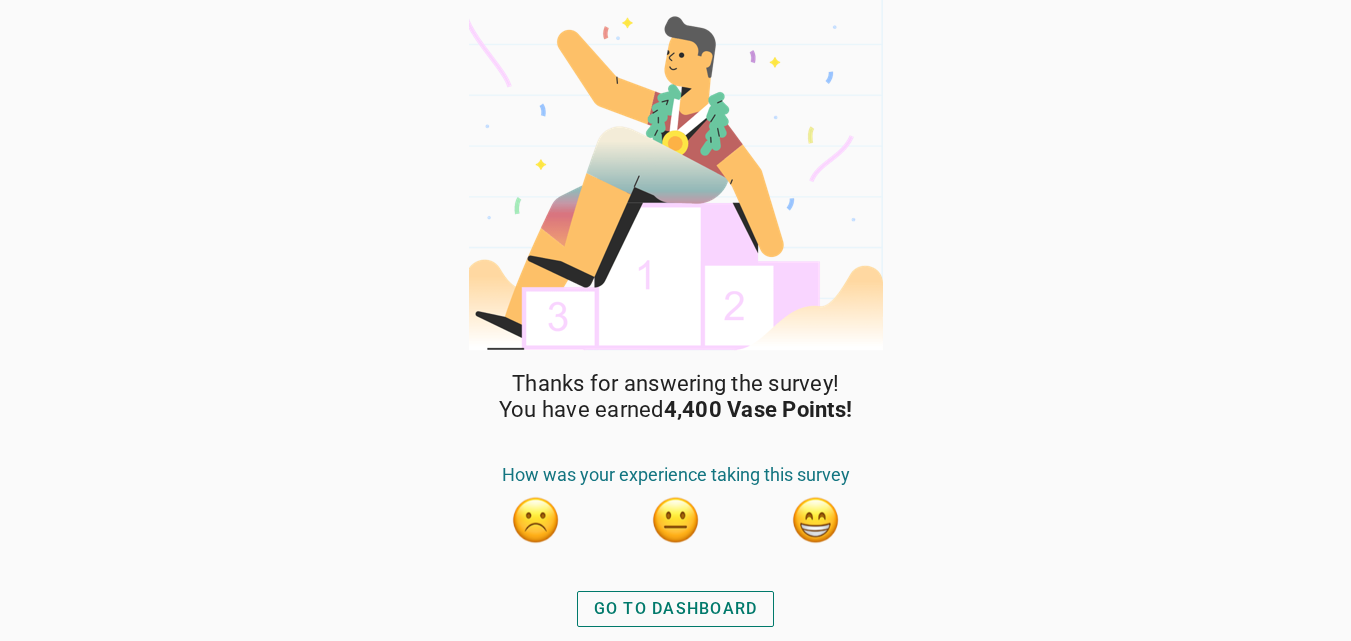 click at bounding box center (816, 520) 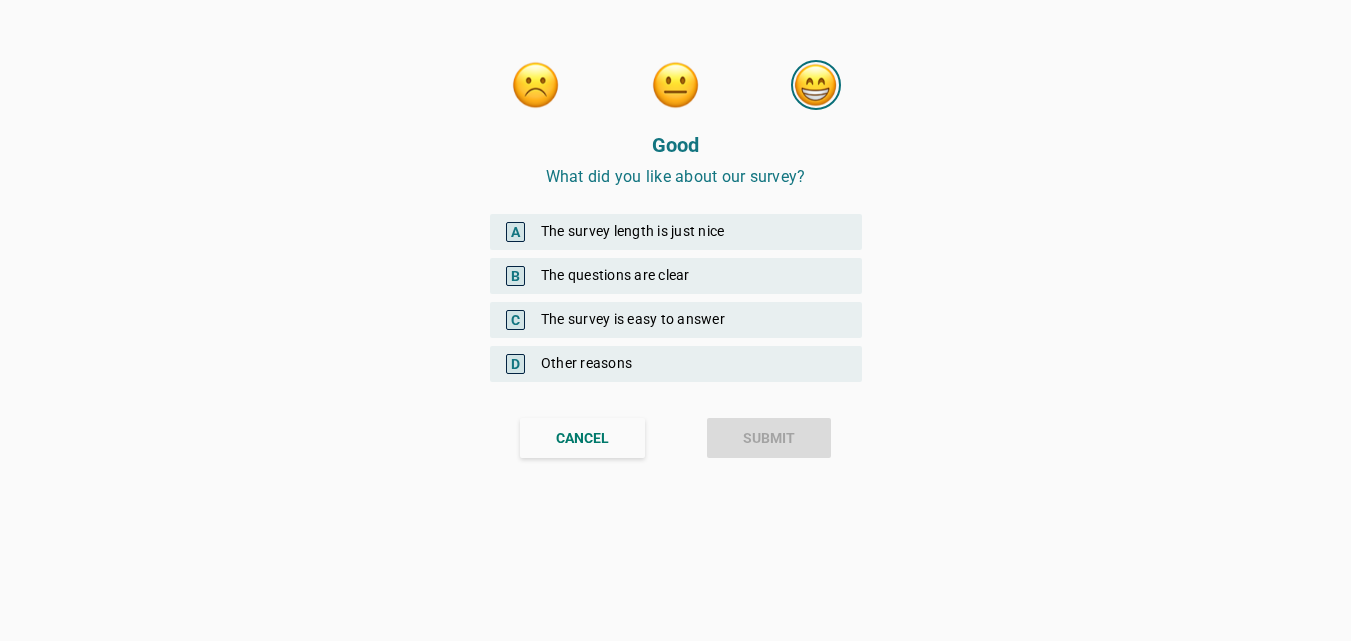 click on "A
The survey length is just nice" at bounding box center [676, 232] 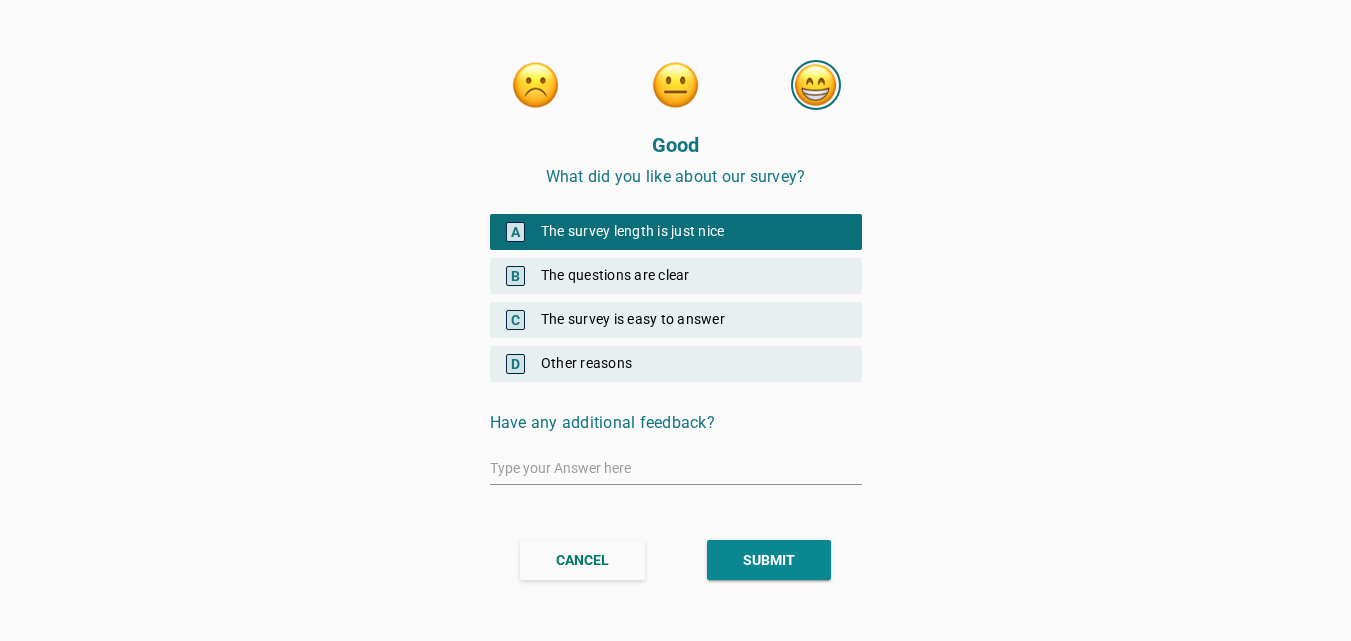 click on "B
The questions are clear" at bounding box center [676, 276] 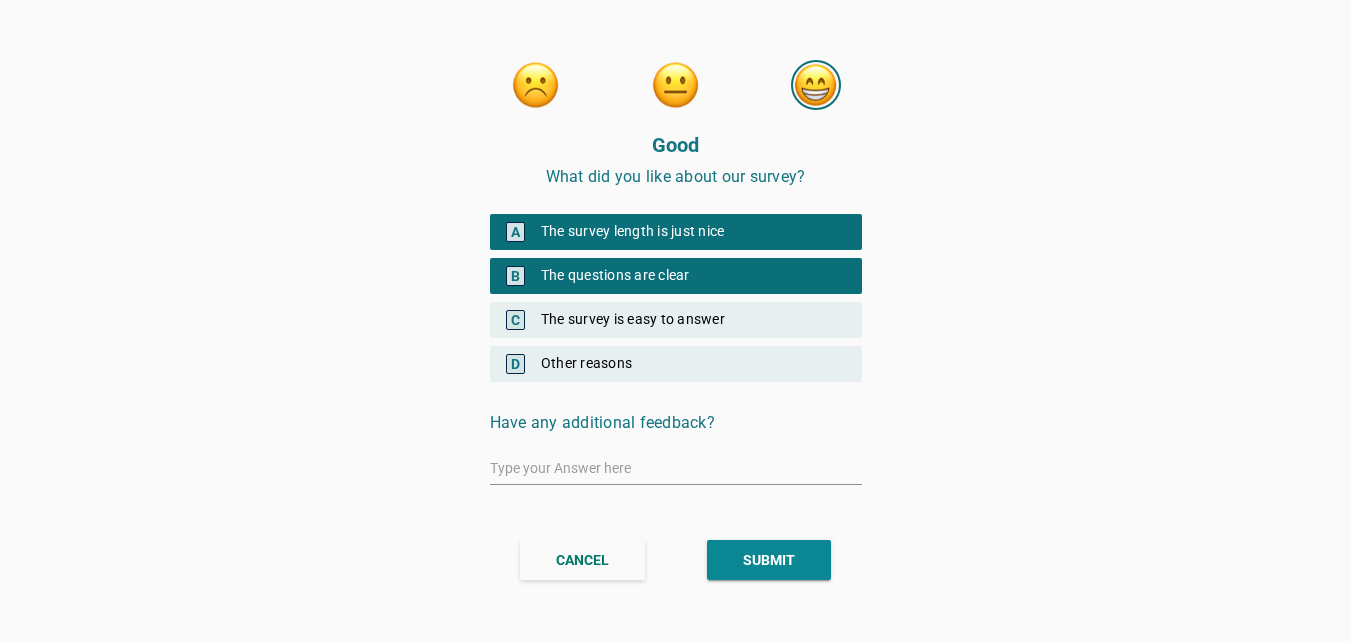 click on "C
The survey is easy to answer" at bounding box center [676, 320] 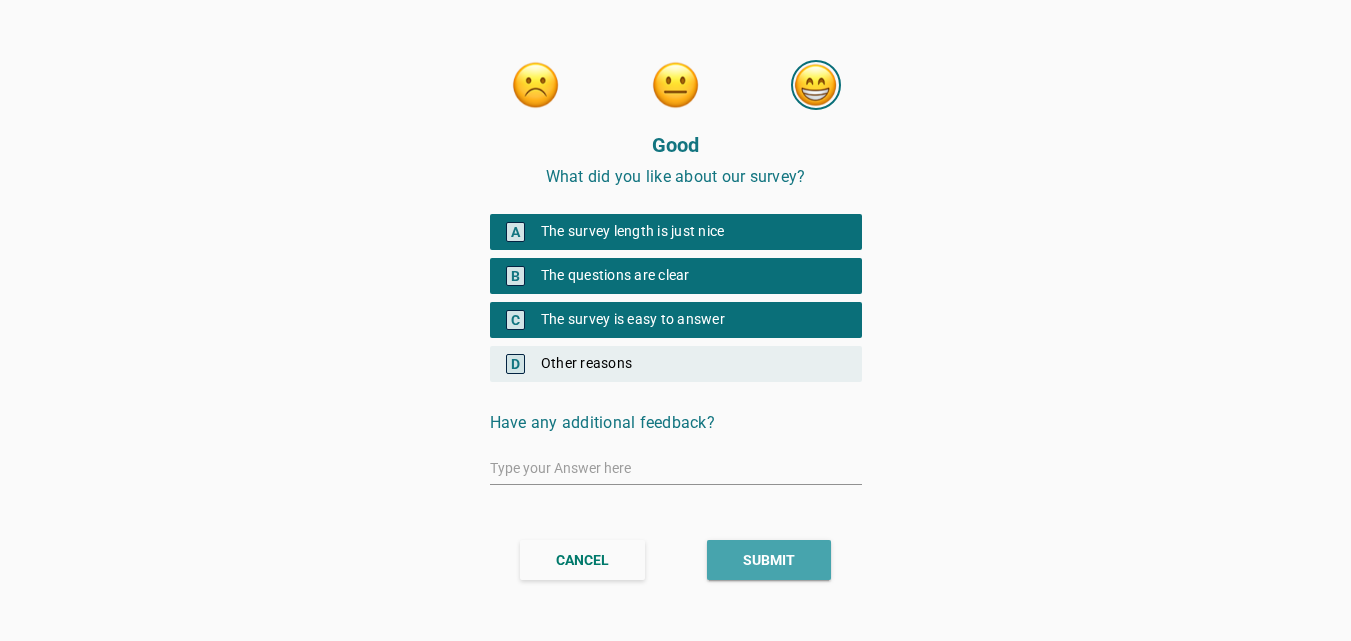 click on "SUBMIT" at bounding box center (769, 560) 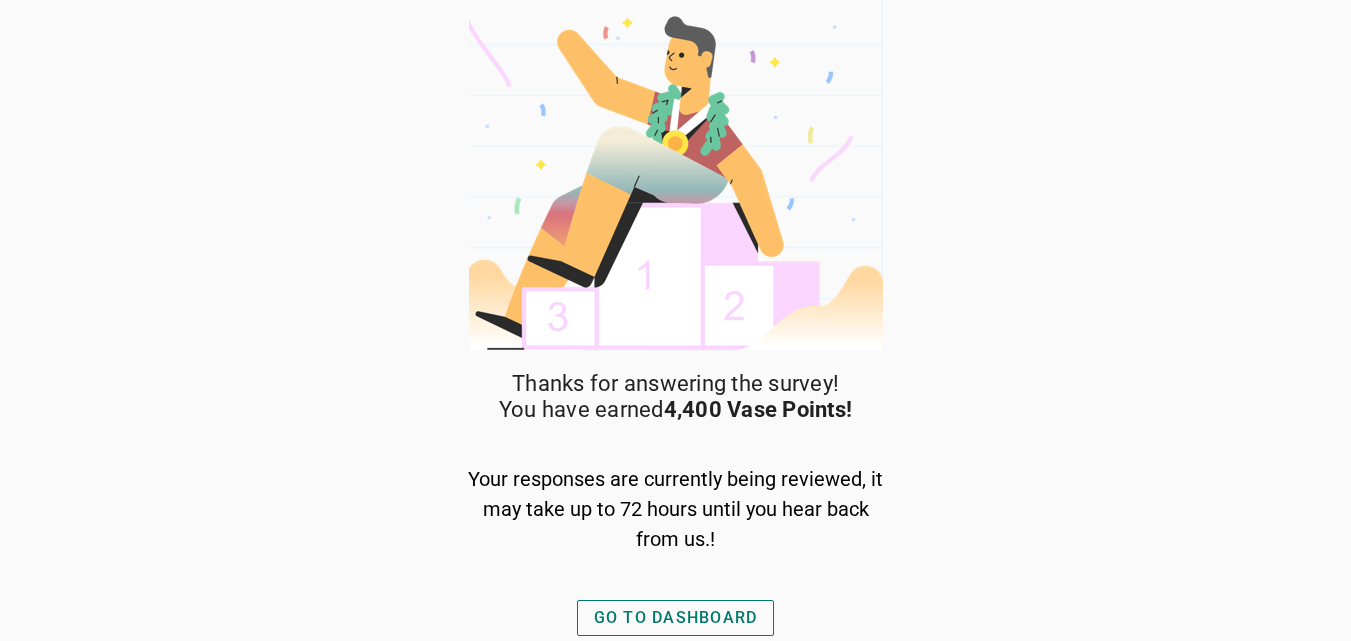 scroll, scrollTop: 1, scrollLeft: 0, axis: vertical 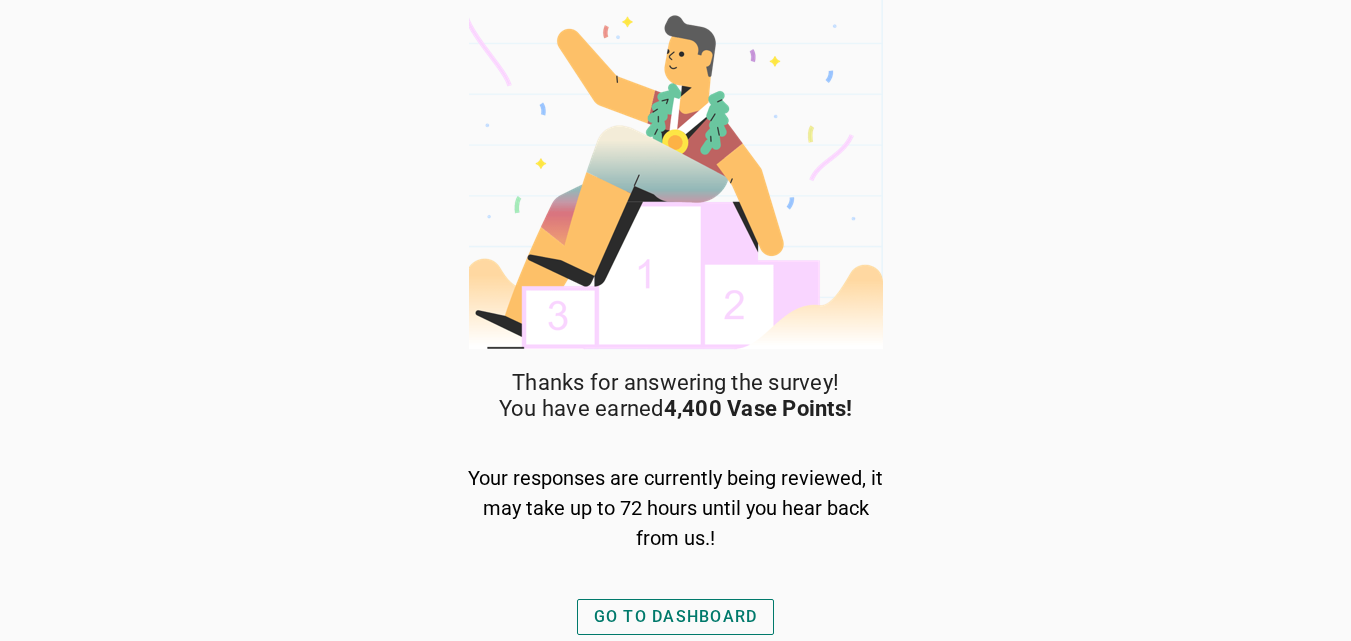 click on "GO TO DASHBOARD" at bounding box center (676, 617) 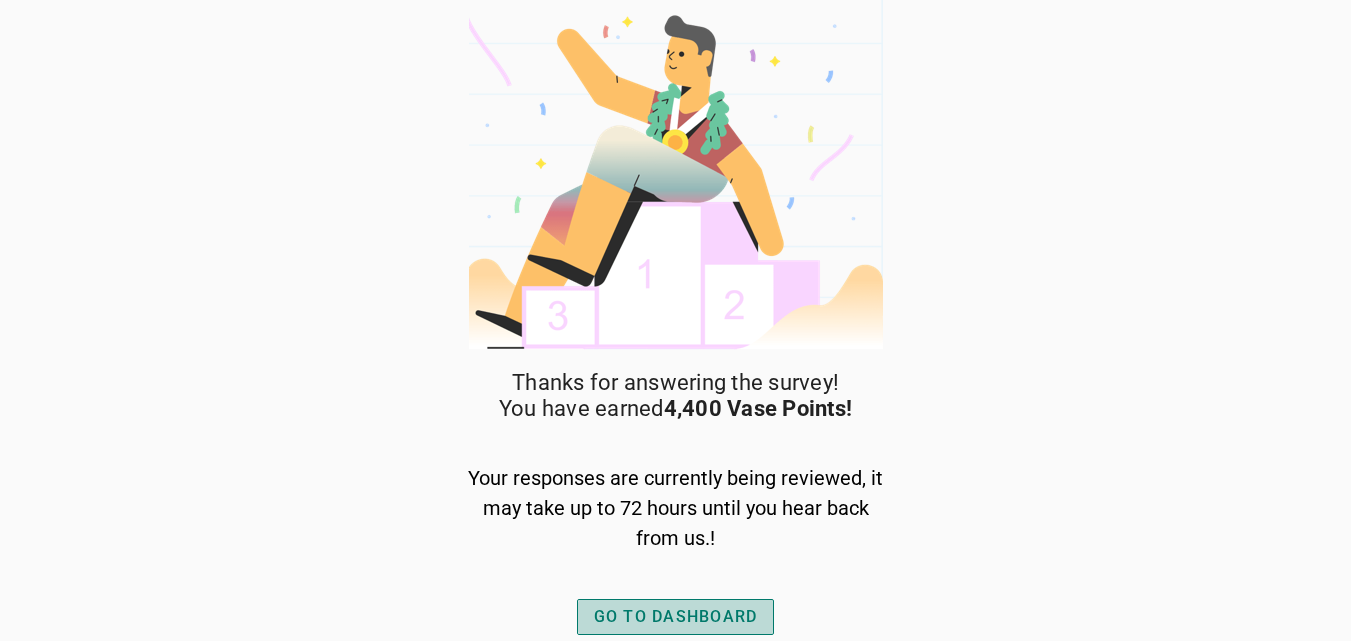 scroll, scrollTop: 0, scrollLeft: 0, axis: both 